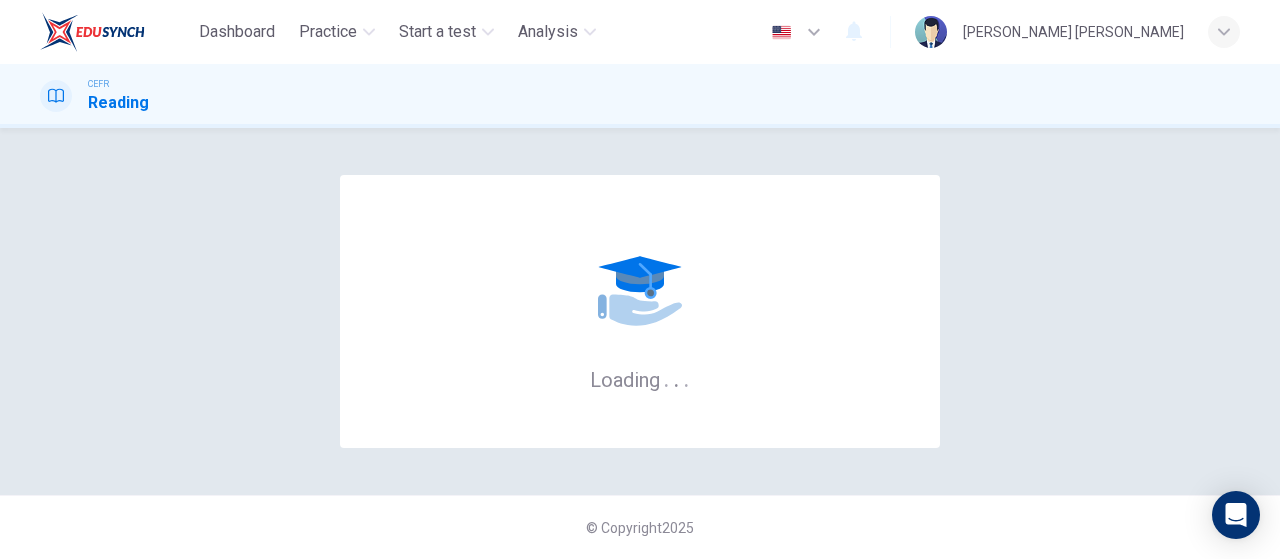 scroll, scrollTop: 0, scrollLeft: 0, axis: both 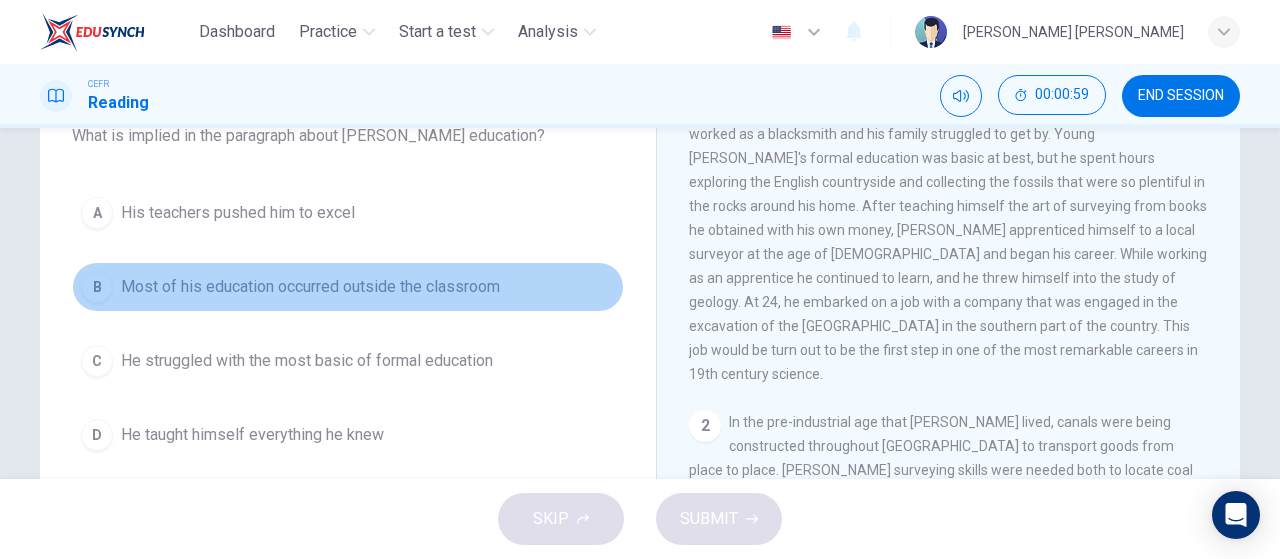 click on "B Most of his education occurred outside the classroom" at bounding box center (348, 287) 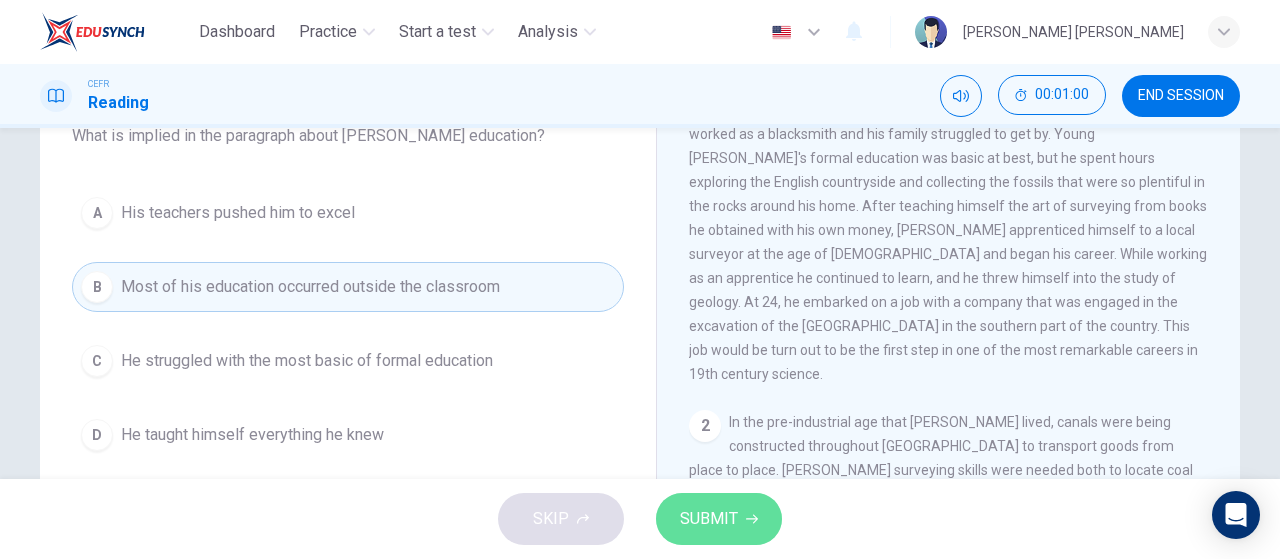 click on "SUBMIT" at bounding box center (719, 519) 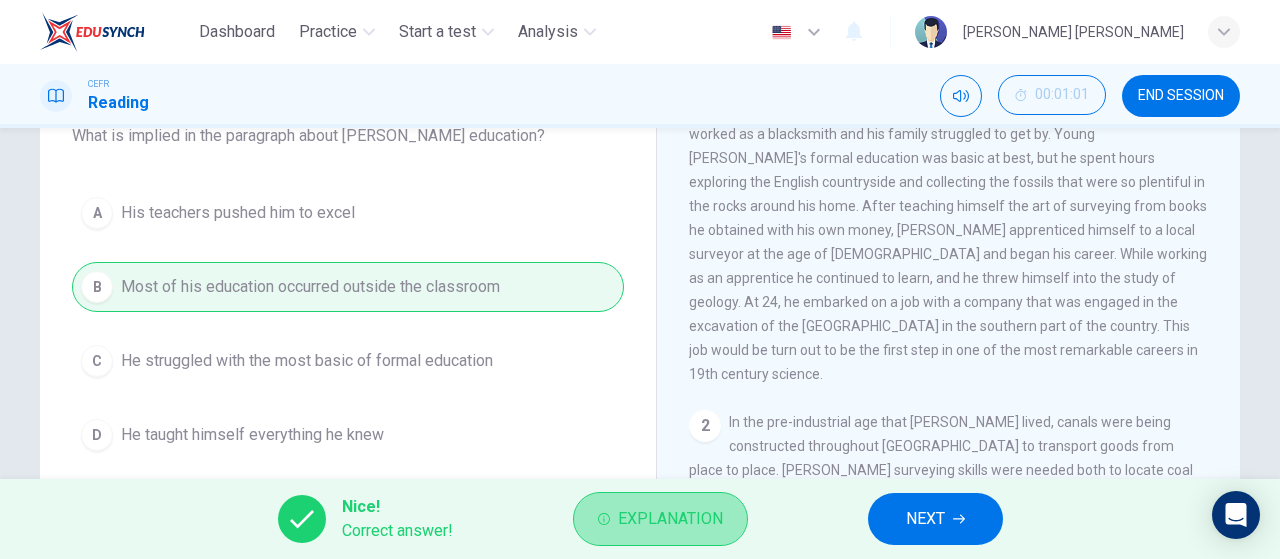 click on "Explanation" at bounding box center [660, 519] 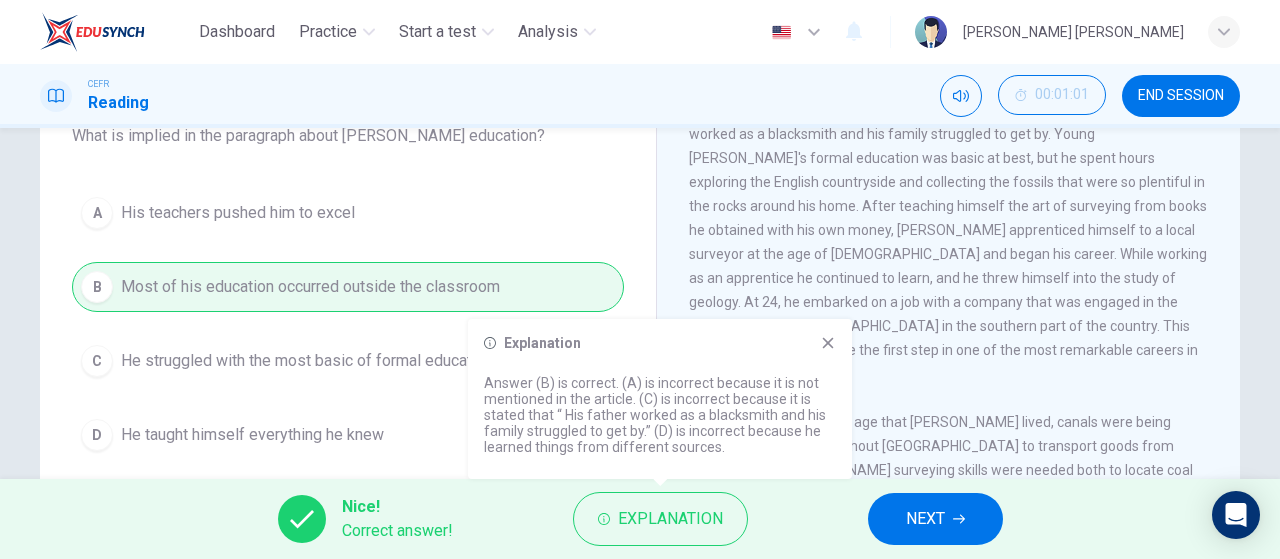 click 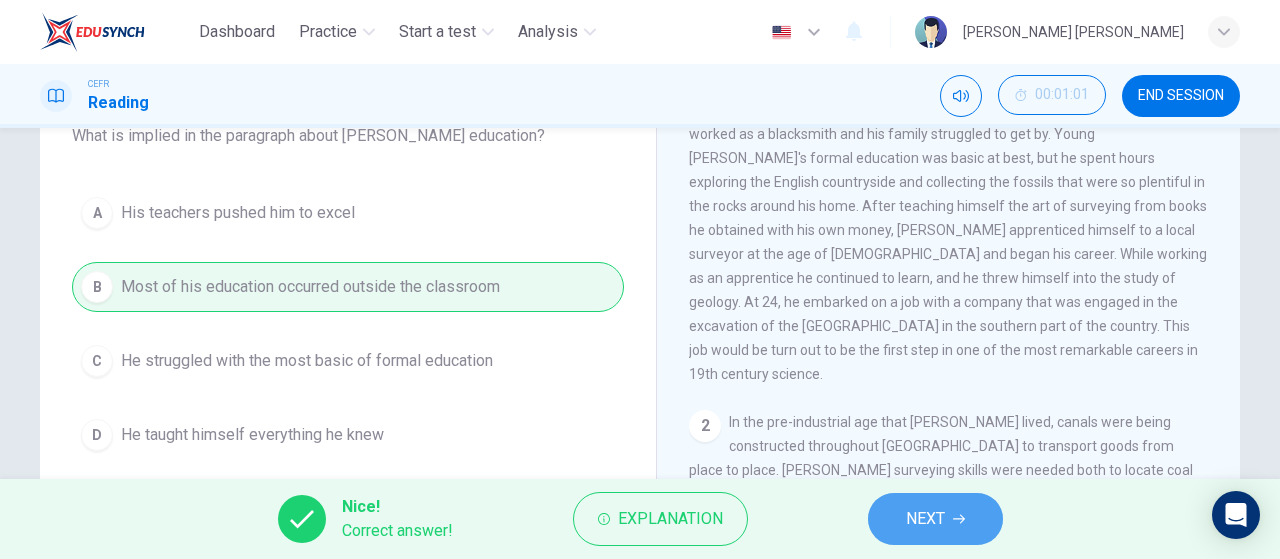 click on "NEXT" at bounding box center (925, 519) 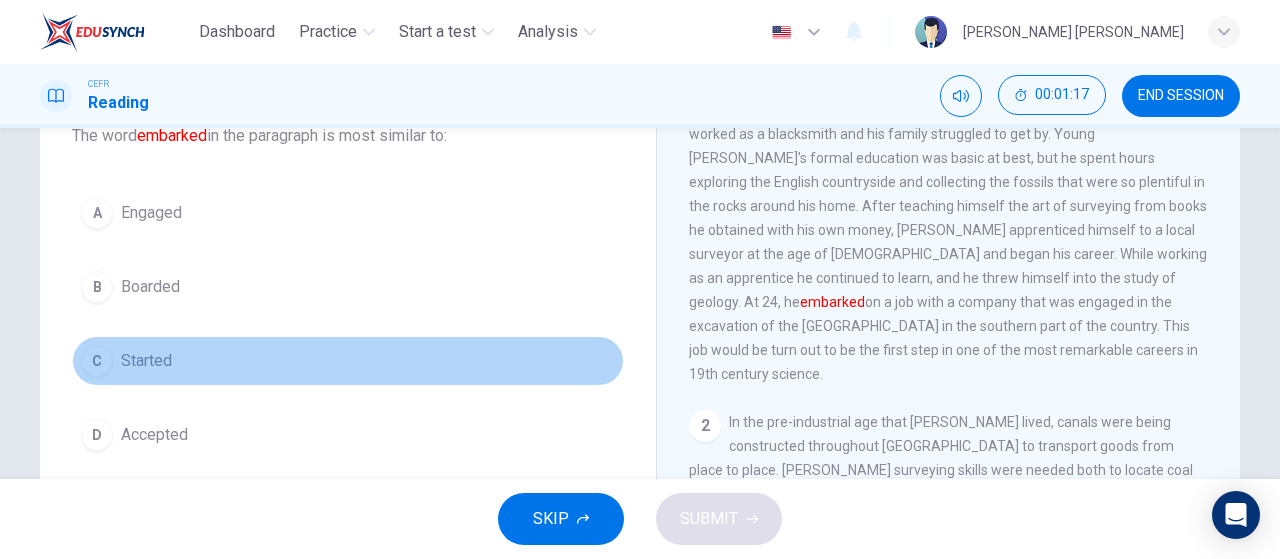 click on "C Started" at bounding box center [348, 361] 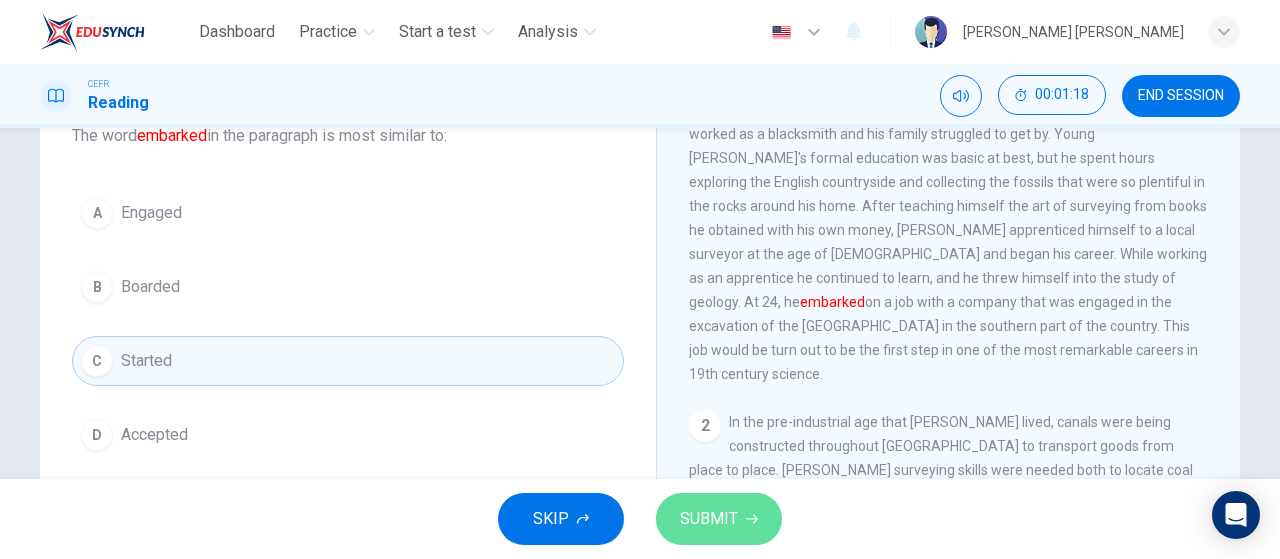 click on "SUBMIT" at bounding box center (709, 519) 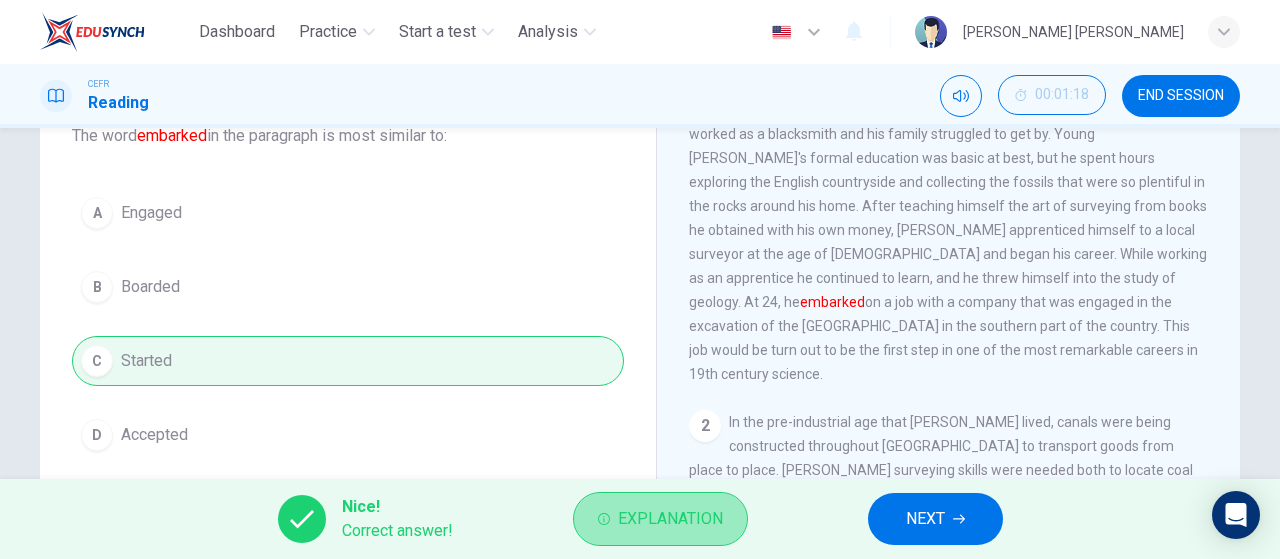 click on "Explanation" at bounding box center (670, 519) 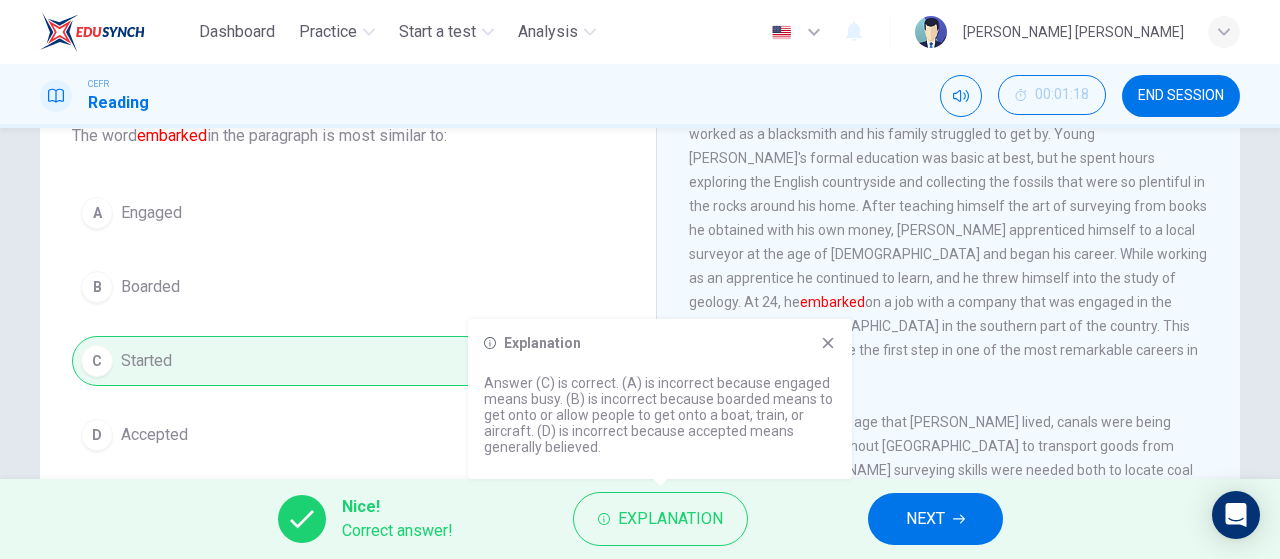 click 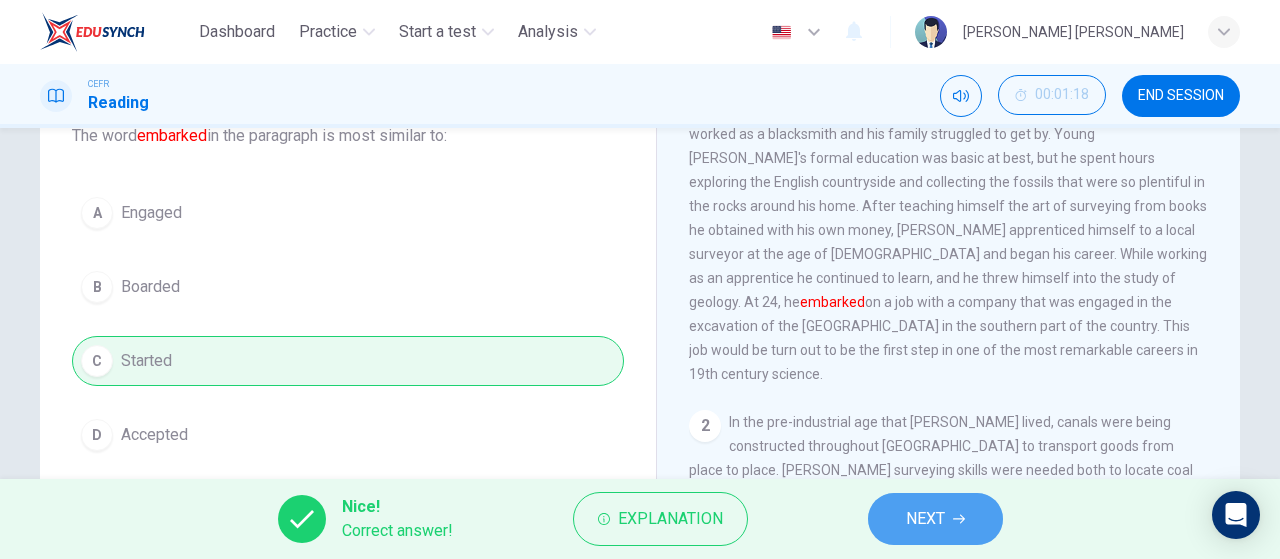 click on "NEXT" at bounding box center (925, 519) 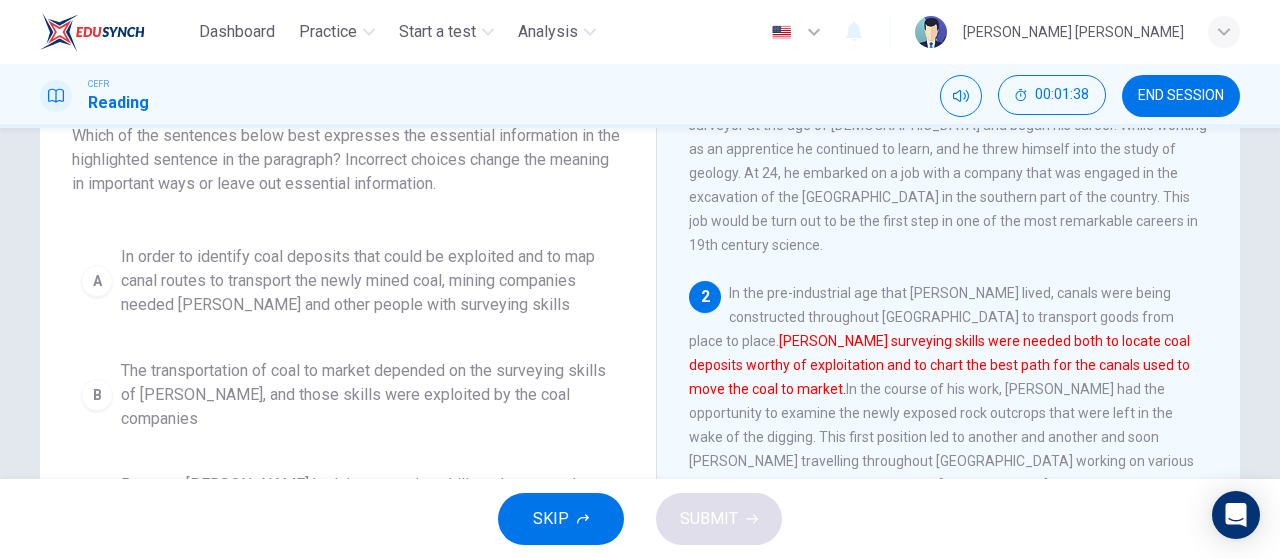 scroll, scrollTop: 173, scrollLeft: 0, axis: vertical 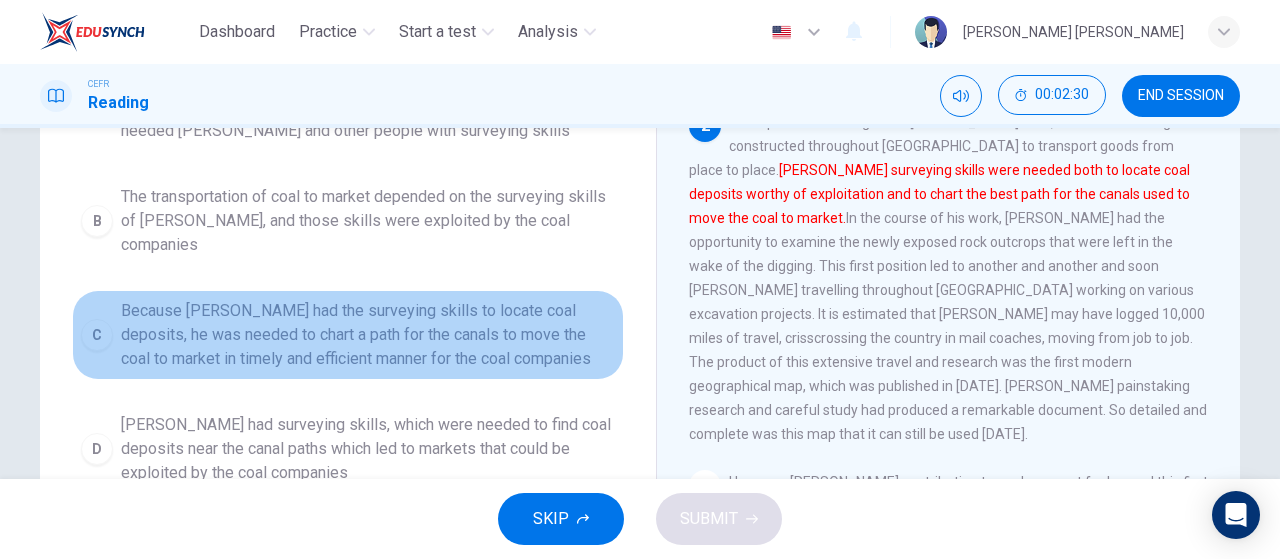 click on "Because Smith had the surveying skills to locate coal deposits, he was needed to chart a path for the canals to move the coal to market in timely and efficient manner for the coal companies" at bounding box center (368, 335) 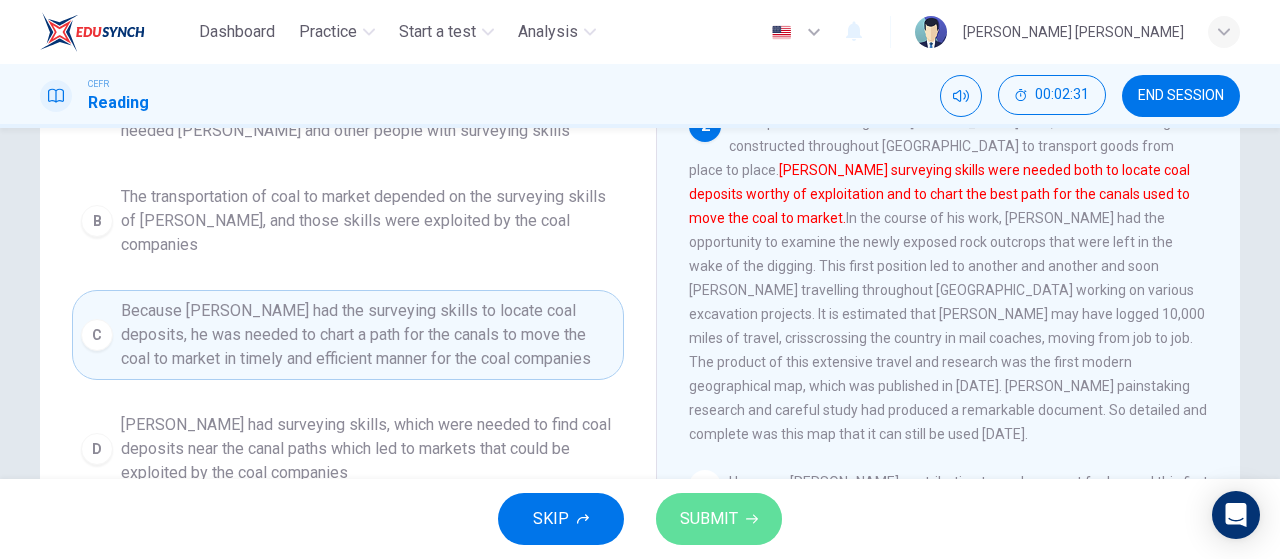 click on "SUBMIT" at bounding box center [709, 519] 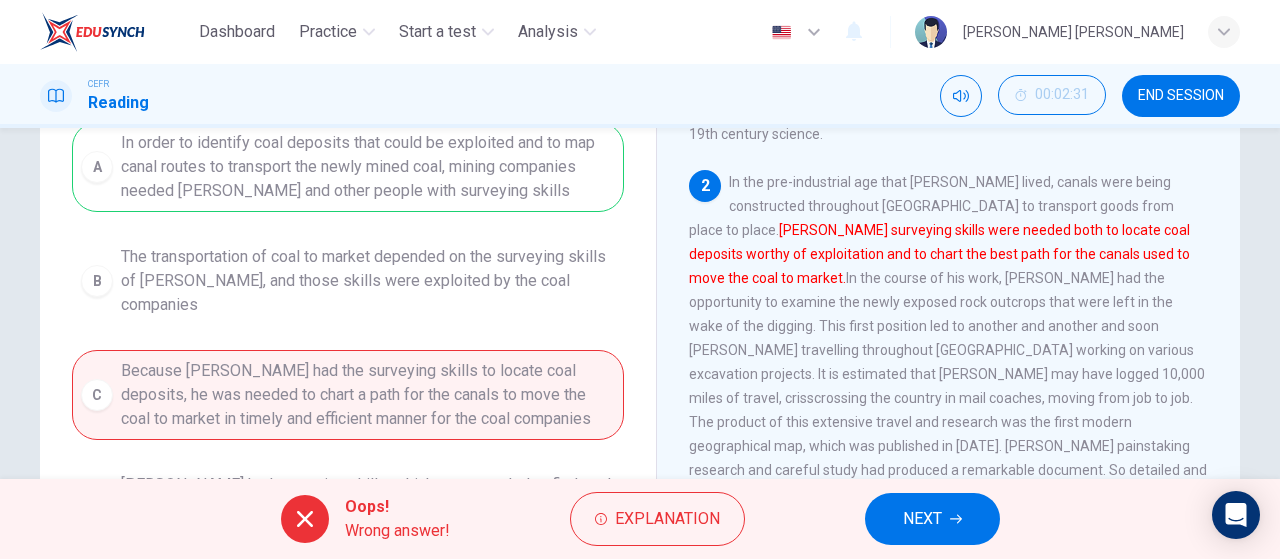 scroll, scrollTop: 236, scrollLeft: 0, axis: vertical 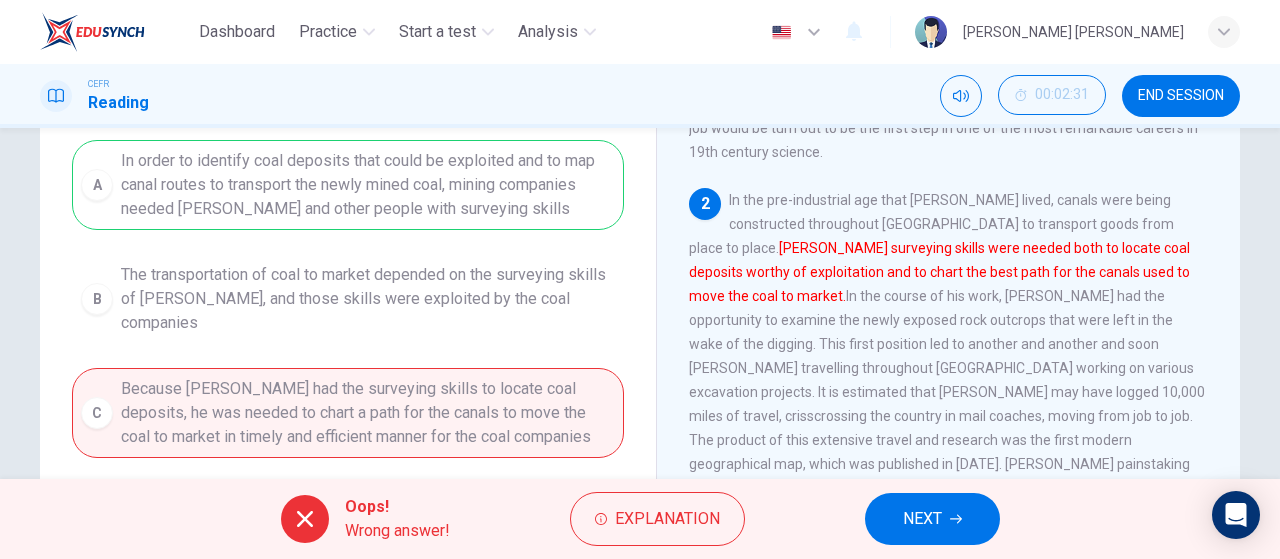 click on "NEXT" at bounding box center [932, 519] 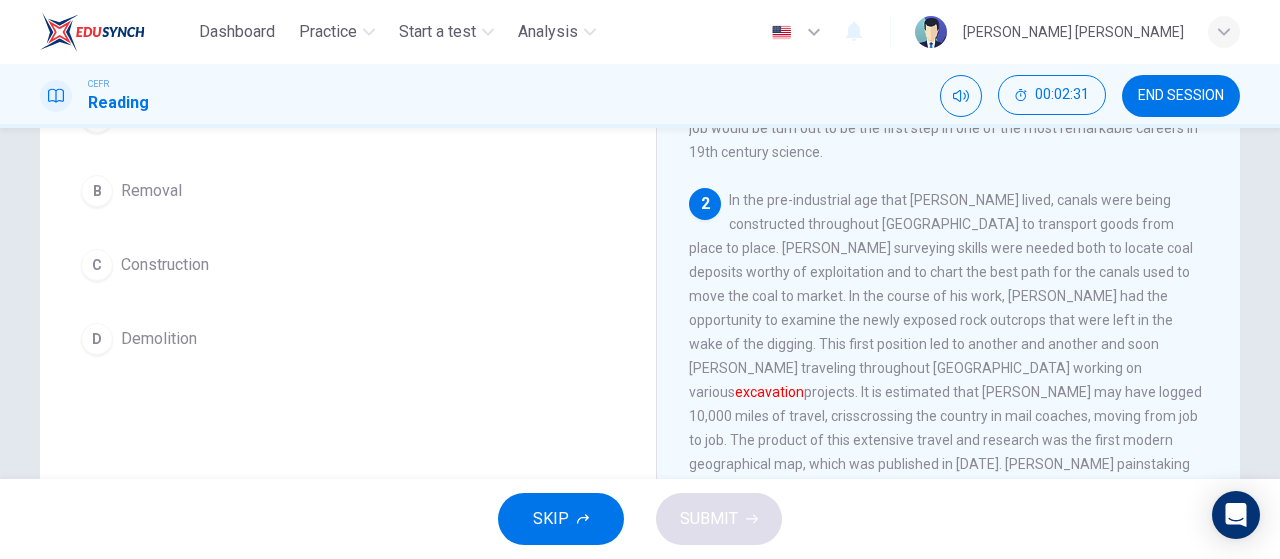 scroll, scrollTop: 188, scrollLeft: 0, axis: vertical 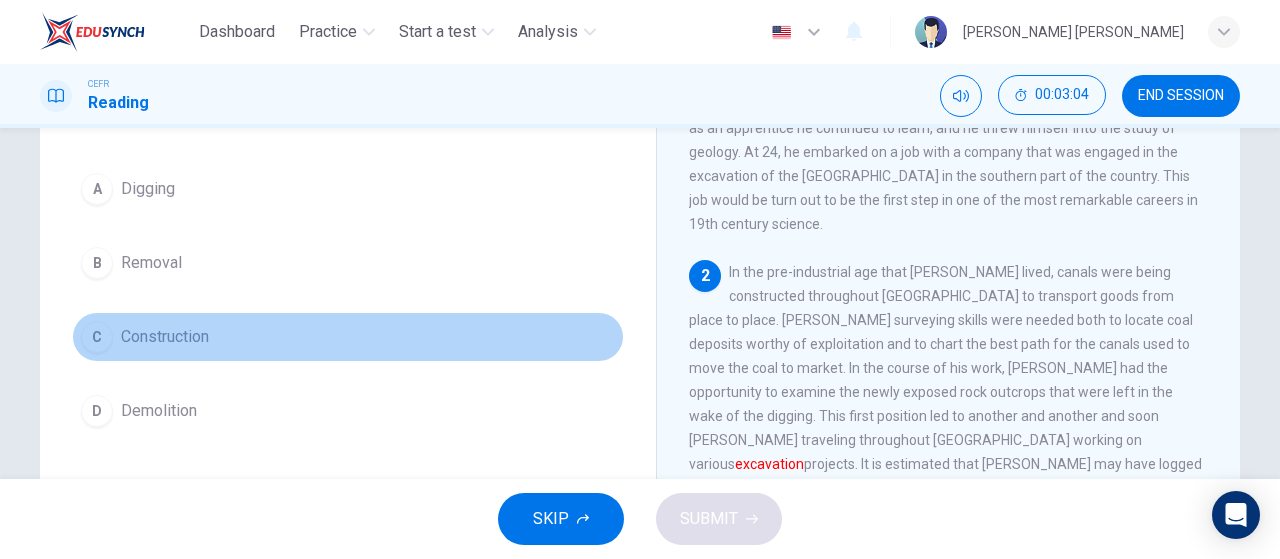 click on "C Construction" at bounding box center (348, 337) 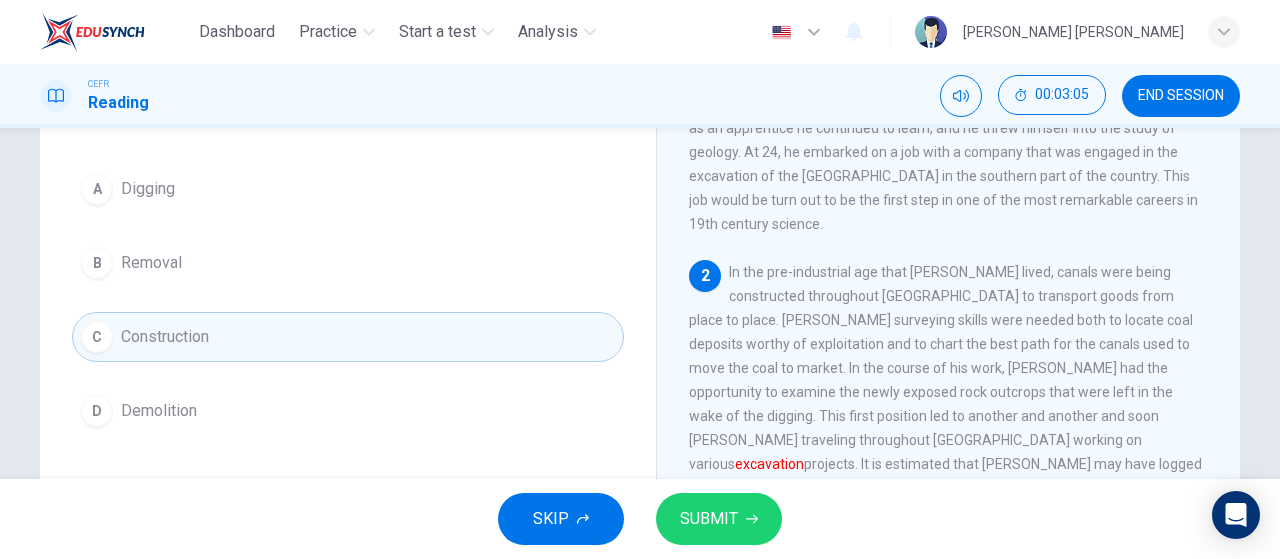 click on "SUBMIT" at bounding box center [719, 519] 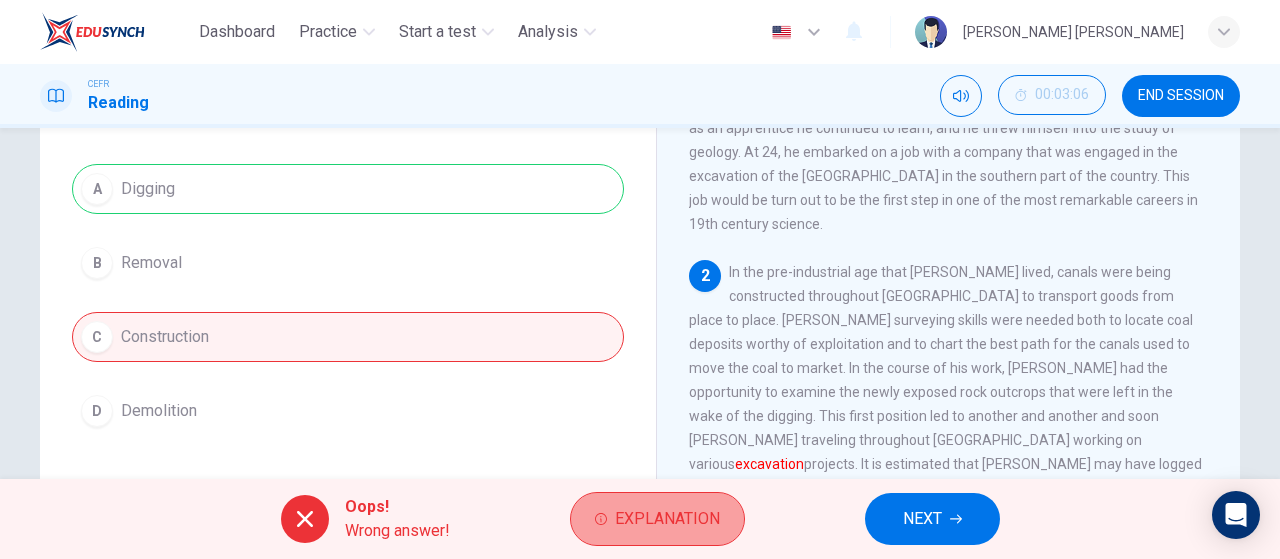 click on "Explanation" at bounding box center (667, 519) 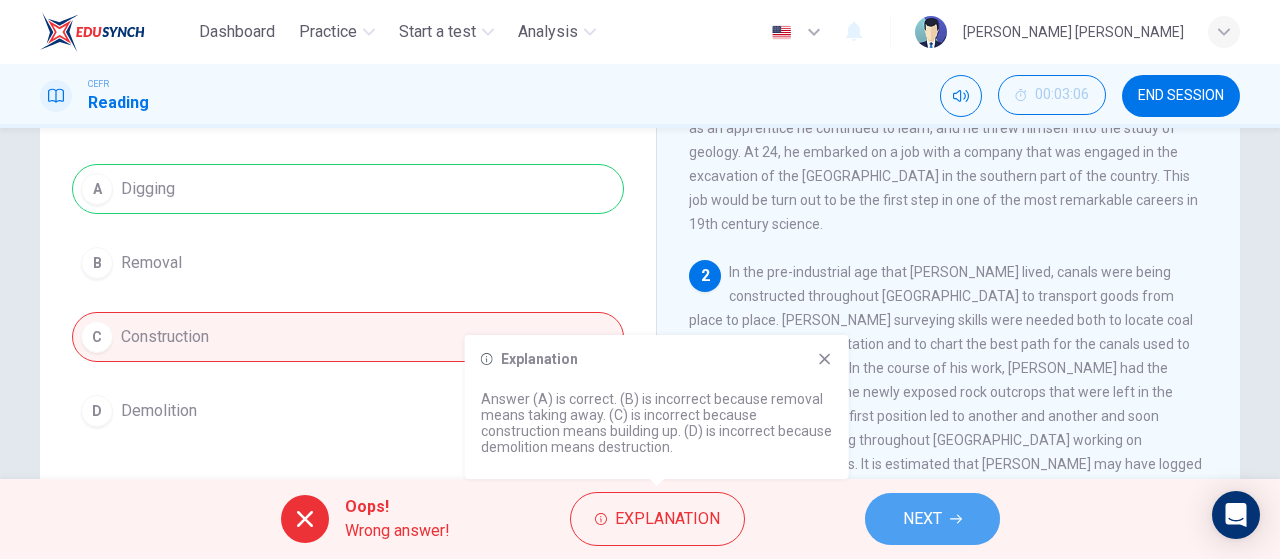 click on "NEXT" at bounding box center [932, 519] 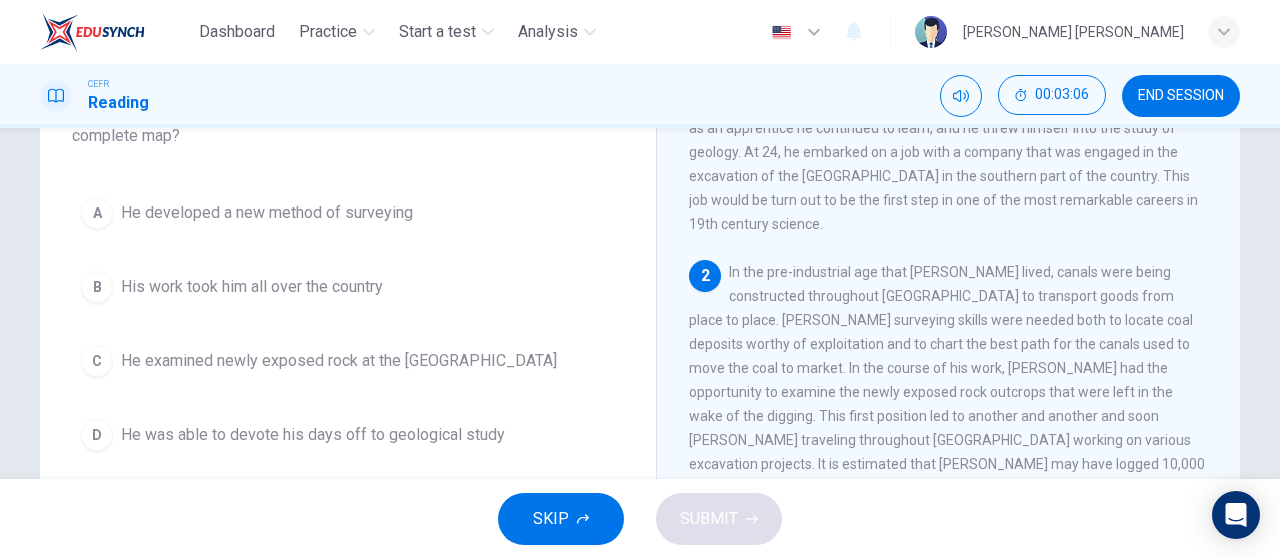 scroll, scrollTop: 188, scrollLeft: 0, axis: vertical 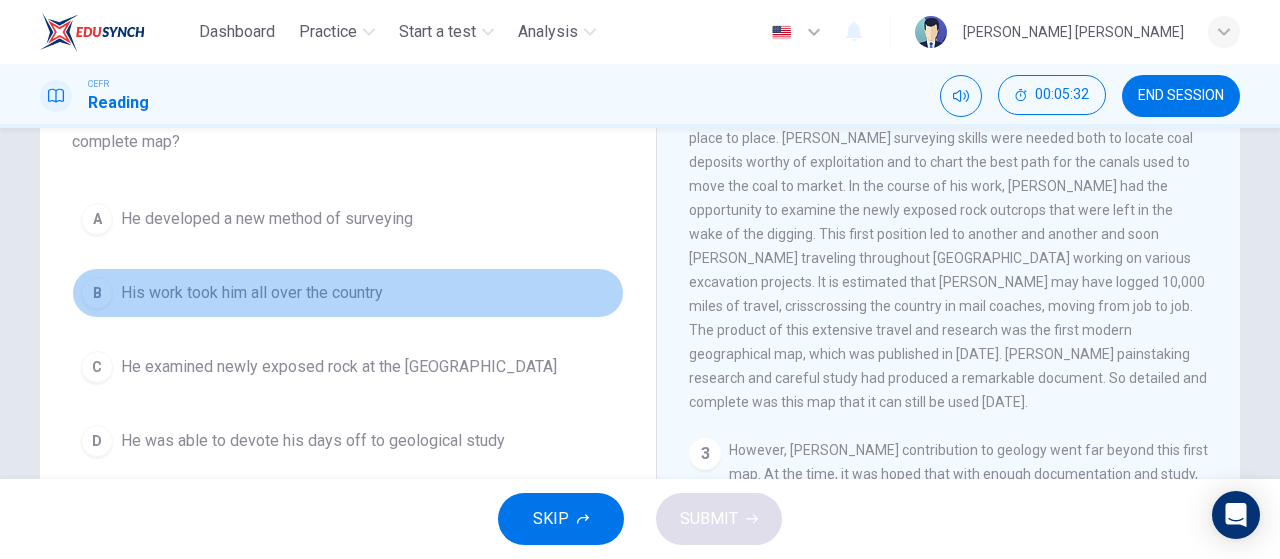 click on "B His work took him all over the country" at bounding box center [348, 293] 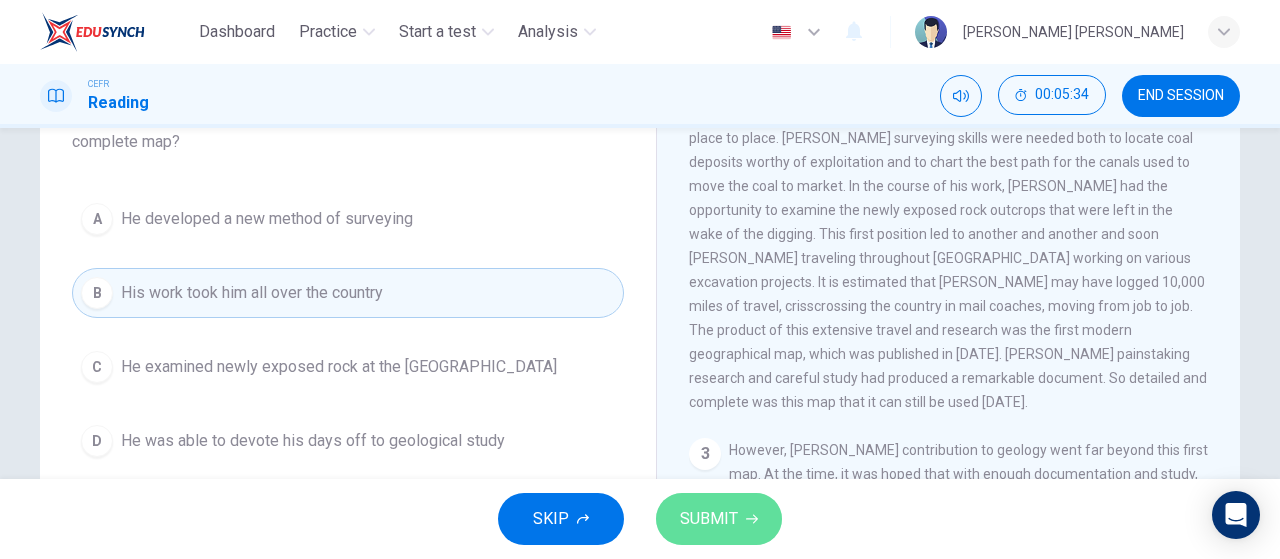 click on "SUBMIT" at bounding box center [719, 519] 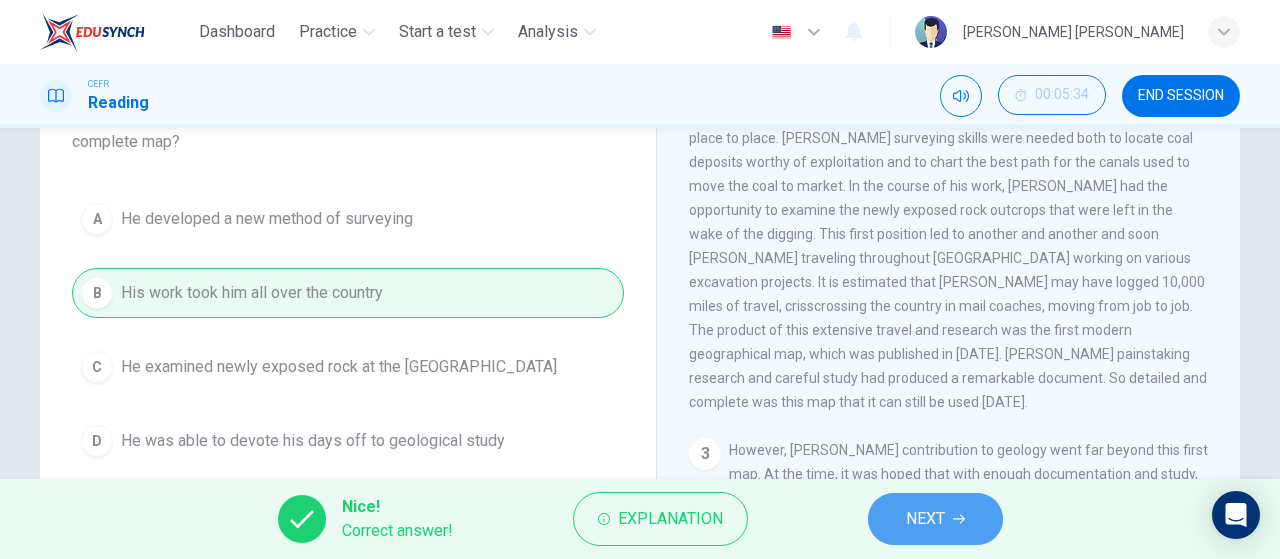 click on "NEXT" at bounding box center [925, 519] 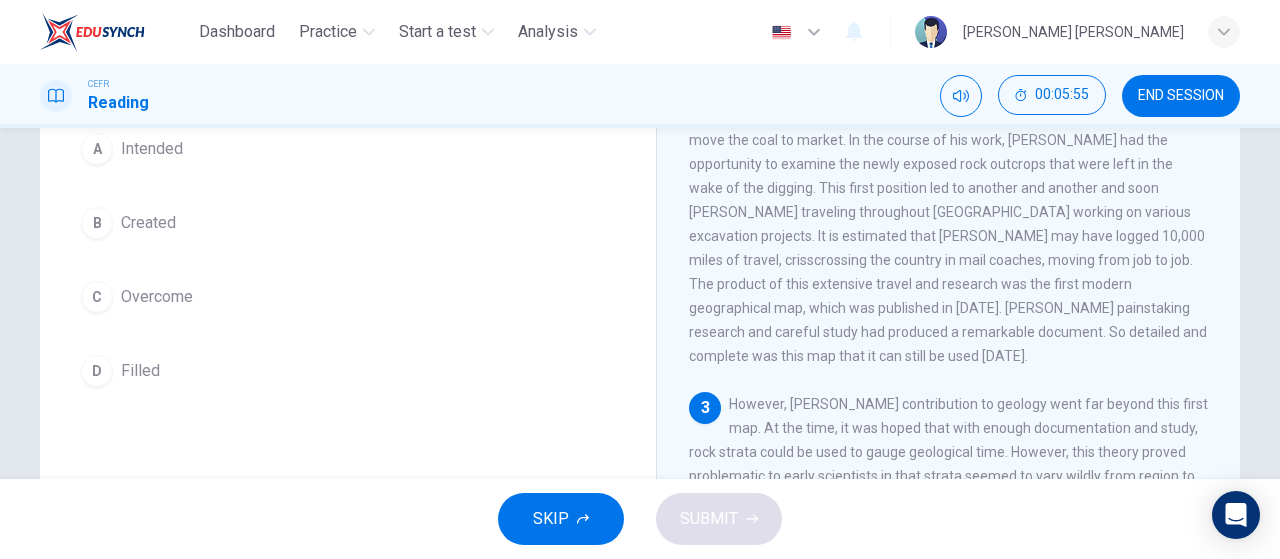 scroll, scrollTop: 194, scrollLeft: 0, axis: vertical 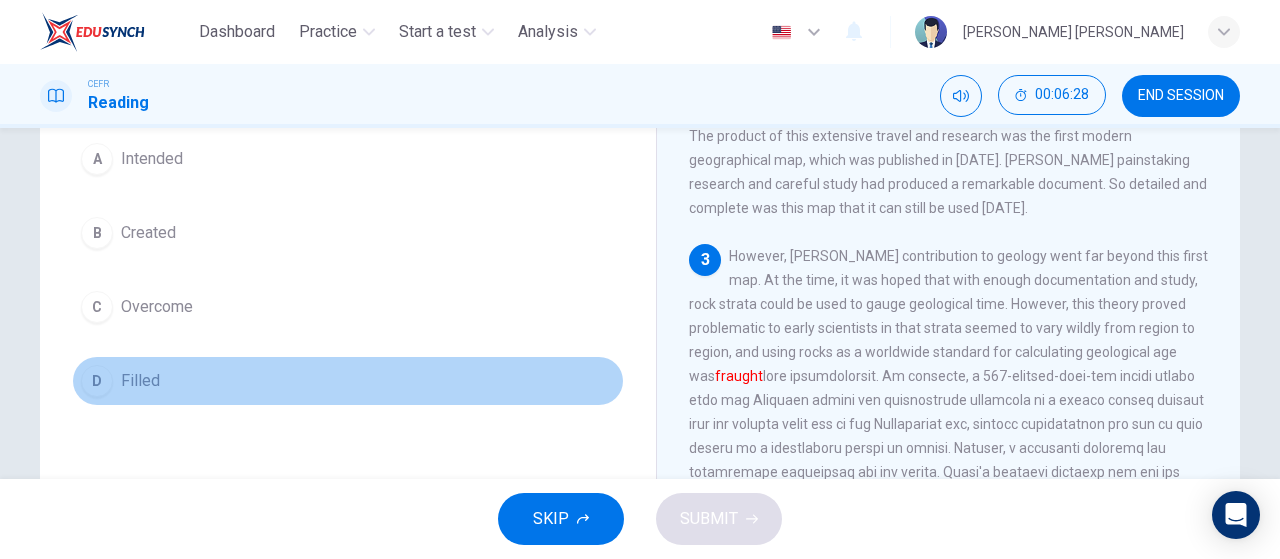 click on "D Filled" at bounding box center (348, 381) 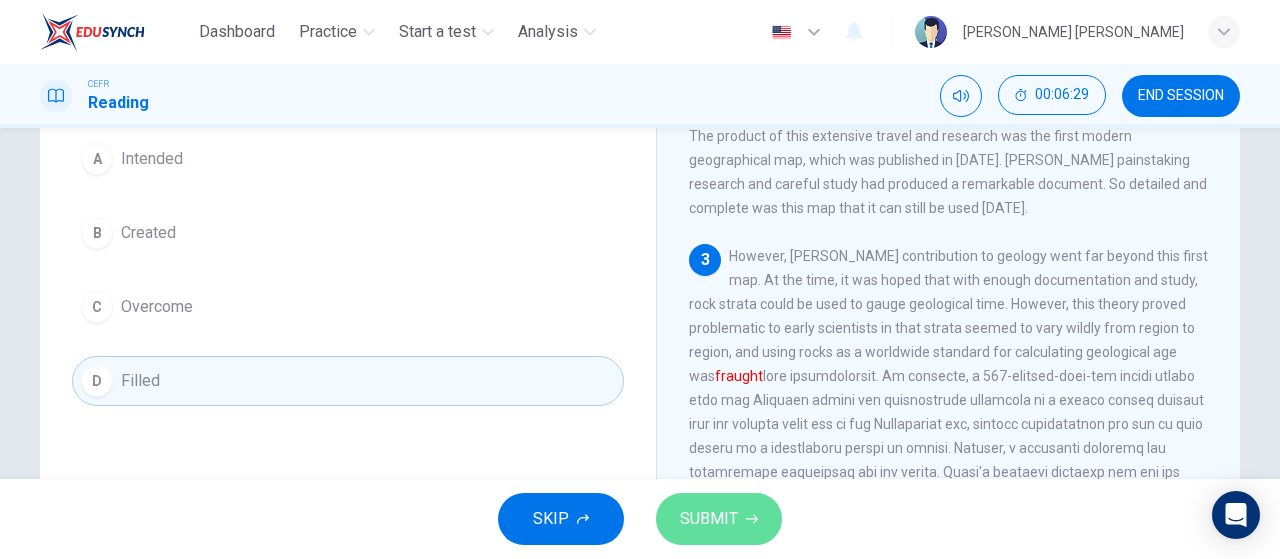 click on "SUBMIT" at bounding box center (709, 519) 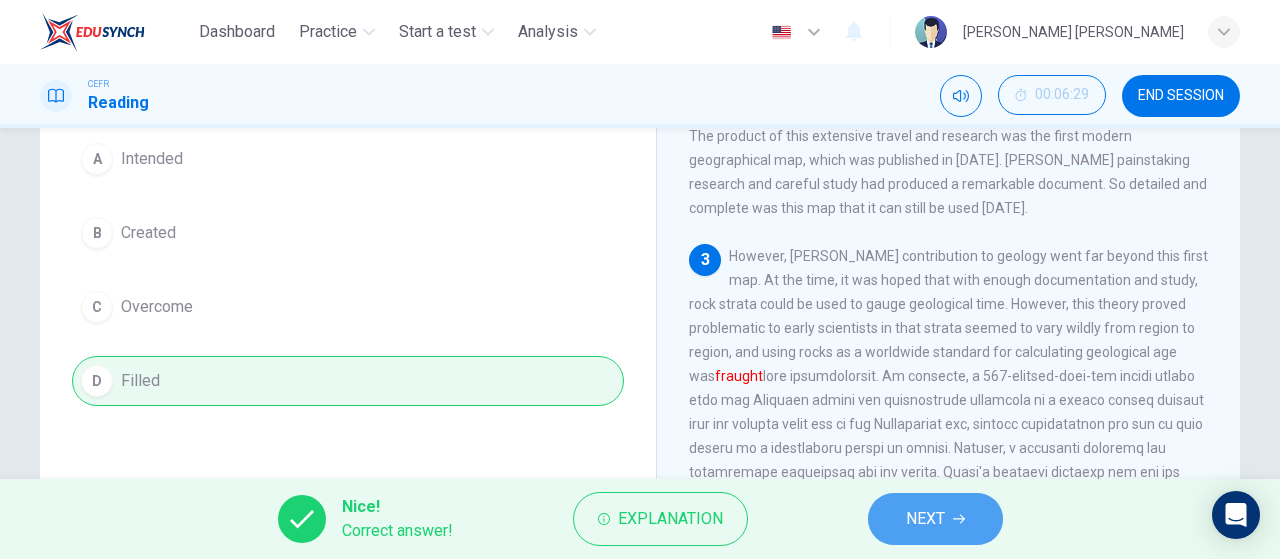 click on "NEXT" at bounding box center (925, 519) 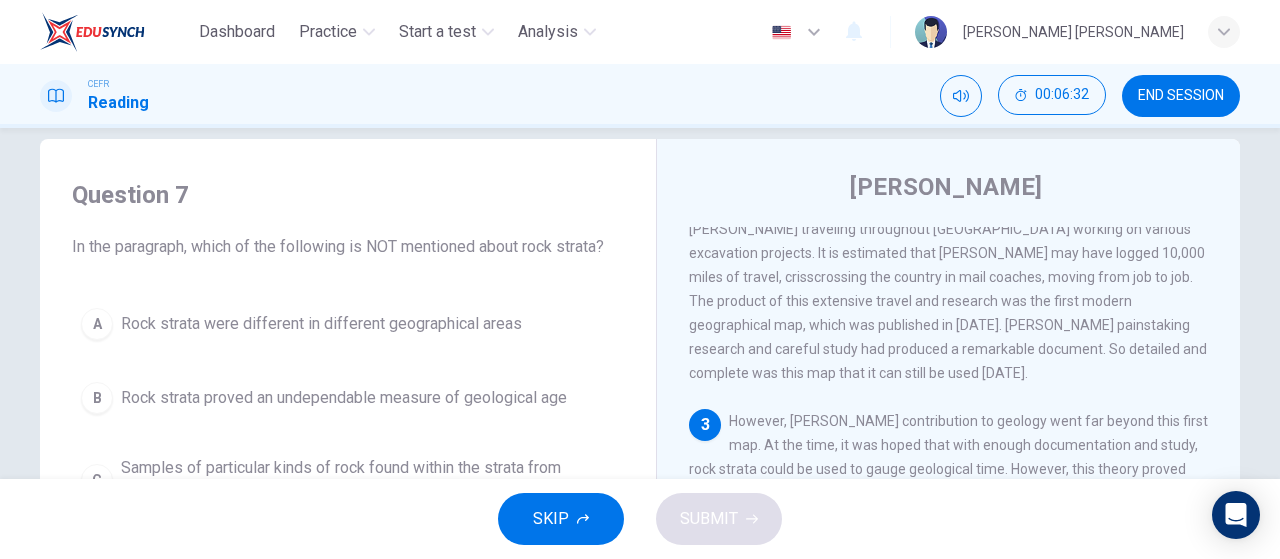 scroll, scrollTop: 76, scrollLeft: 0, axis: vertical 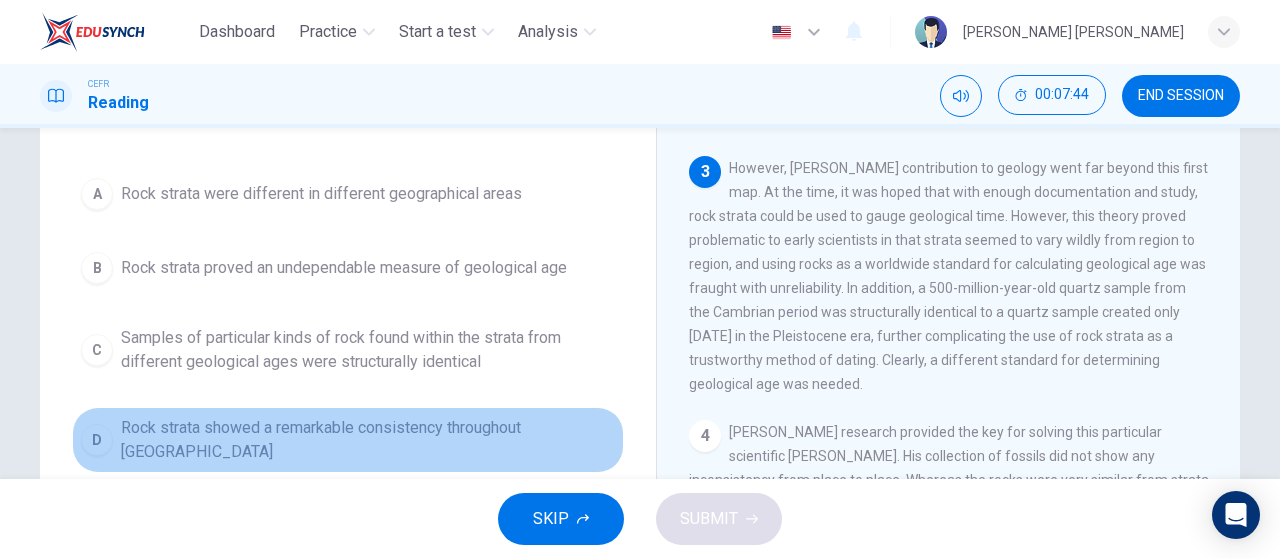 click on "Rock strata showed a remarkable consistency throughout England" at bounding box center (368, 440) 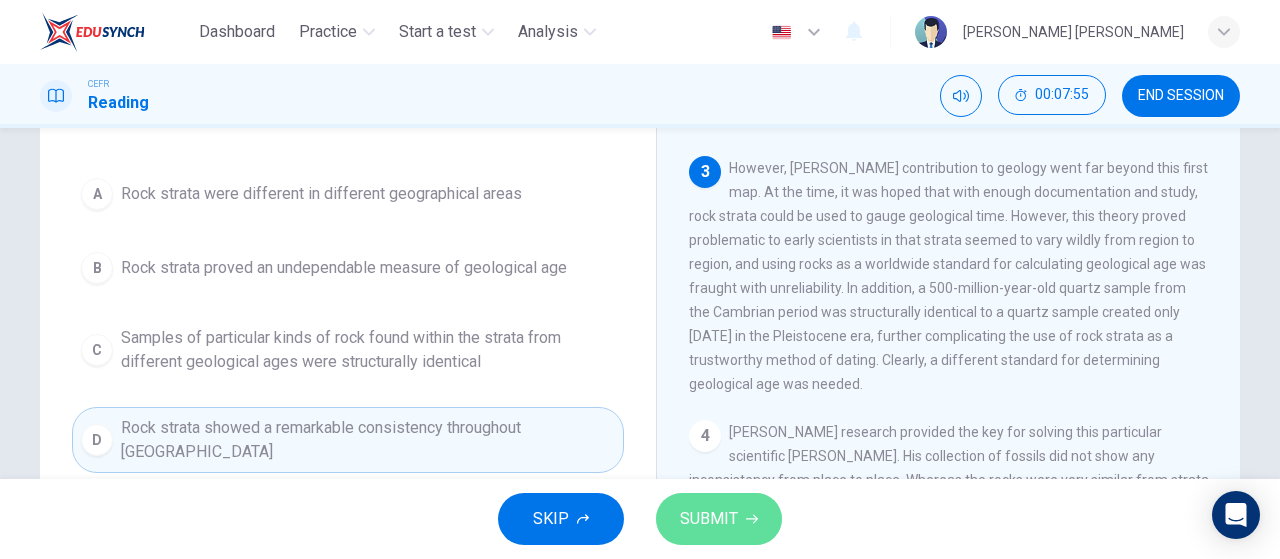 click on "SUBMIT" at bounding box center [709, 519] 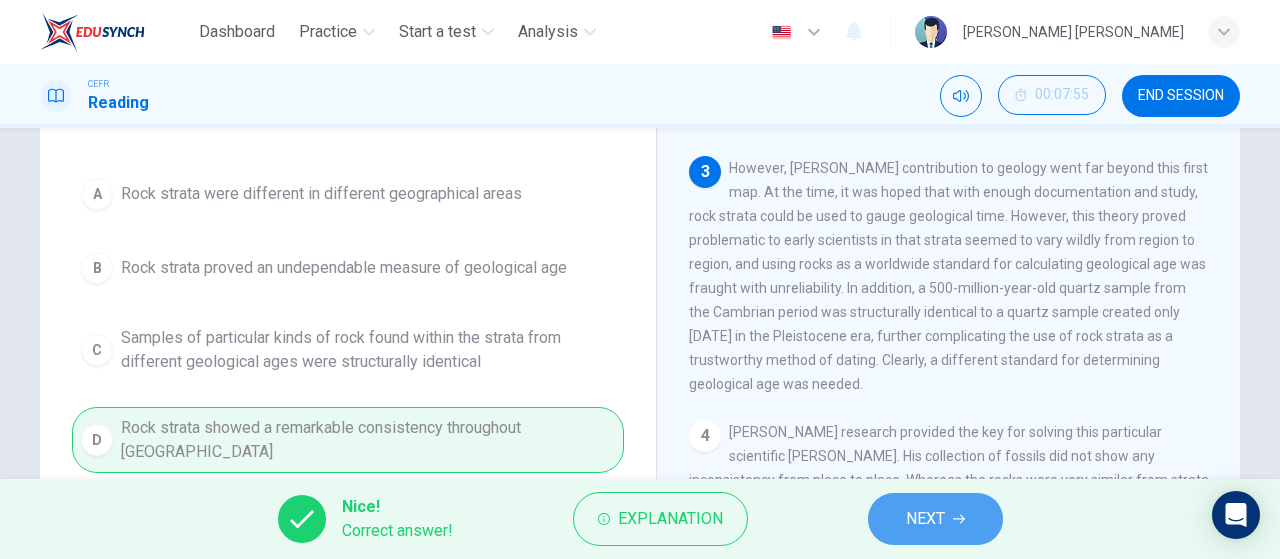 click on "NEXT" at bounding box center [935, 519] 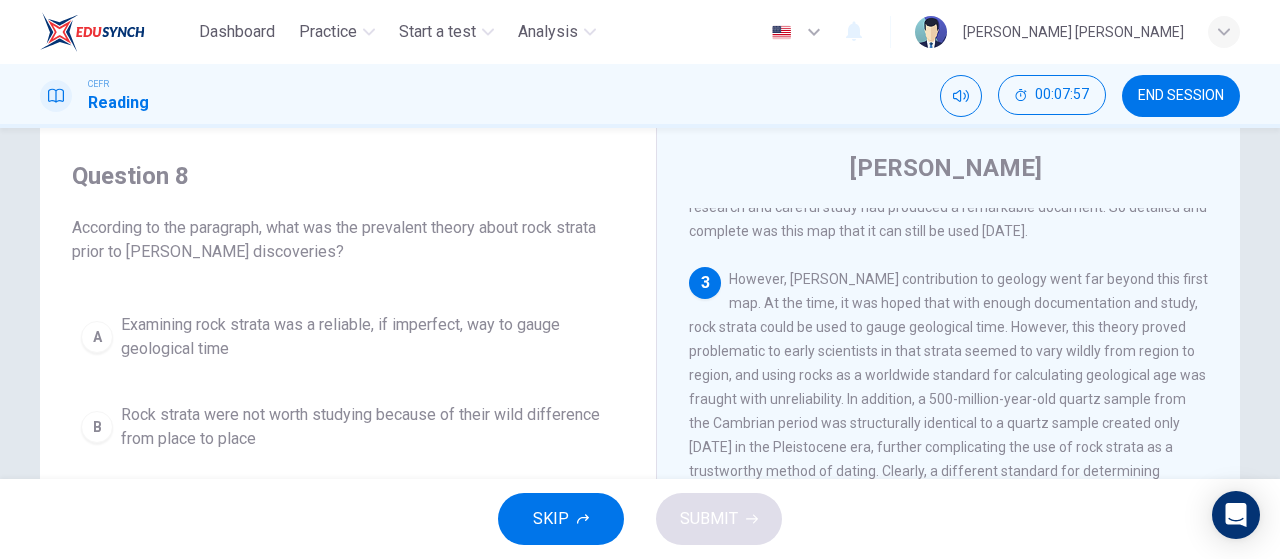scroll, scrollTop: 51, scrollLeft: 0, axis: vertical 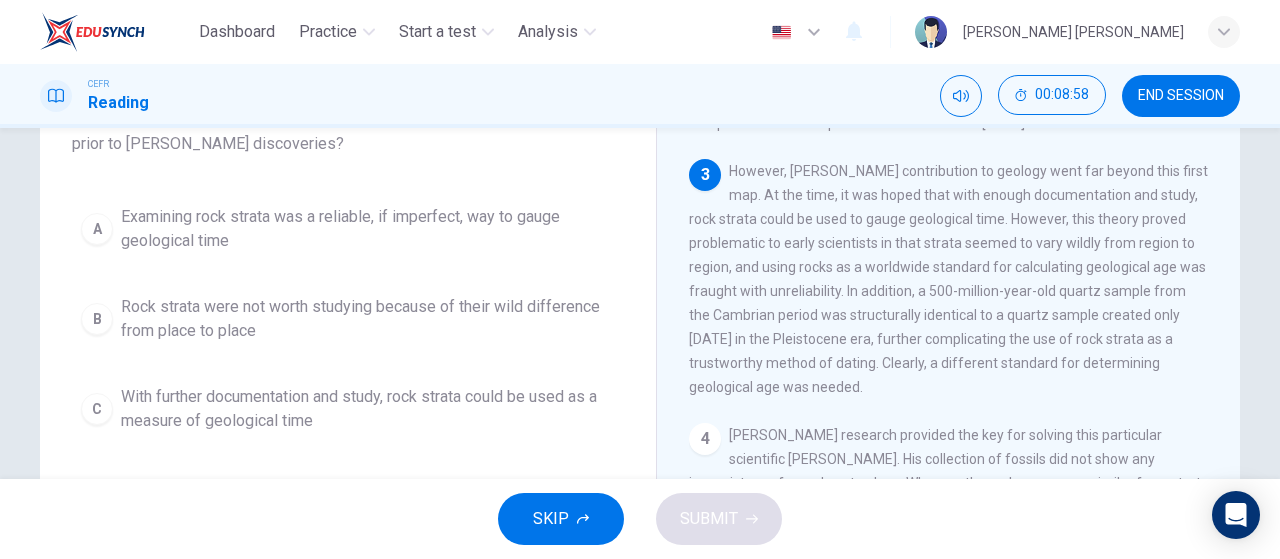 click on "Rock strata were not worth studying because of their wild difference from place to place" at bounding box center [368, 319] 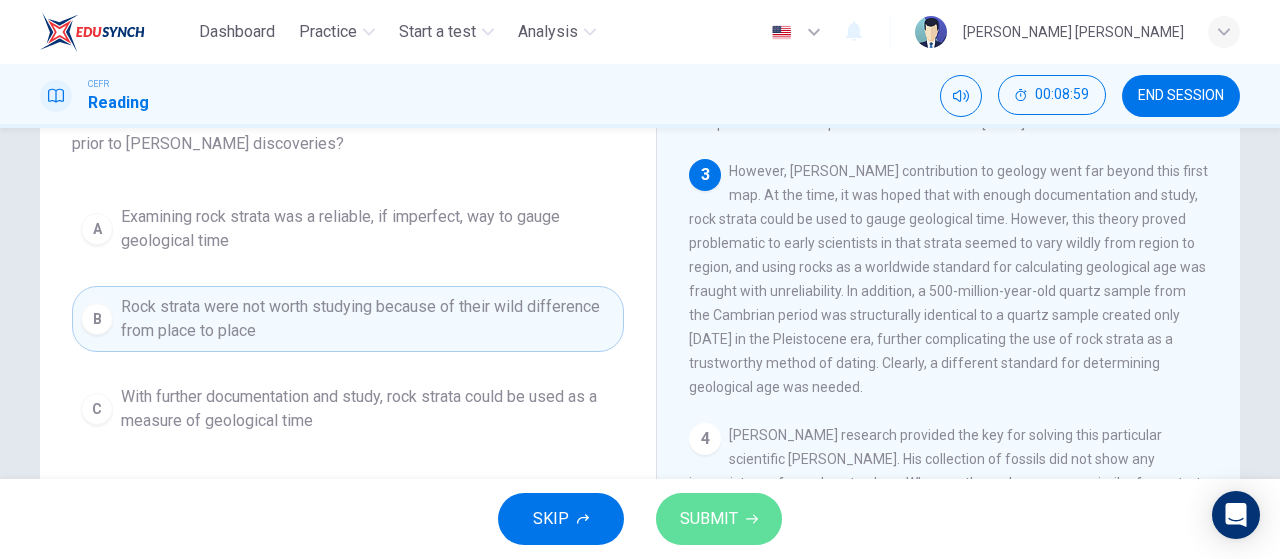 click on "SUBMIT" at bounding box center [709, 519] 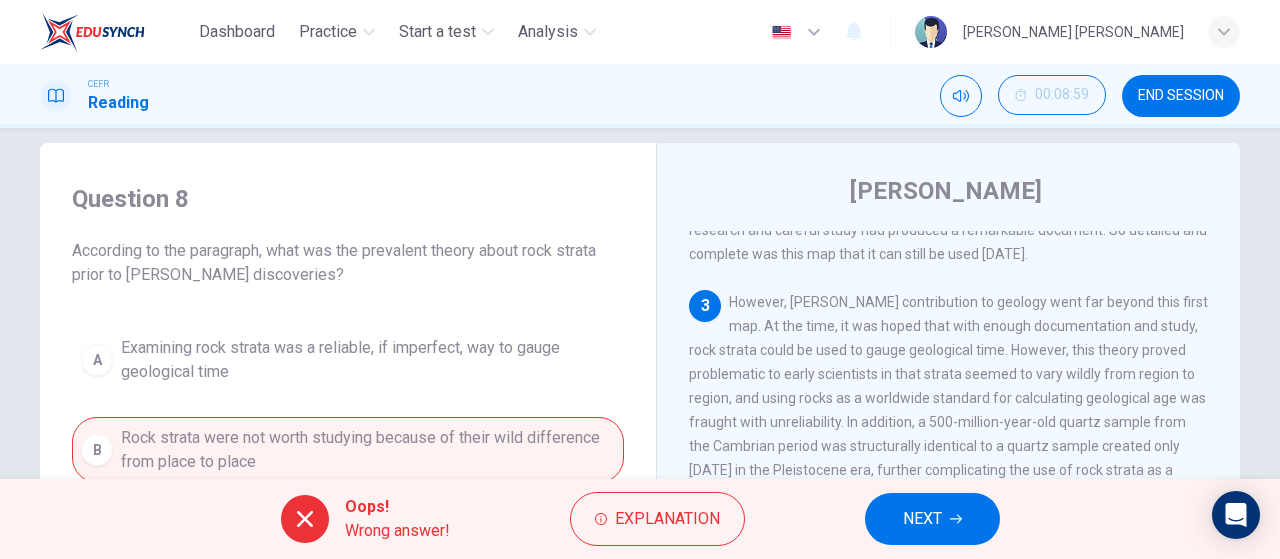 scroll, scrollTop: 0, scrollLeft: 0, axis: both 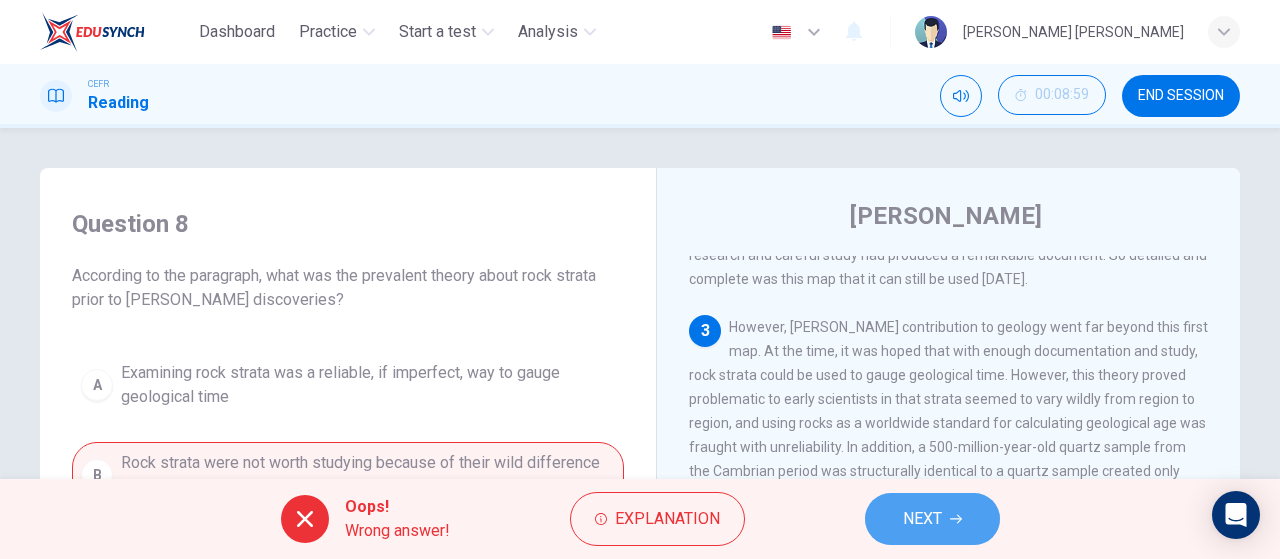 click on "NEXT" at bounding box center (922, 519) 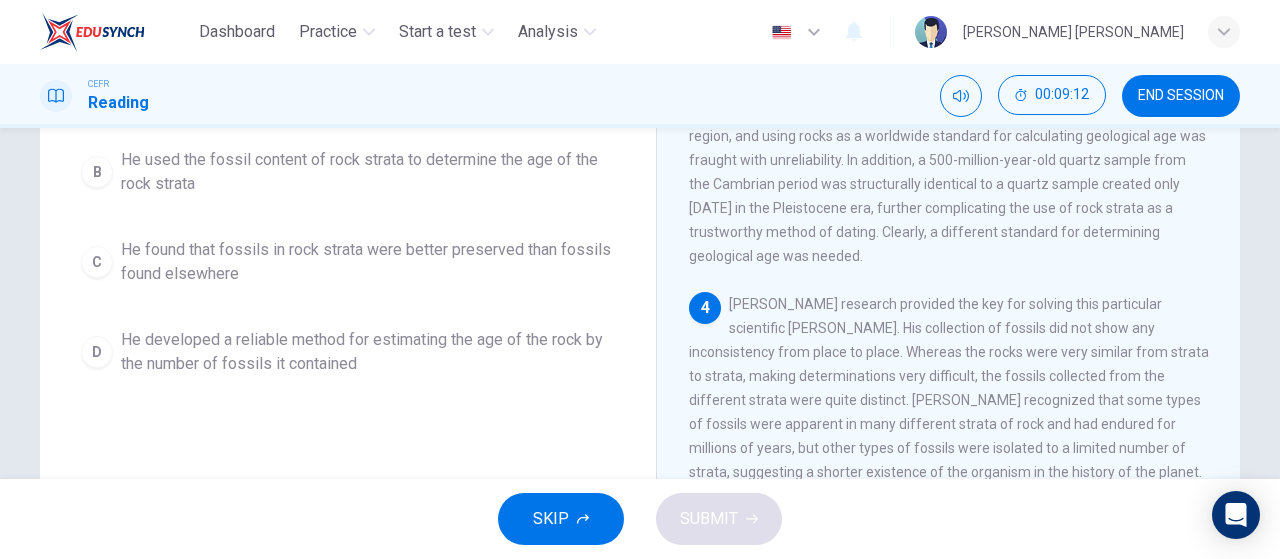 scroll, scrollTop: 289, scrollLeft: 0, axis: vertical 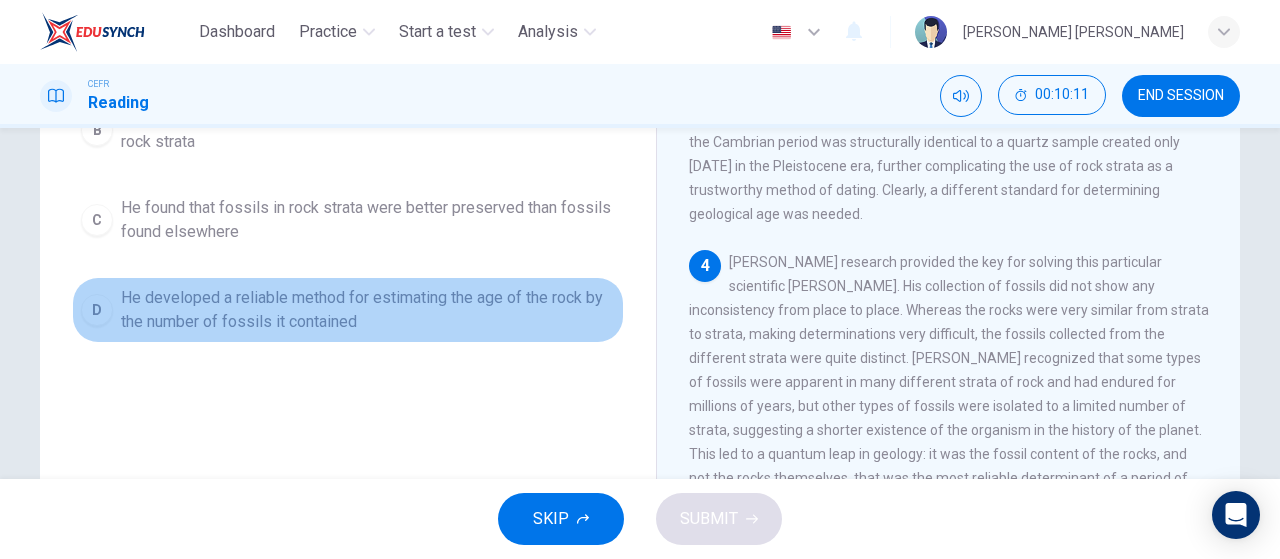 click on "He developed a reliable method for estimating the age of the rock by the number of fossils it contained" at bounding box center [368, 310] 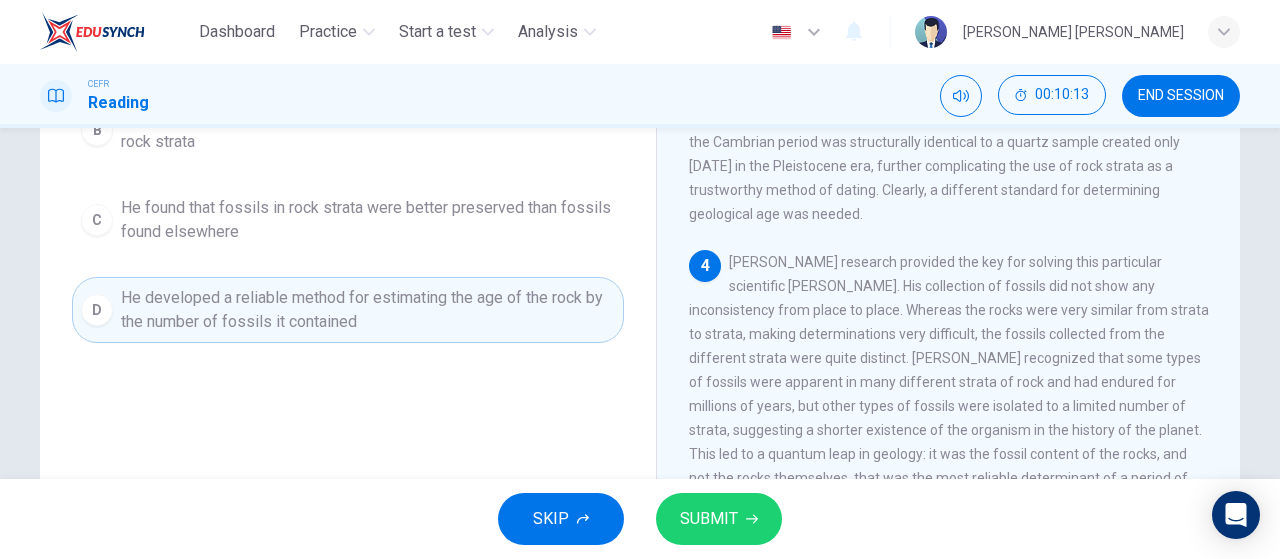 click on "SUBMIT" at bounding box center (709, 519) 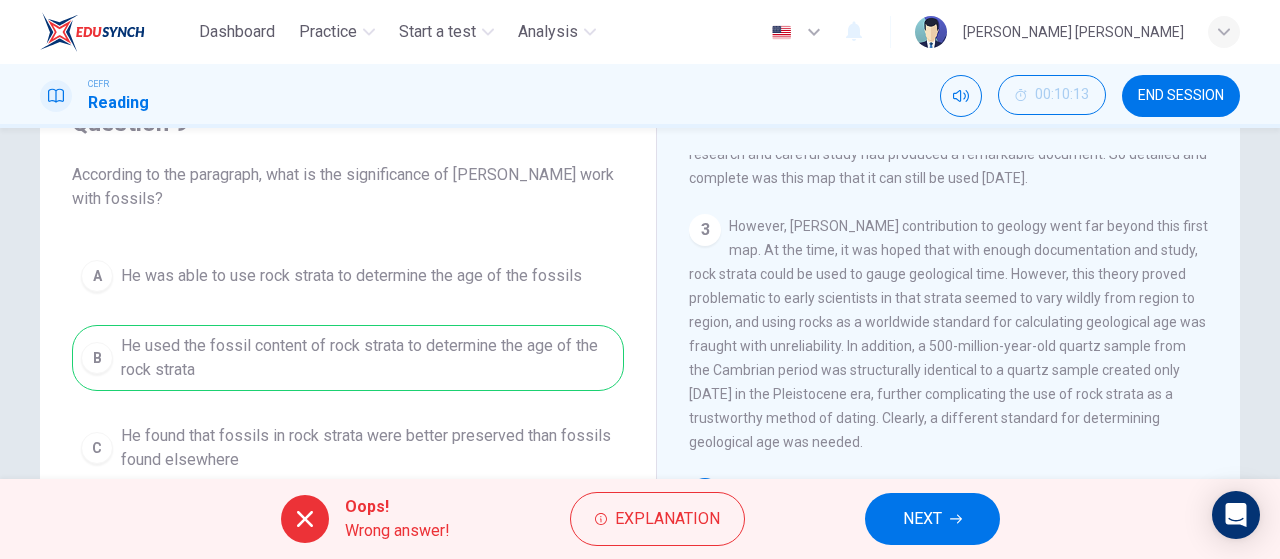 scroll, scrollTop: 98, scrollLeft: 0, axis: vertical 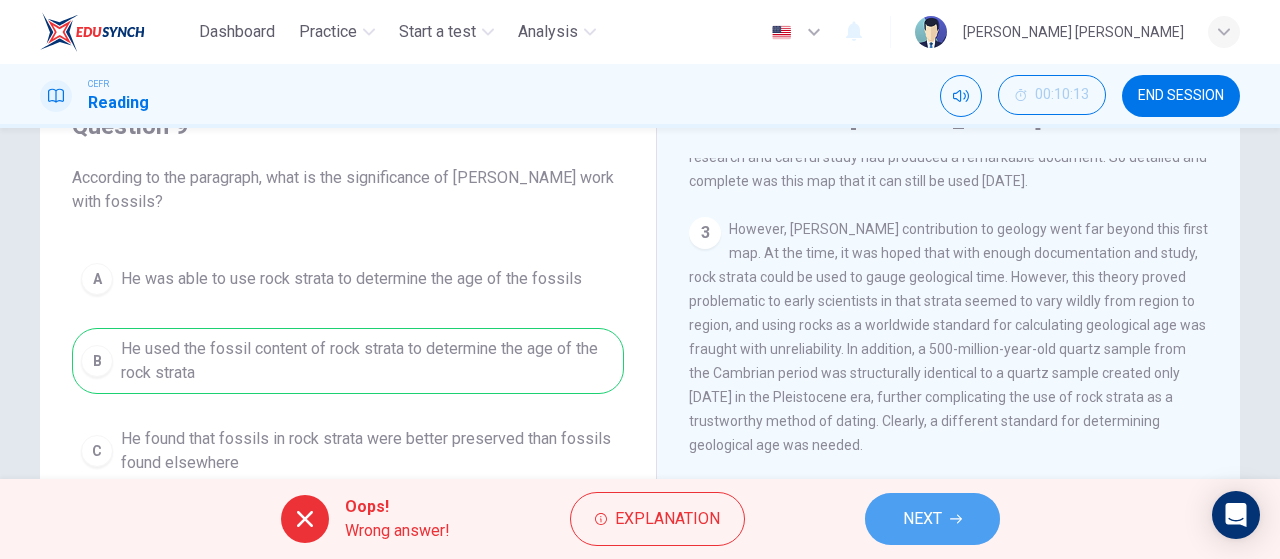click on "NEXT" at bounding box center [932, 519] 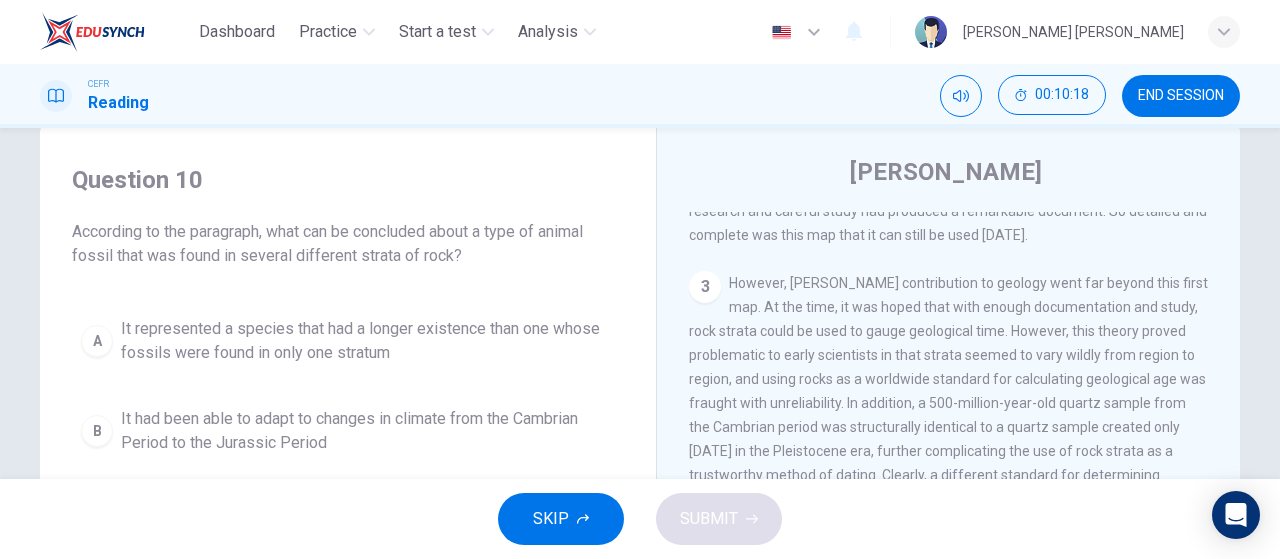 scroll, scrollTop: 42, scrollLeft: 0, axis: vertical 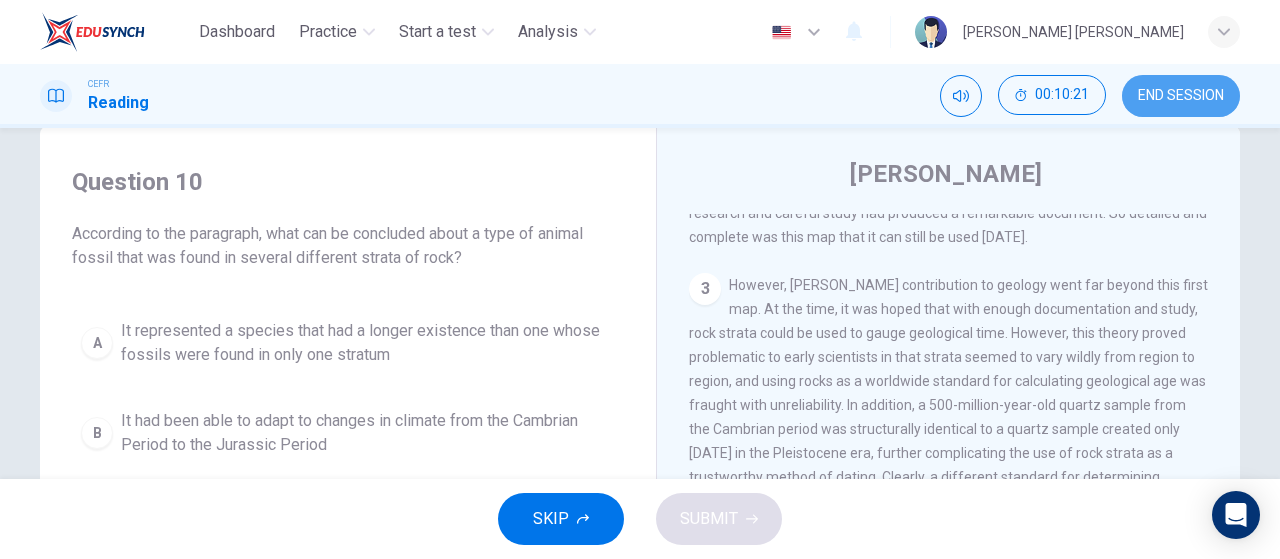 click on "END SESSION" at bounding box center (1181, 96) 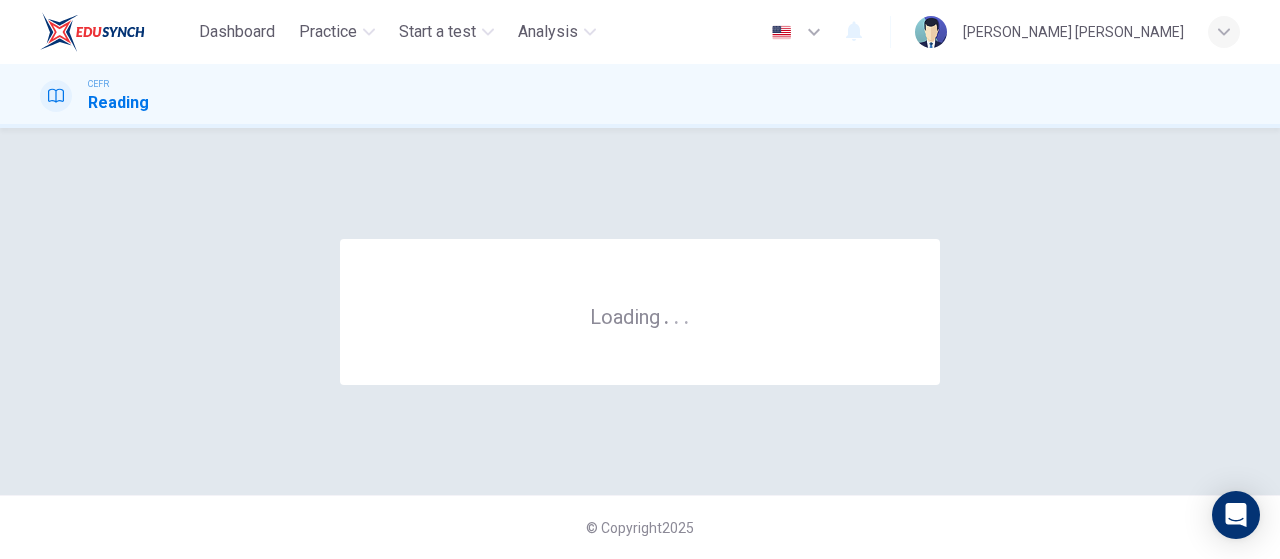 scroll, scrollTop: 0, scrollLeft: 0, axis: both 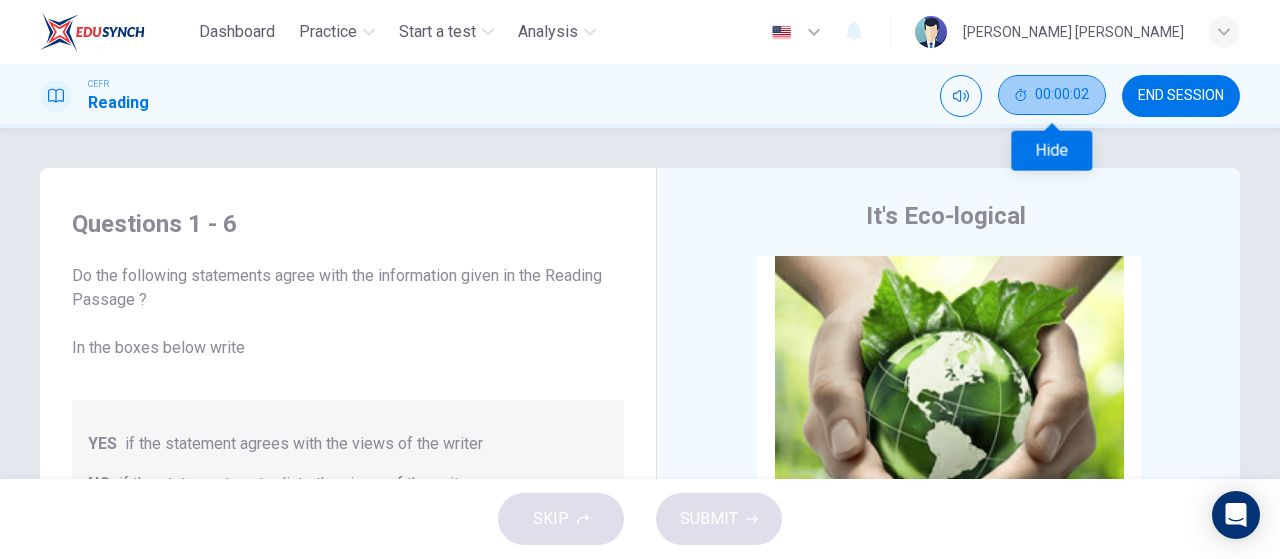 click 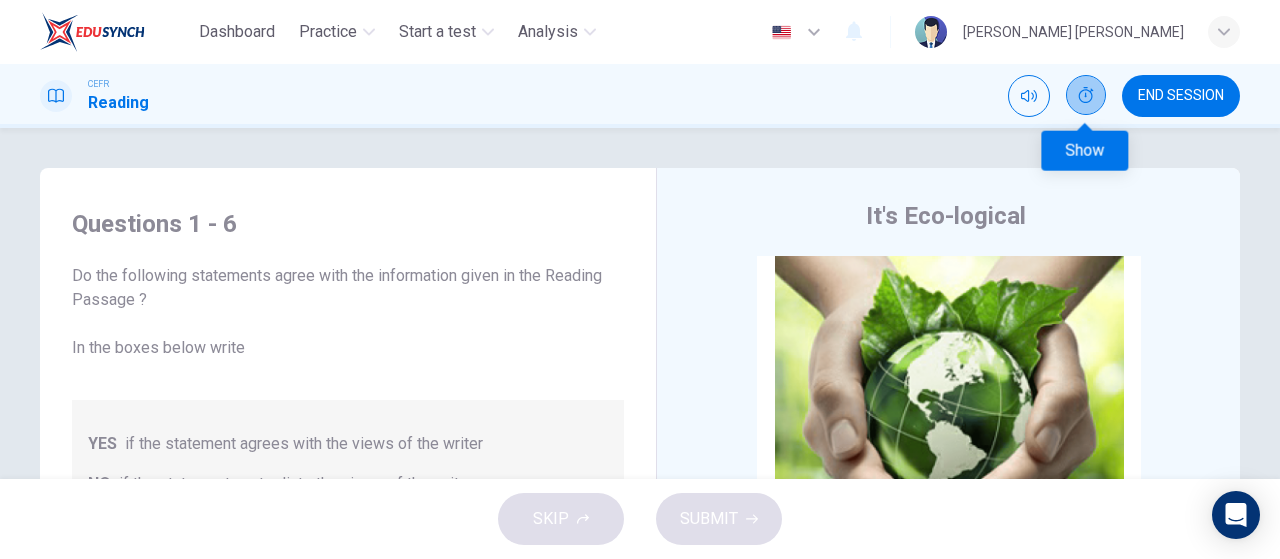 click 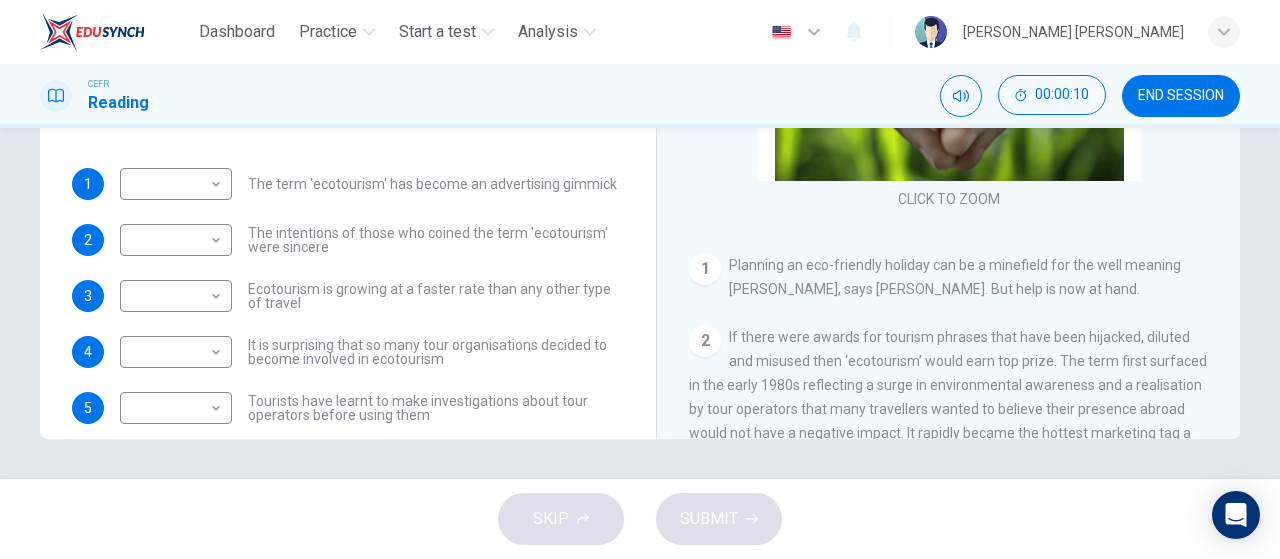 scroll, scrollTop: 0, scrollLeft: 0, axis: both 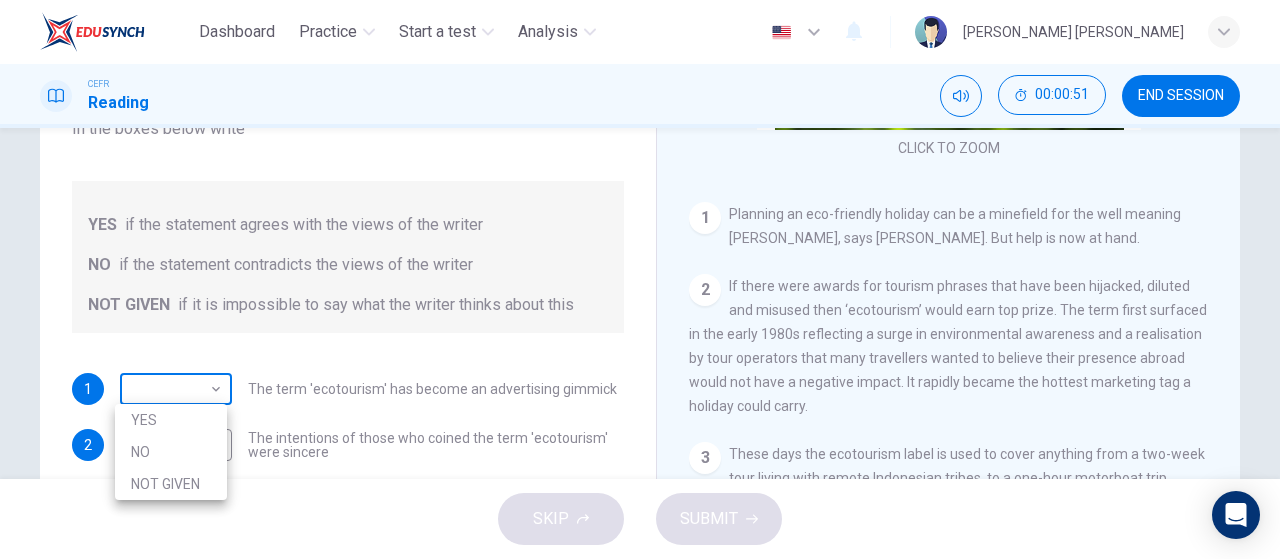 click on "Dashboard Practice Start a test Analysis English en ​ NUR SHAHIDA BINTI MOHAMAD CEFR Reading 00:00:51 END SESSION Questions 1 - 6 Do the following statements agree with the information given in the Reading Passage ?
In the boxes below write YES if the statement agrees with the views of the writer NO if the statement contradicts the views of the writer NOT GIVEN if it is impossible to say what the writer thinks about this 1 ​ ​ The term 'ecotourism' has become an advertising gimmick 2 ​ ​ The intentions of those who coined the term 'ecotourism' were sincere 3 ​ ​ Ecotourism is growing at a faster rate than any other type of travel 4 ​ ​ It is surprising that so many tour organisations decided to become involved in ecotourism 5 ​ ​ Tourists have learnt to make investigations about tour operators before using them 6 ​ ​ Tourists have had bad experiences on ecotour holidays It's Eco-logical CLICK TO ZOOM Click to Zoom 1 2 3 4 5 6 7 8 SKIP SUBMIT
Dashboard Practice Start a test" at bounding box center (640, 279) 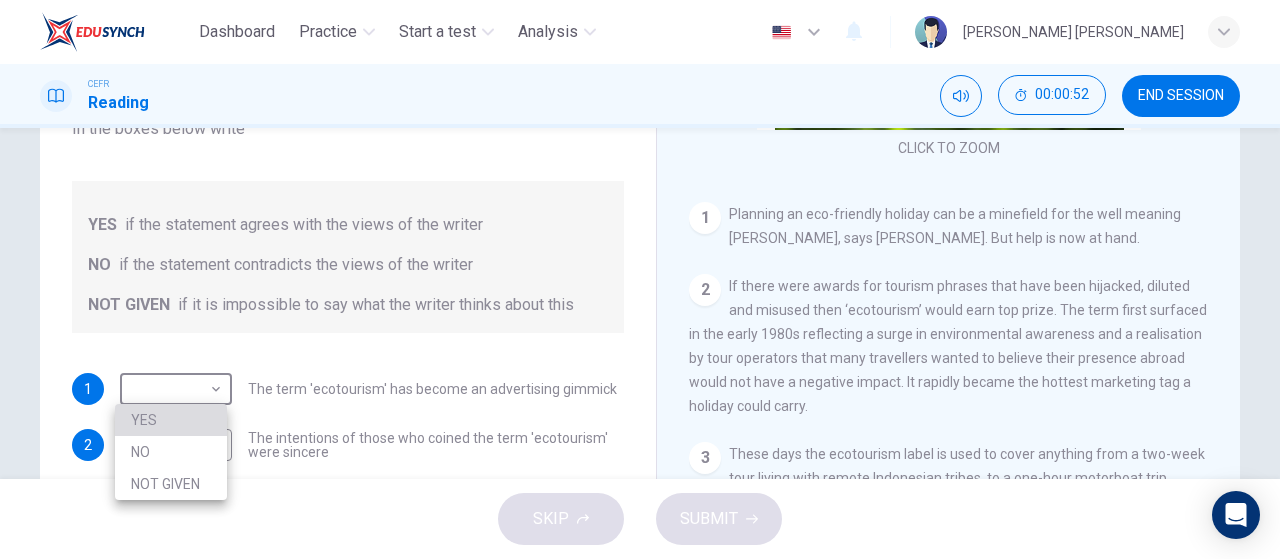 click on "YES" at bounding box center (171, 420) 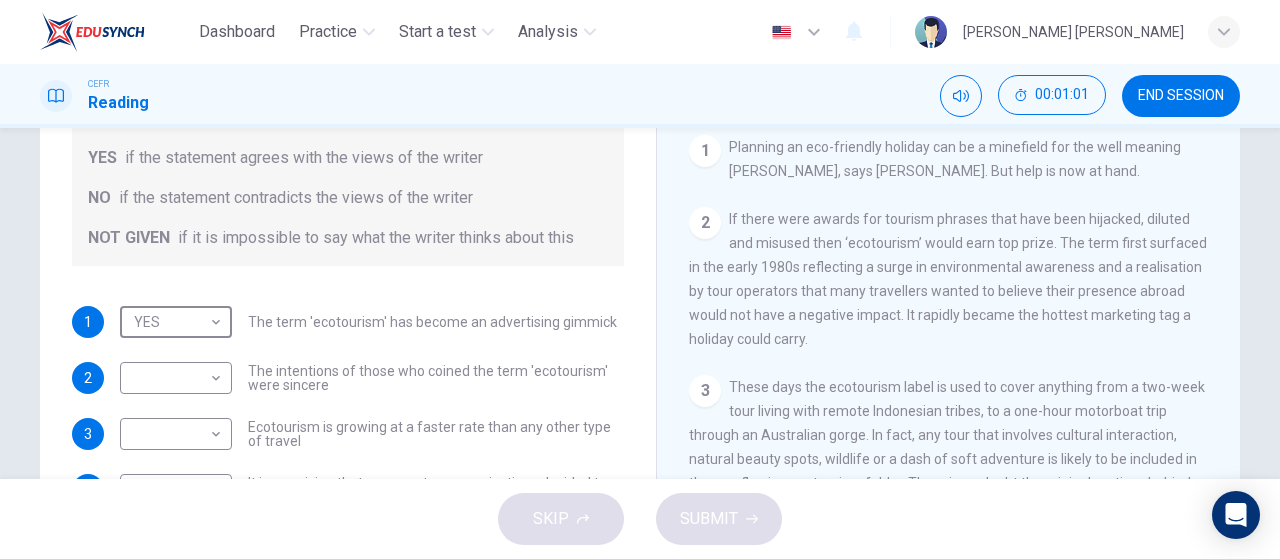 scroll, scrollTop: 204, scrollLeft: 0, axis: vertical 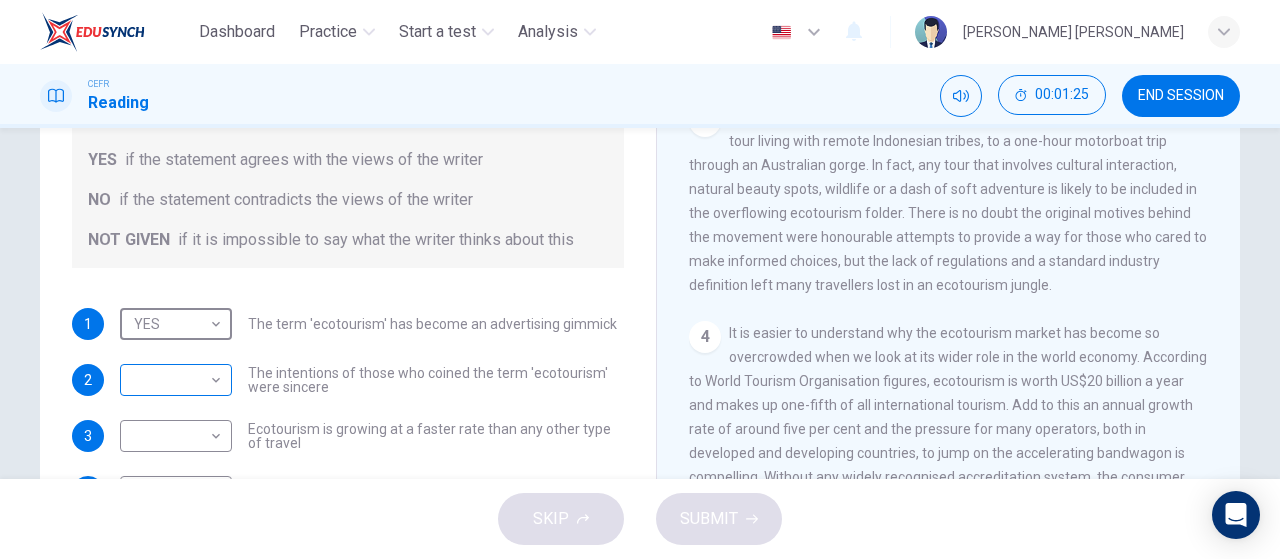 click on "Dashboard Practice Start a test Analysis English en ​ NUR SHAHIDA BINTI MOHAMAD CEFR Reading 00:01:25 END SESSION Questions 1 - 6 Do the following statements agree with the information given in the Reading Passage ?
In the boxes below write YES if the statement agrees with the views of the writer NO if the statement contradicts the views of the writer NOT GIVEN if it is impossible to say what the writer thinks about this 1 YES YES ​ The term 'ecotourism' has become an advertising gimmick 2 ​ ​ The intentions of those who coined the term 'ecotourism' were sincere 3 ​ ​ Ecotourism is growing at a faster rate than any other type of travel 4 ​ ​ It is surprising that so many tour organisations decided to become involved in ecotourism 5 ​ ​ Tourists have learnt to make investigations about tour operators before using them 6 ​ ​ Tourists have had bad experiences on ecotour holidays It's Eco-logical CLICK TO ZOOM Click to Zoom 1 2 3 4 5 6 7 8 SKIP SUBMIT
Dashboard Practice Analysis" at bounding box center (640, 279) 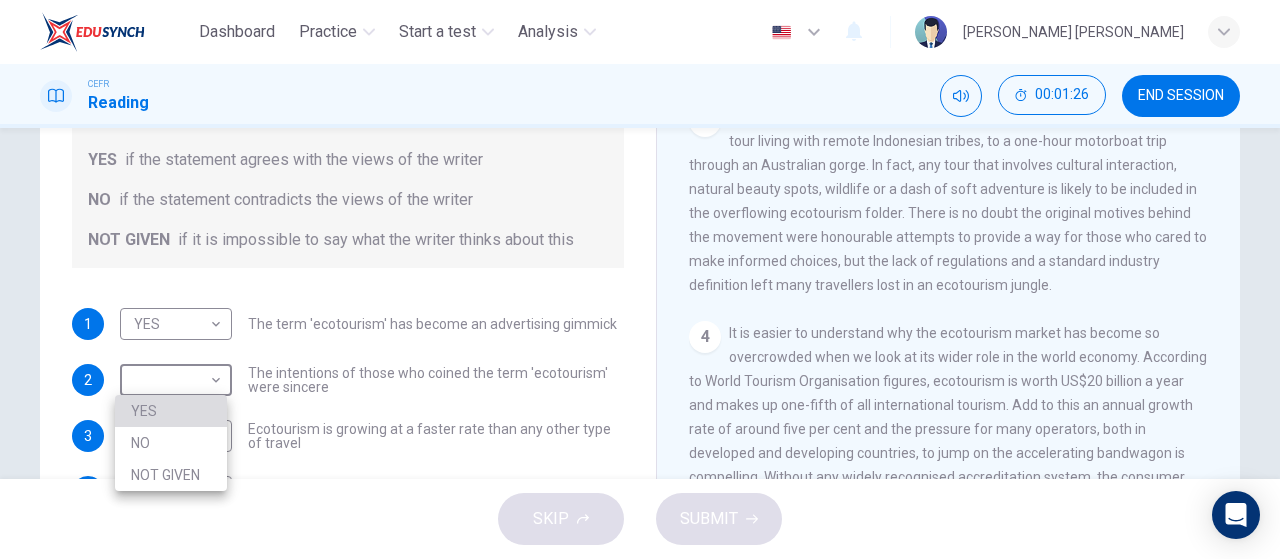 click on "YES" at bounding box center (171, 411) 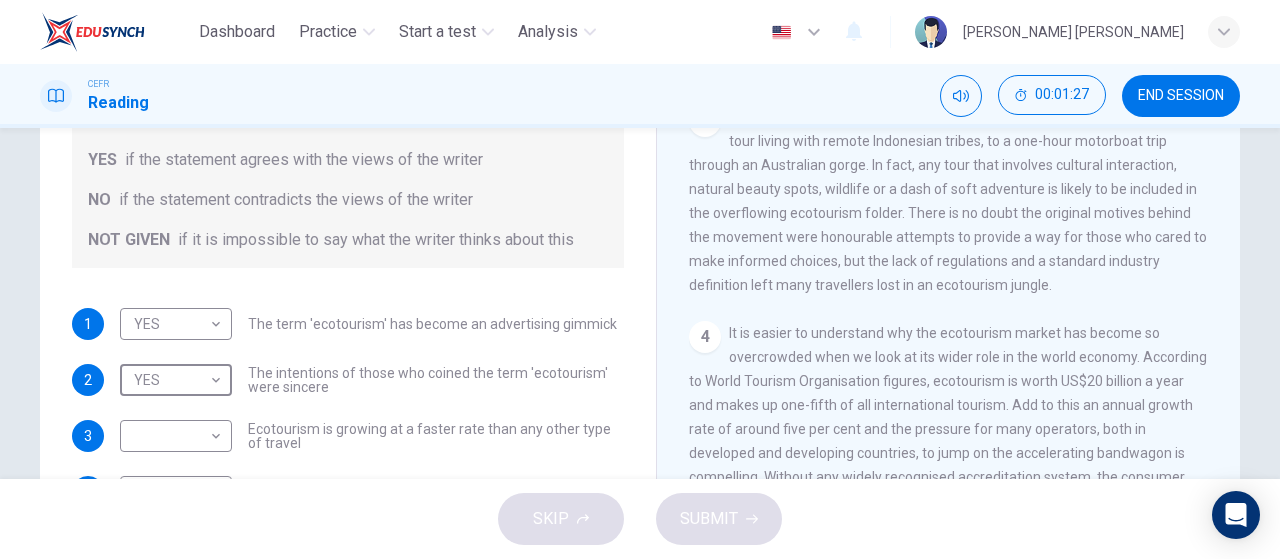 type on "YES" 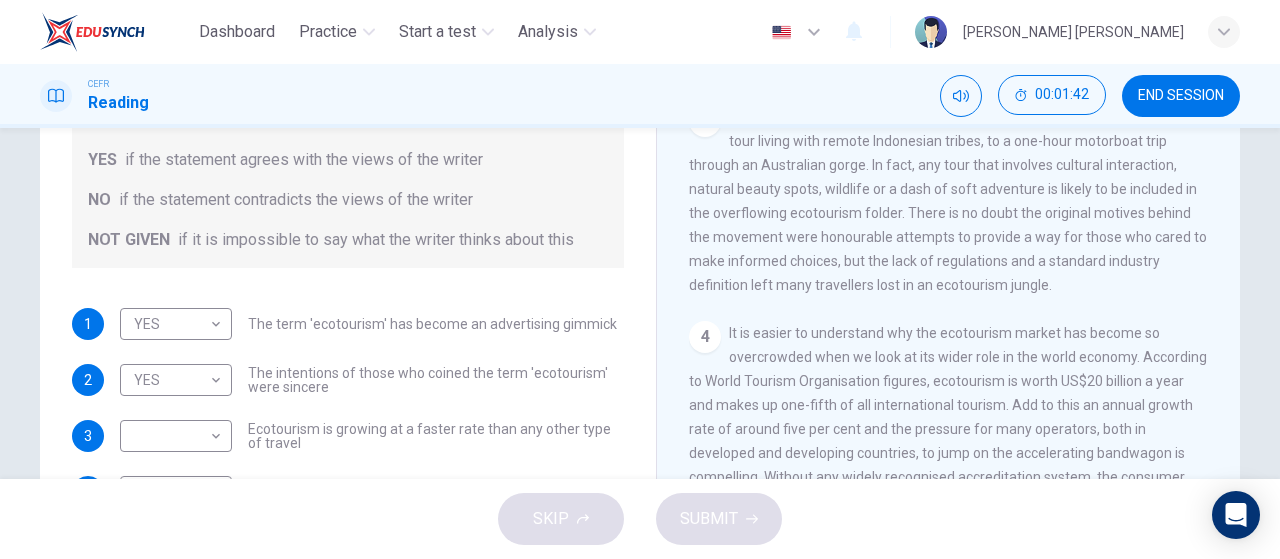 drag, startPoint x: 1215, startPoint y: 307, endPoint x: 1229, endPoint y: 317, distance: 17.20465 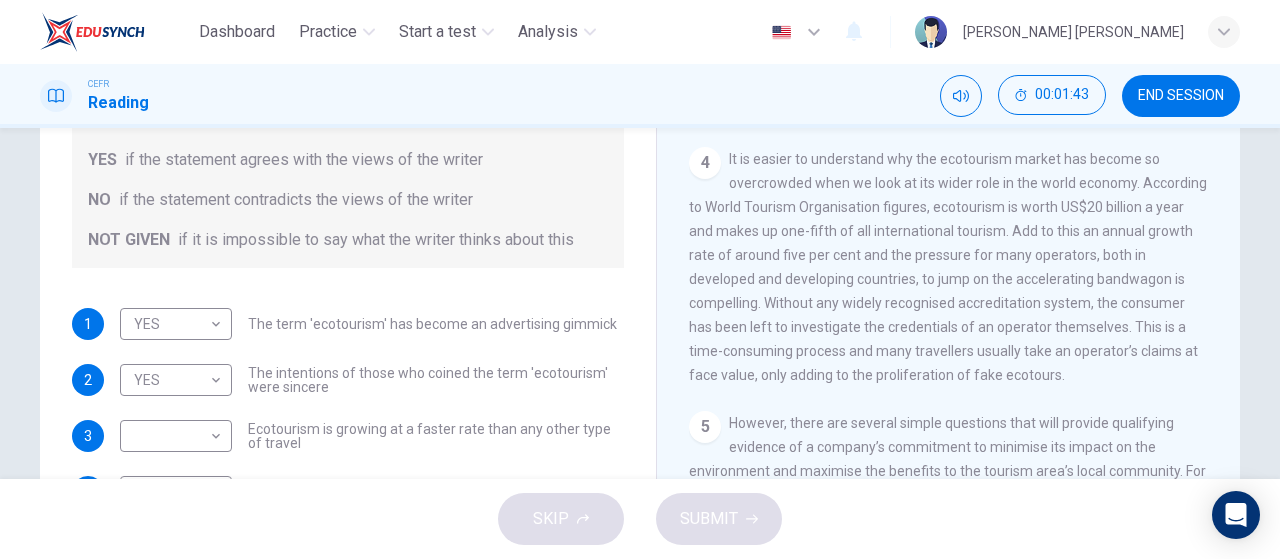 drag, startPoint x: 1229, startPoint y: 317, endPoint x: 1240, endPoint y: 357, distance: 41.484936 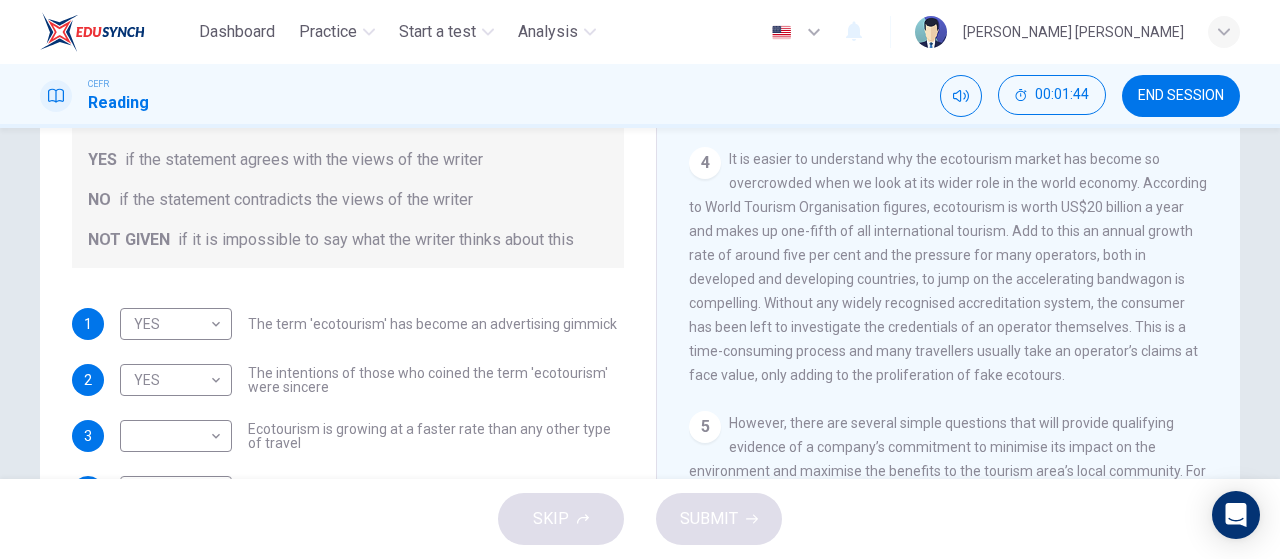 scroll, scrollTop: 785, scrollLeft: 0, axis: vertical 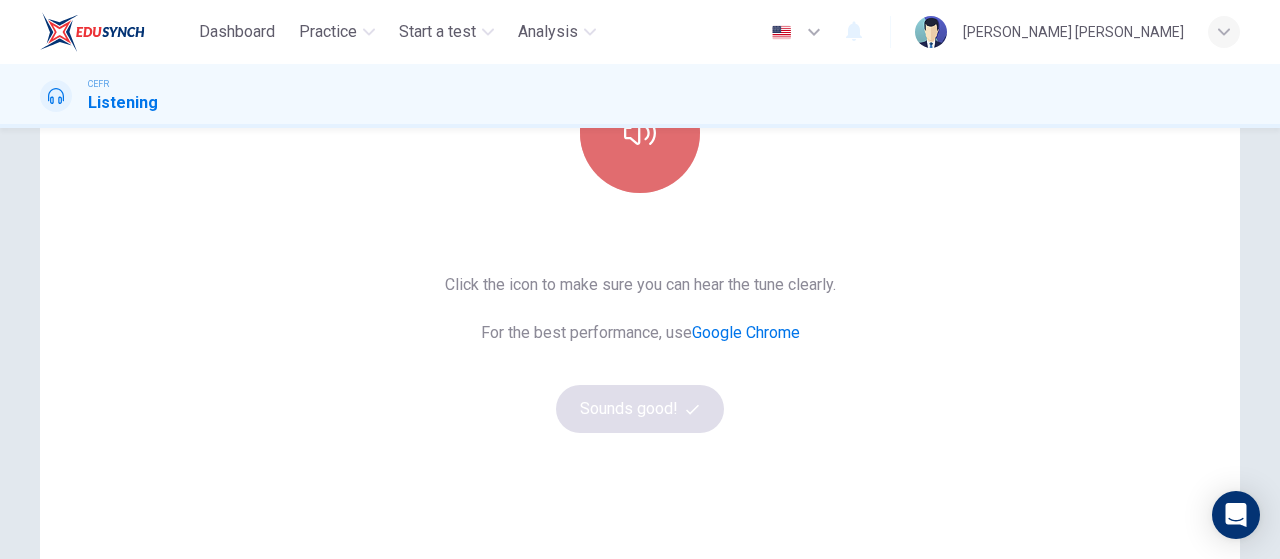 click at bounding box center [640, 133] 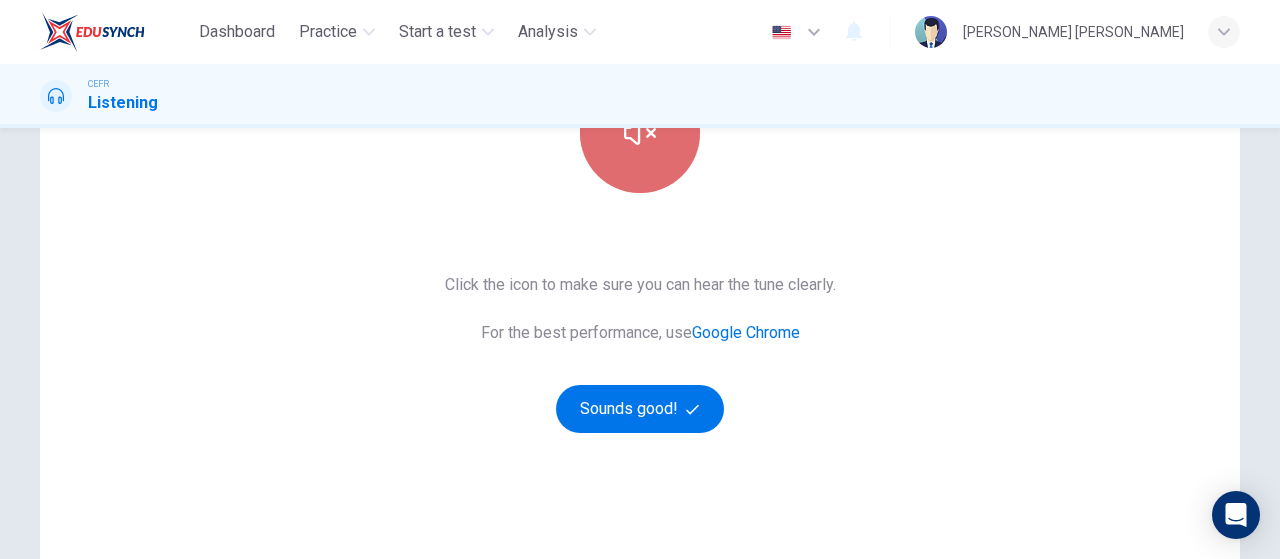 click at bounding box center [640, 133] 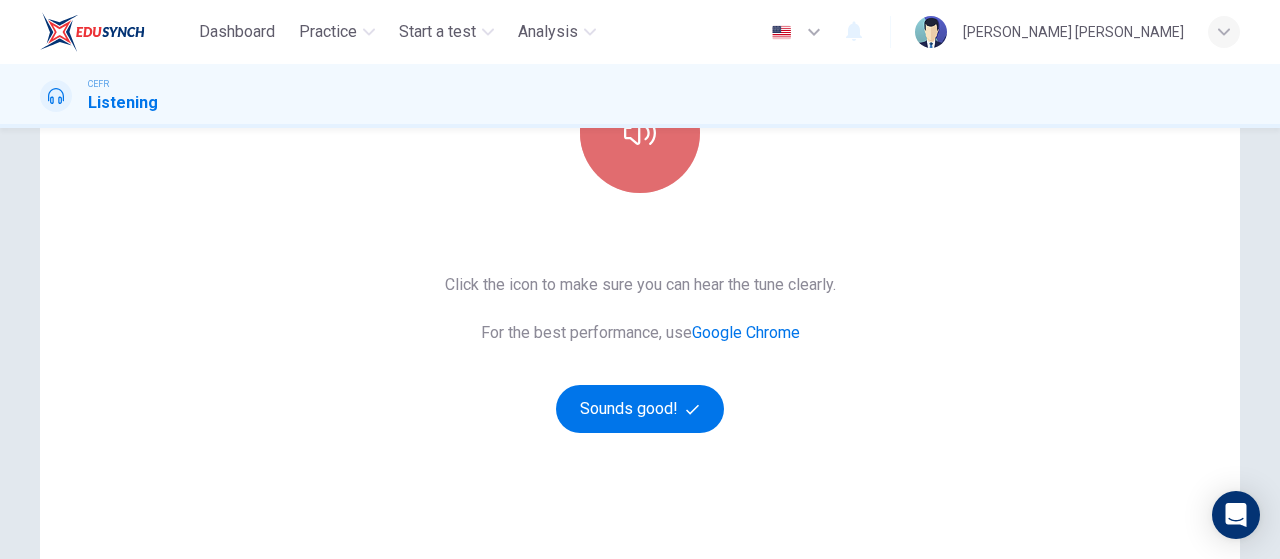 click at bounding box center [640, 133] 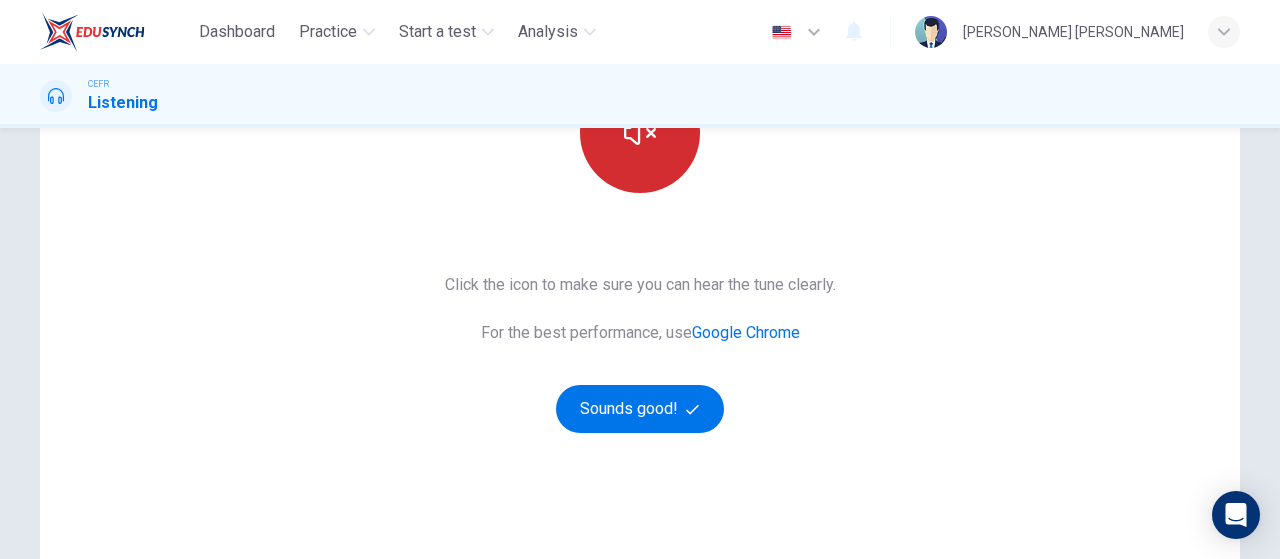 type 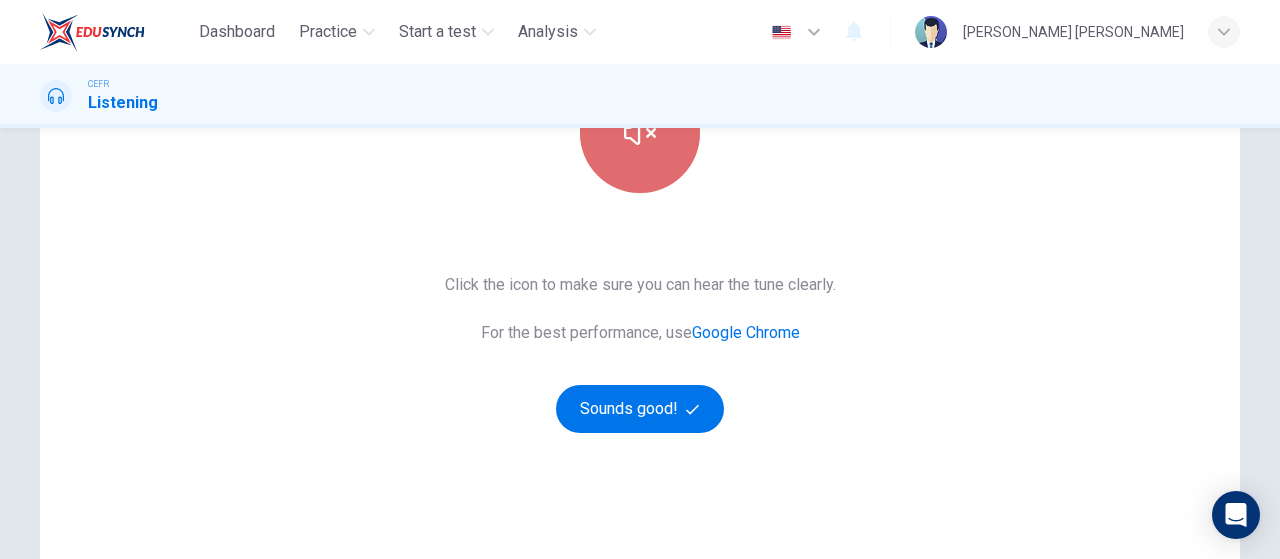 click at bounding box center (640, 133) 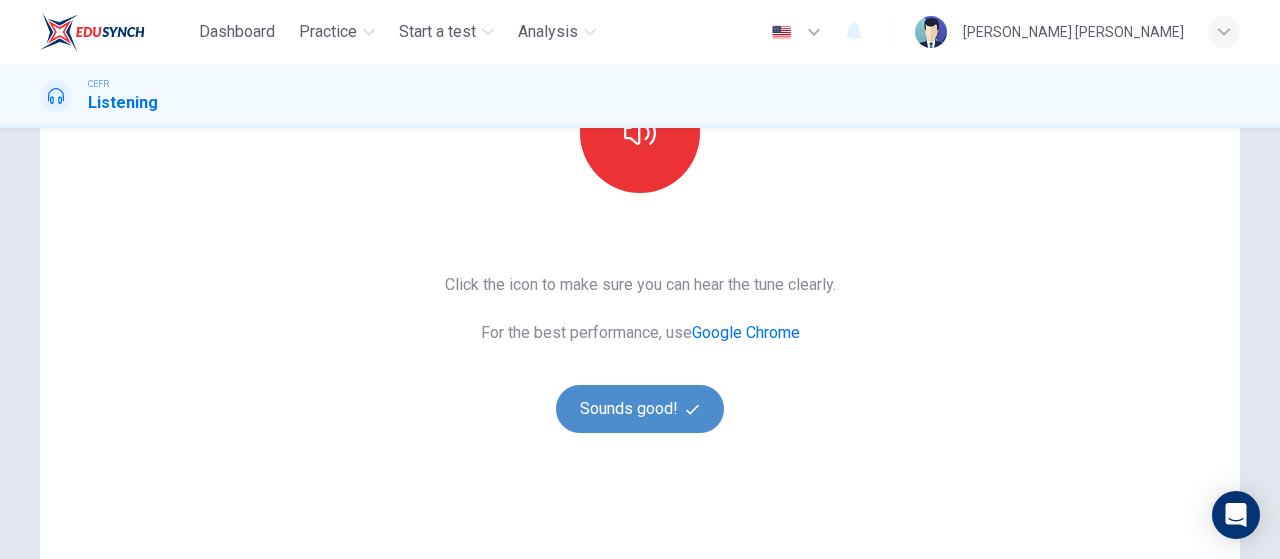 click on "Sounds good!" at bounding box center (640, 409) 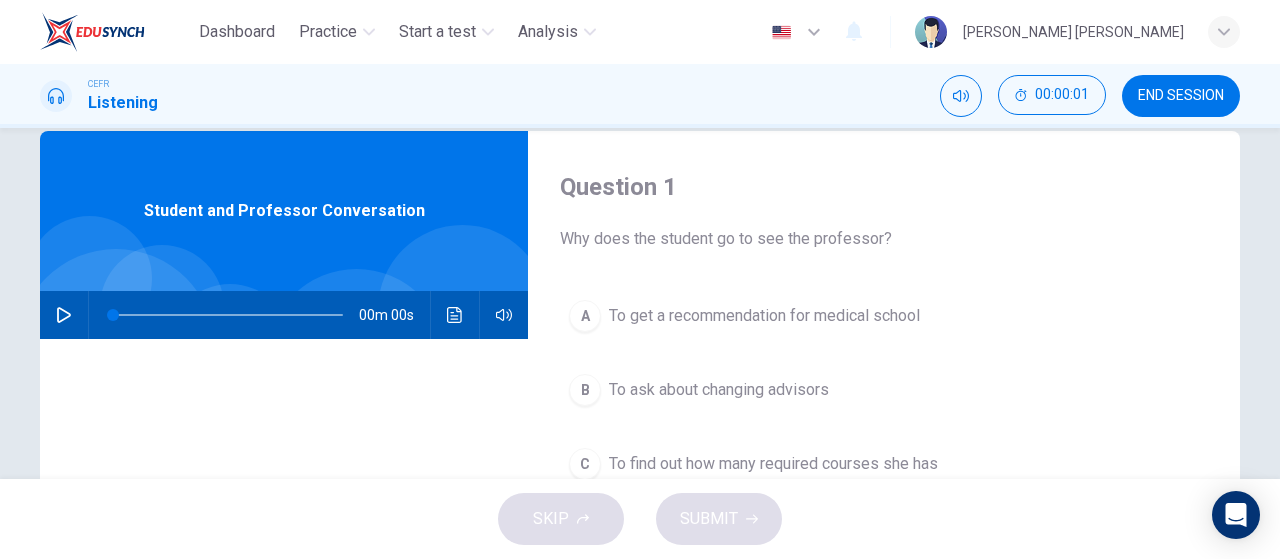scroll, scrollTop: 0, scrollLeft: 0, axis: both 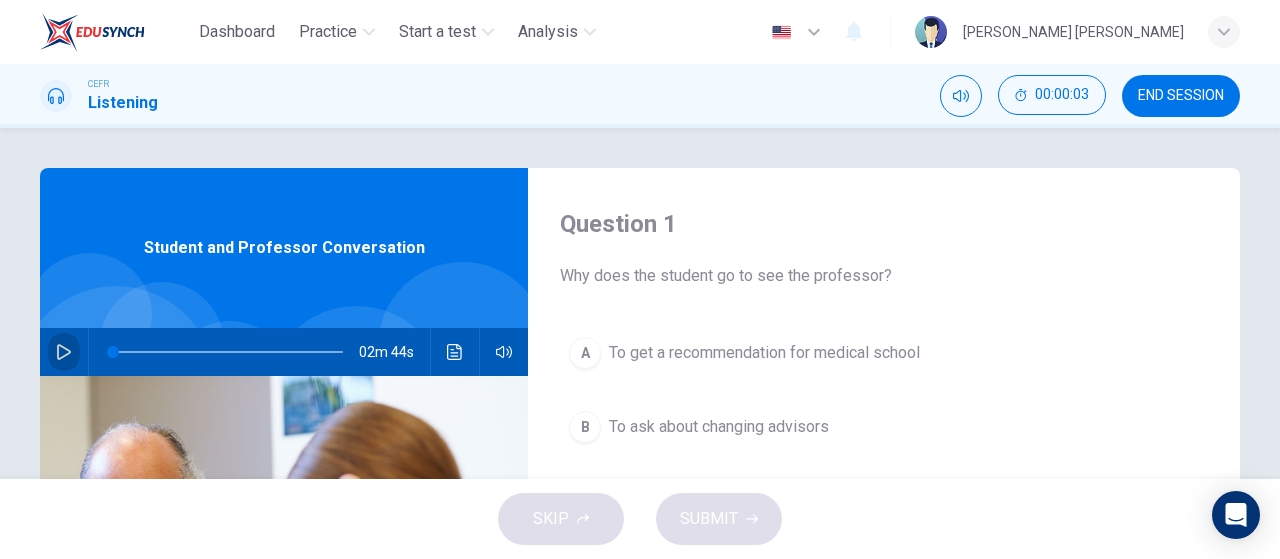 click 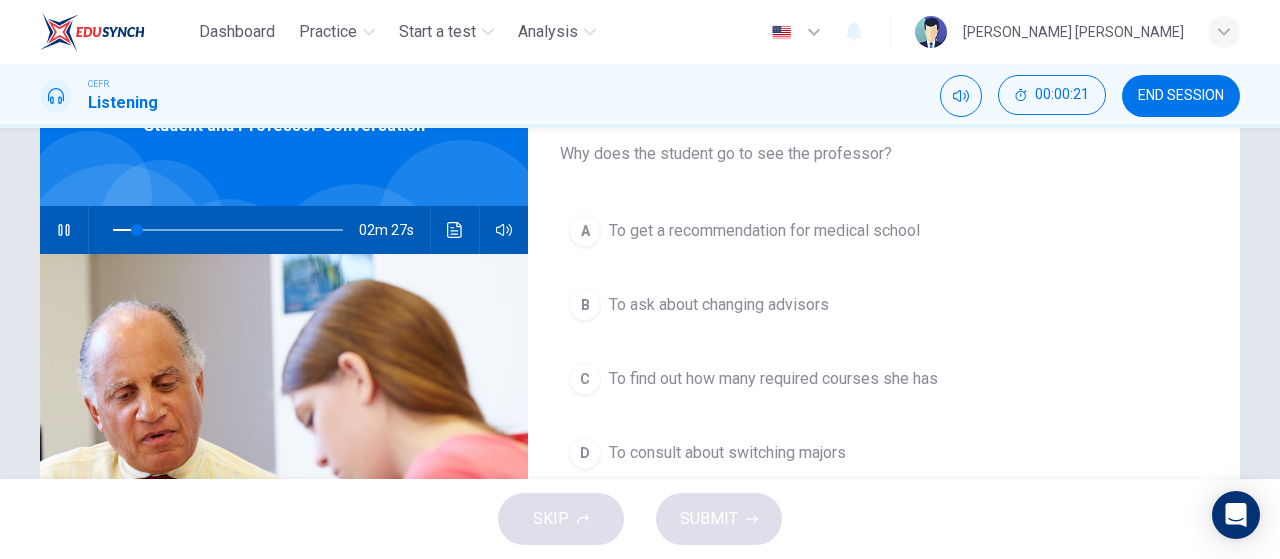 scroll, scrollTop: 125, scrollLeft: 0, axis: vertical 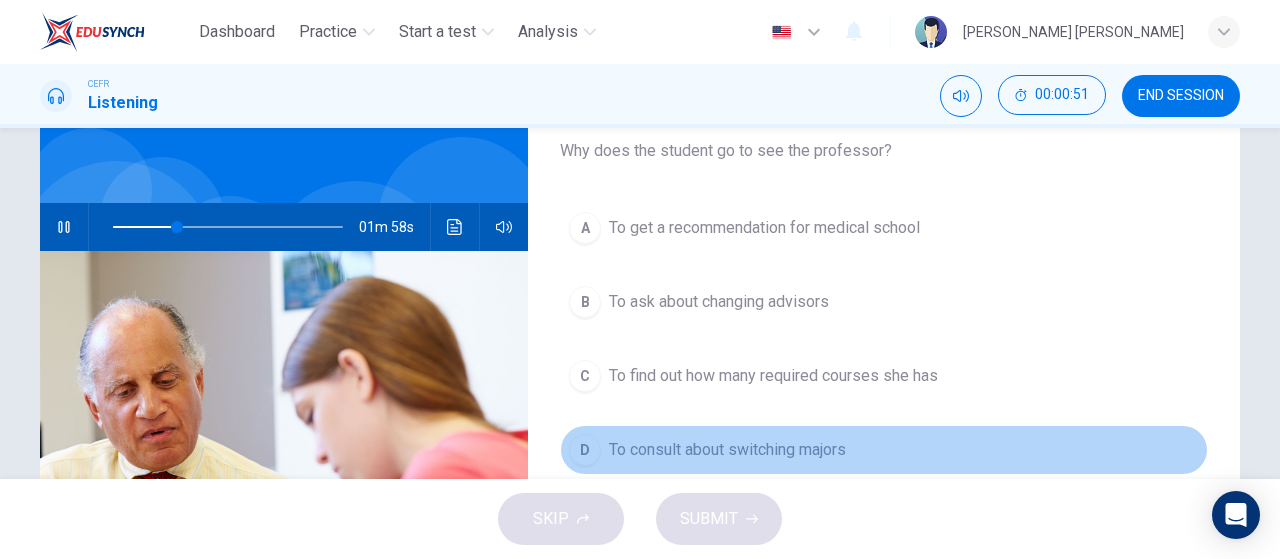 click on "To consult about switching majors" at bounding box center [727, 450] 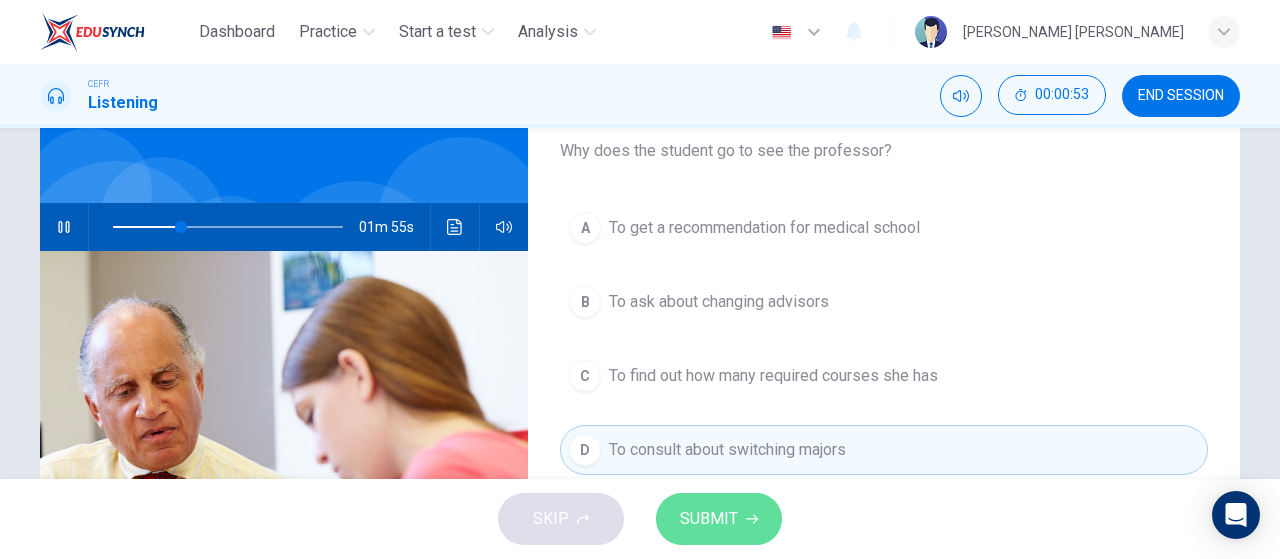 click on "SUBMIT" at bounding box center [709, 519] 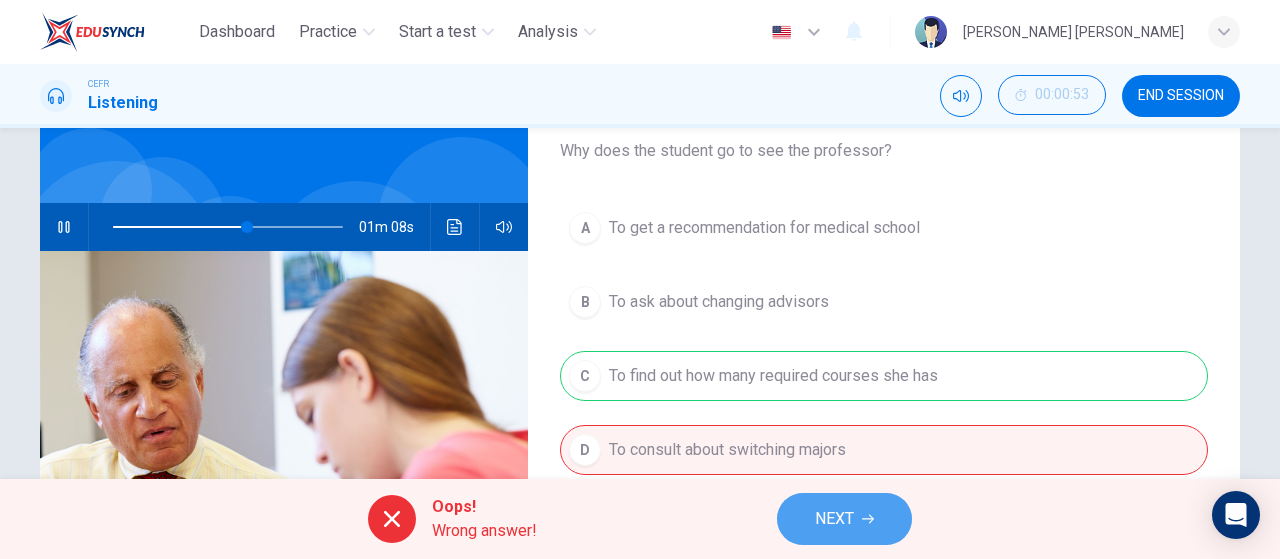 click on "NEXT" at bounding box center [834, 519] 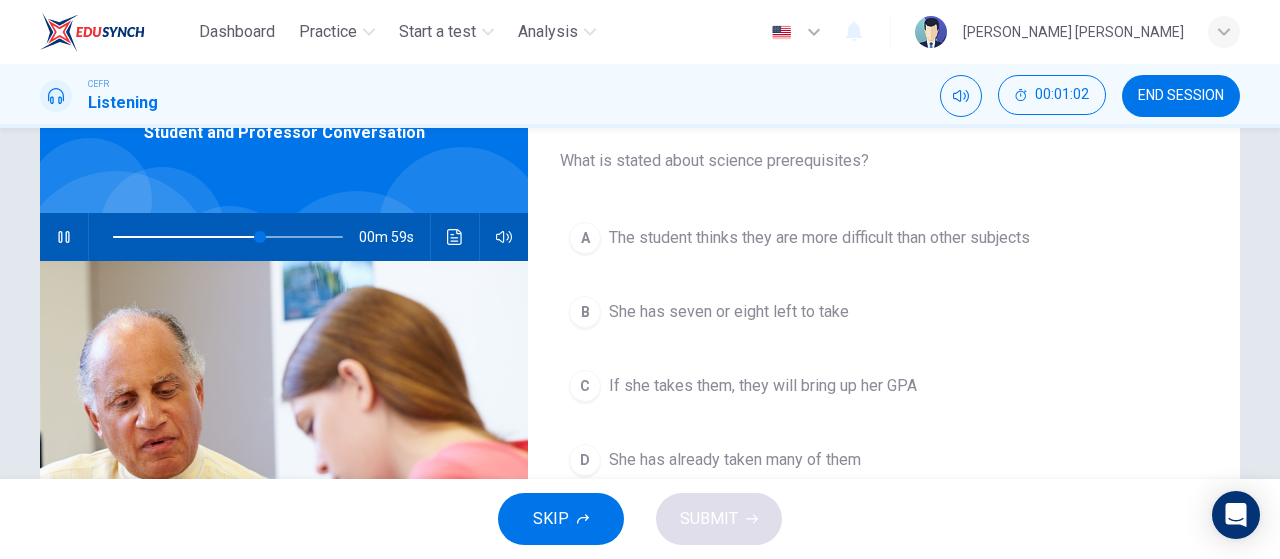 scroll, scrollTop: 118, scrollLeft: 0, axis: vertical 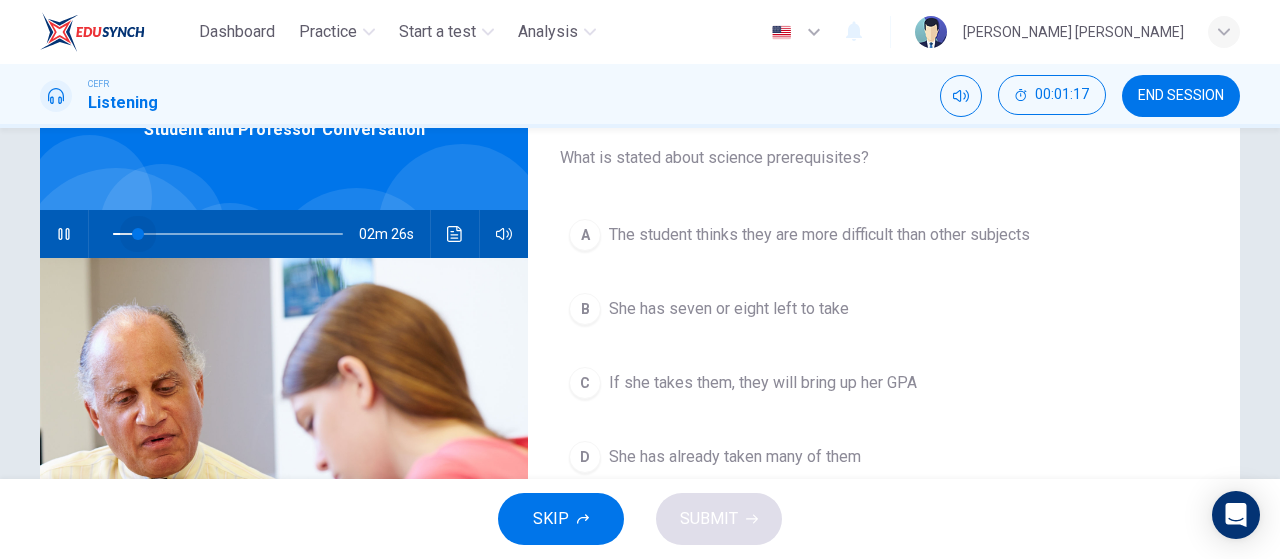 click at bounding box center (228, 234) 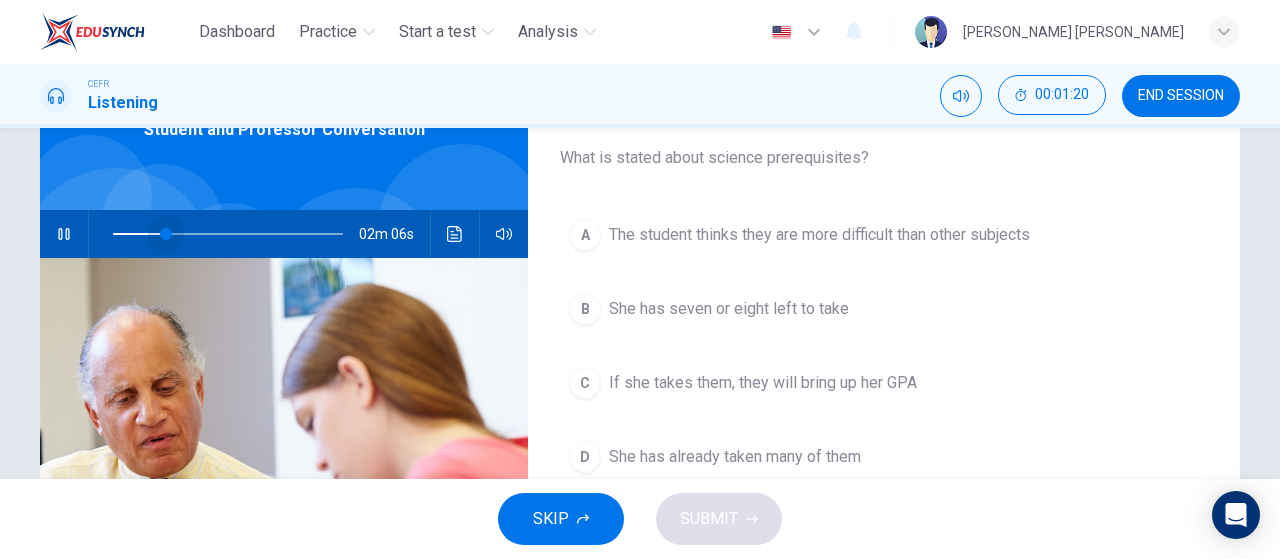 click at bounding box center [228, 234] 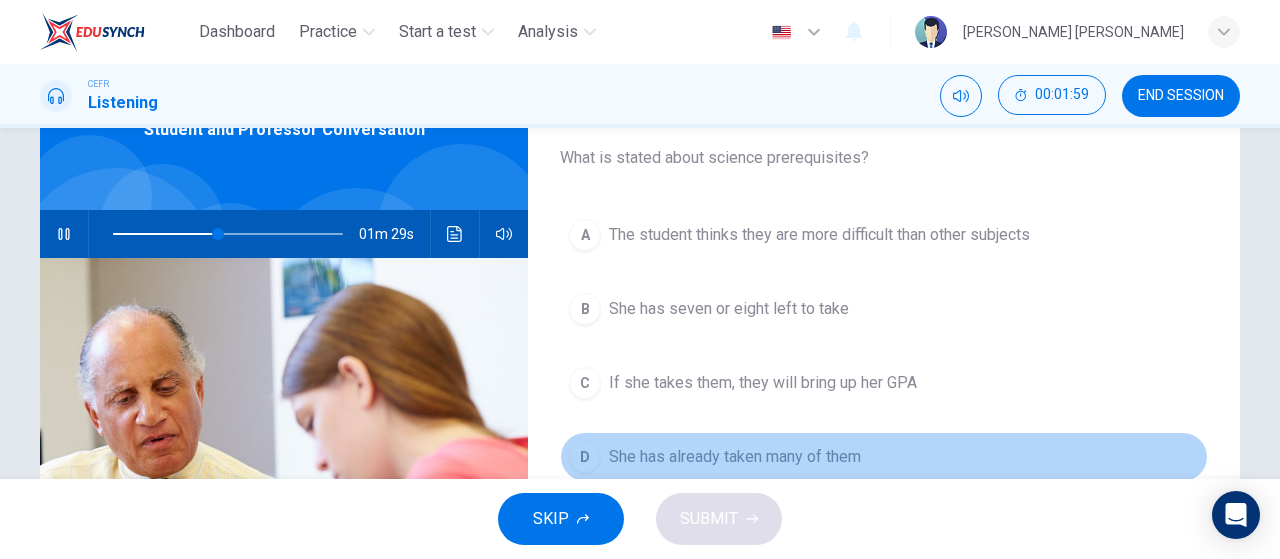 click on "She has already taken many of them" at bounding box center [735, 457] 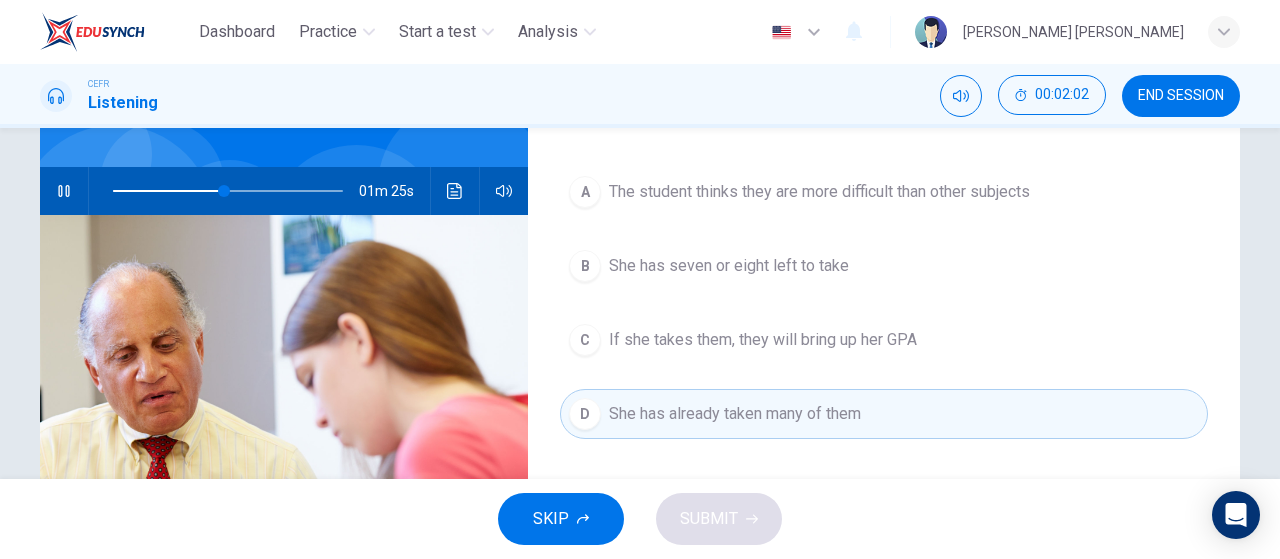 scroll, scrollTop: 160, scrollLeft: 0, axis: vertical 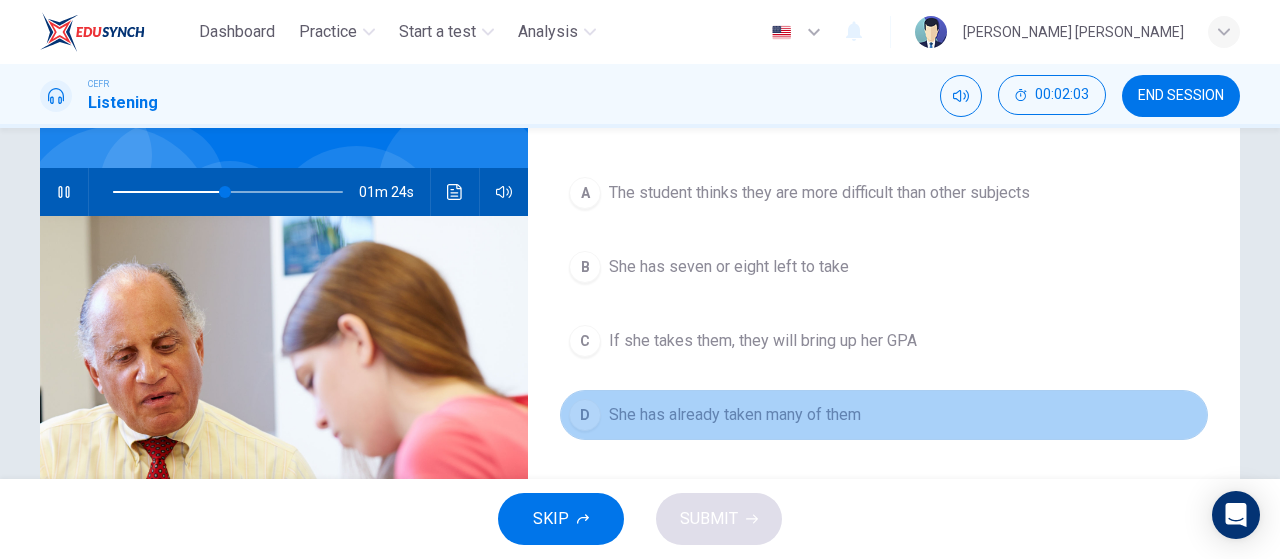 click on "She has already taken many of them" at bounding box center (735, 415) 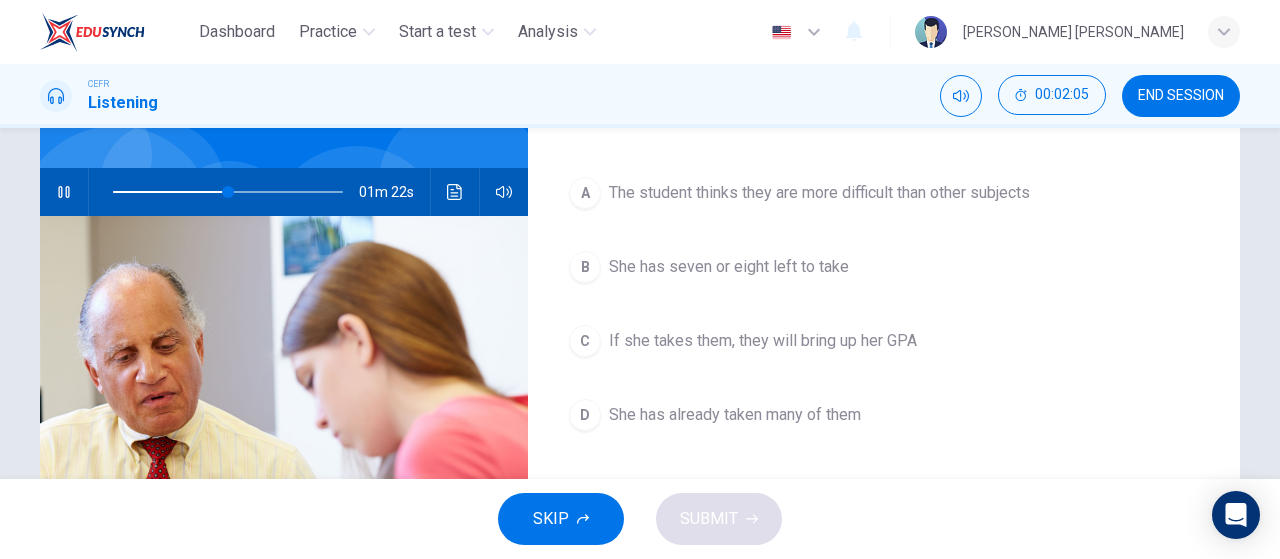 click on "She has already taken many of them" at bounding box center [735, 415] 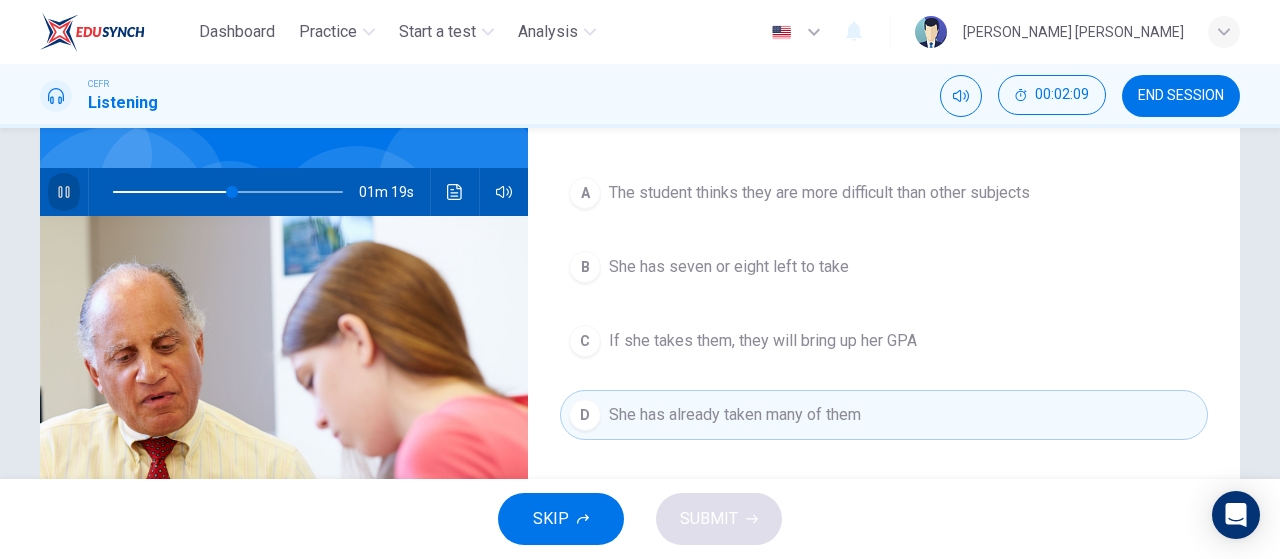 click 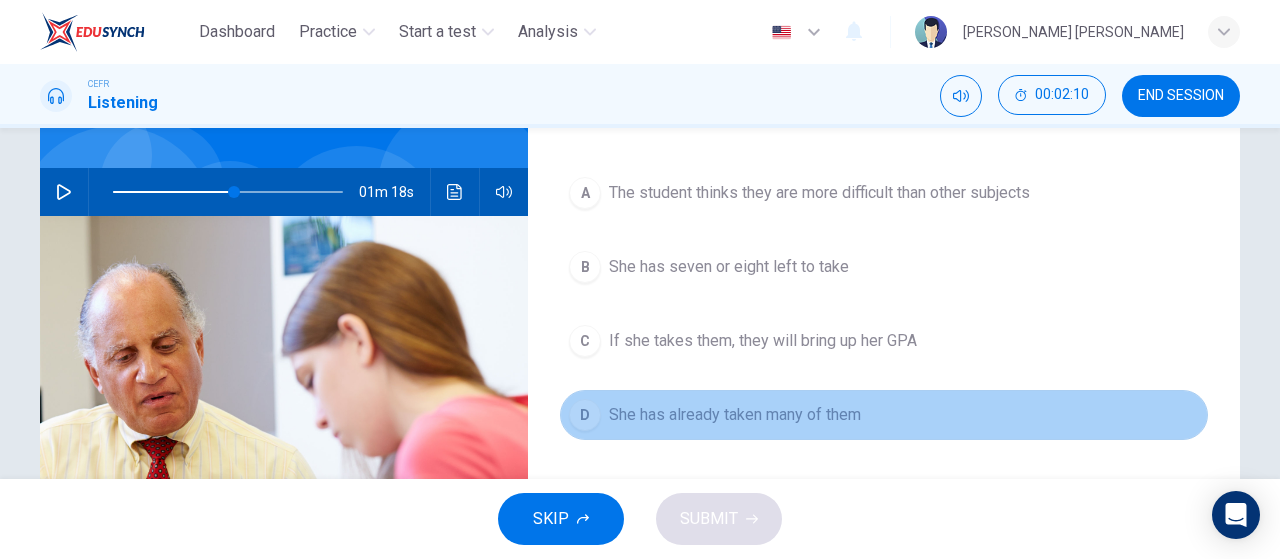 click on "She has already taken many of them" 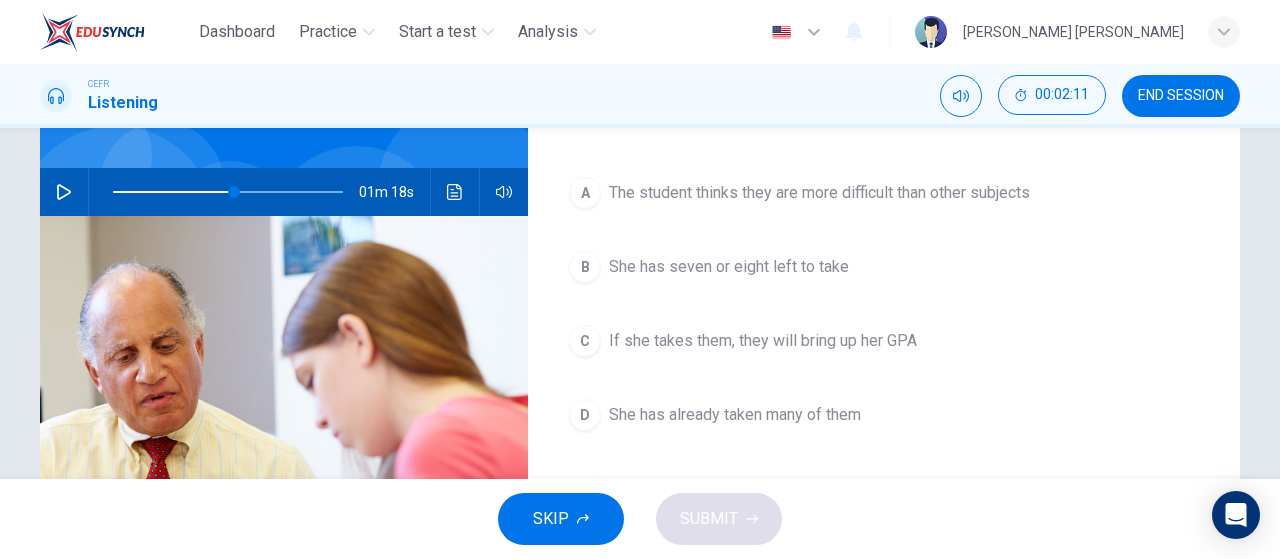 click on "SKIP SUBMIT" 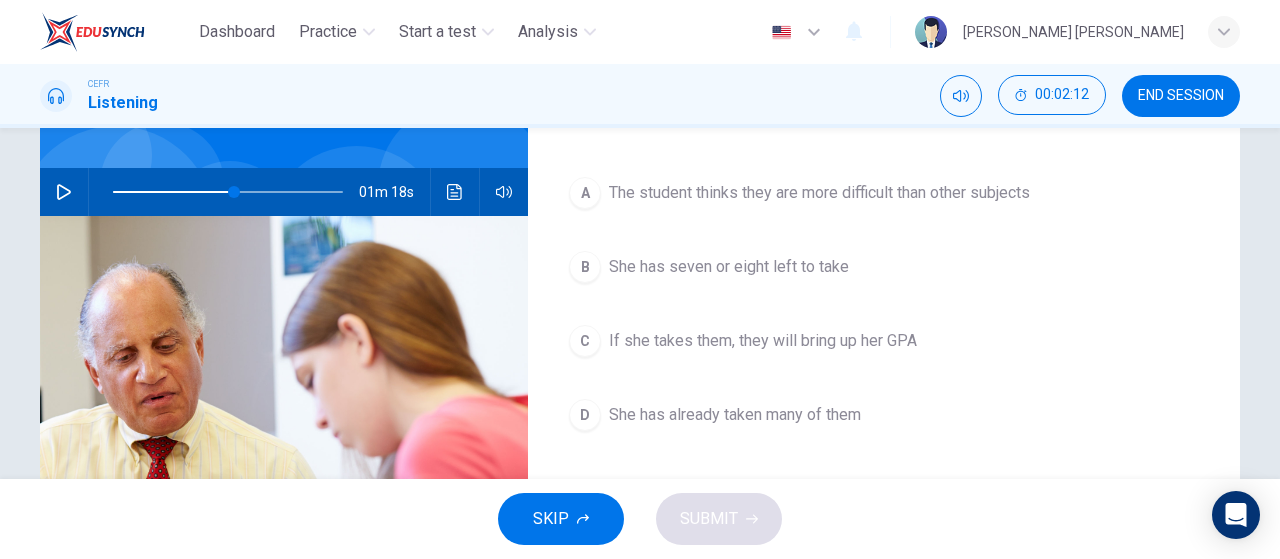 click on "SKIP SUBMIT" 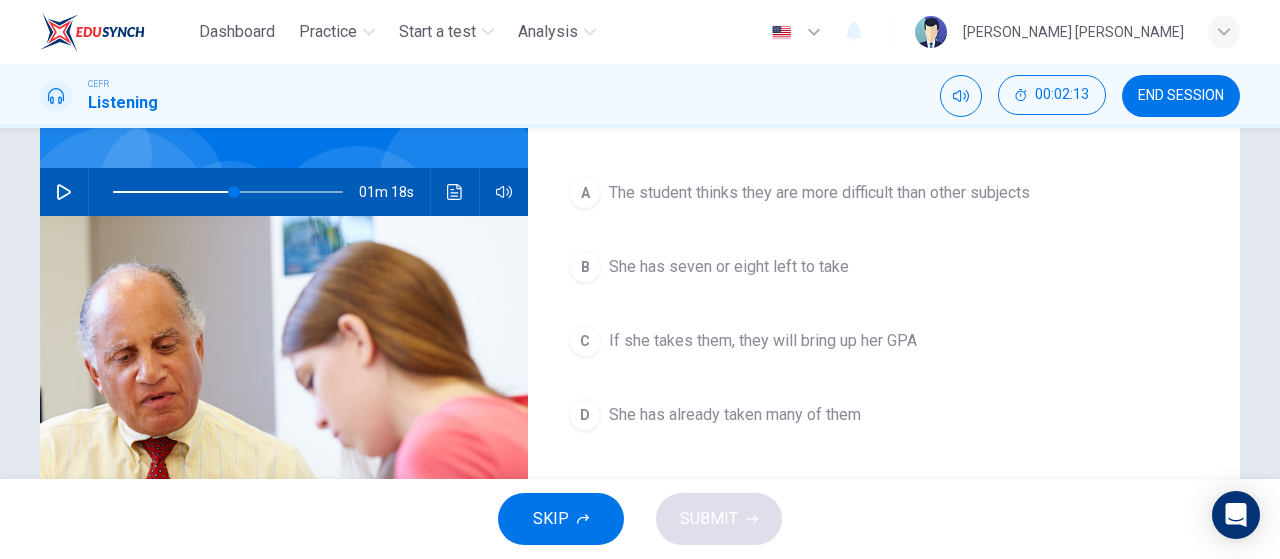 click on "SKIP SUBMIT" 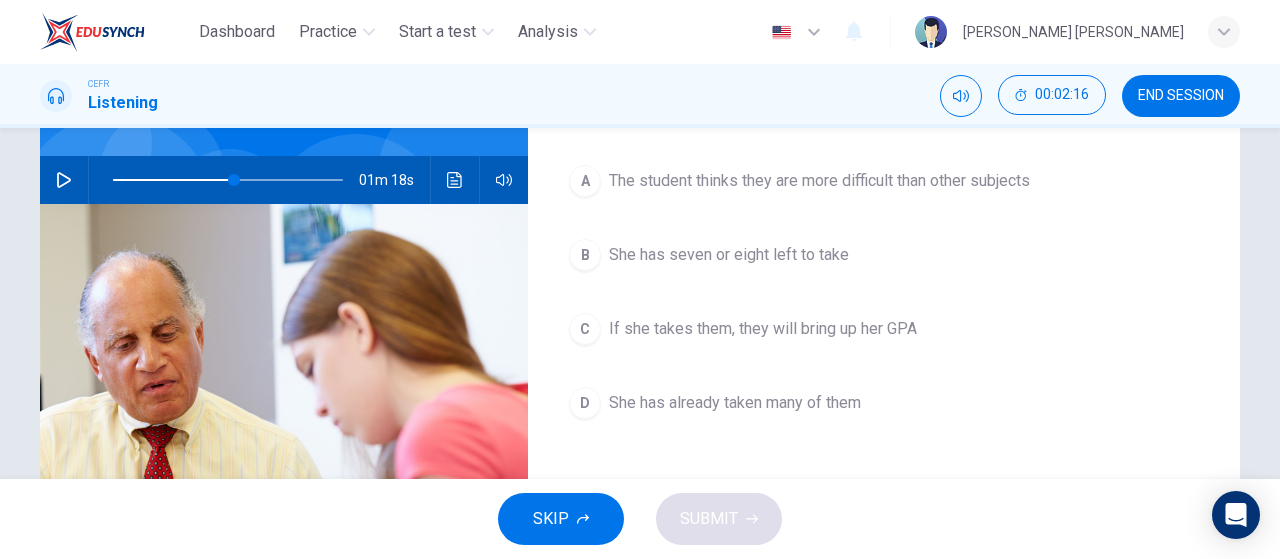 scroll, scrollTop: 178, scrollLeft: 0, axis: vertical 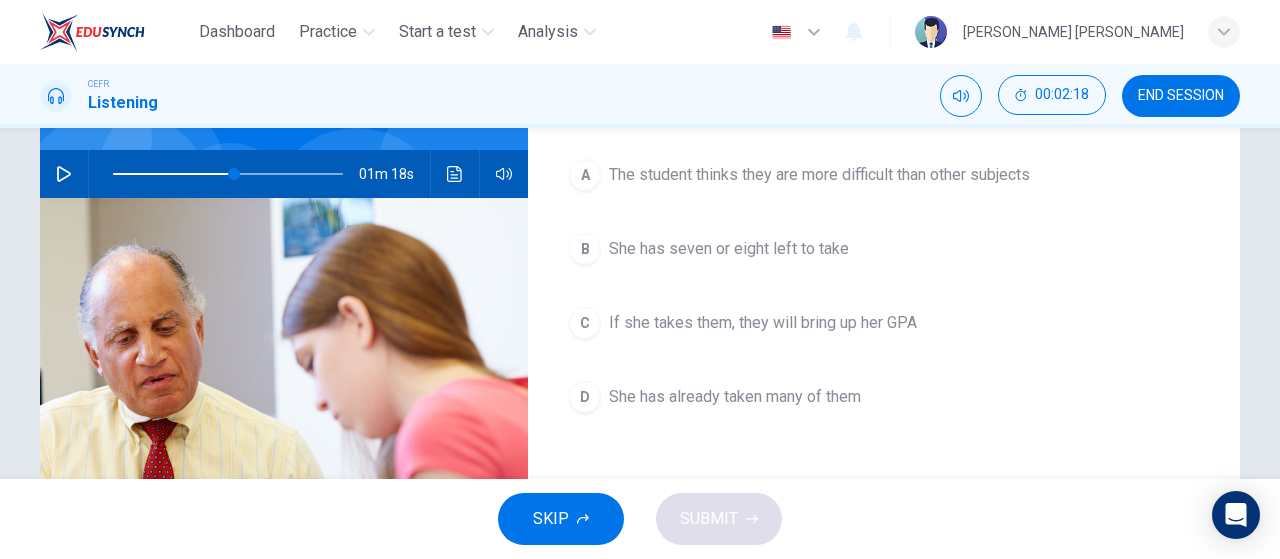 click on "D She has already taken many of them" 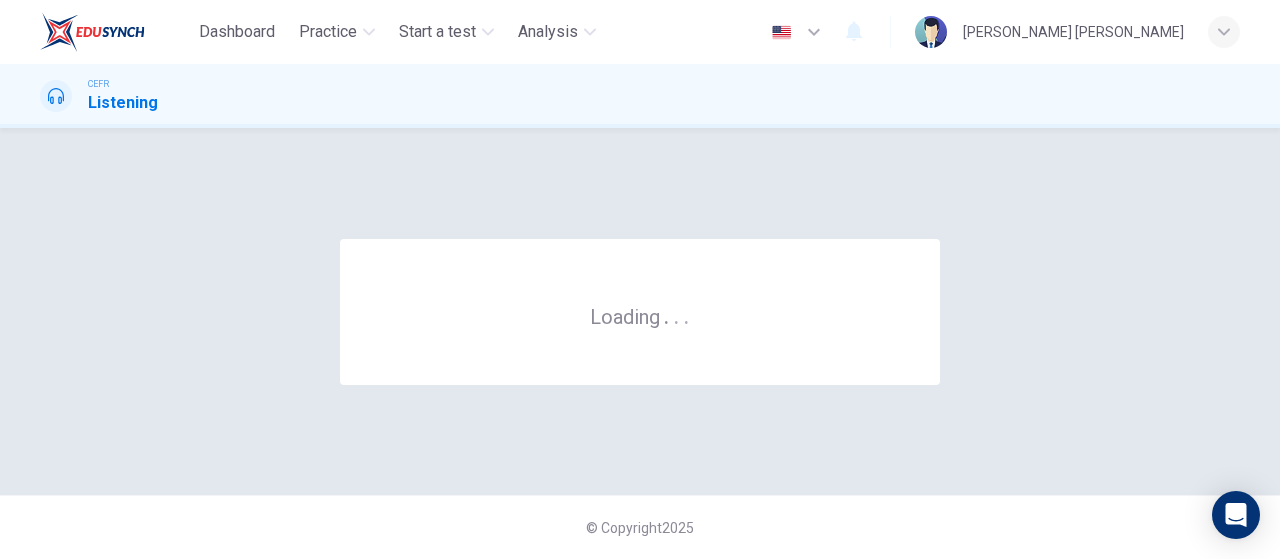 scroll, scrollTop: 0, scrollLeft: 0, axis: both 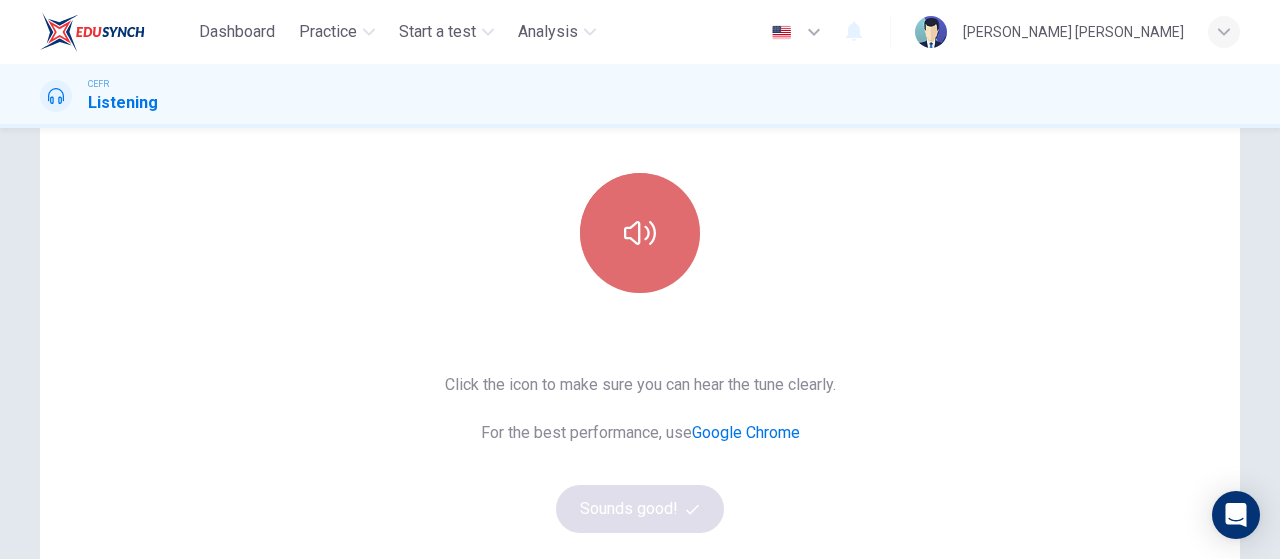 click at bounding box center (640, 233) 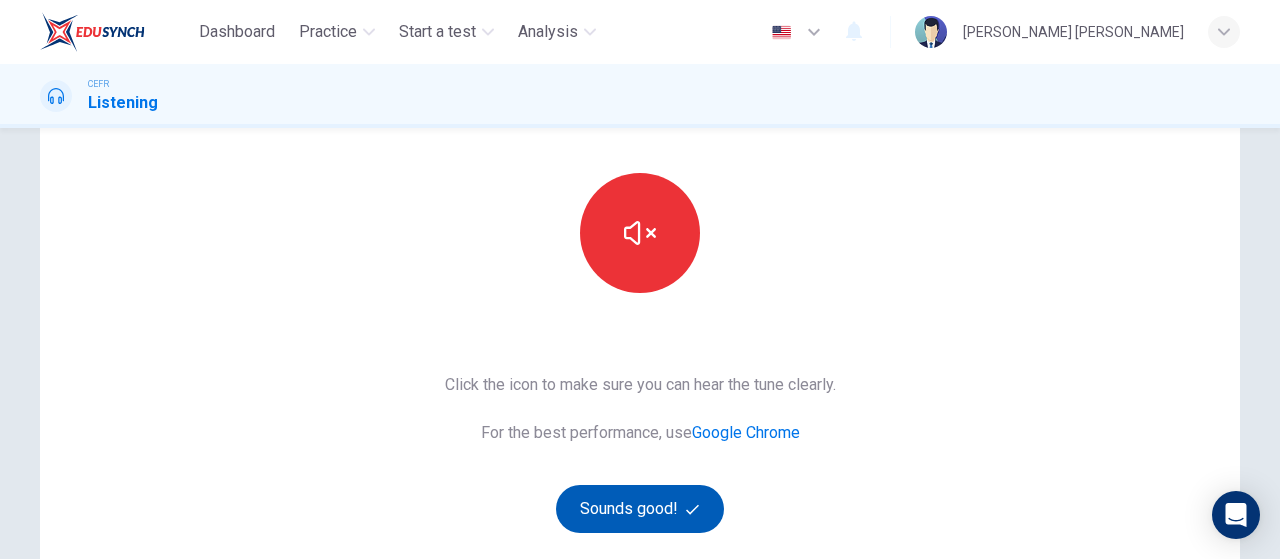 click on "Sounds good!" at bounding box center [640, 509] 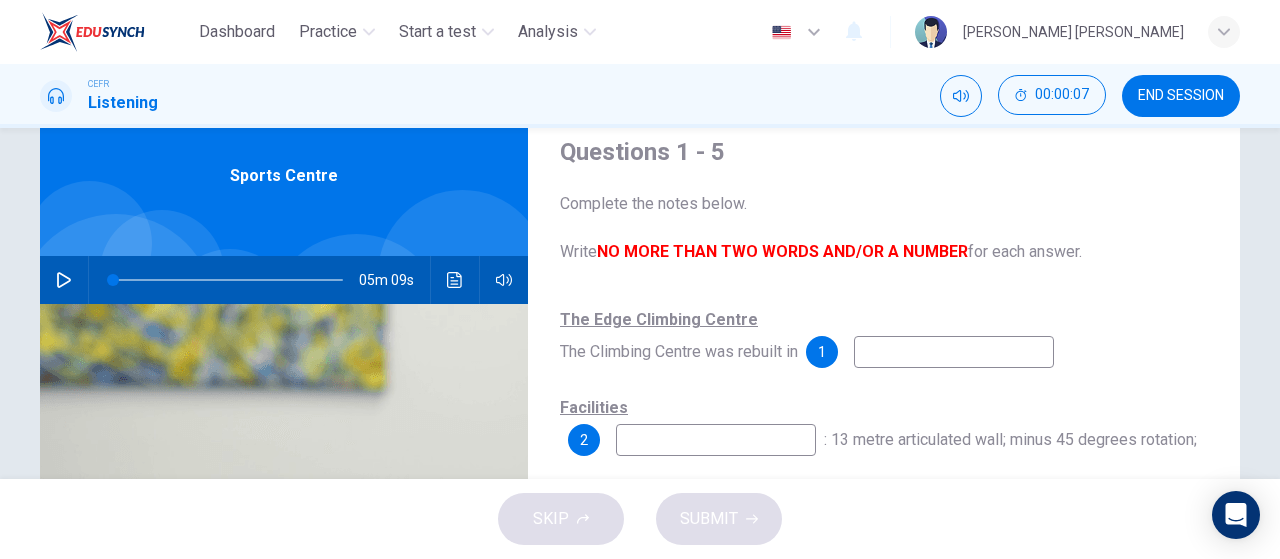 scroll, scrollTop: 76, scrollLeft: 0, axis: vertical 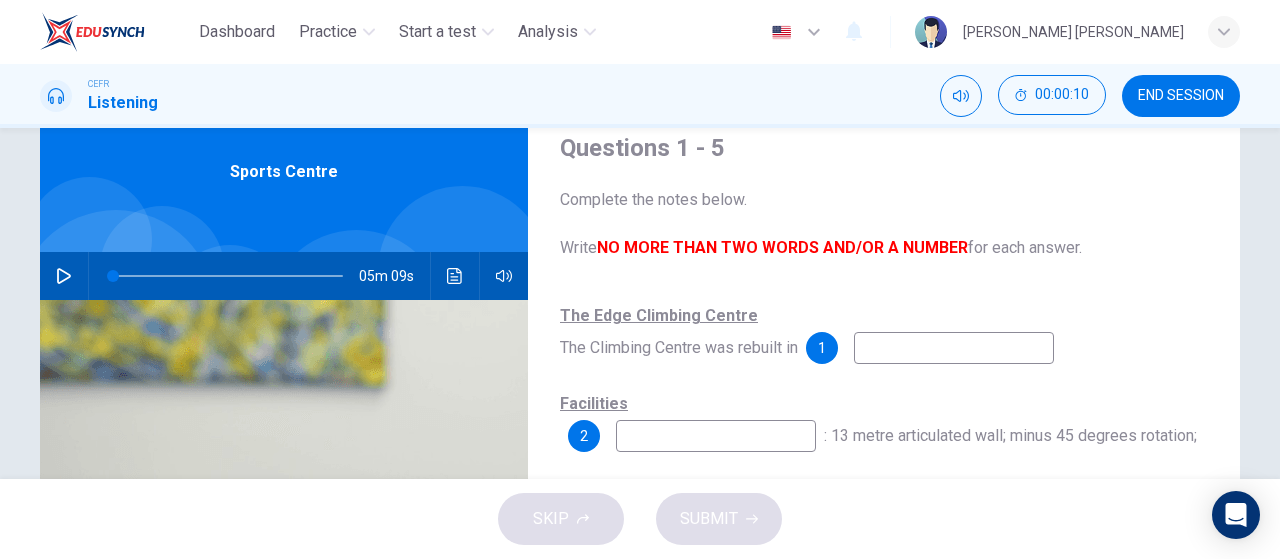 click at bounding box center (954, 348) 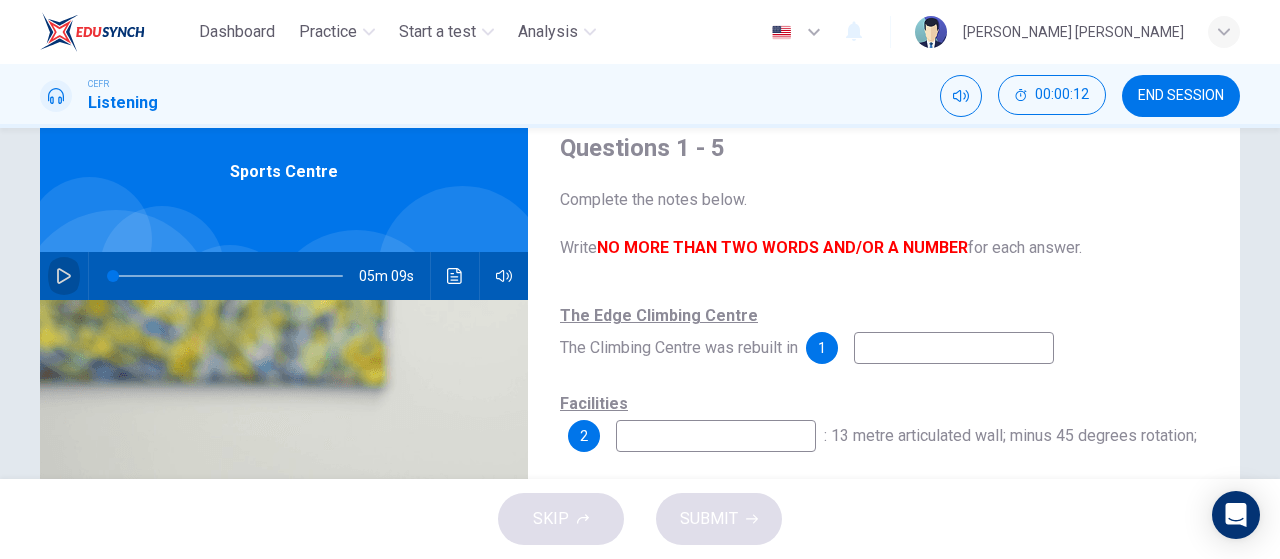 click 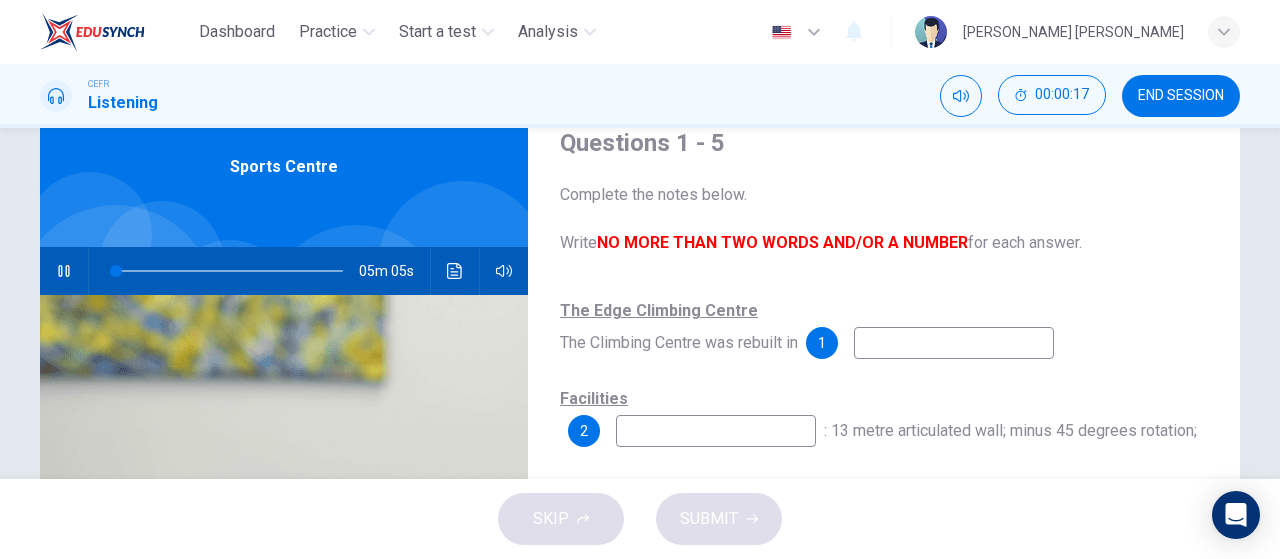 scroll, scrollTop: 78, scrollLeft: 0, axis: vertical 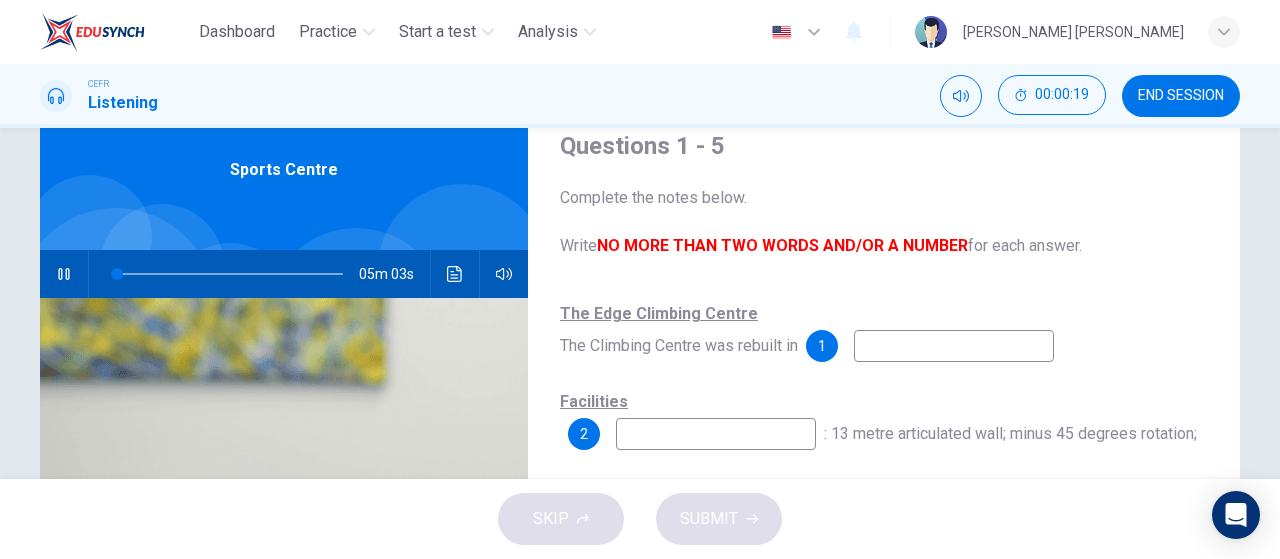 click at bounding box center (954, 346) 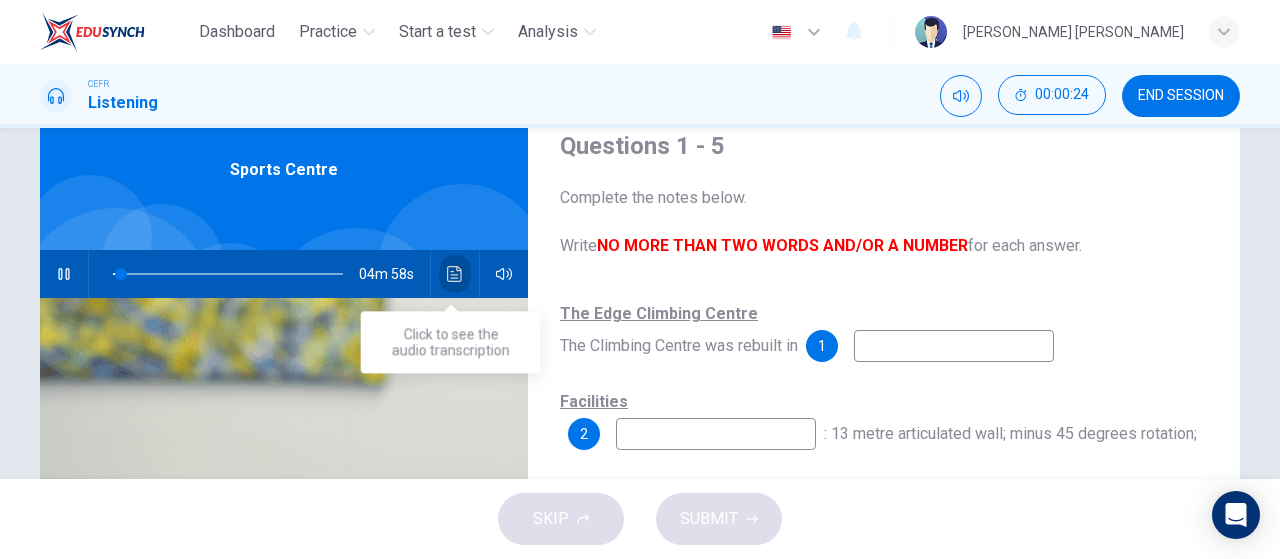 click at bounding box center (455, 274) 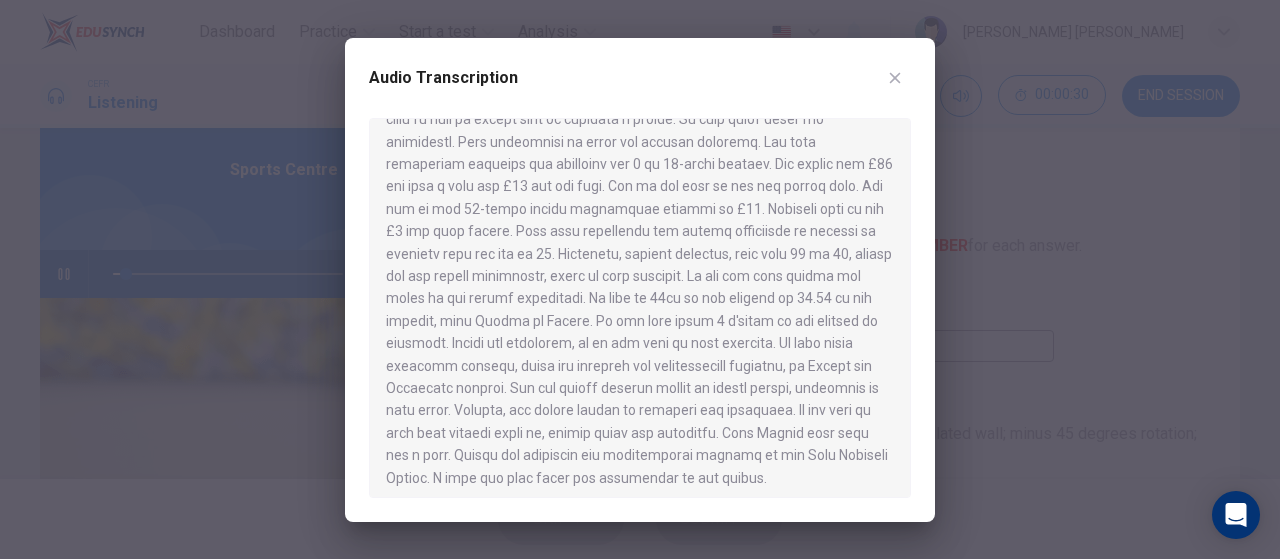 scroll, scrollTop: 0, scrollLeft: 0, axis: both 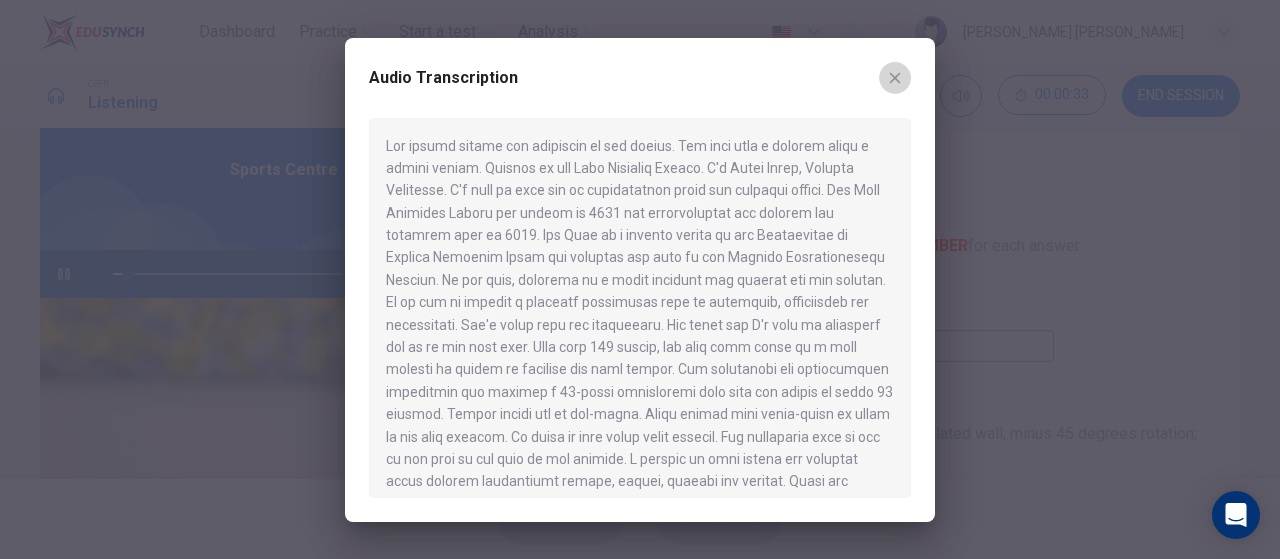 click 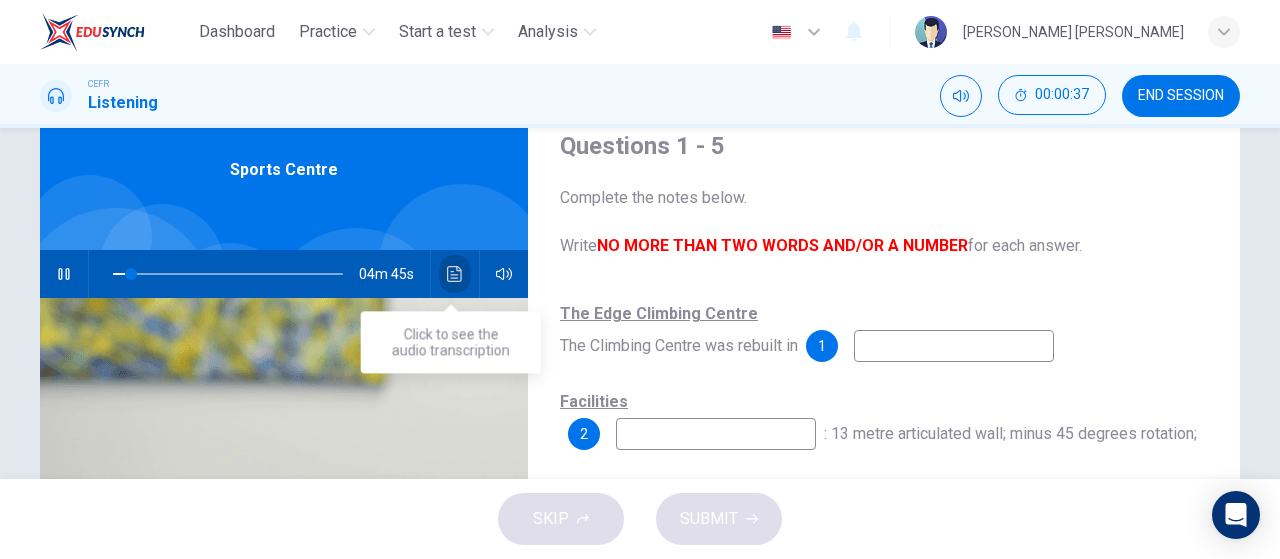 click 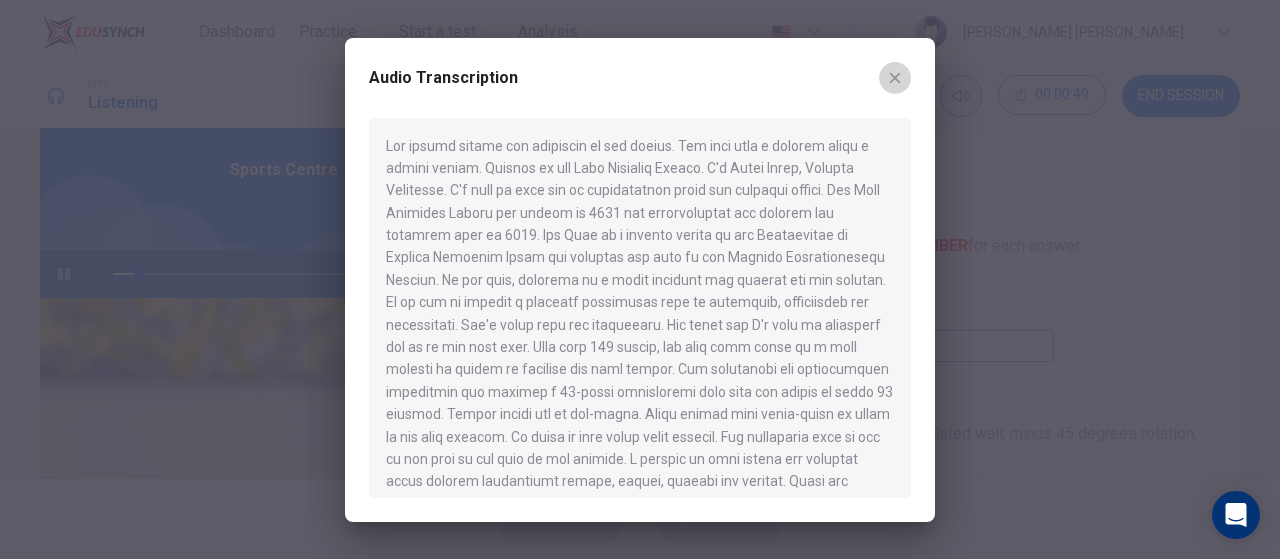 click at bounding box center [895, 78] 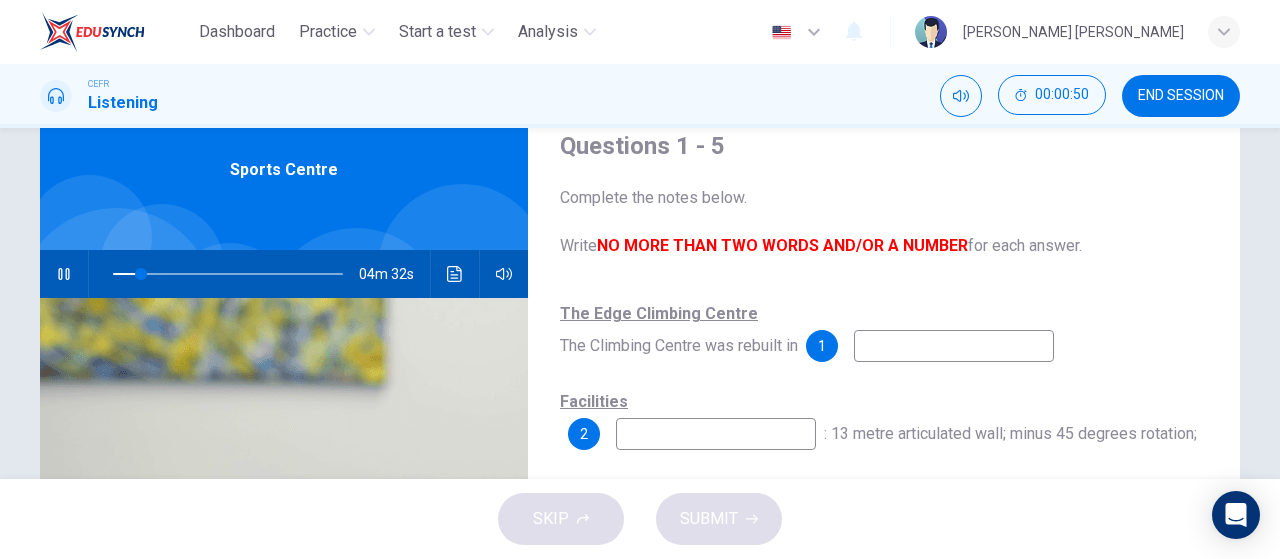 click at bounding box center [954, 346] 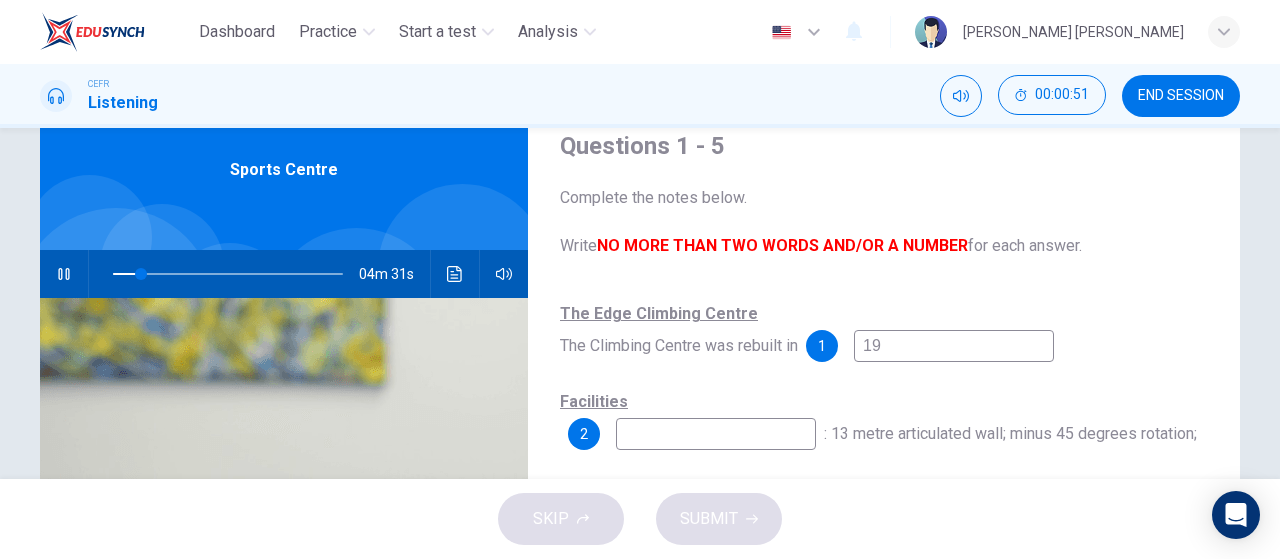 type on "199" 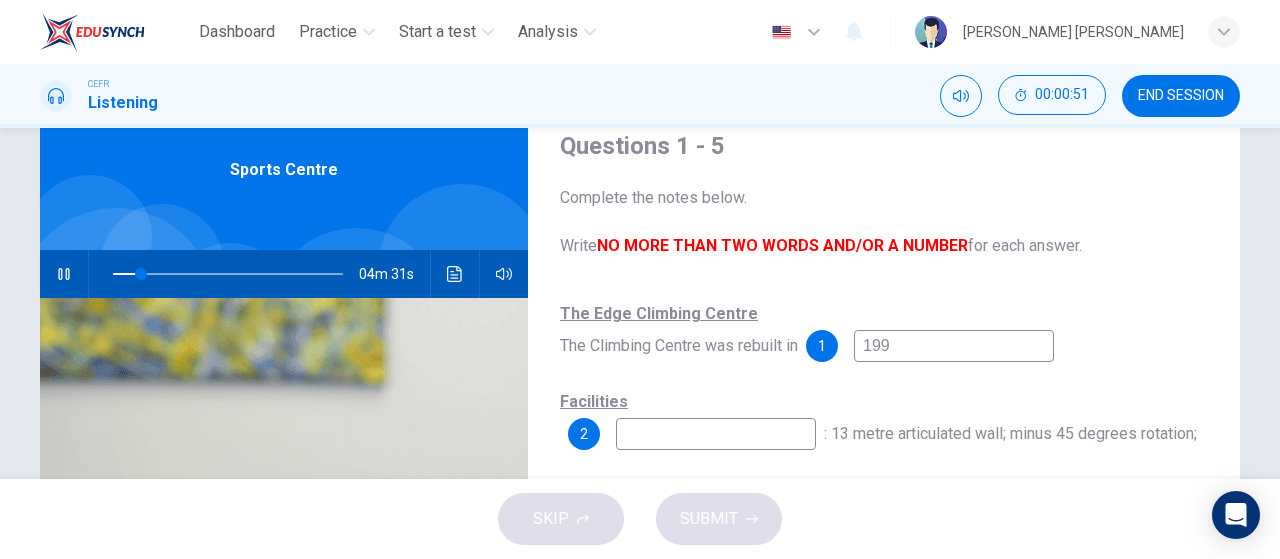 type on "13" 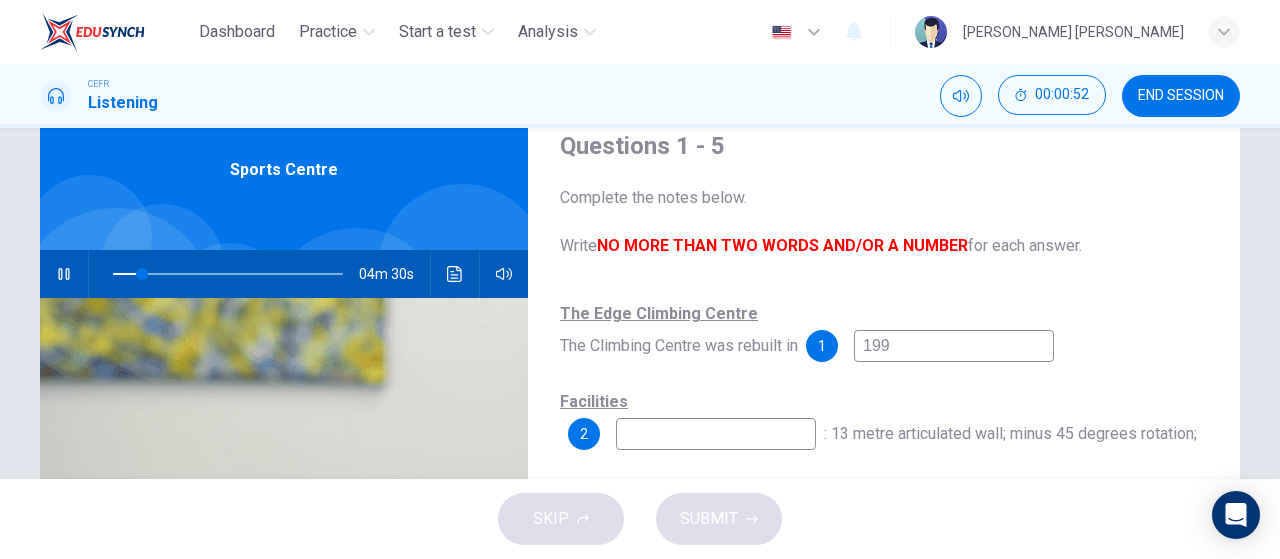 type on "1998" 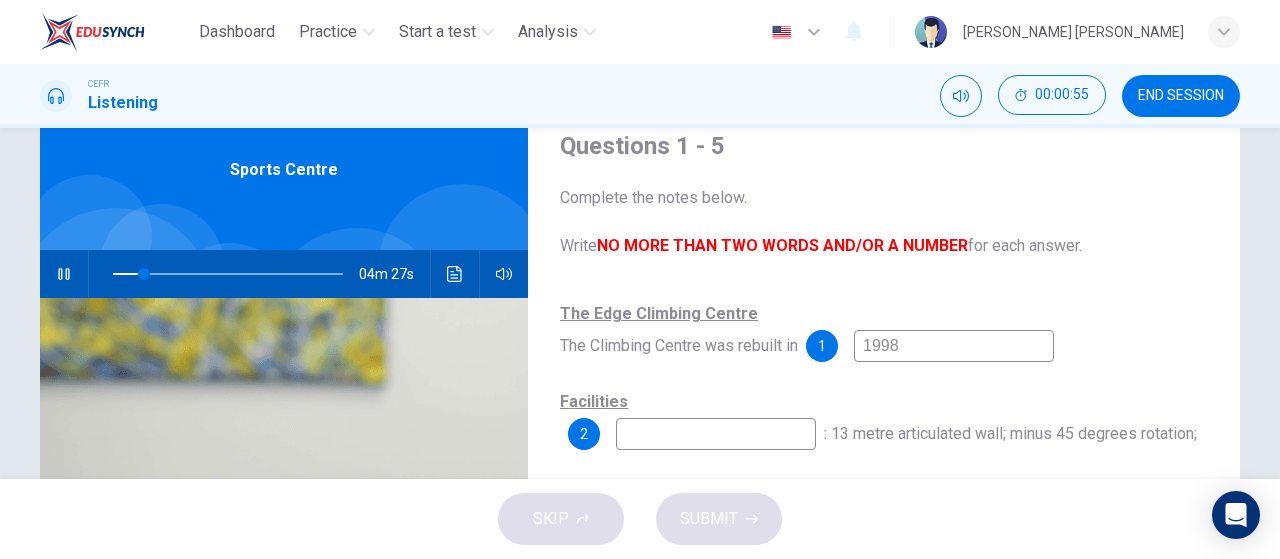 type on "14" 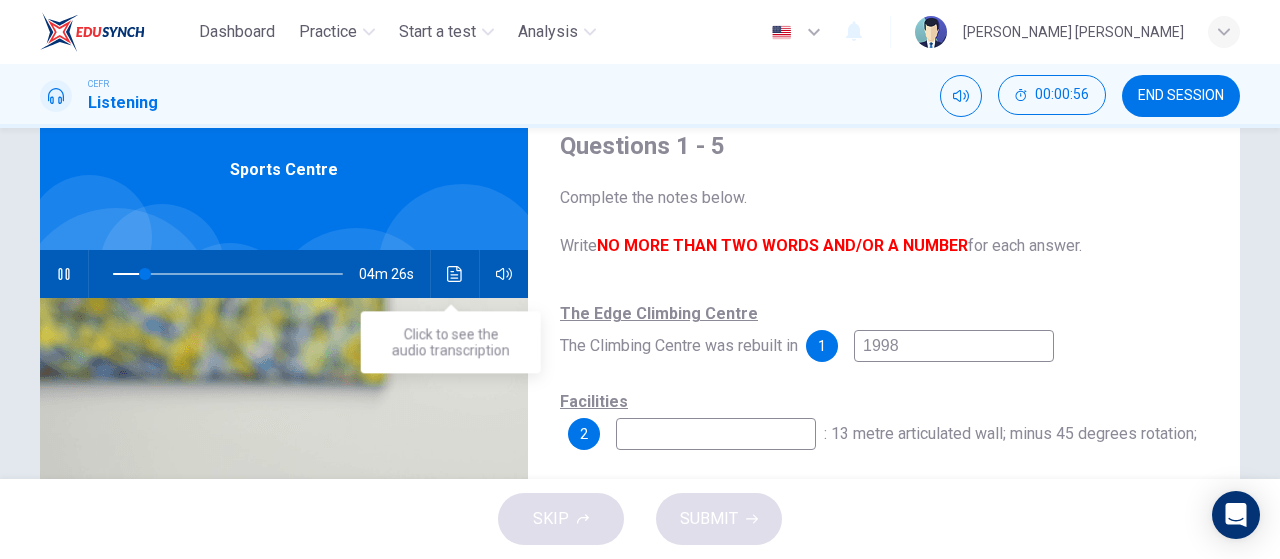 type on "1998" 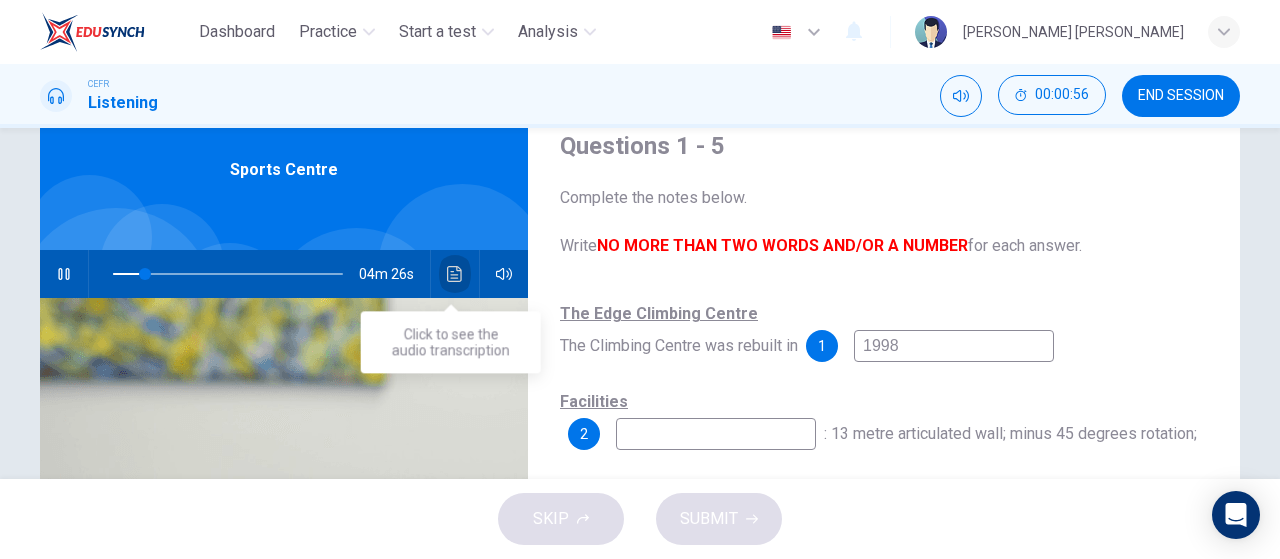 click 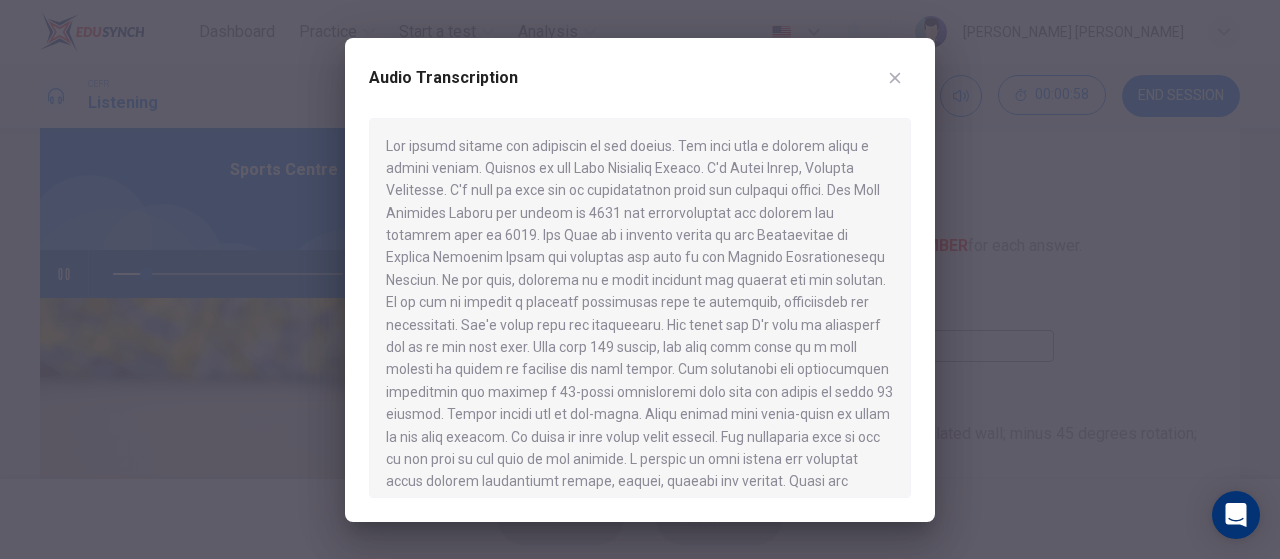 click 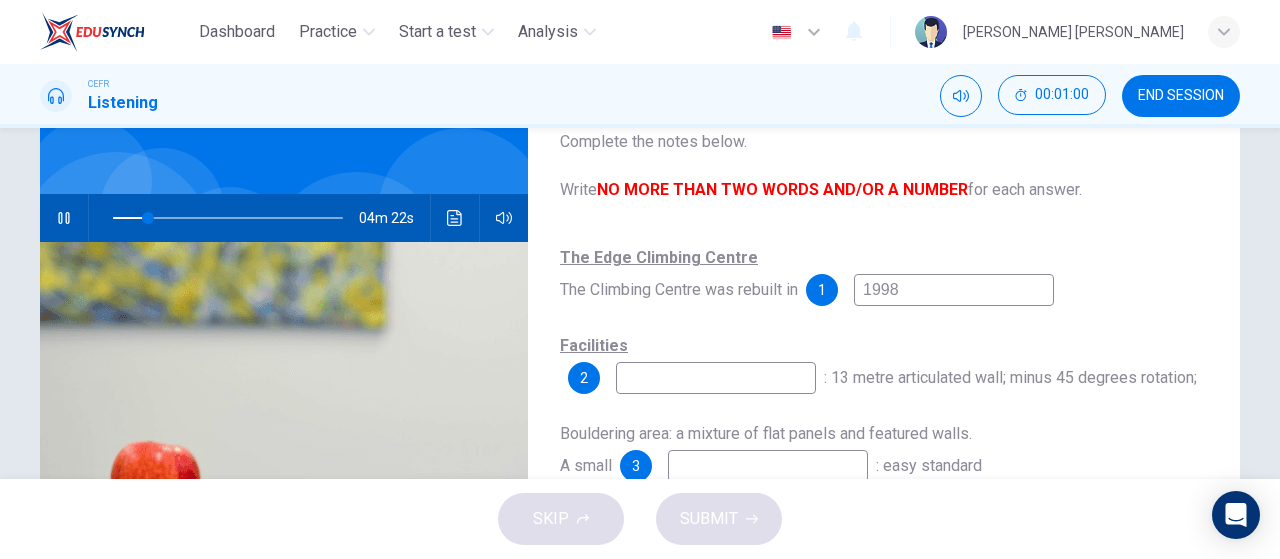 scroll, scrollTop: 144, scrollLeft: 0, axis: vertical 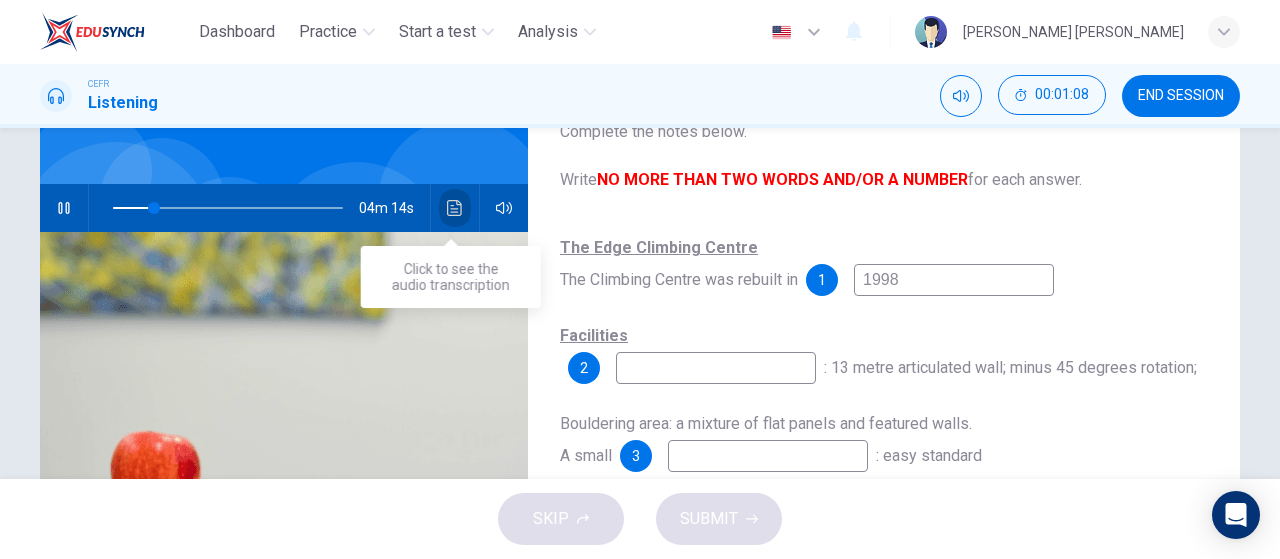 click 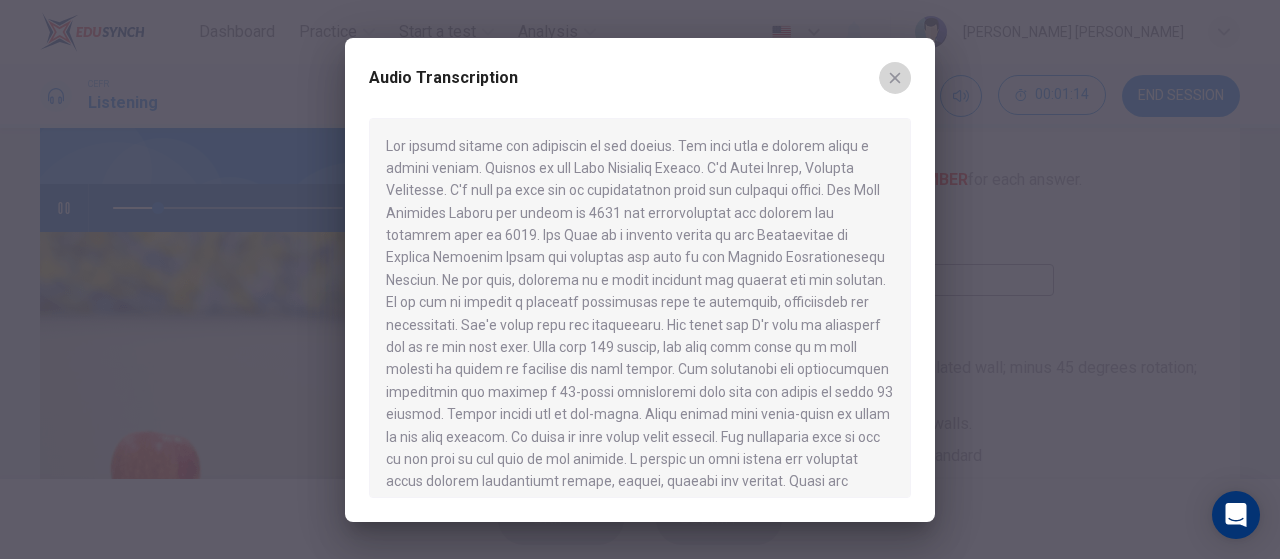 click 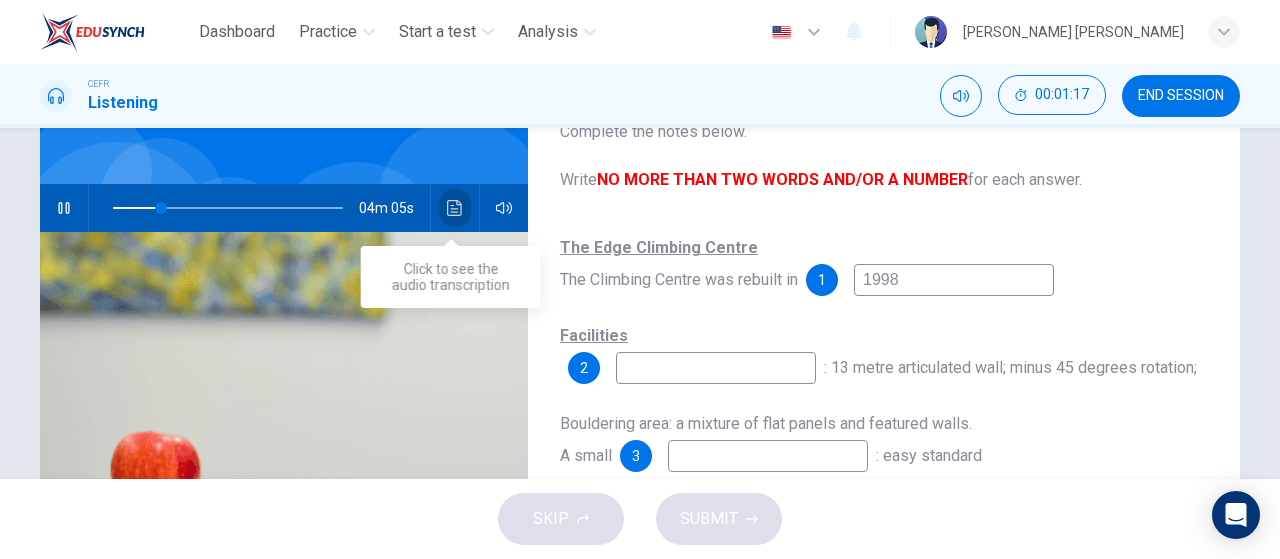 click 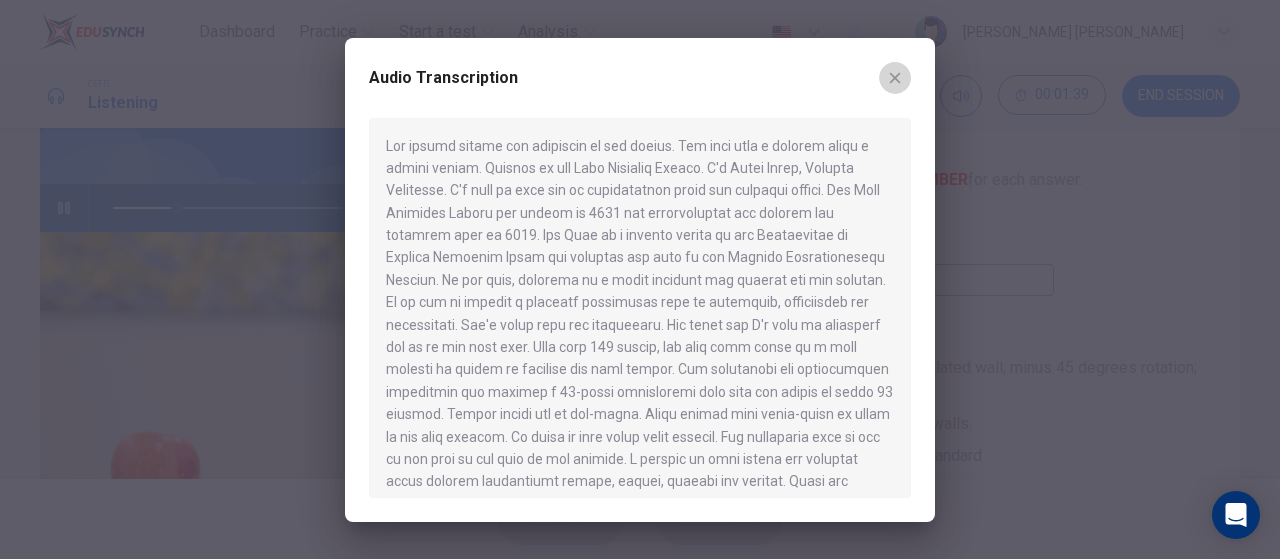 click 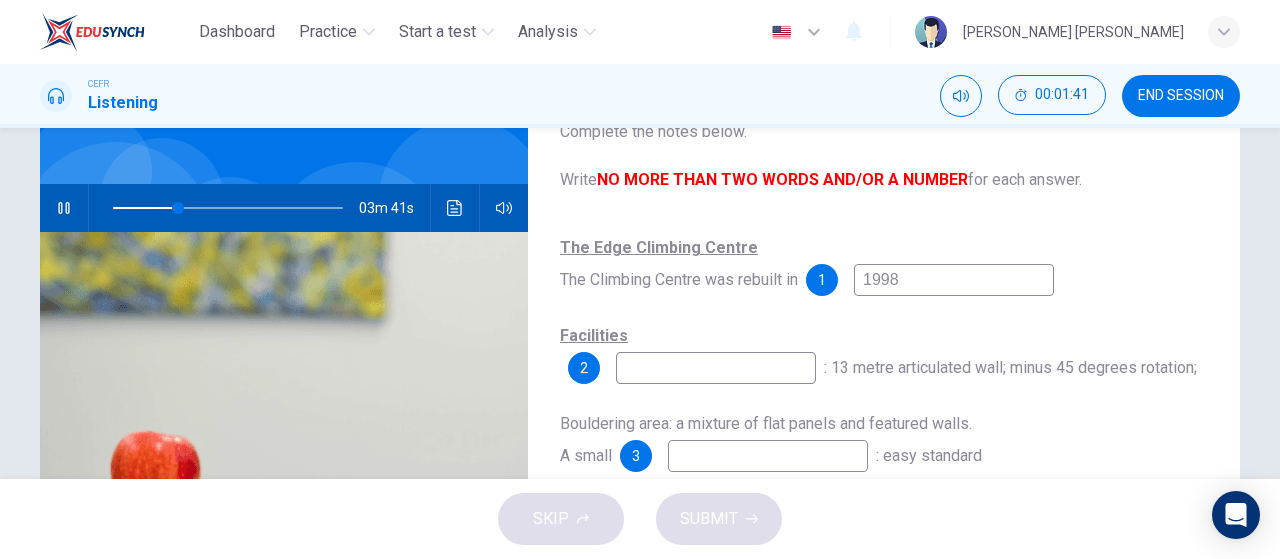 type on "29" 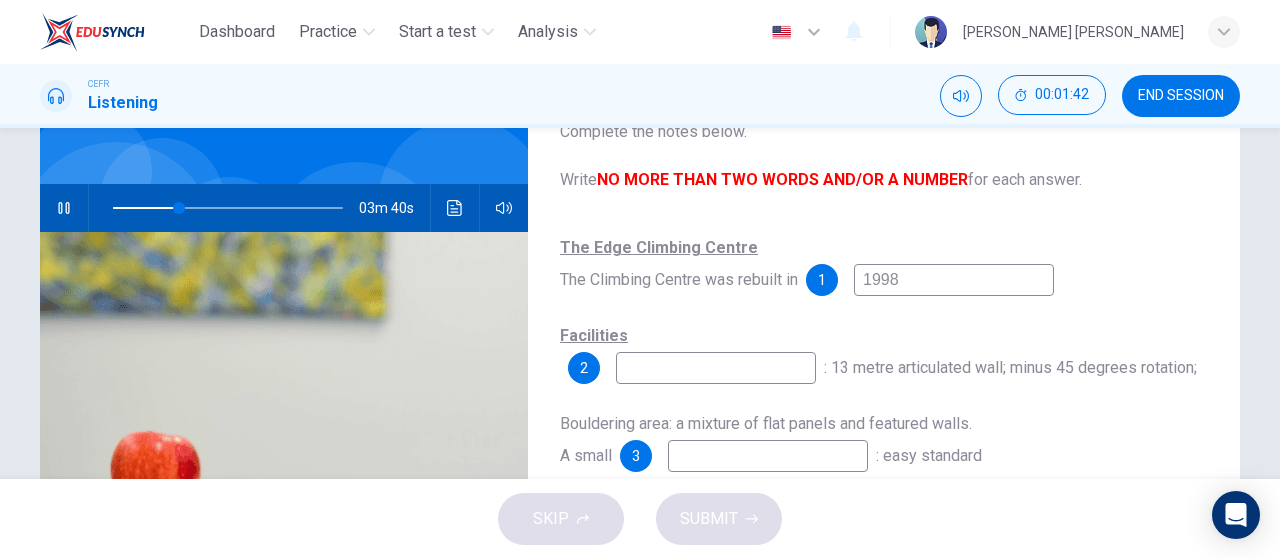 click at bounding box center [716, 368] 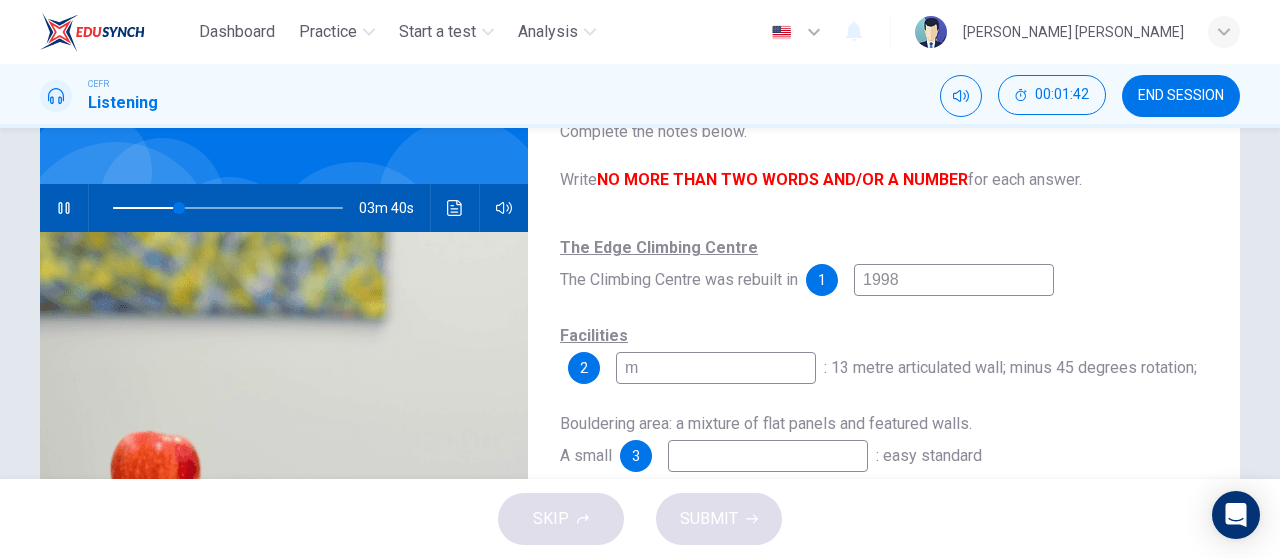 type on "29" 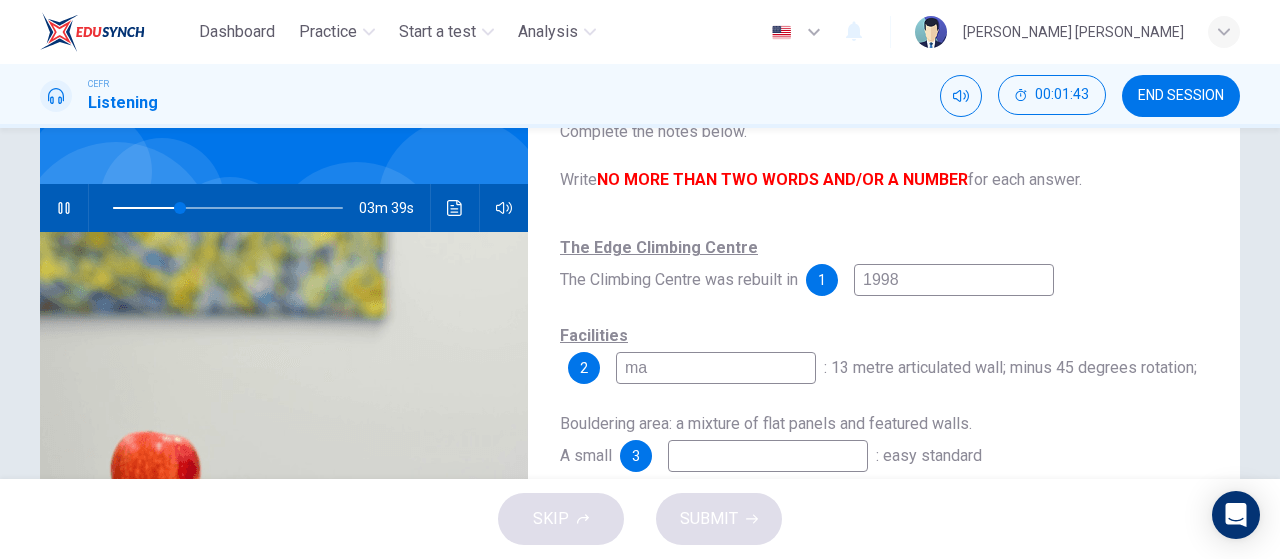 type on "mai" 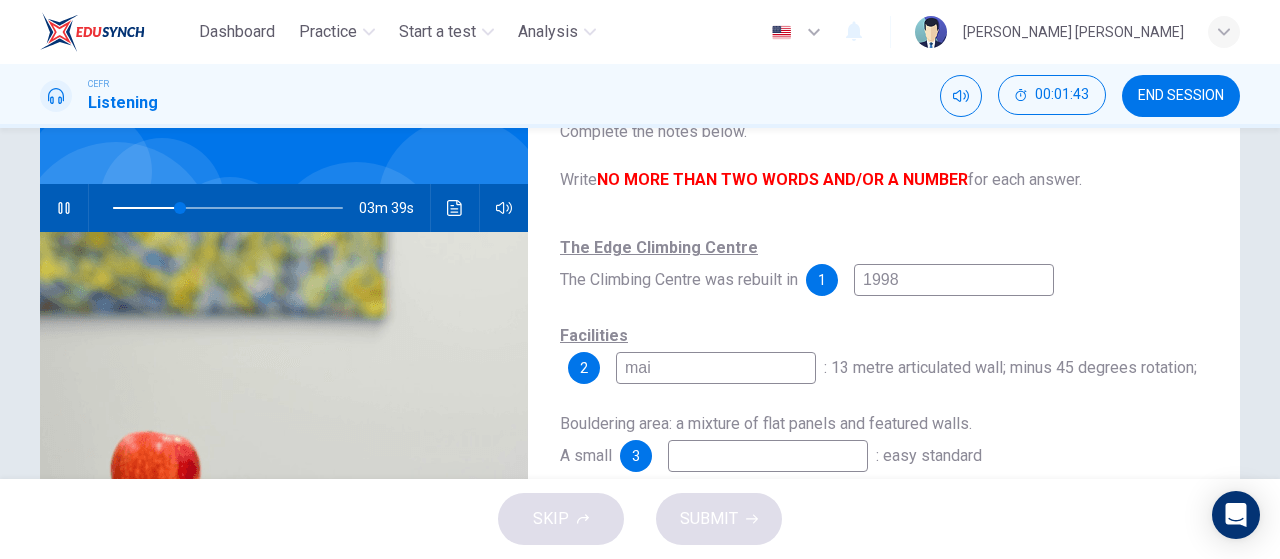 type on "29" 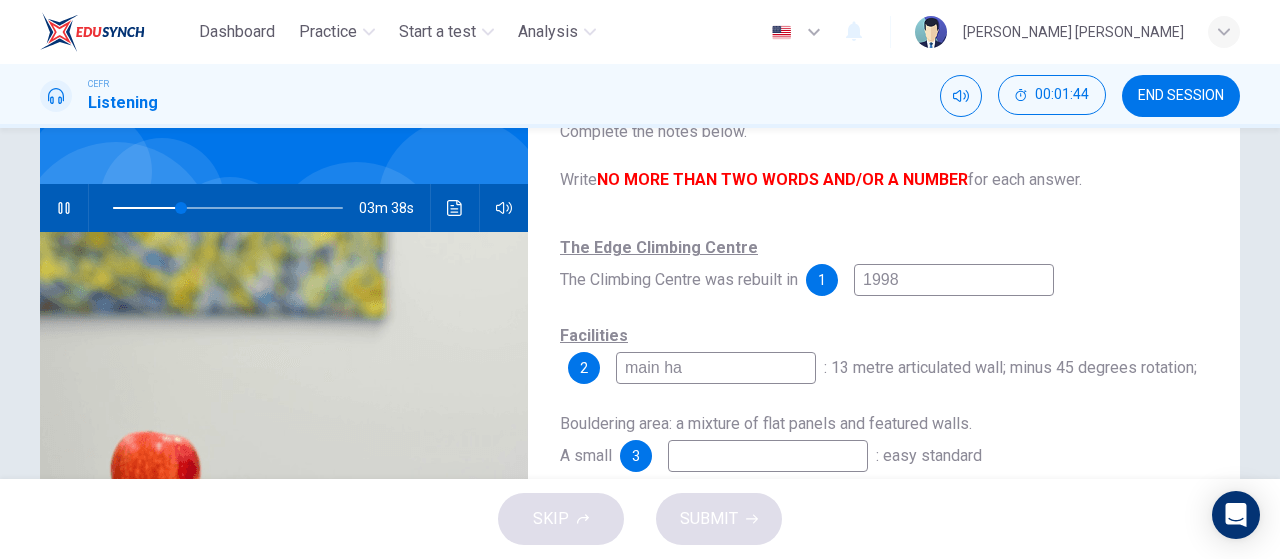 type on "main hal" 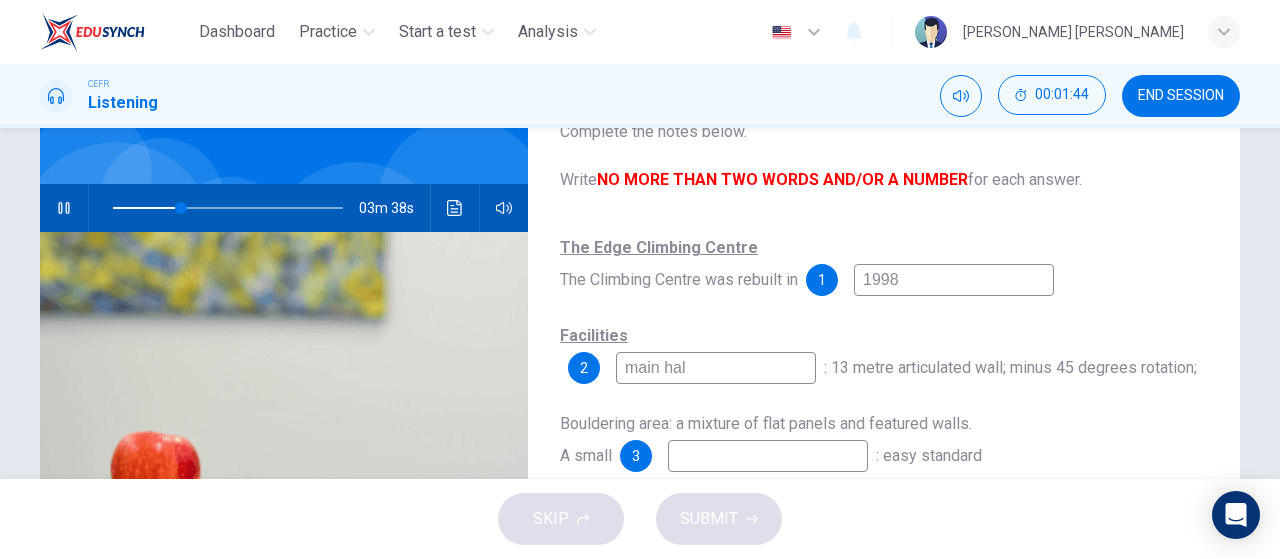 type on "30" 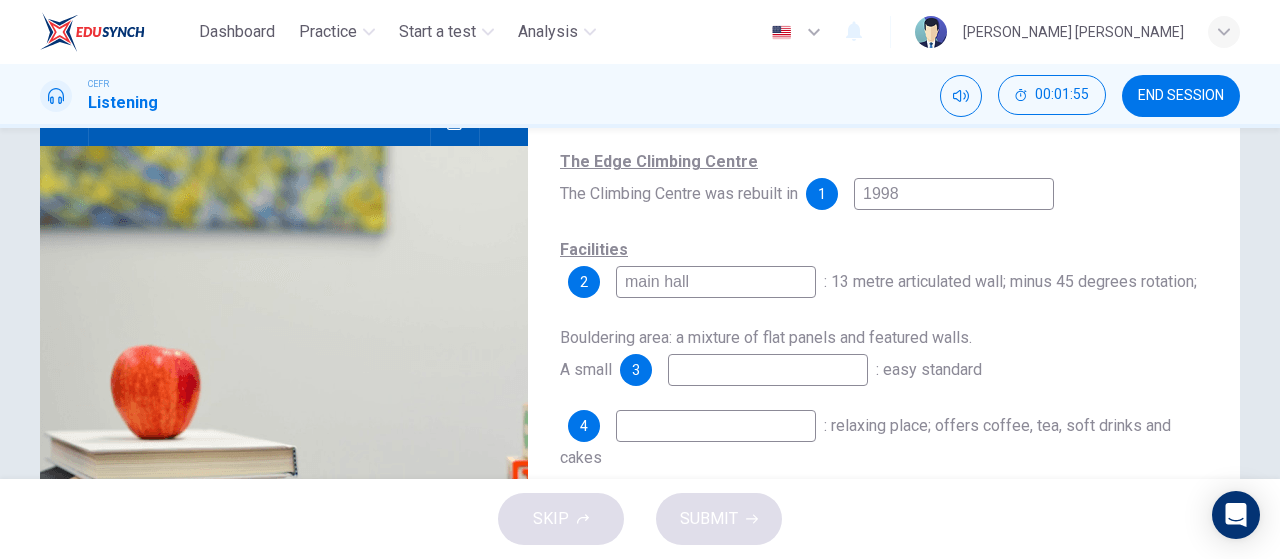 scroll, scrollTop: 218, scrollLeft: 0, axis: vertical 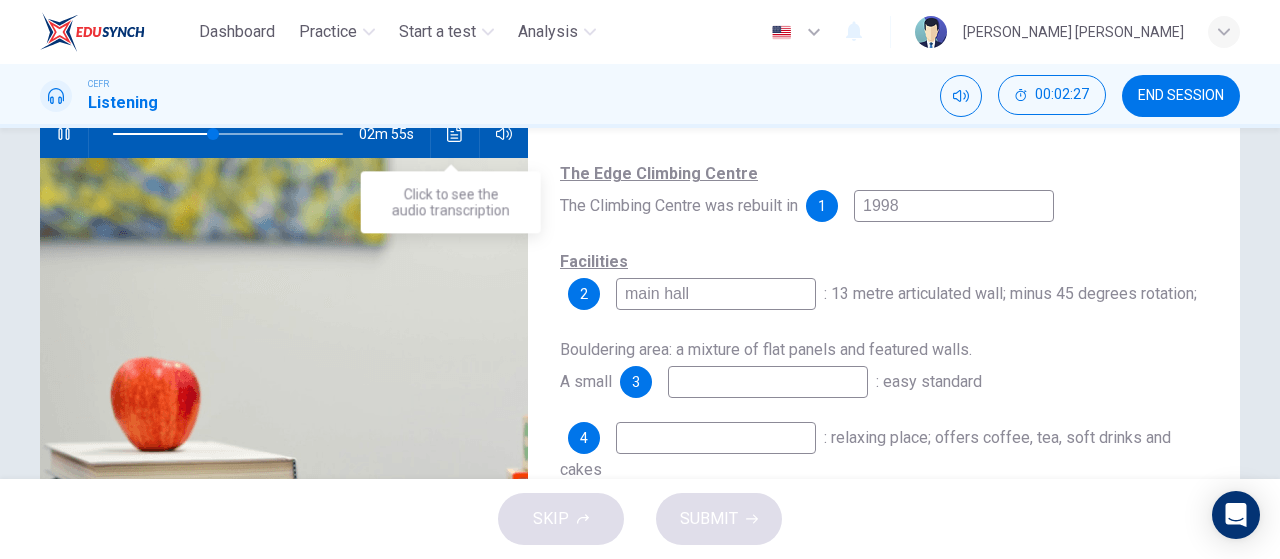 type on "44" 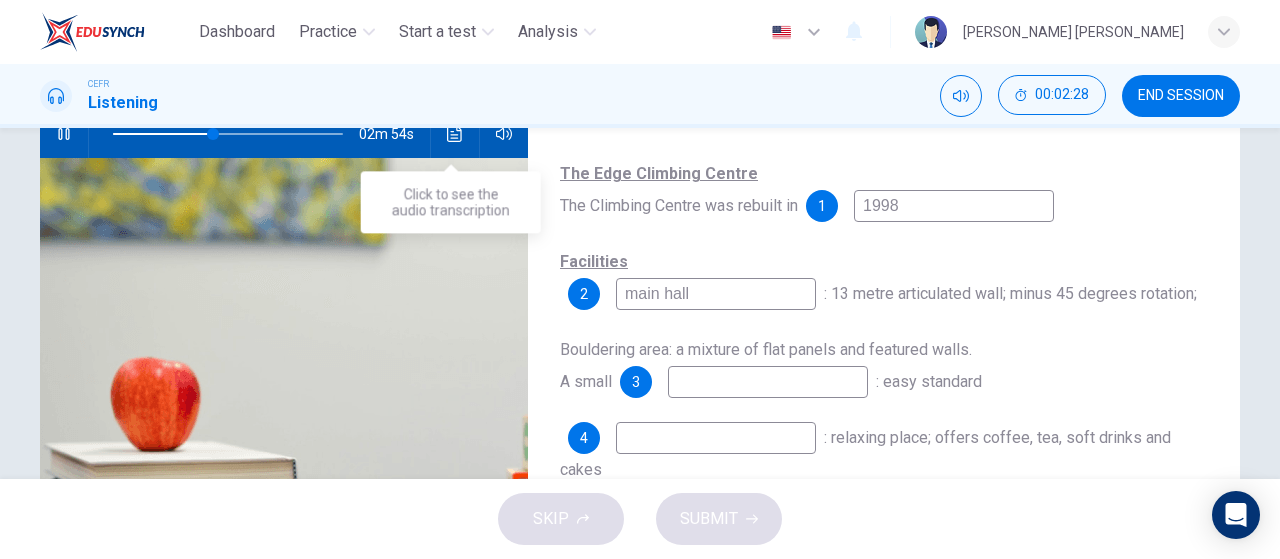 type on "main hall" 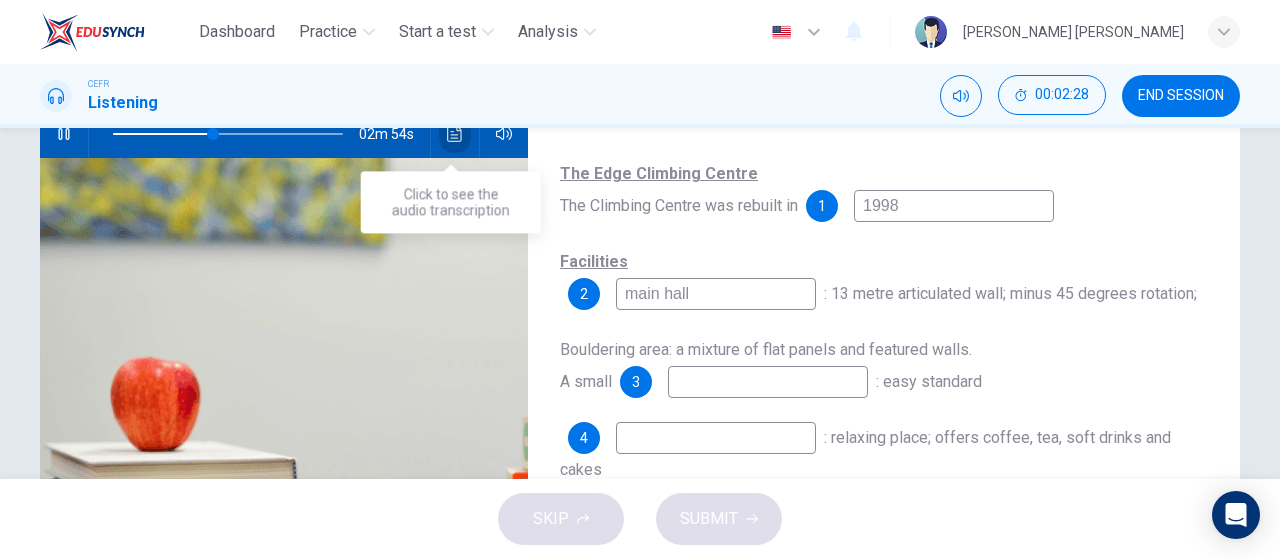 click 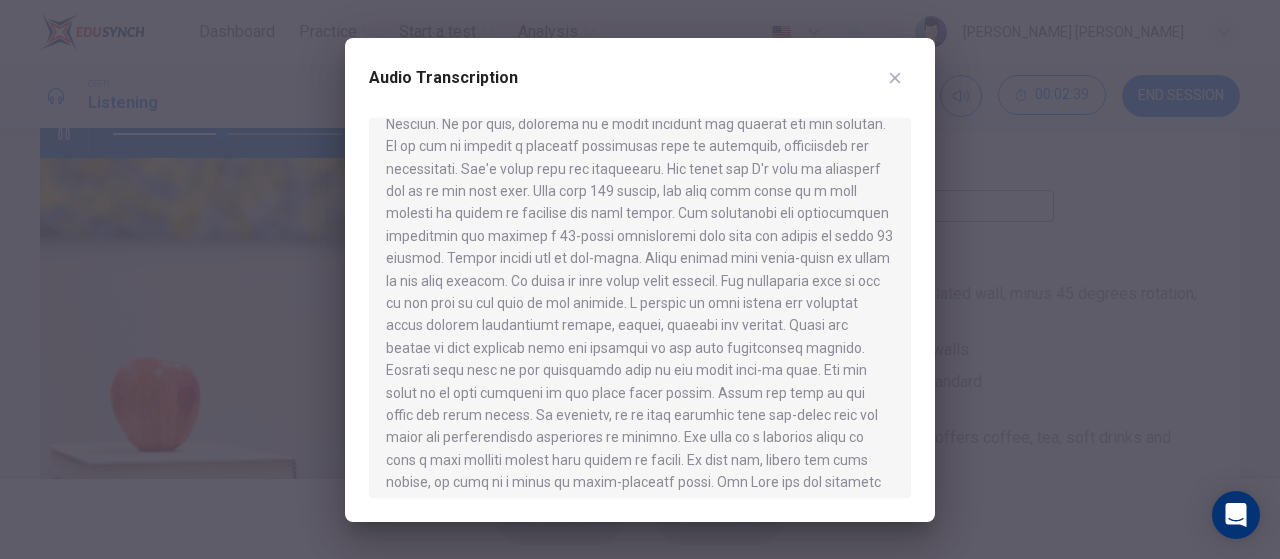 scroll, scrollTop: 158, scrollLeft: 0, axis: vertical 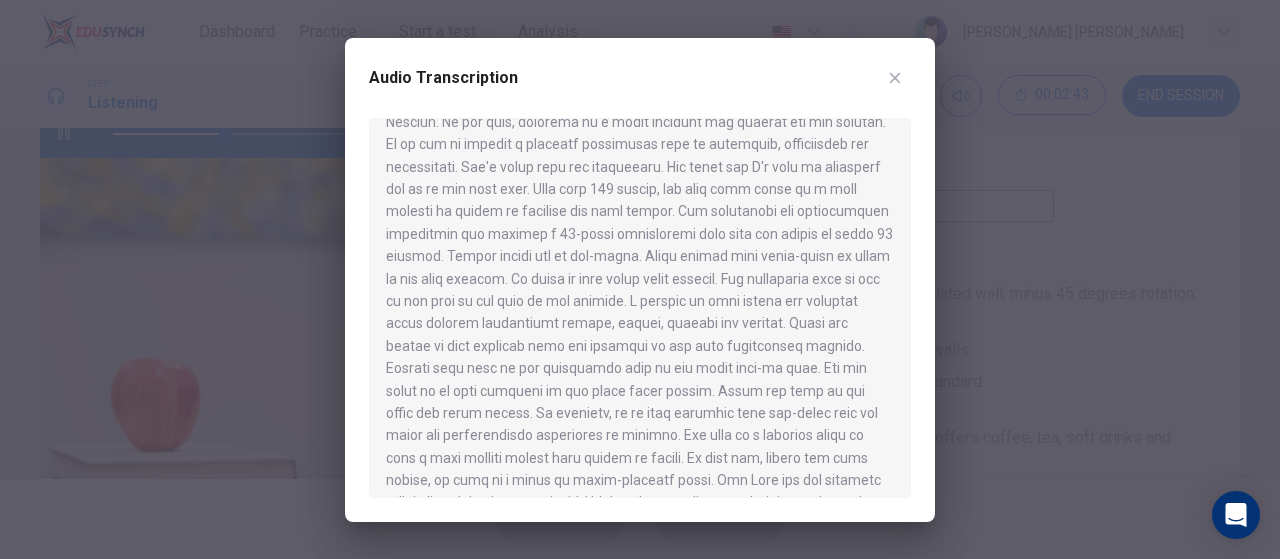 click 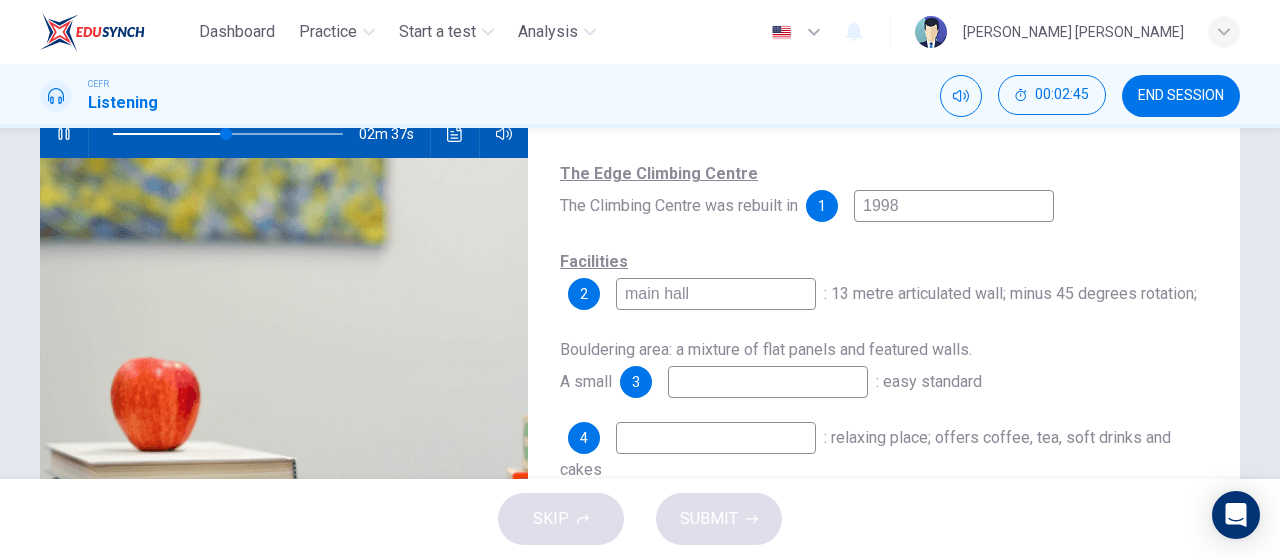 click at bounding box center (768, 382) 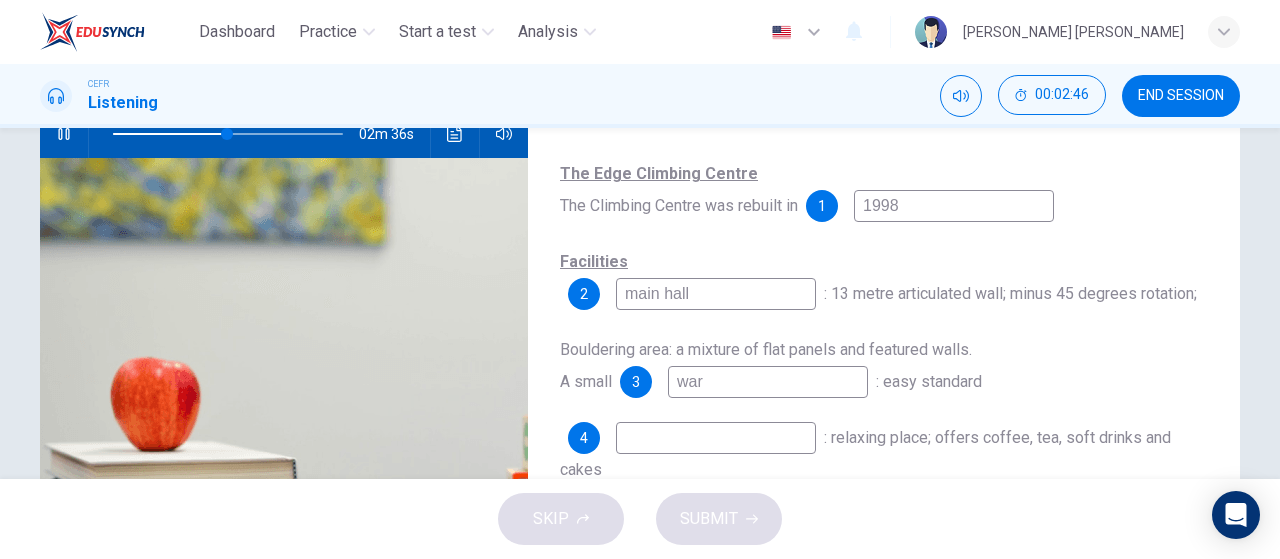 type on "warm" 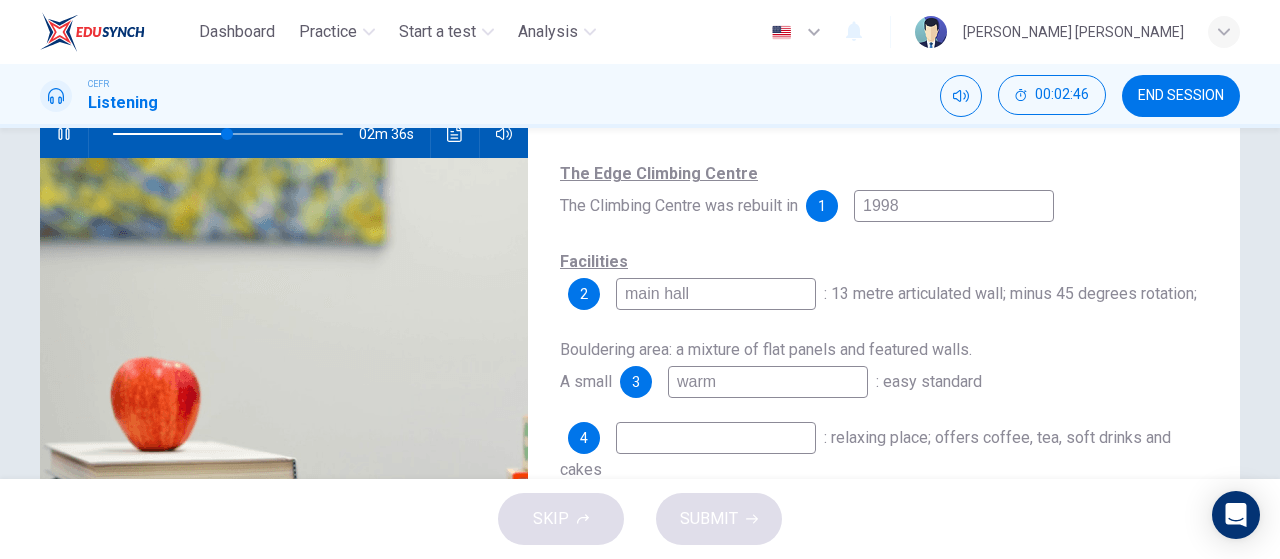 type on "50" 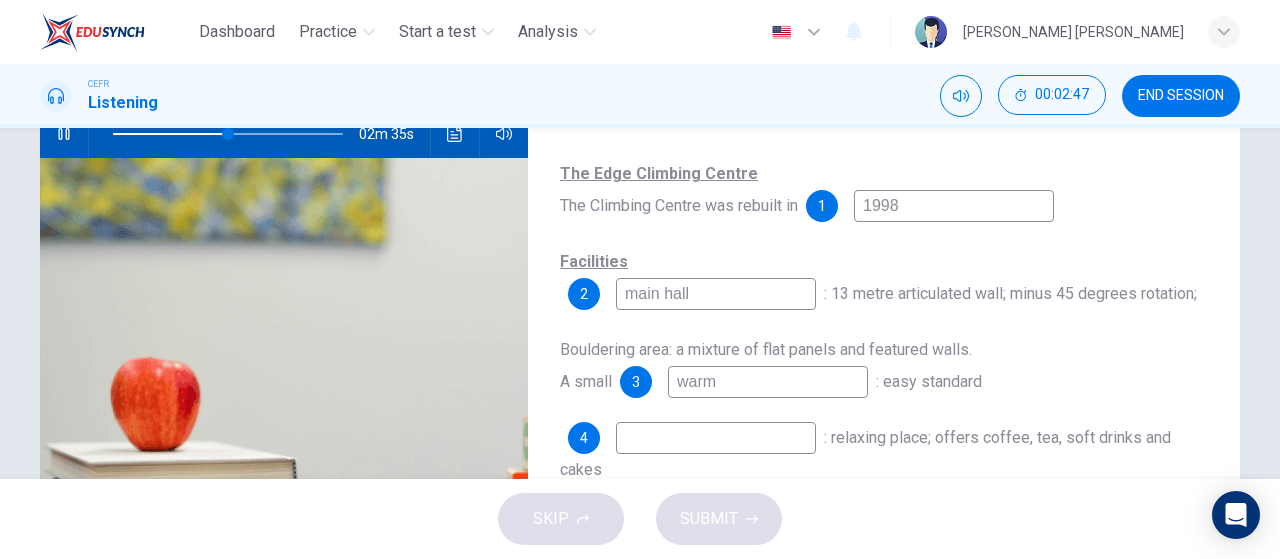 type on "warm u" 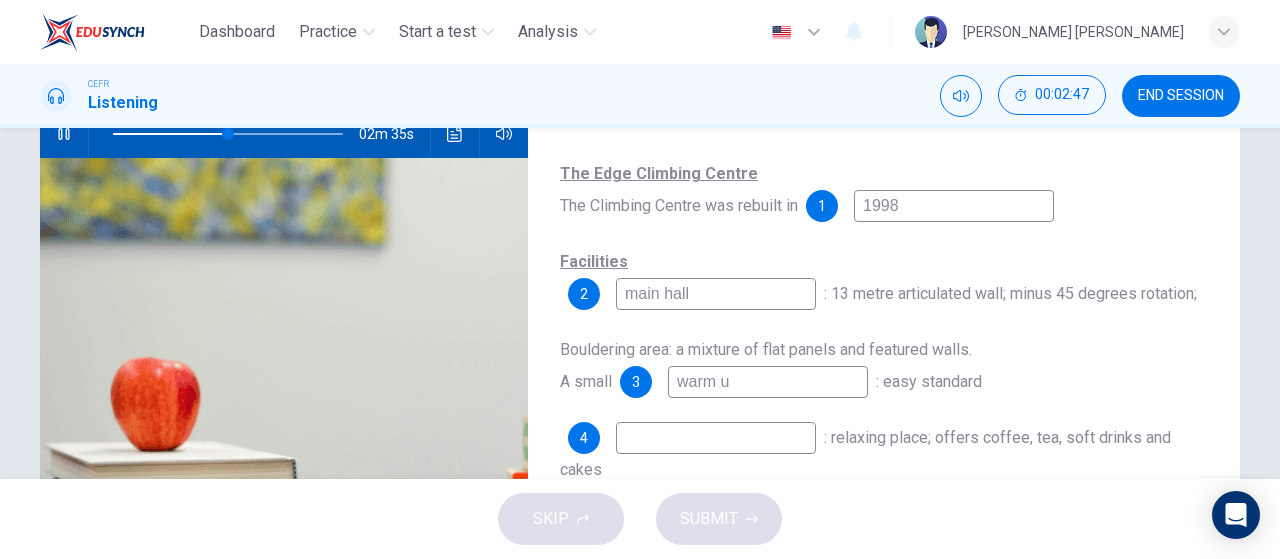 type on "50" 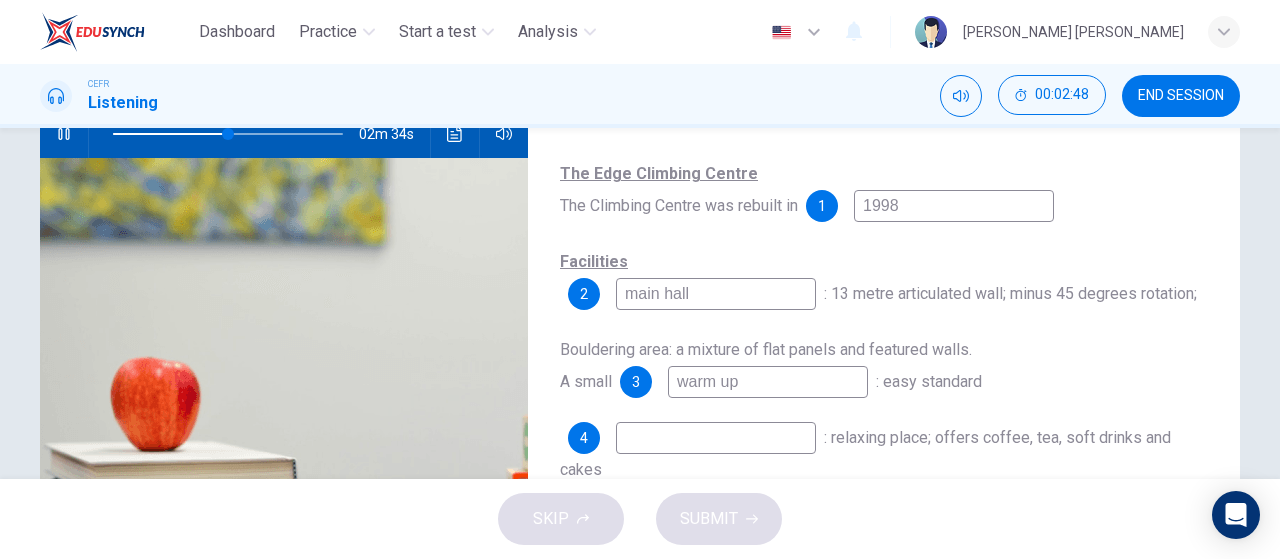 type on "warm up" 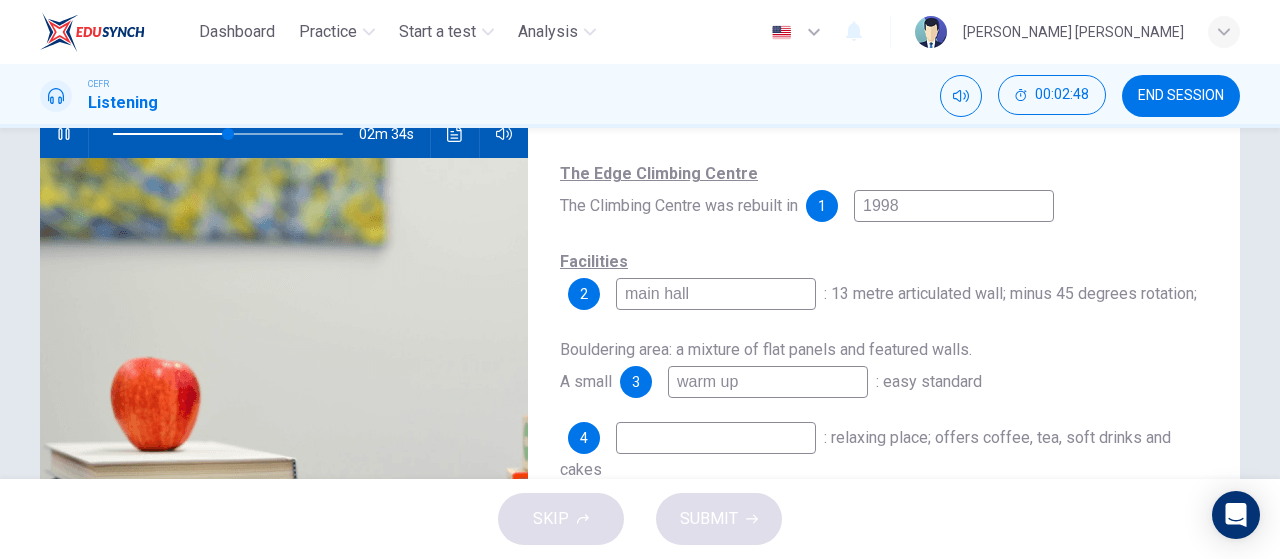 type on "50" 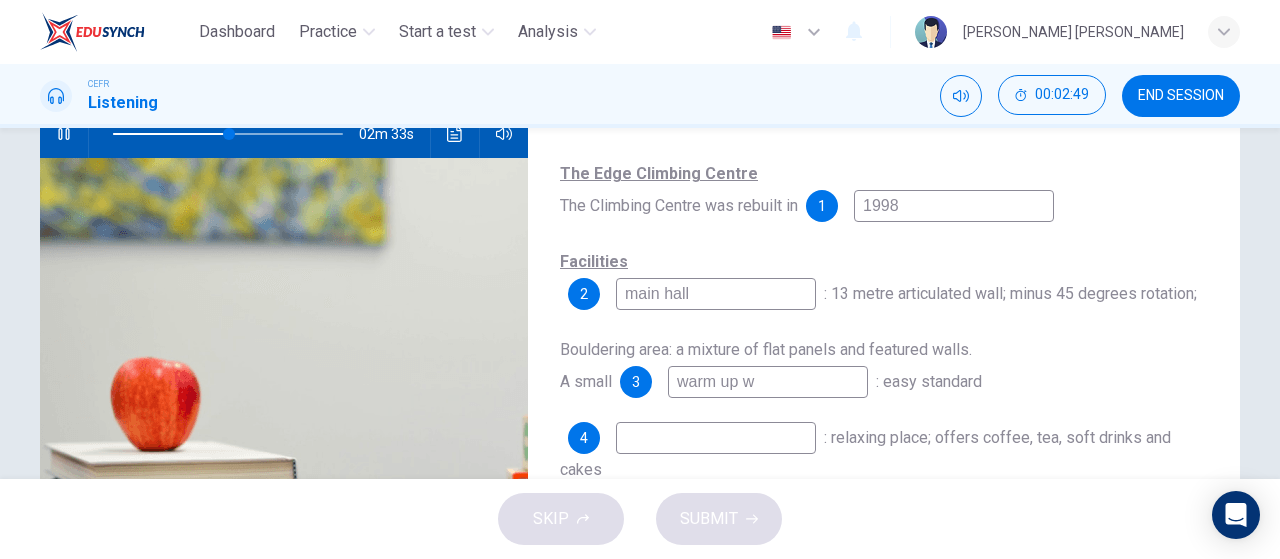 type on "warm up wa" 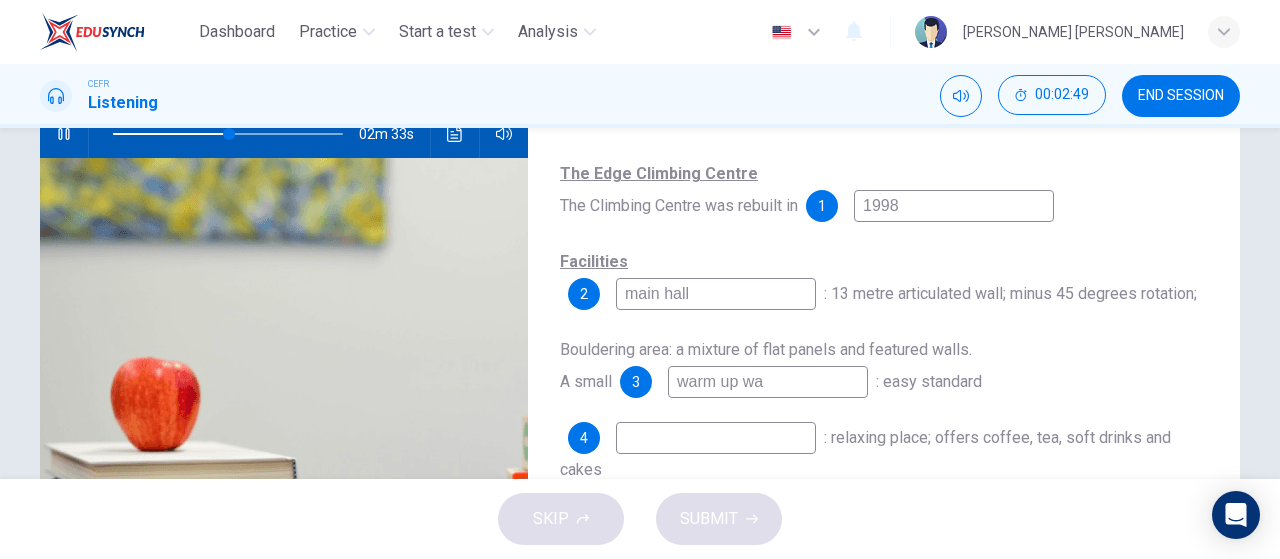 type on "51" 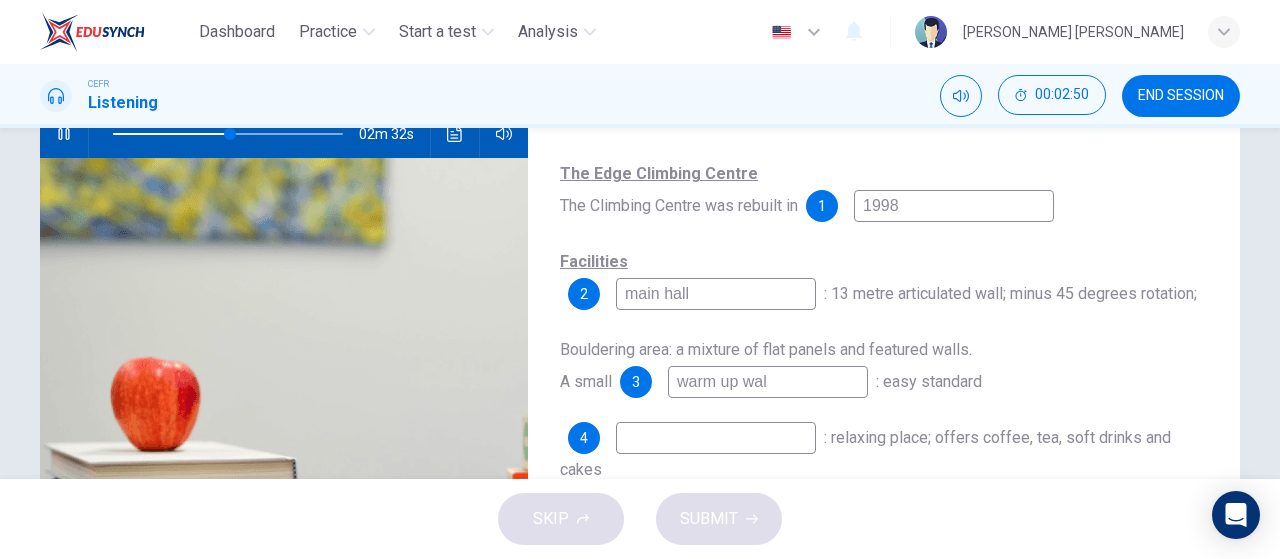 type on "warm up wall" 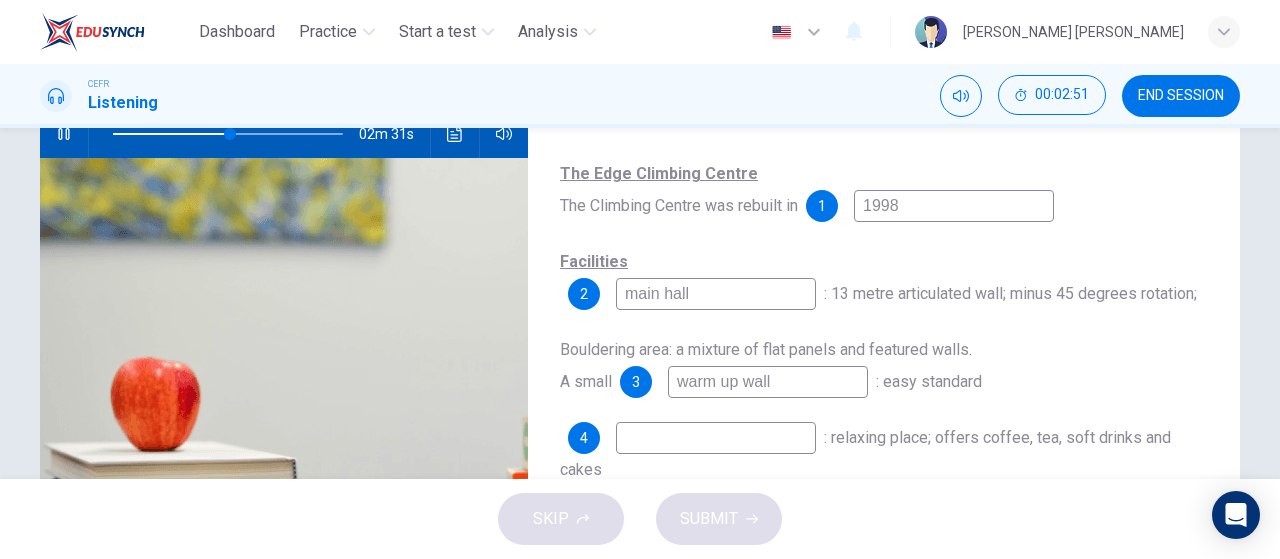type on "51" 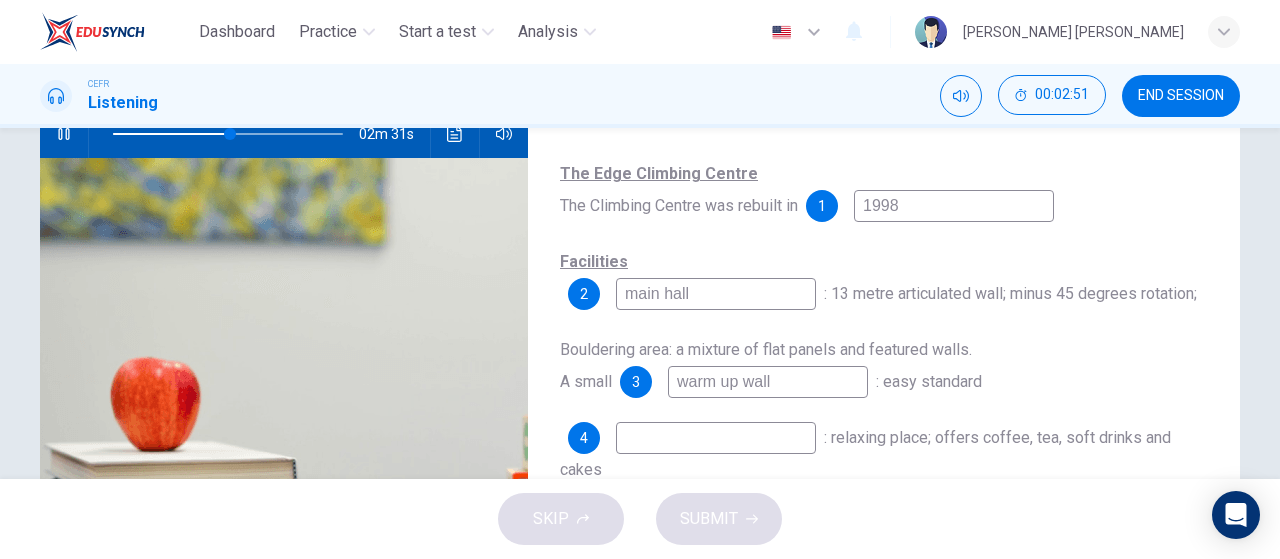 type on "warm up wall" 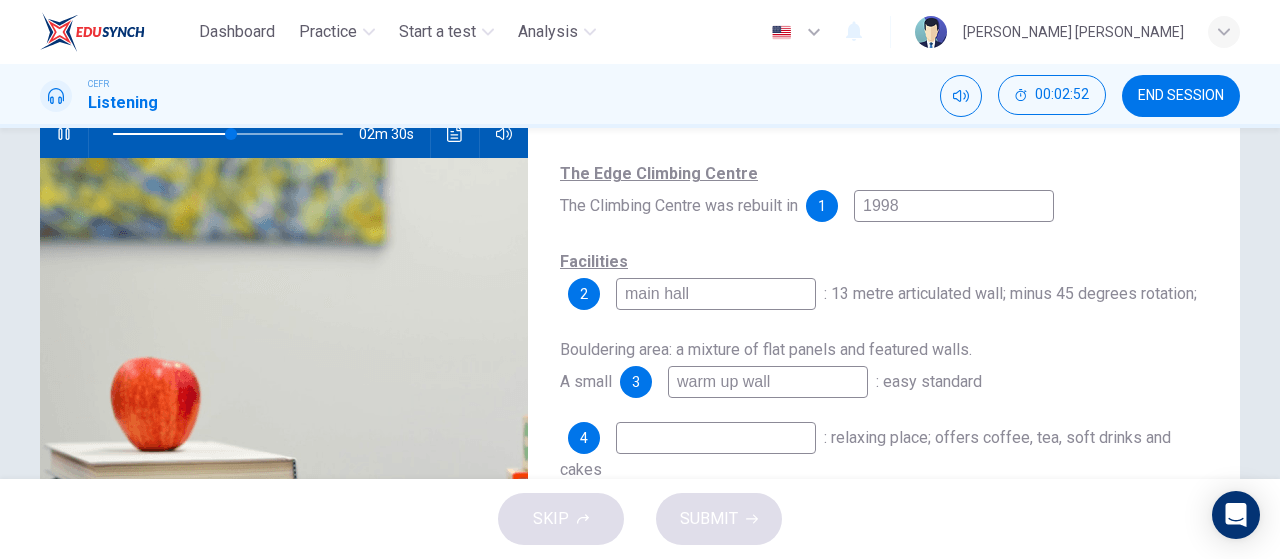 click at bounding box center [716, 438] 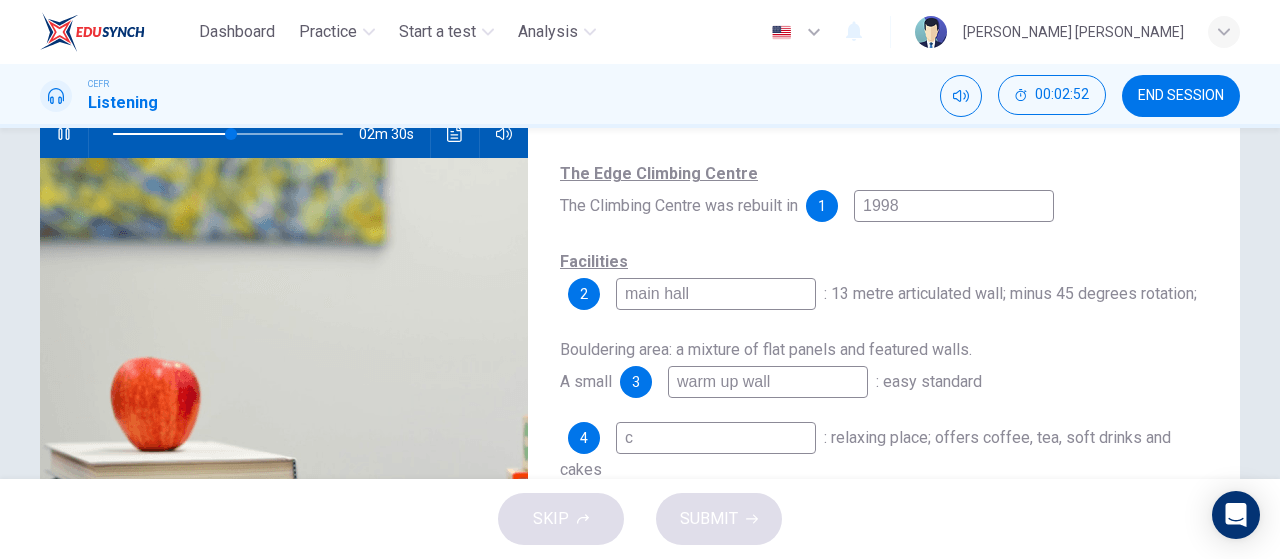 type on "ca" 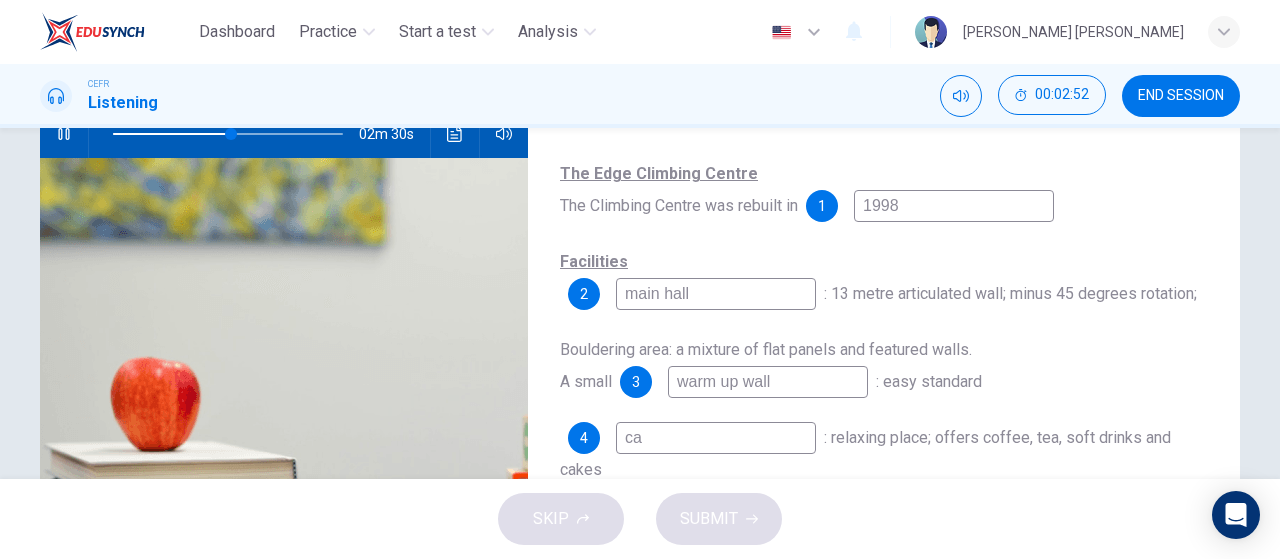 type on "52" 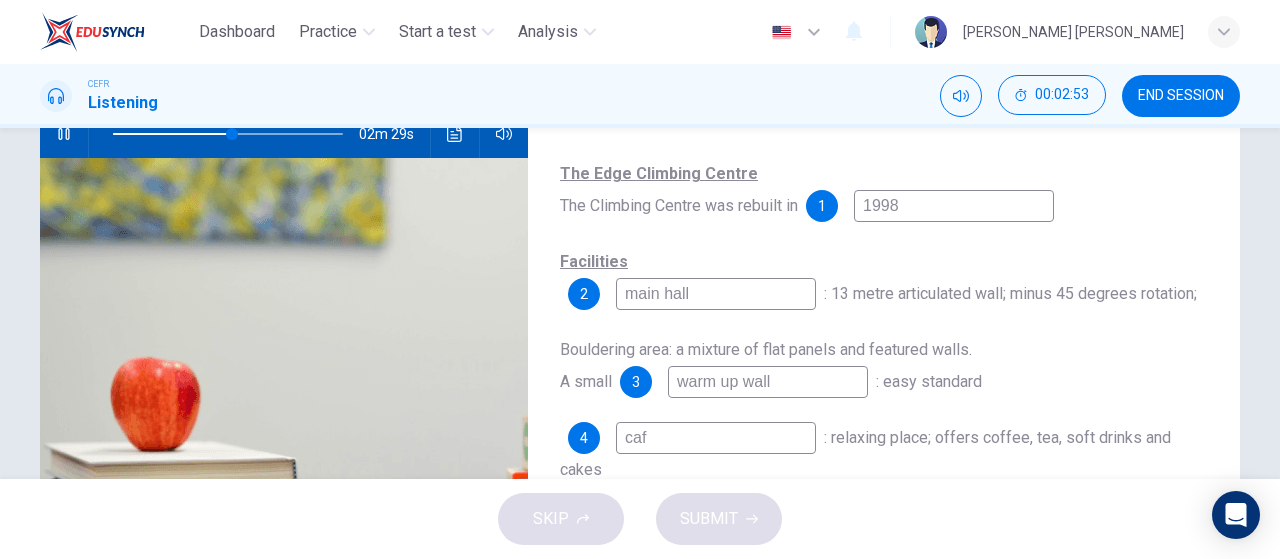 type on "cafe" 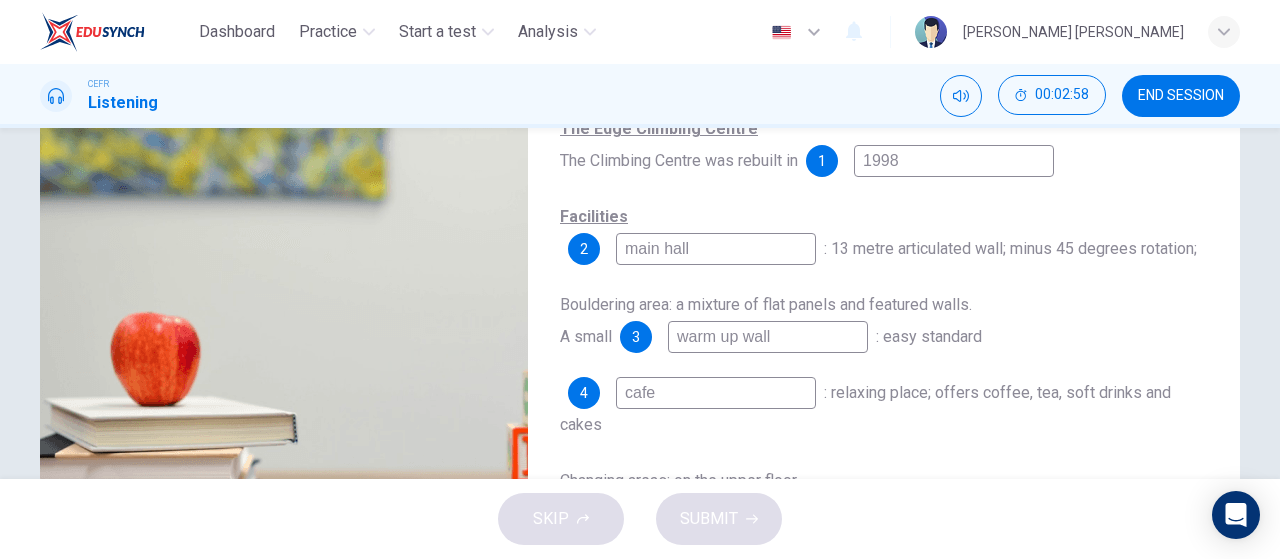 scroll, scrollTop: 265, scrollLeft: 0, axis: vertical 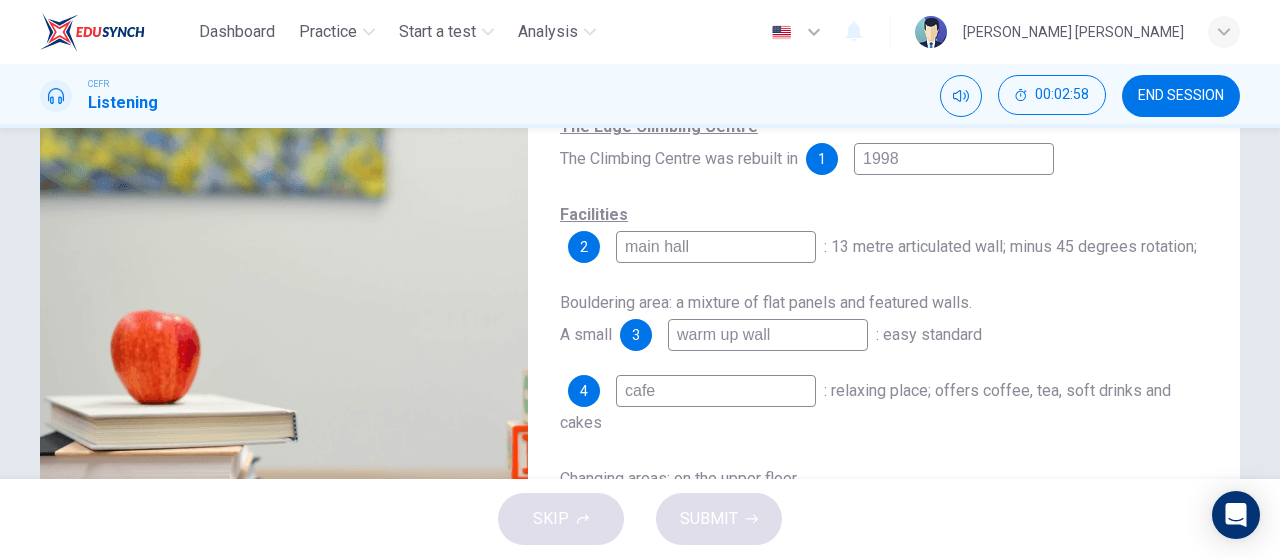 type on "54" 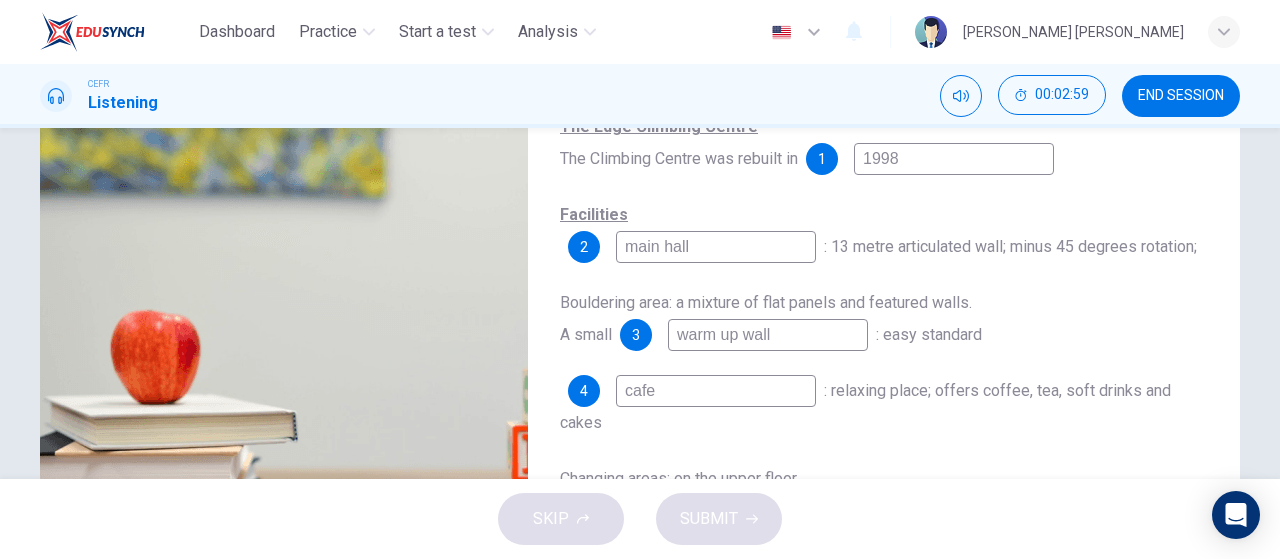 type on "cafe" 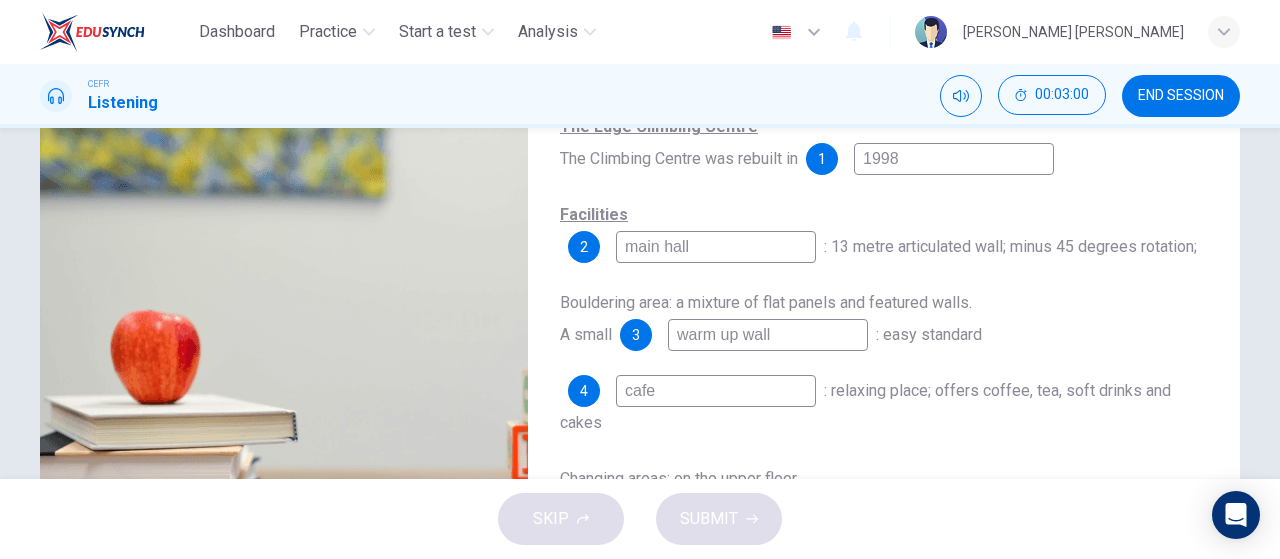 type on "54" 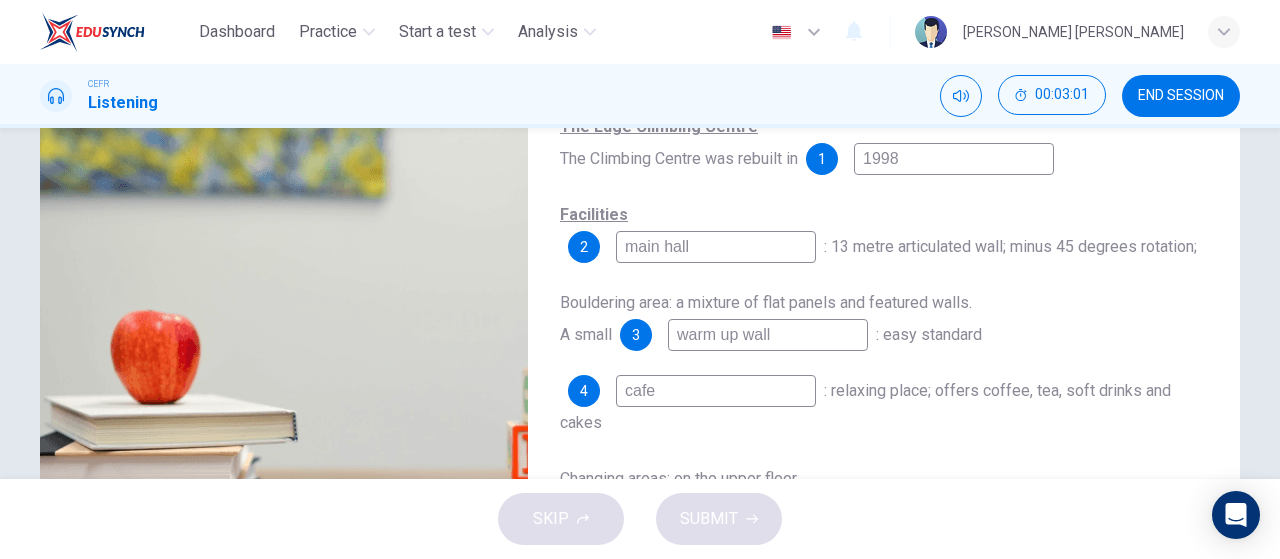 type on "warm -up wall" 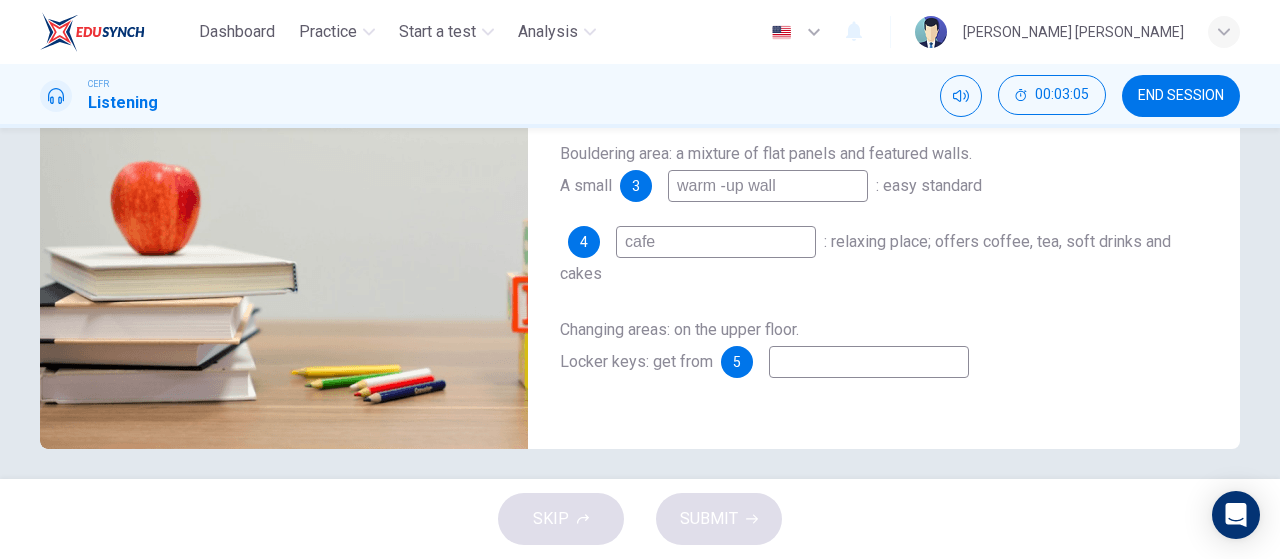 scroll, scrollTop: 416, scrollLeft: 0, axis: vertical 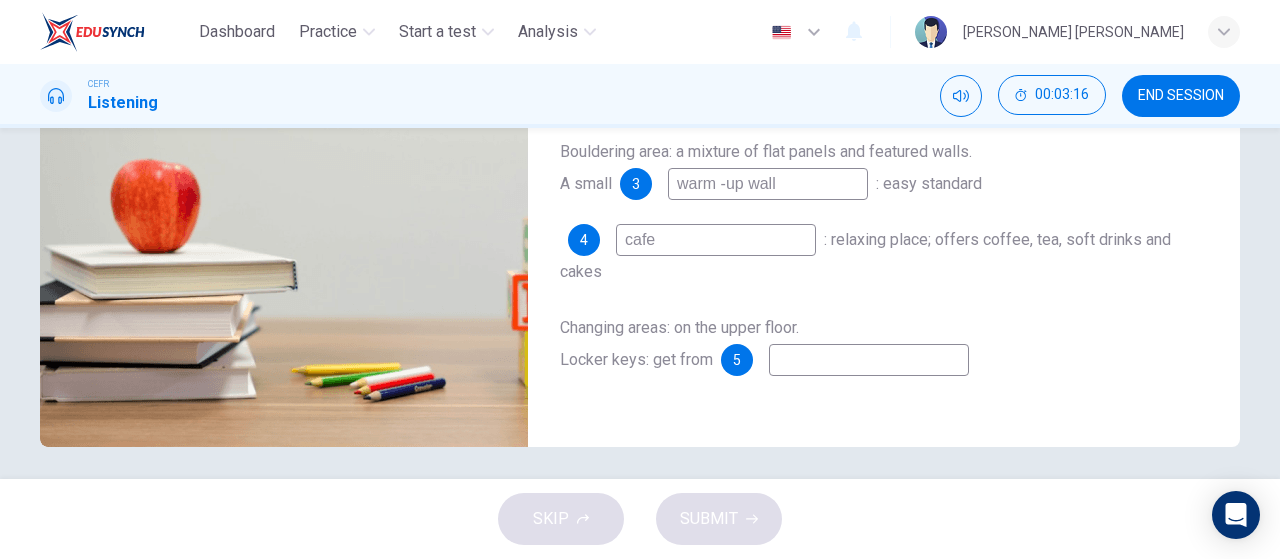 type on "59" 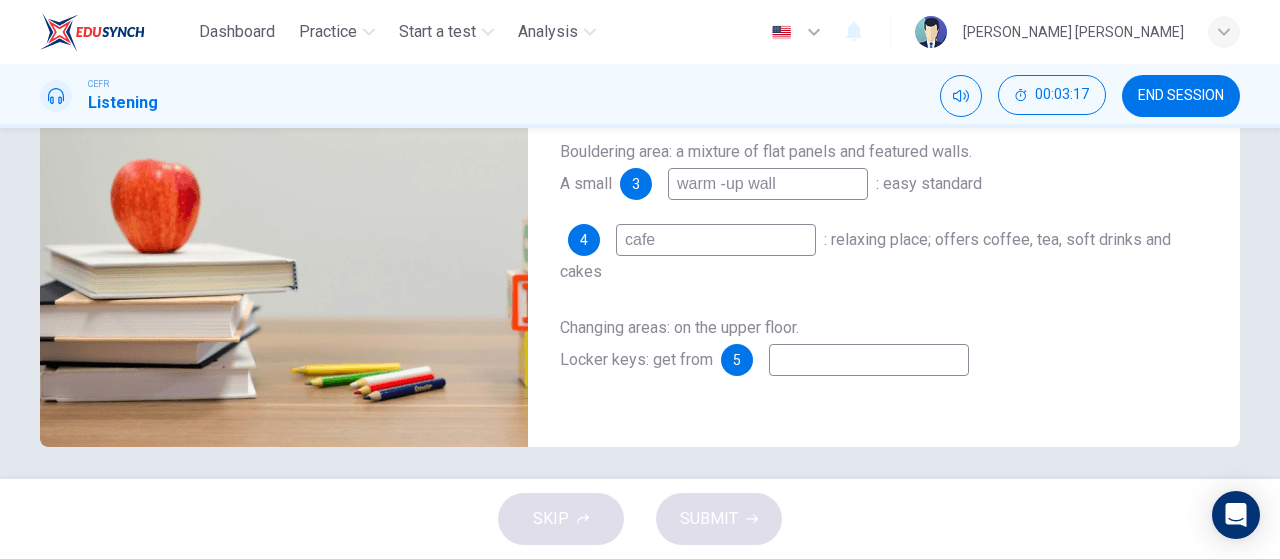 type on "warm -up wall" 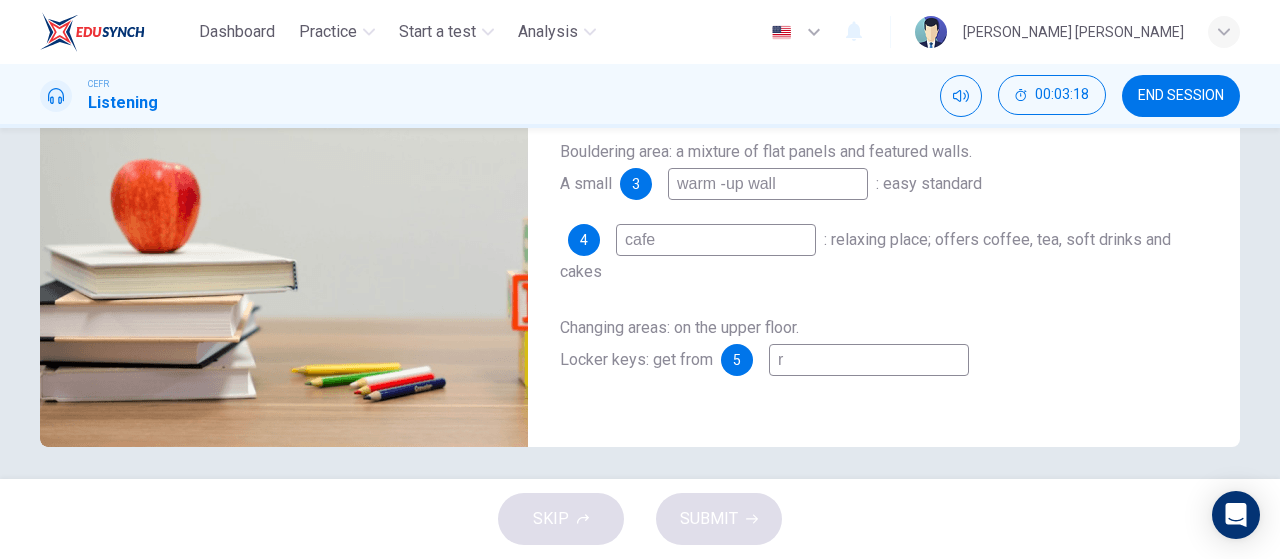 type on "re" 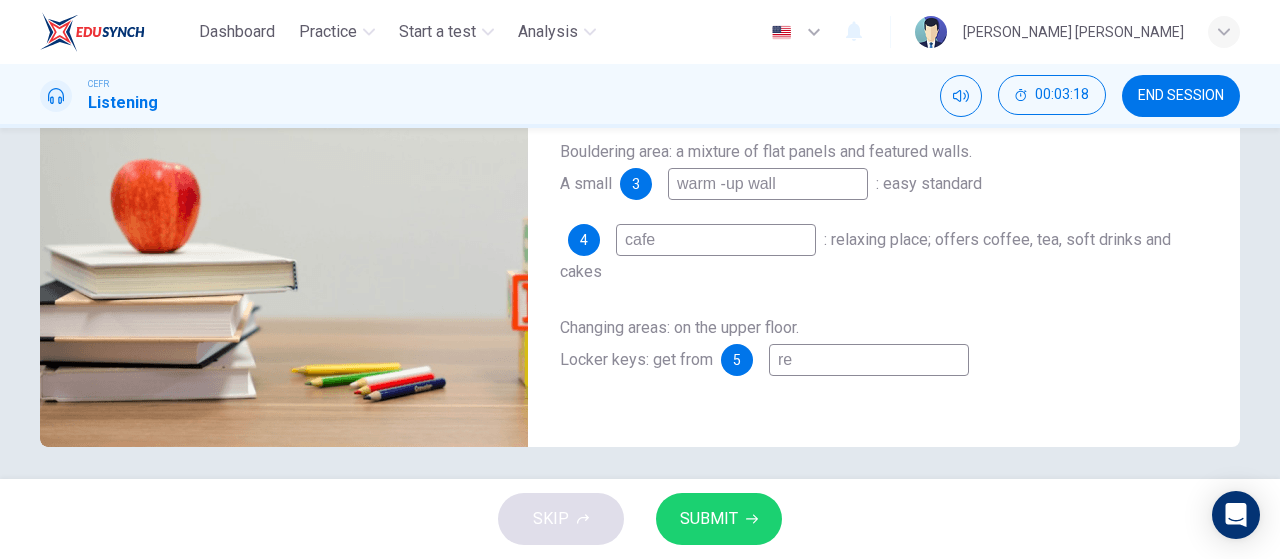 type on "60" 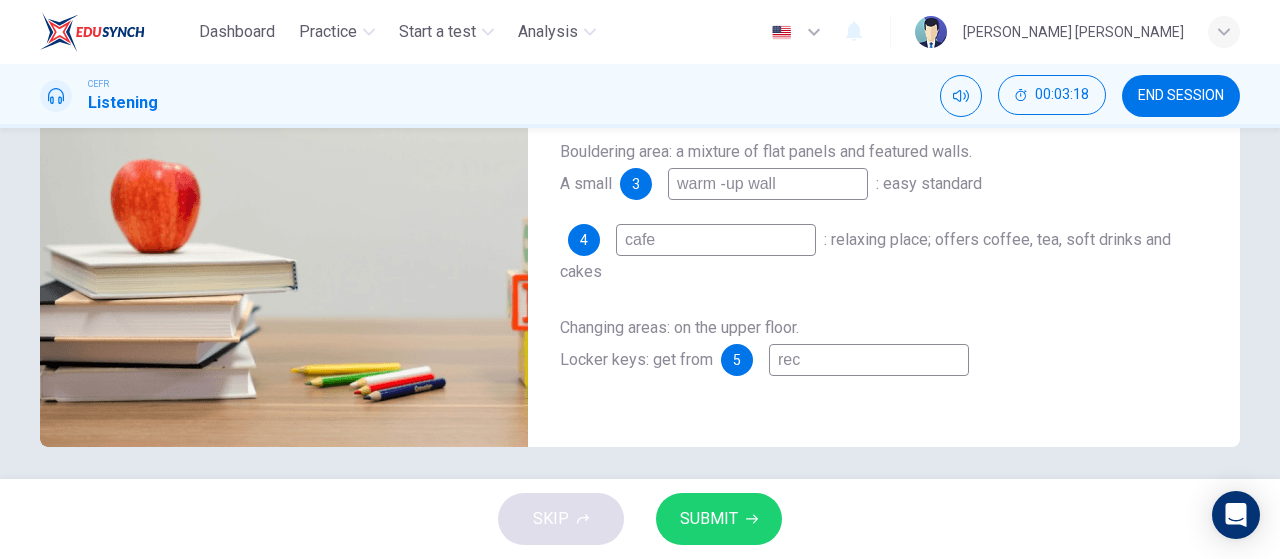 type on "60" 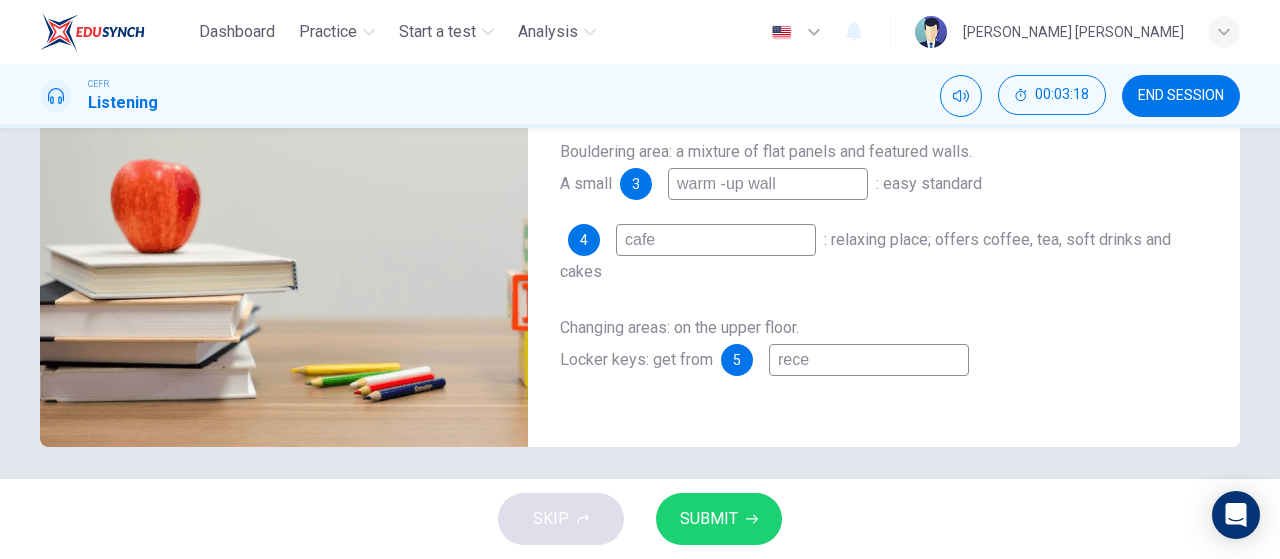 type on "60" 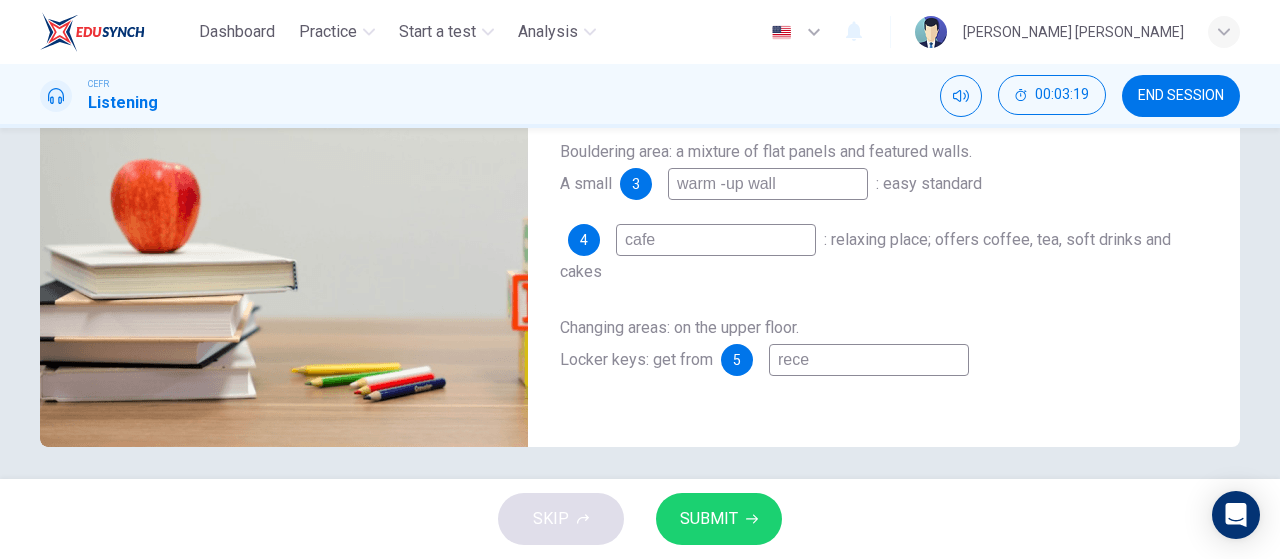 type on "recep" 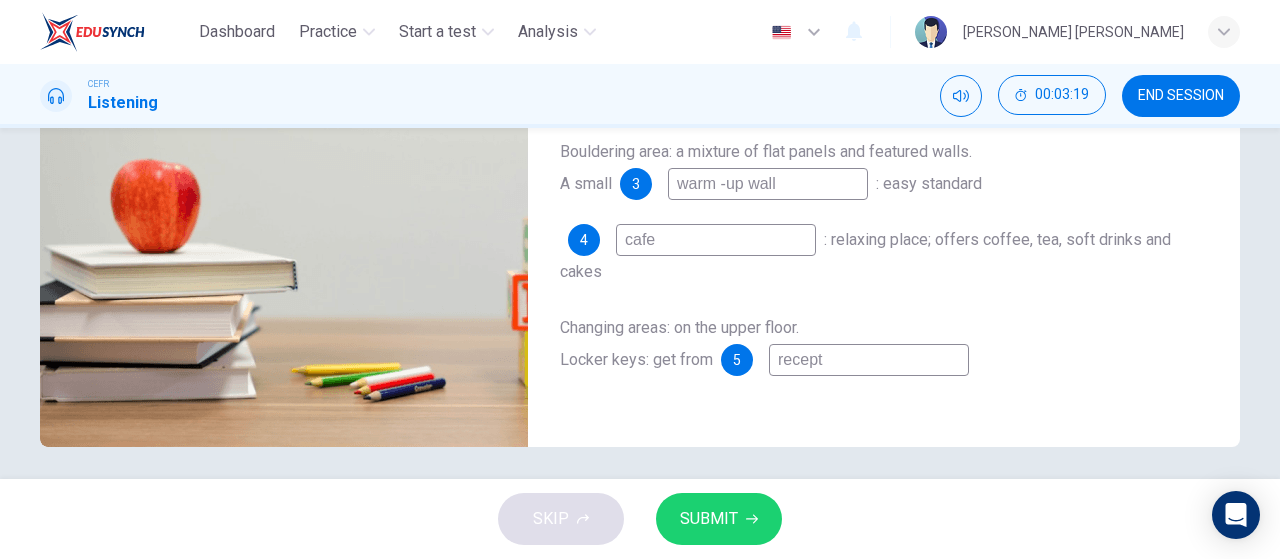type on "recepti" 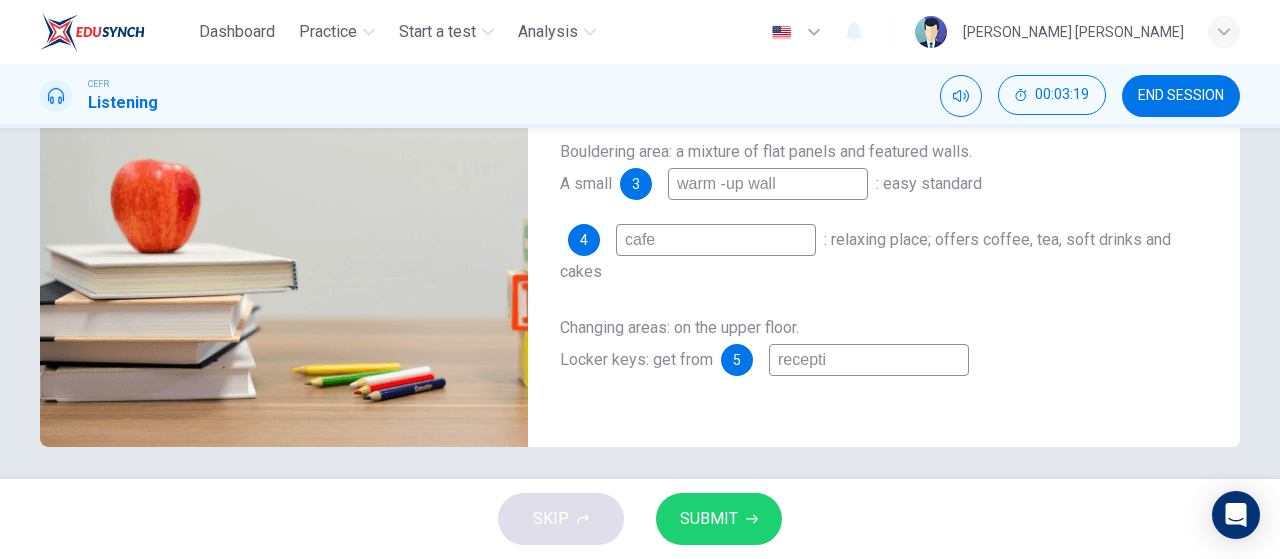 type on "60" 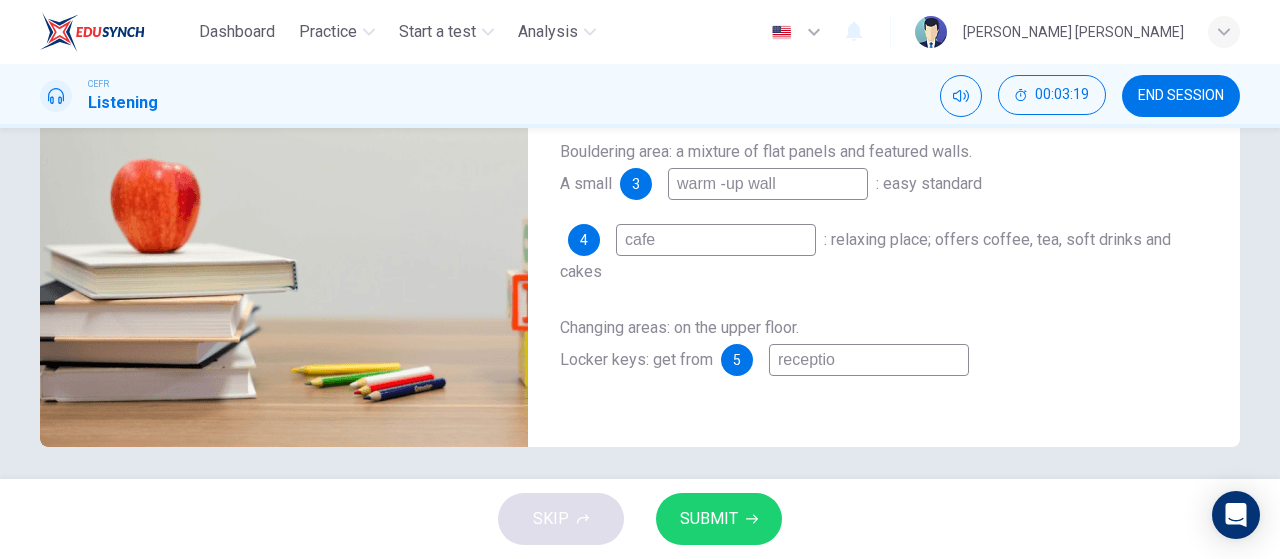 type on "60" 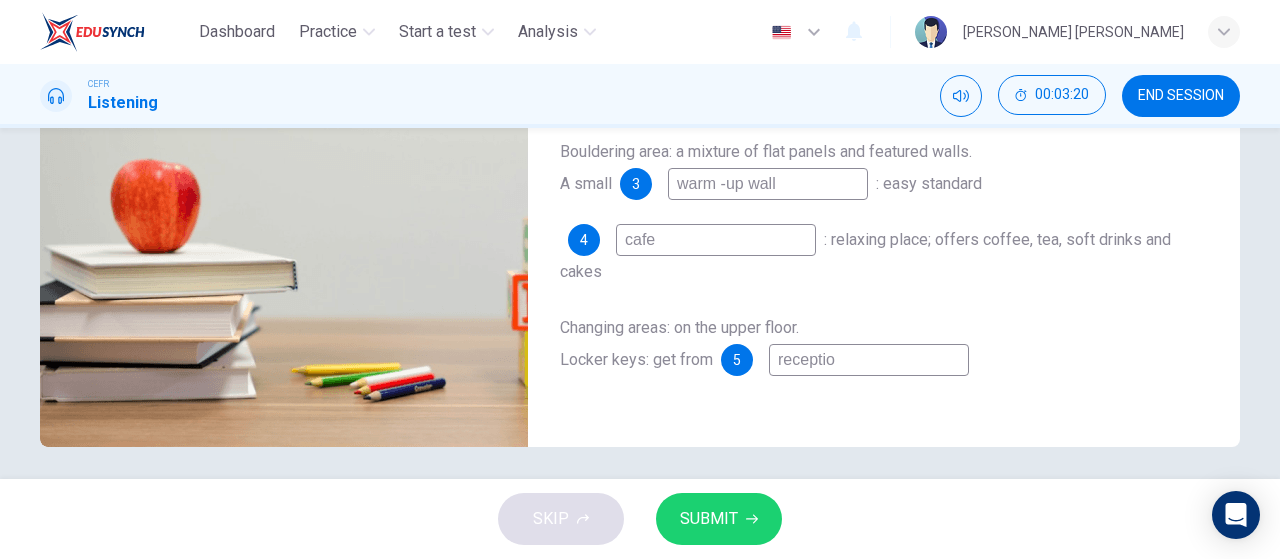 type on "reception" 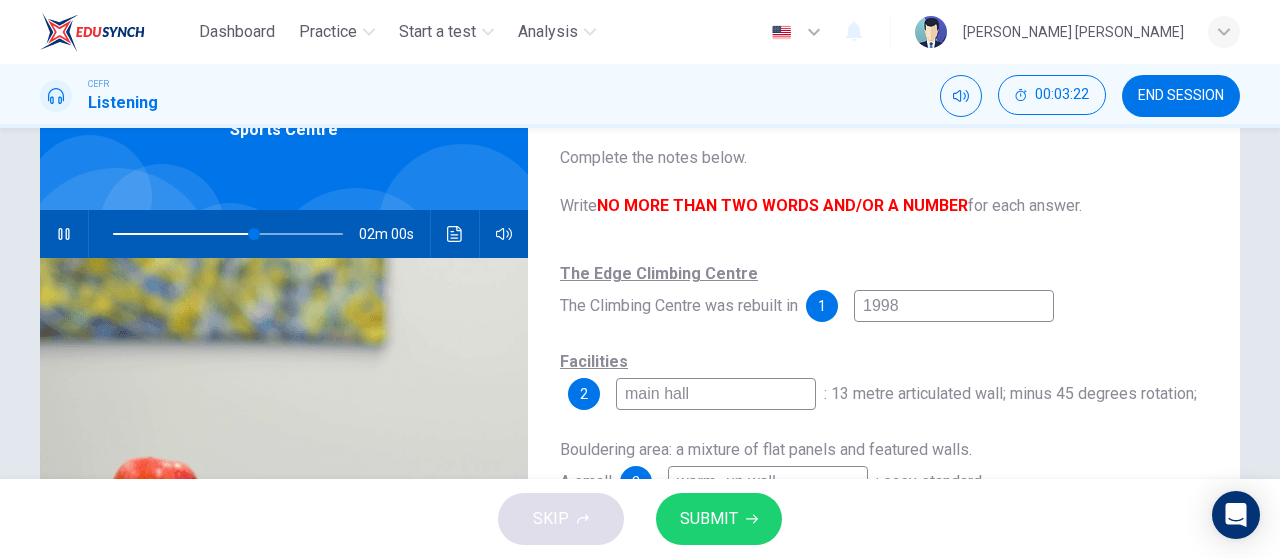 scroll, scrollTop: 110, scrollLeft: 0, axis: vertical 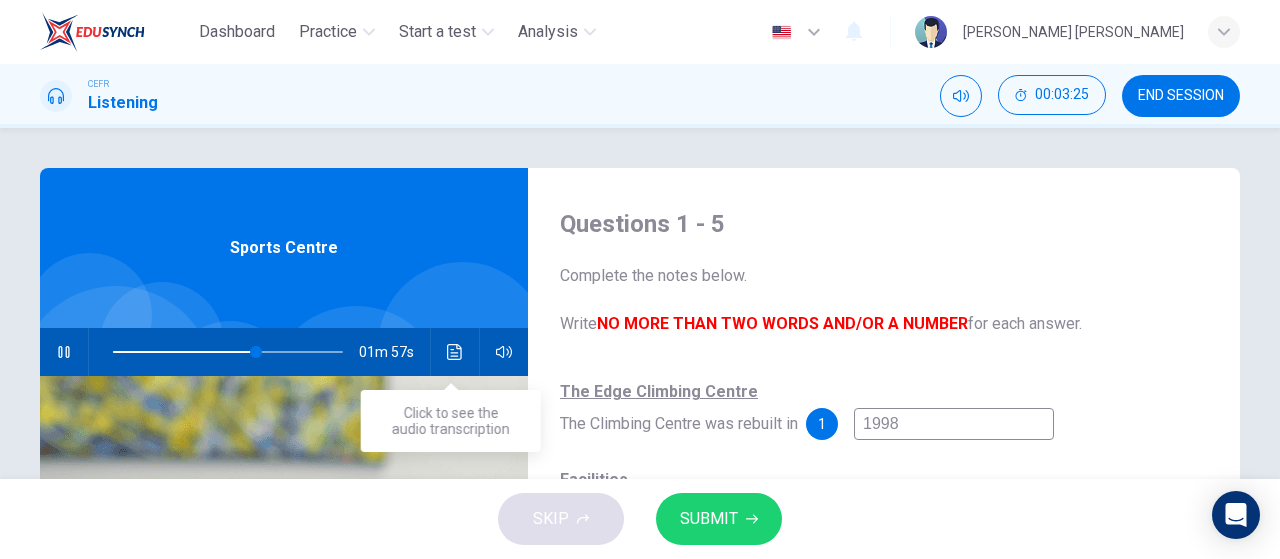 type on "62" 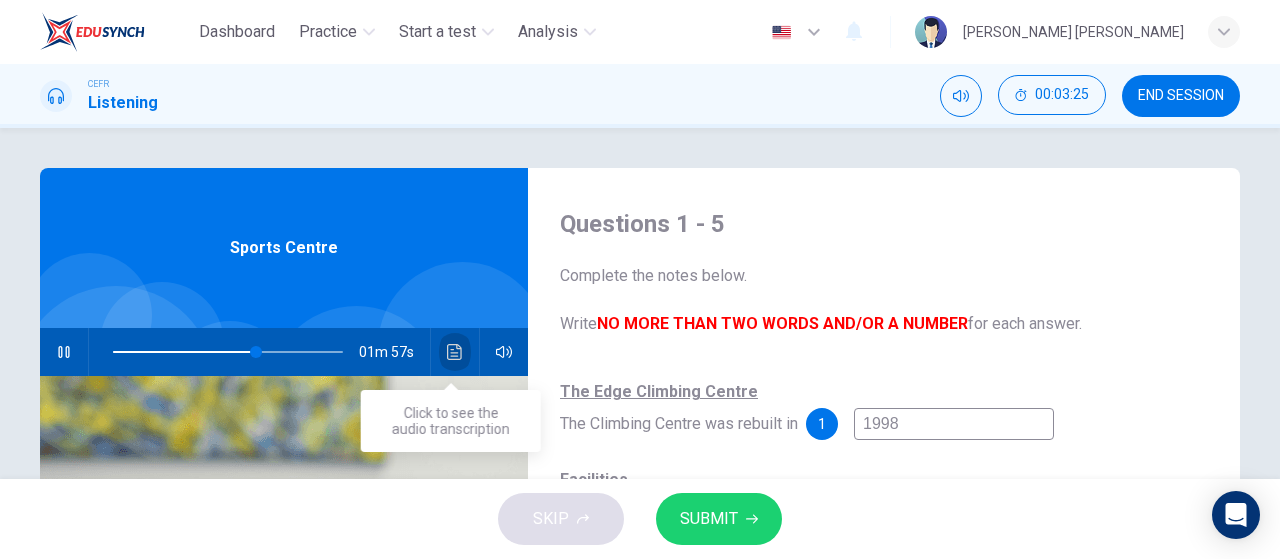 click 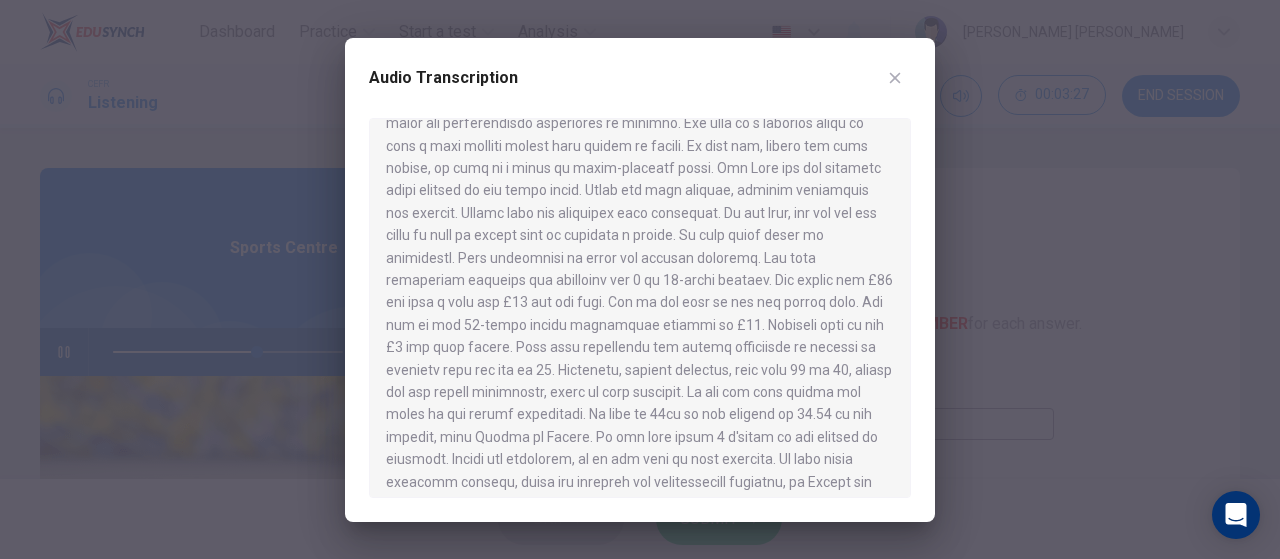 scroll, scrollTop: 472, scrollLeft: 0, axis: vertical 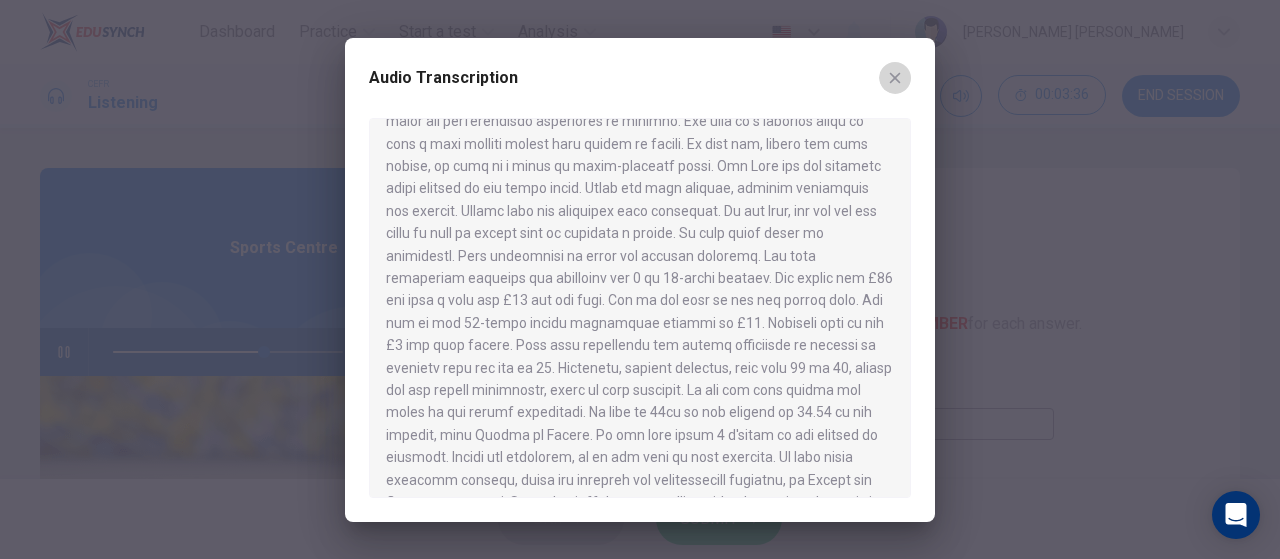 click 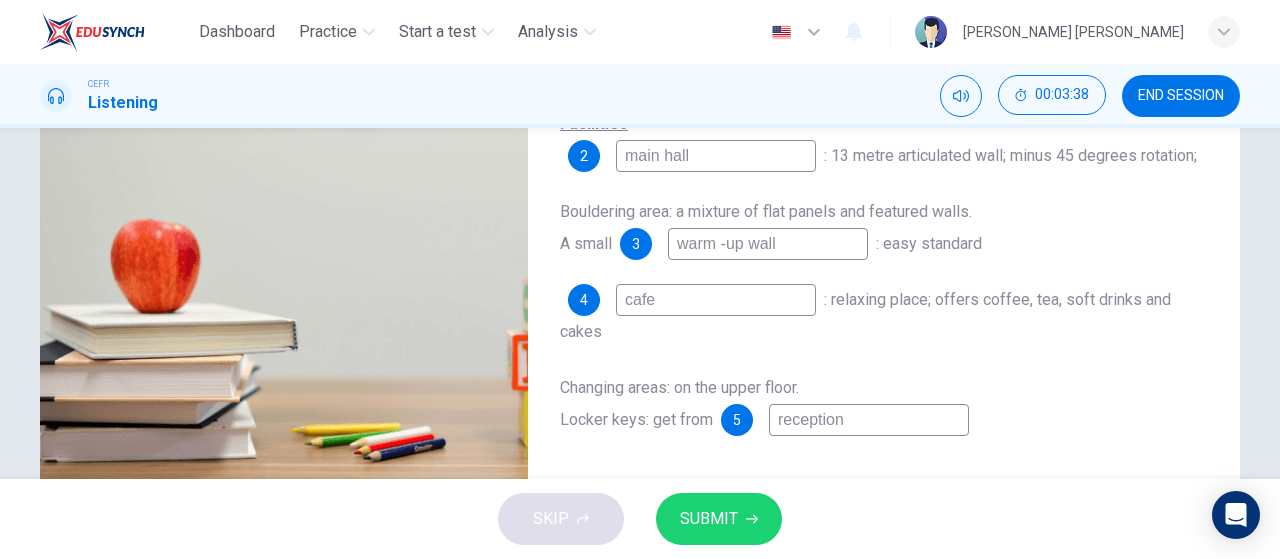 scroll, scrollTop: 424, scrollLeft: 0, axis: vertical 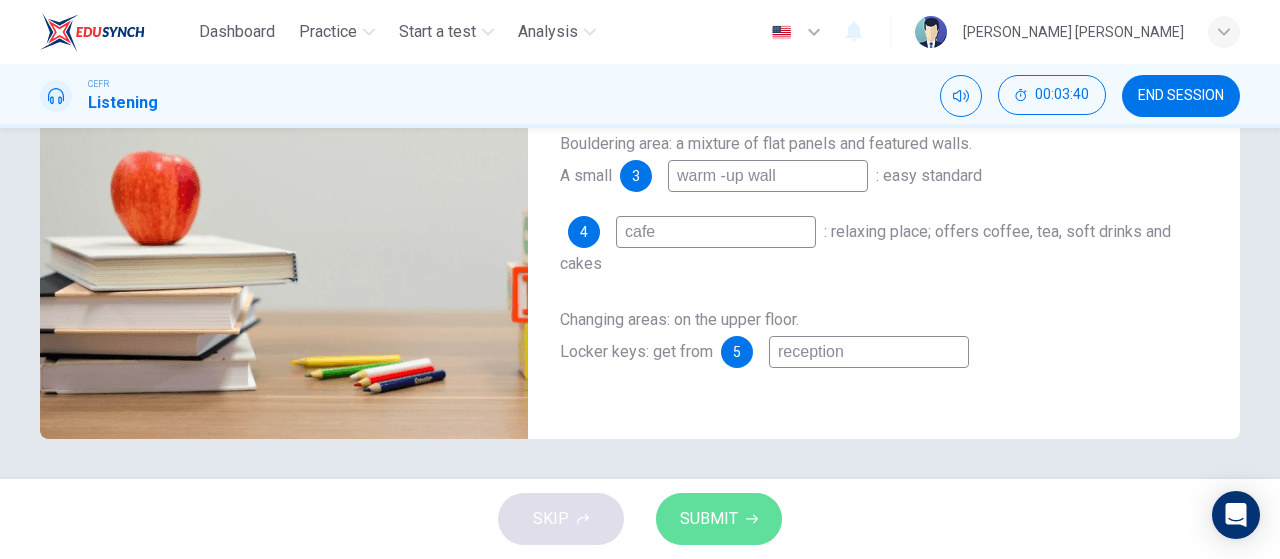 click on "SUBMIT" at bounding box center (719, 519) 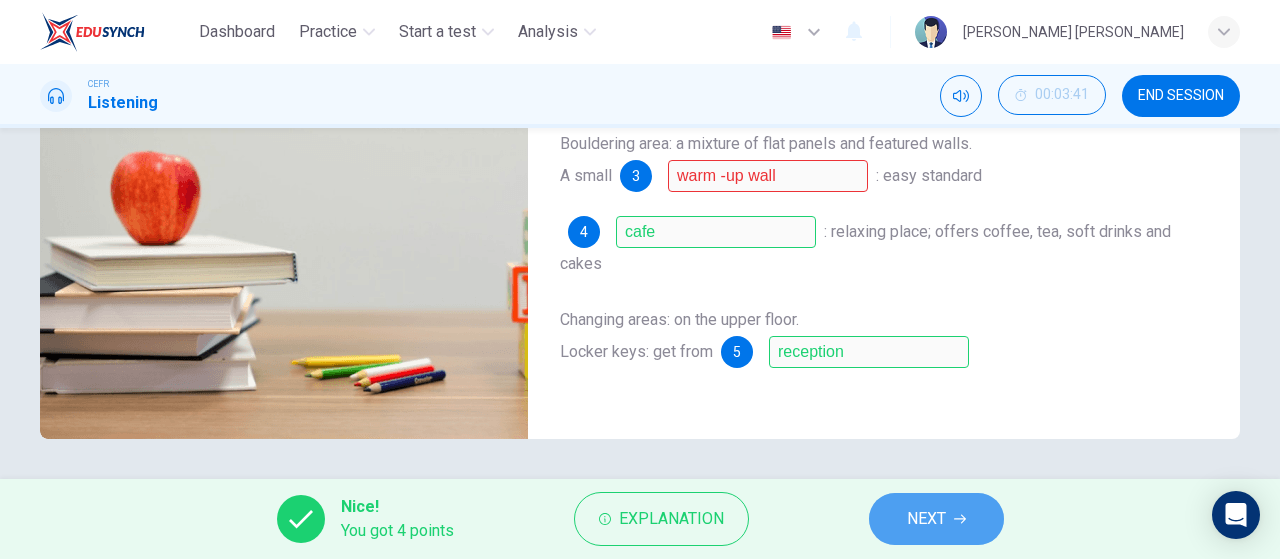 click on "NEXT" at bounding box center [926, 519] 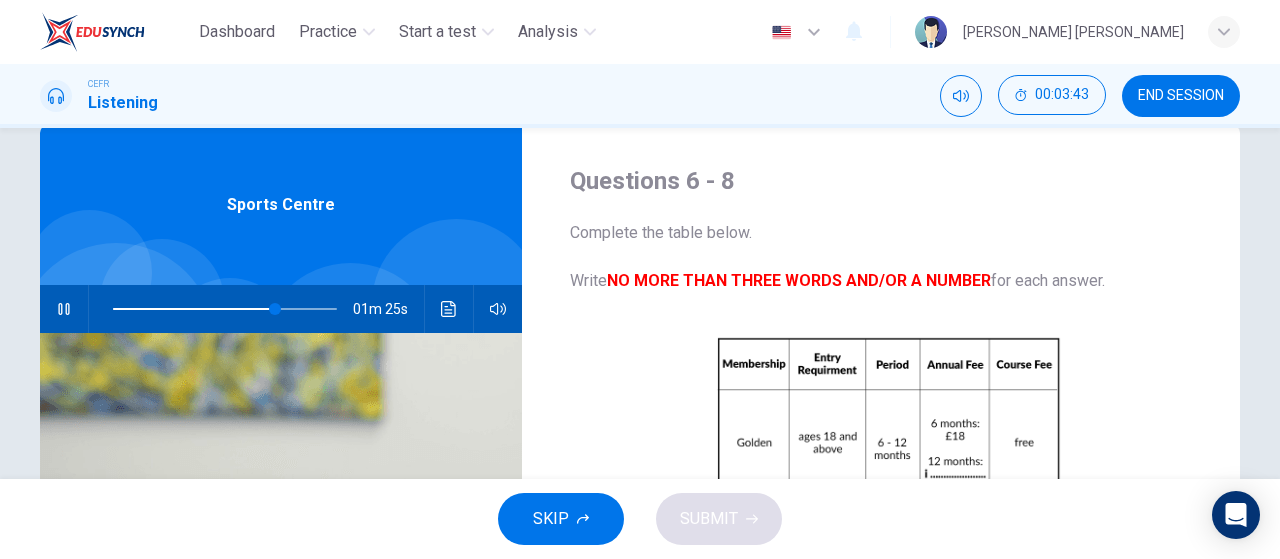 scroll, scrollTop: 37, scrollLeft: 0, axis: vertical 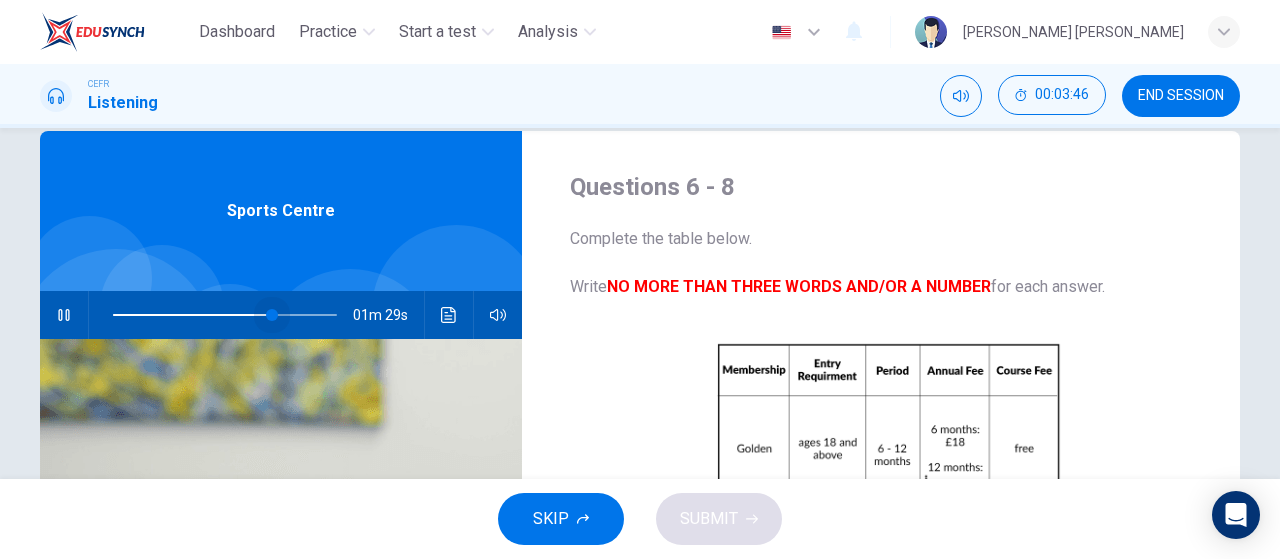 drag, startPoint x: 268, startPoint y: 312, endPoint x: 19, endPoint y: 315, distance: 249.01807 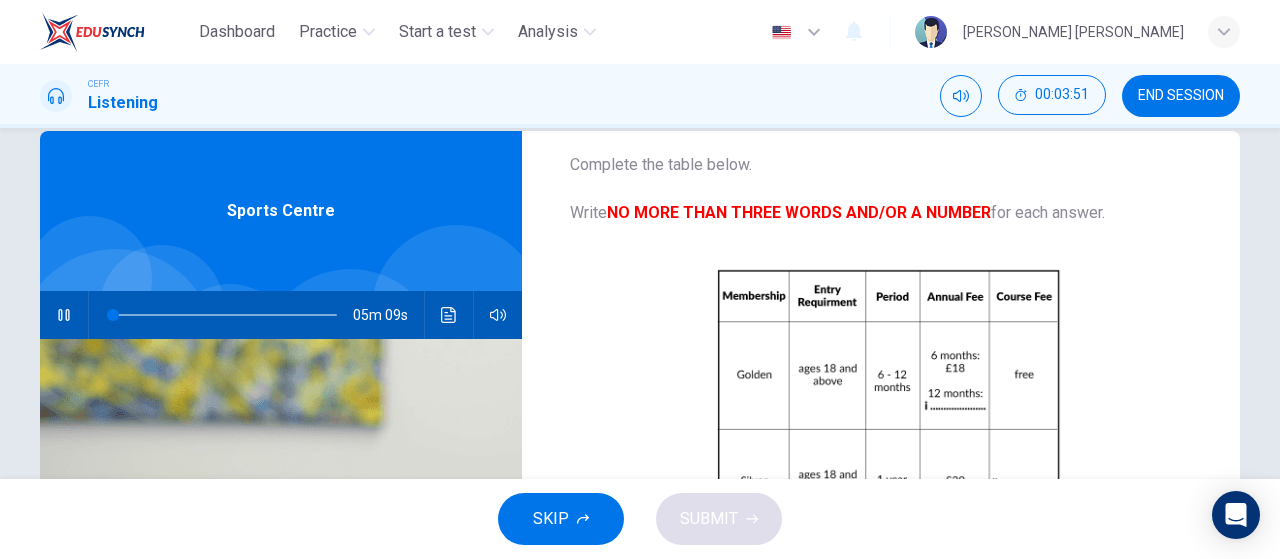 scroll, scrollTop: 84, scrollLeft: 0, axis: vertical 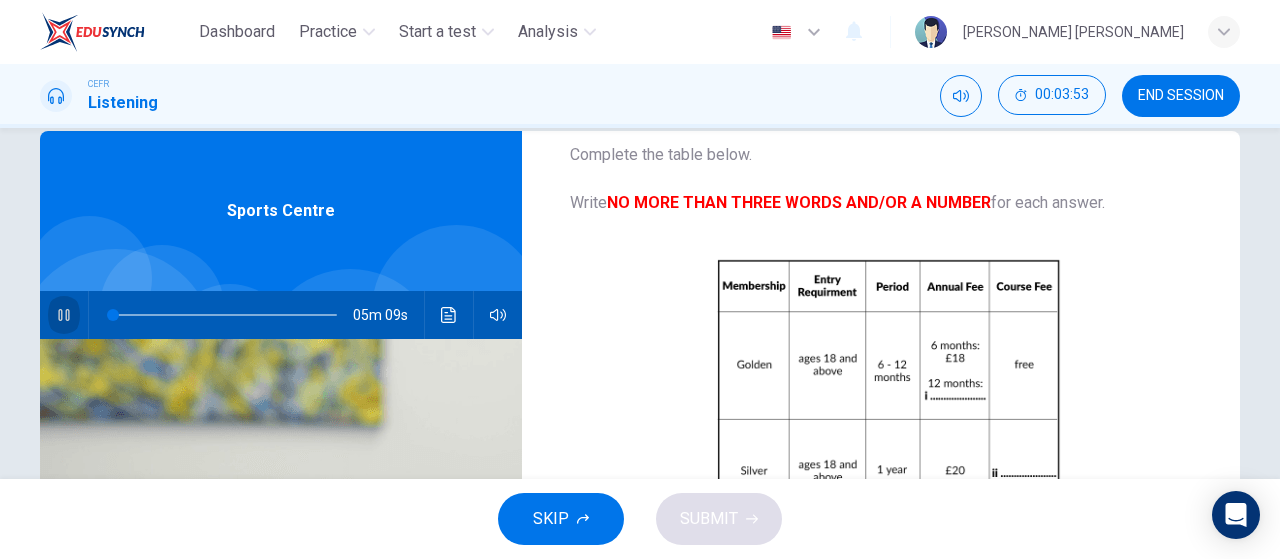 click 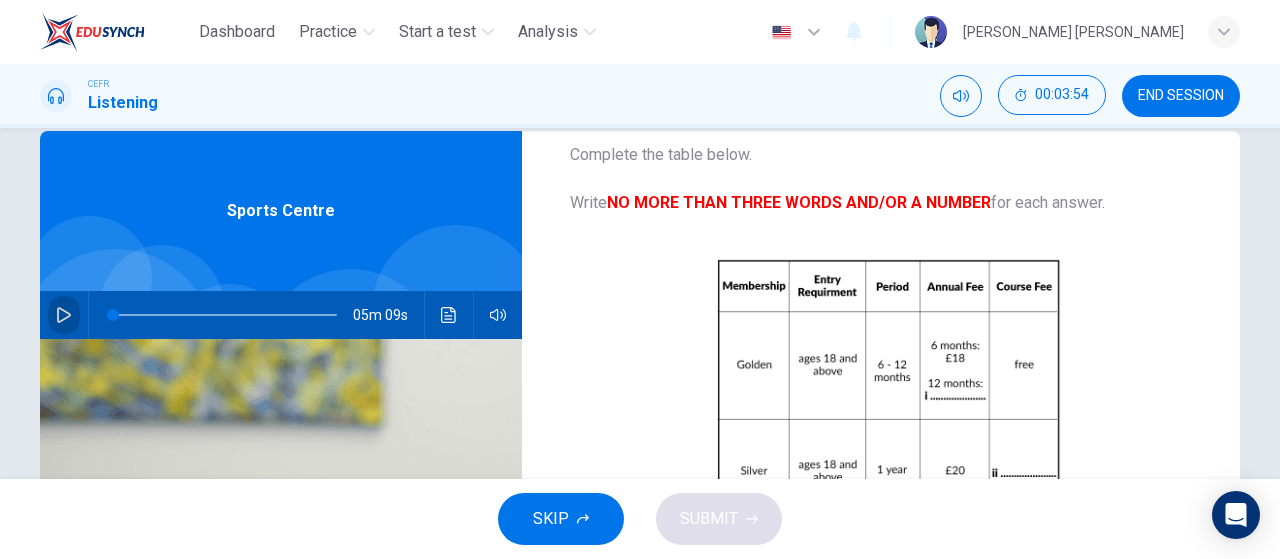 click 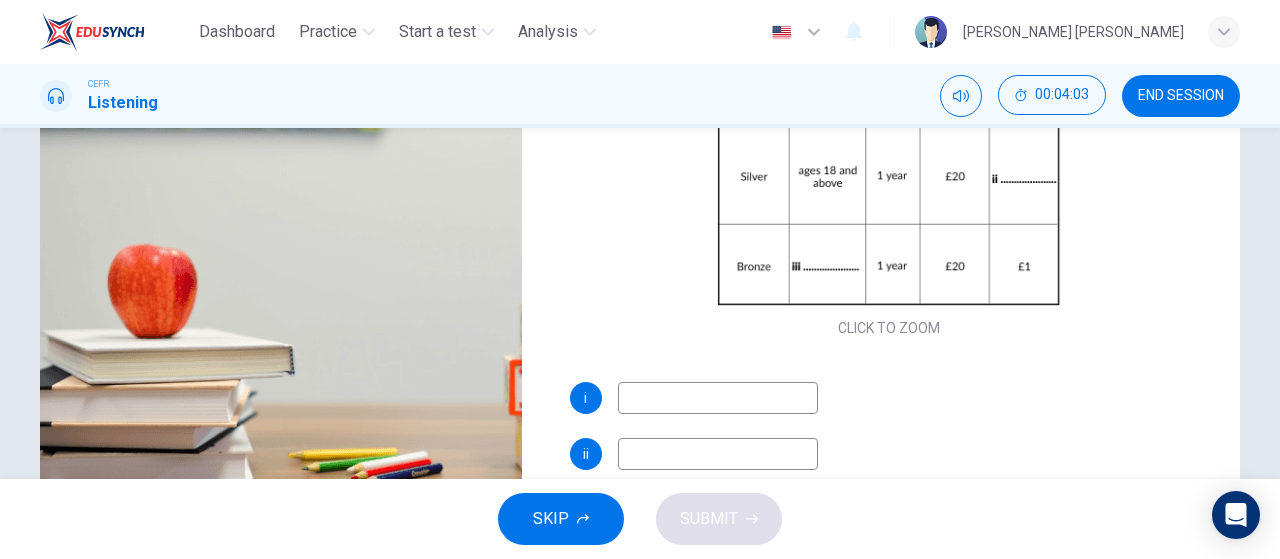 scroll, scrollTop: 334, scrollLeft: 0, axis: vertical 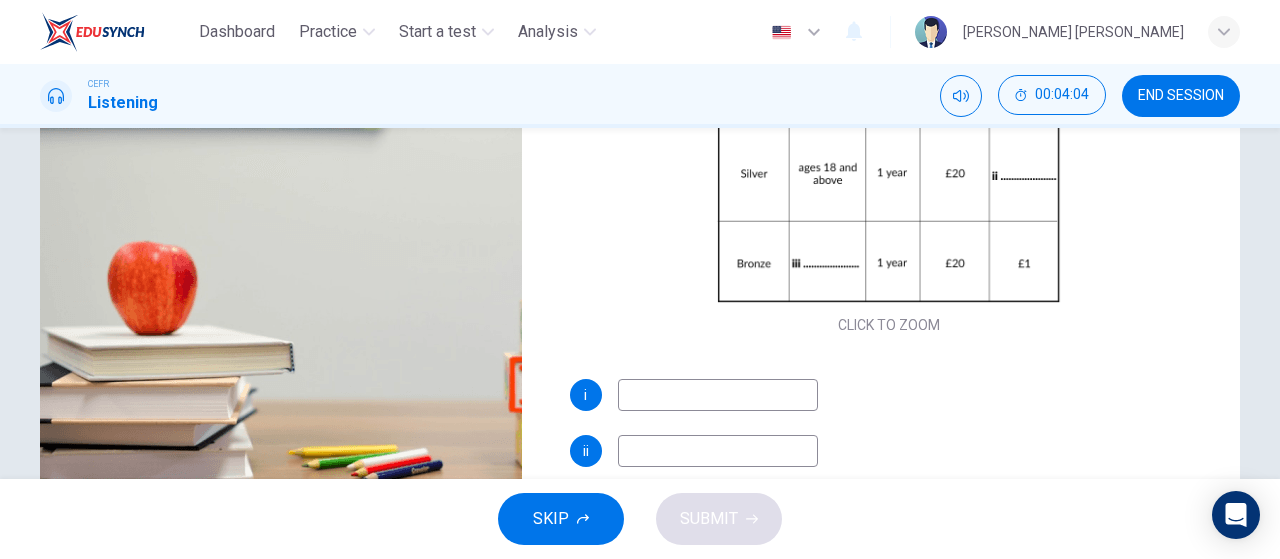 click at bounding box center (718, 395) 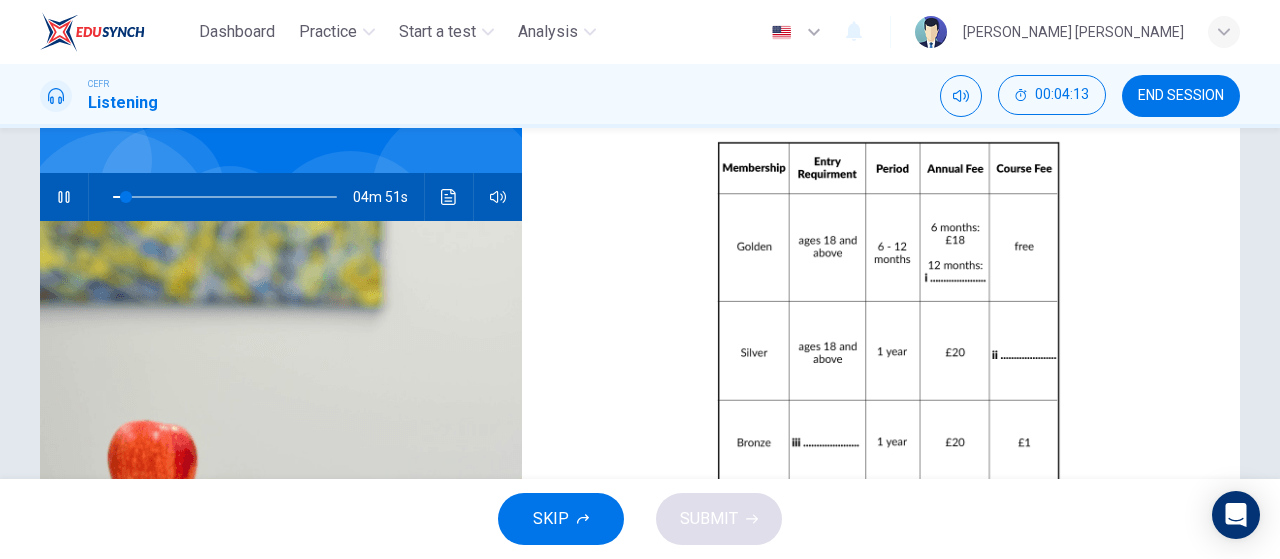 scroll, scrollTop: 139, scrollLeft: 0, axis: vertical 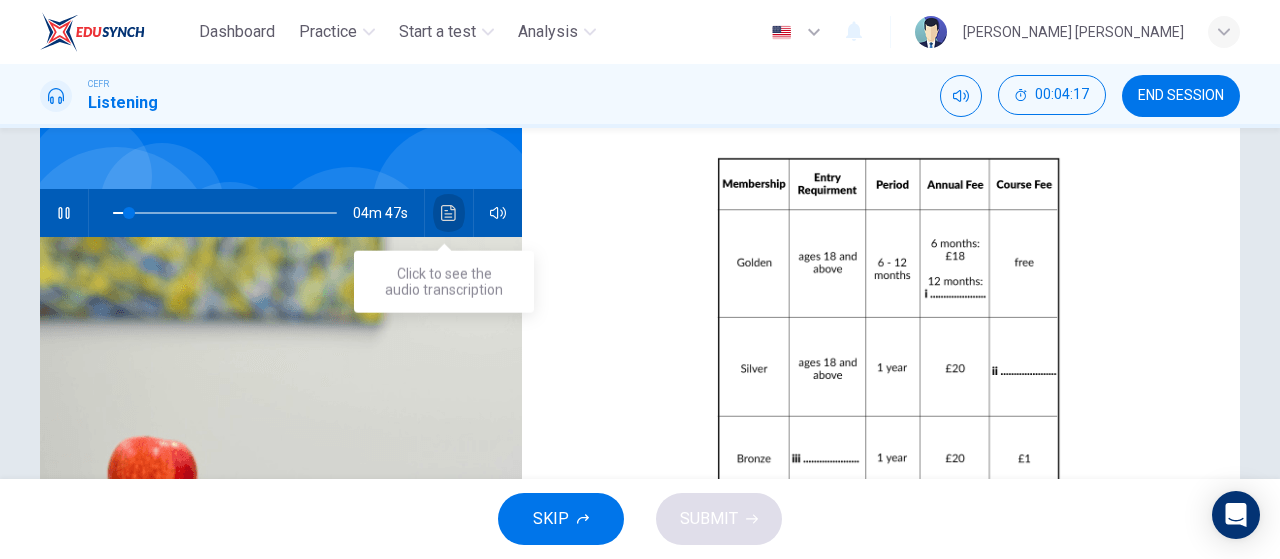 click 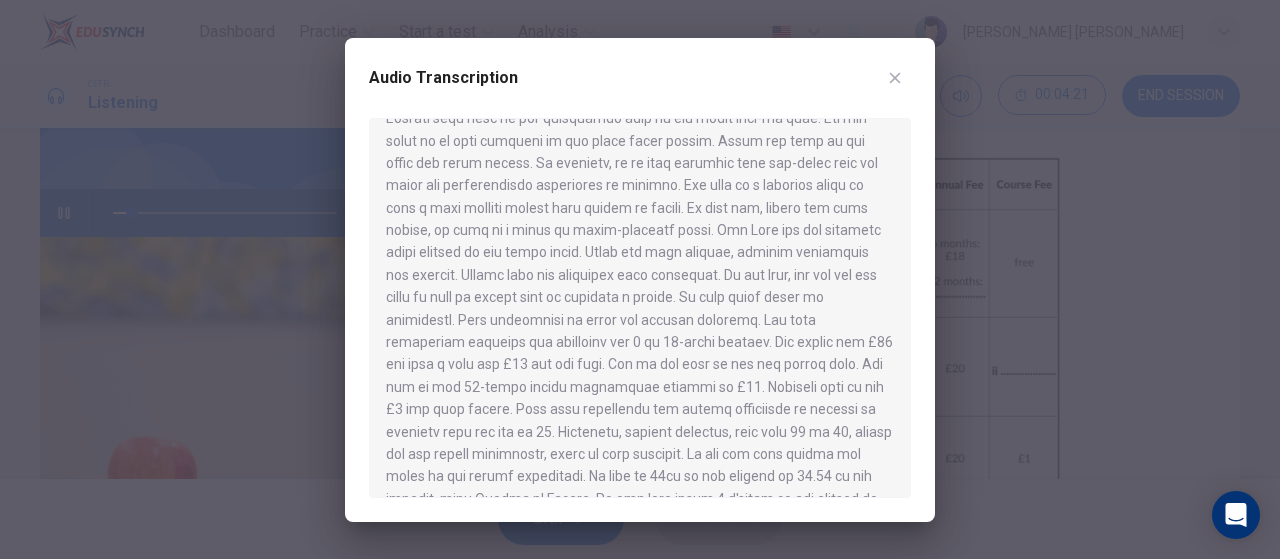 scroll, scrollTop: 410, scrollLeft: 0, axis: vertical 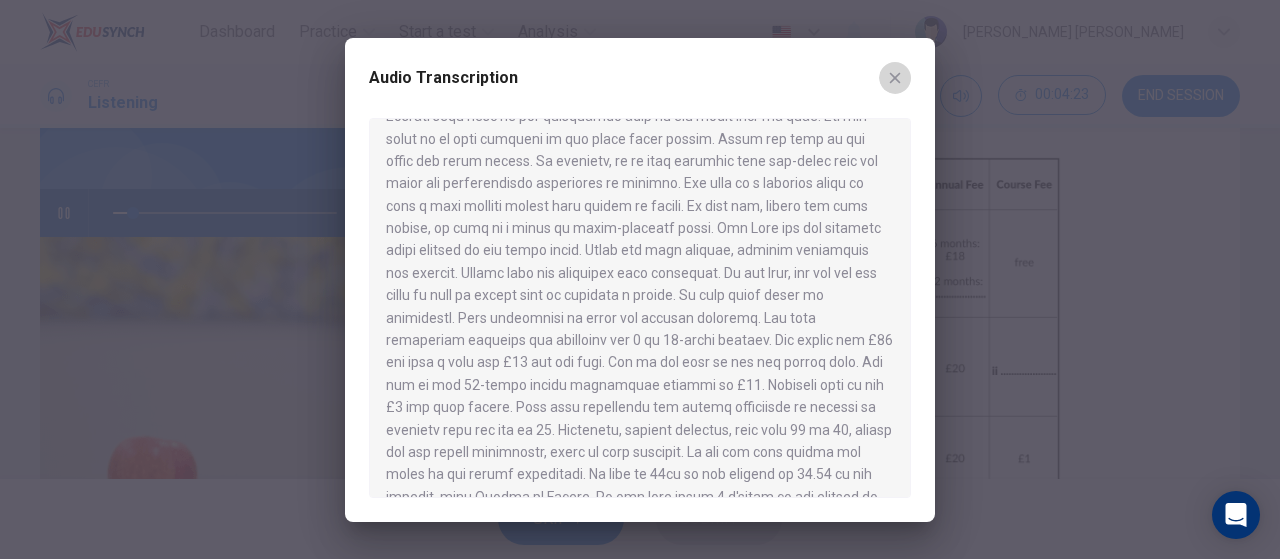click at bounding box center (895, 78) 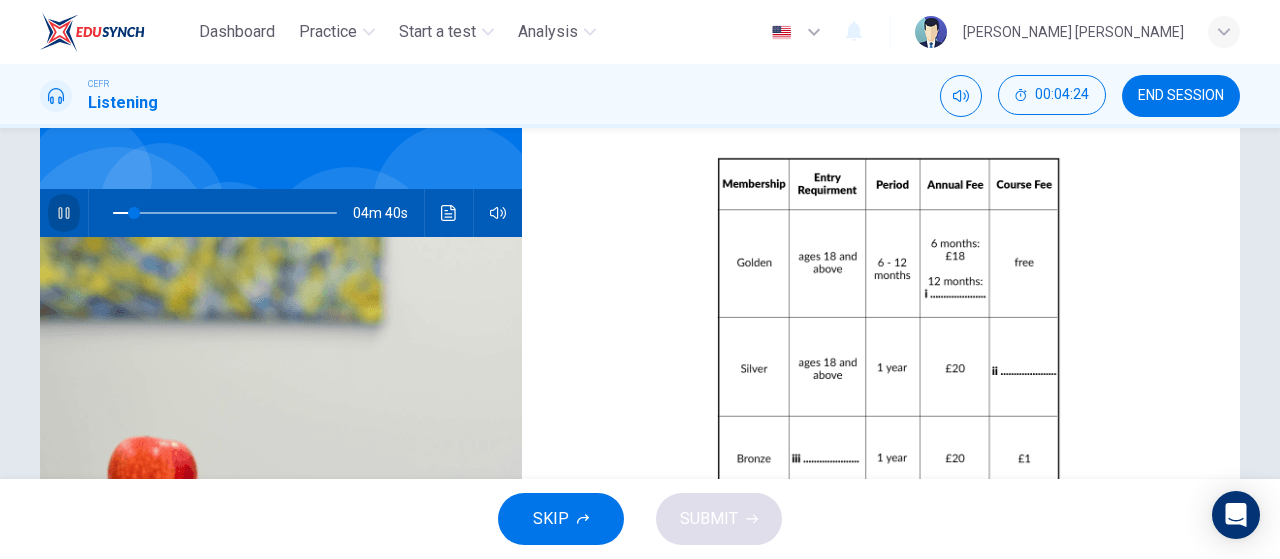 click 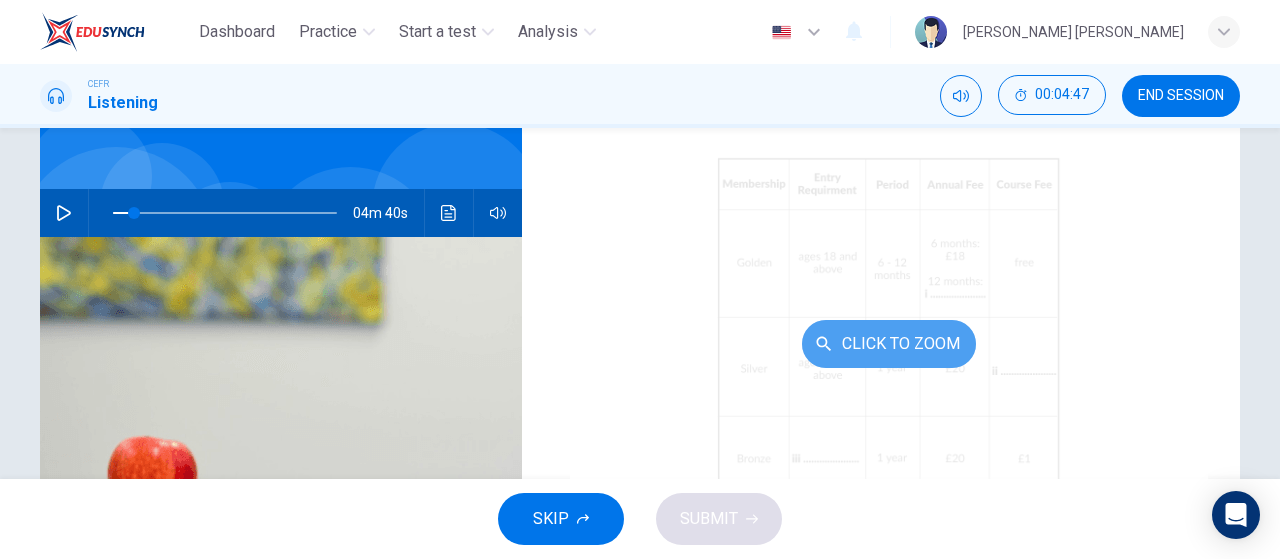 click on "Click to Zoom" at bounding box center (889, 344) 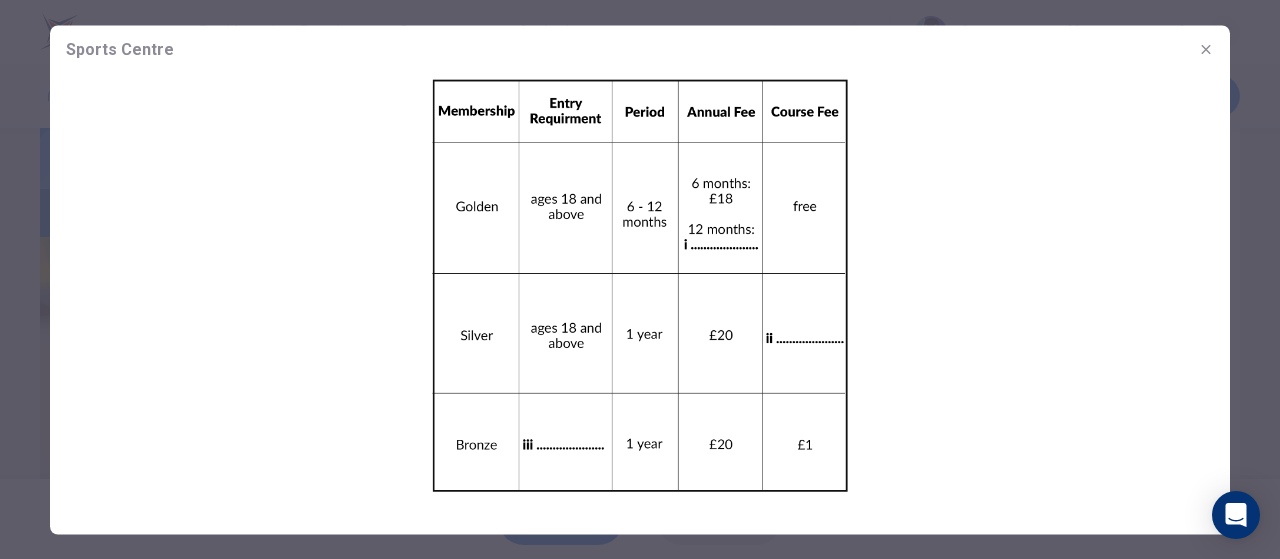 click 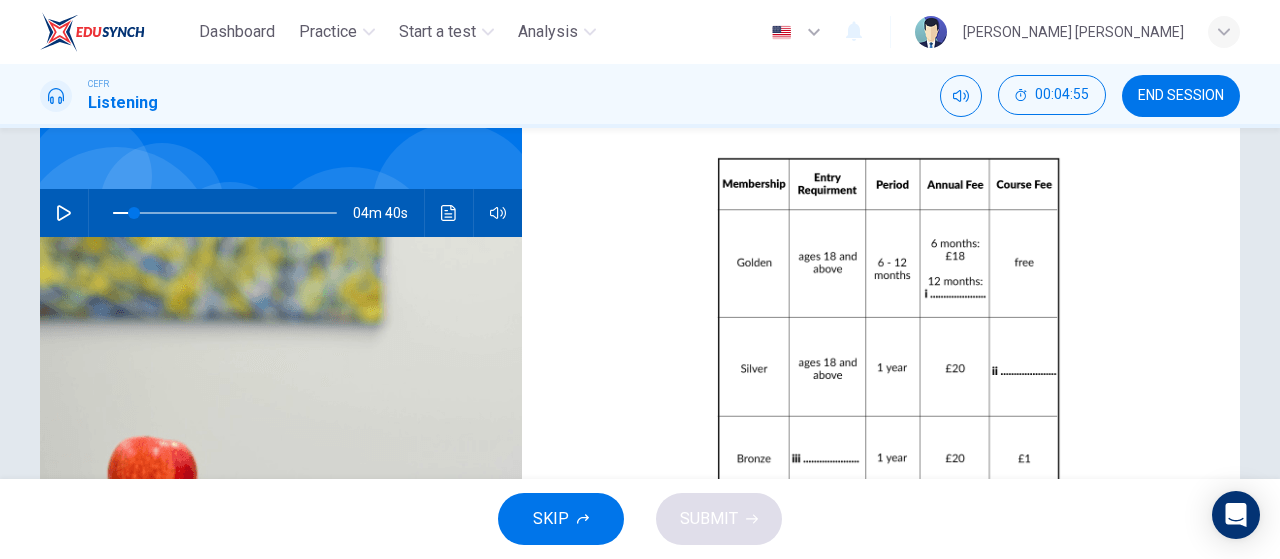 click at bounding box center [225, 213] 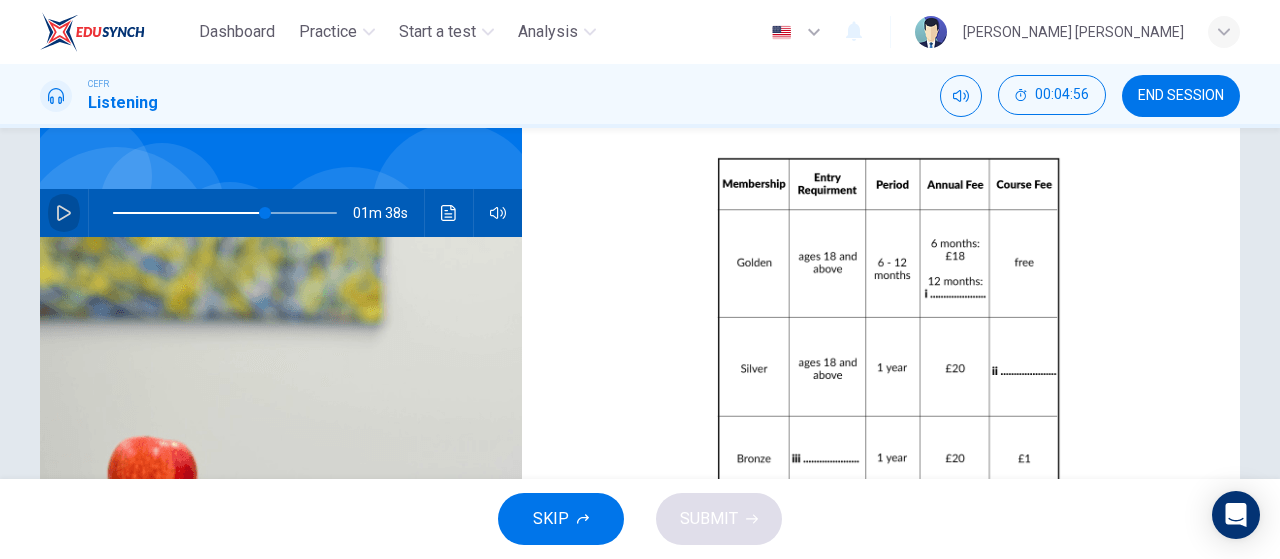 click 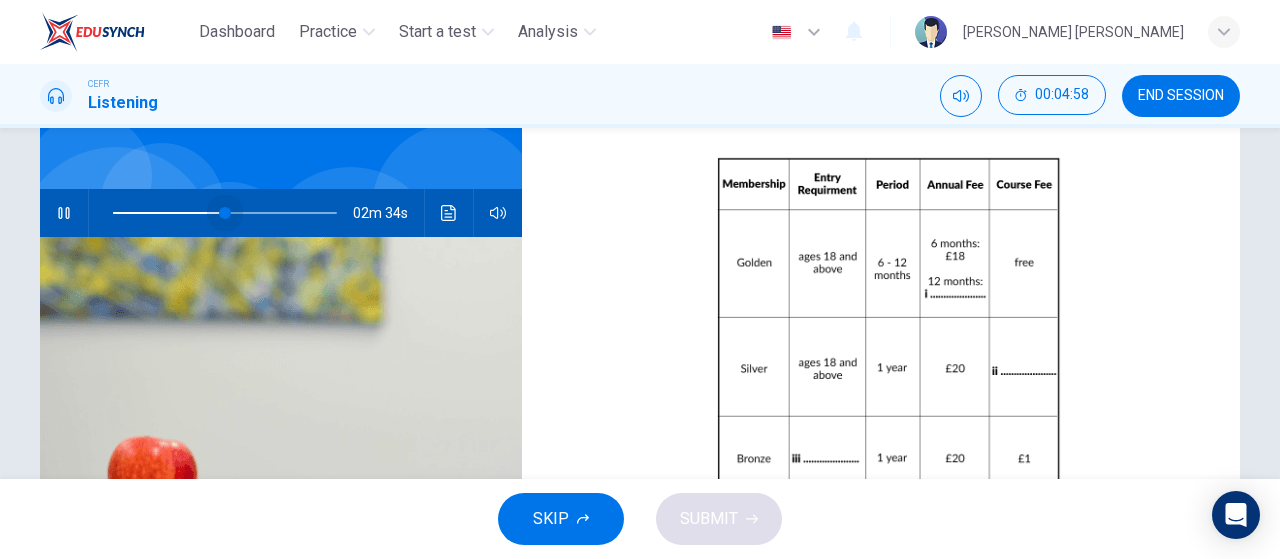click at bounding box center (225, 213) 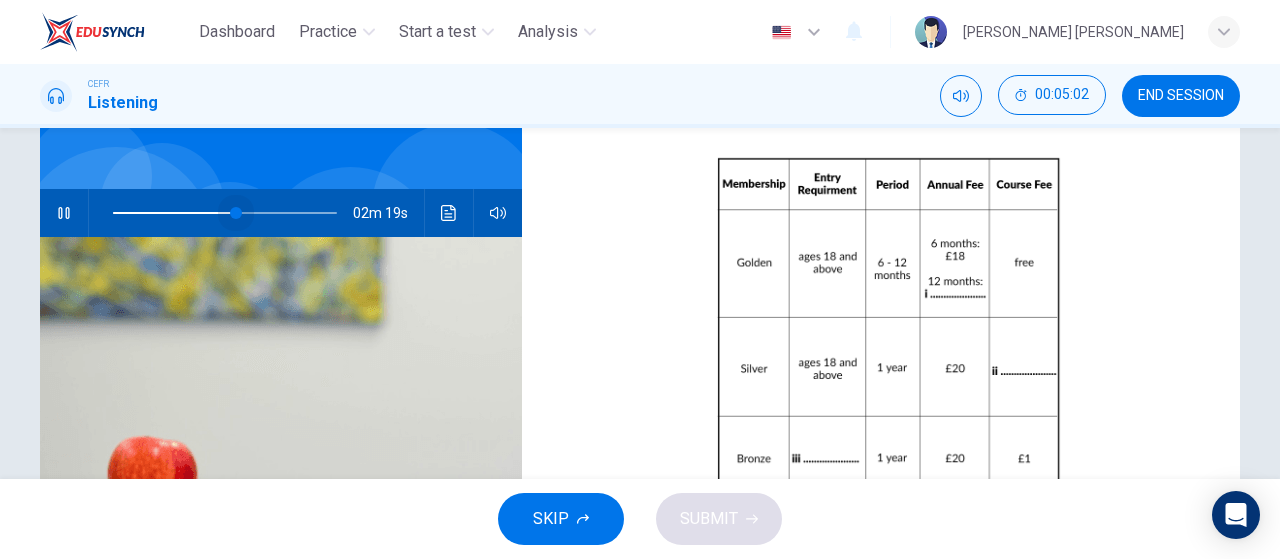 click at bounding box center [236, 213] 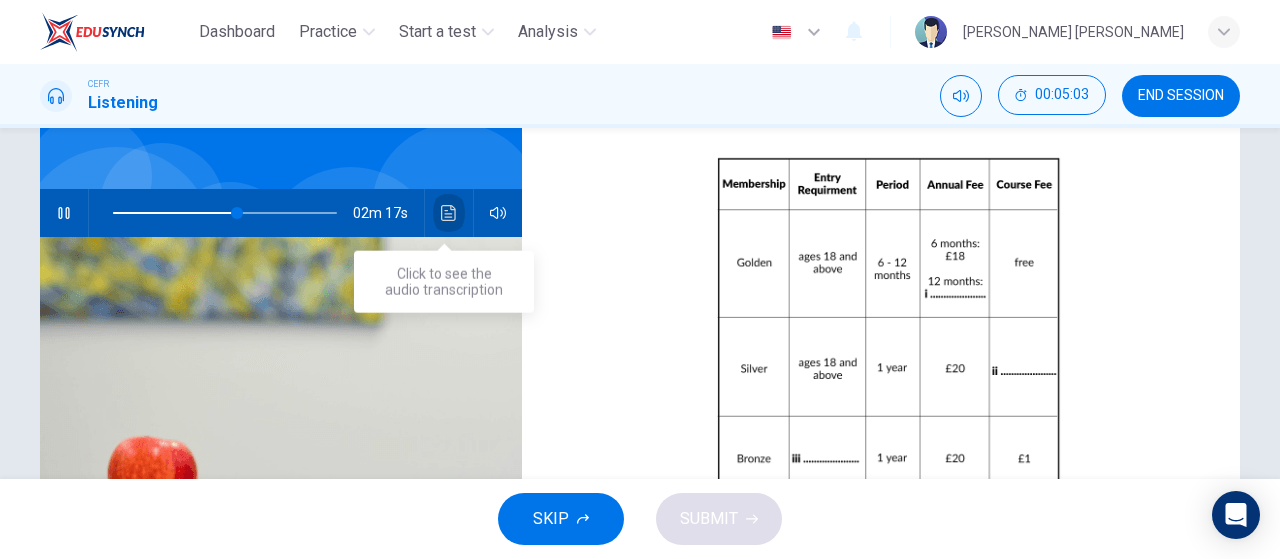 click at bounding box center (449, 213) 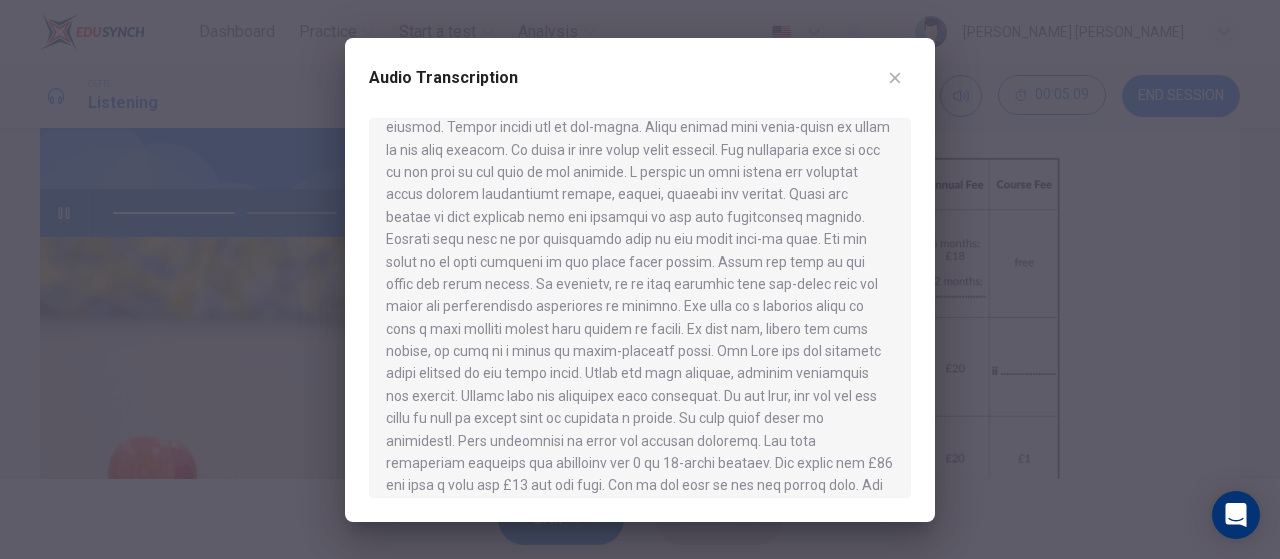 scroll, scrollTop: 293, scrollLeft: 0, axis: vertical 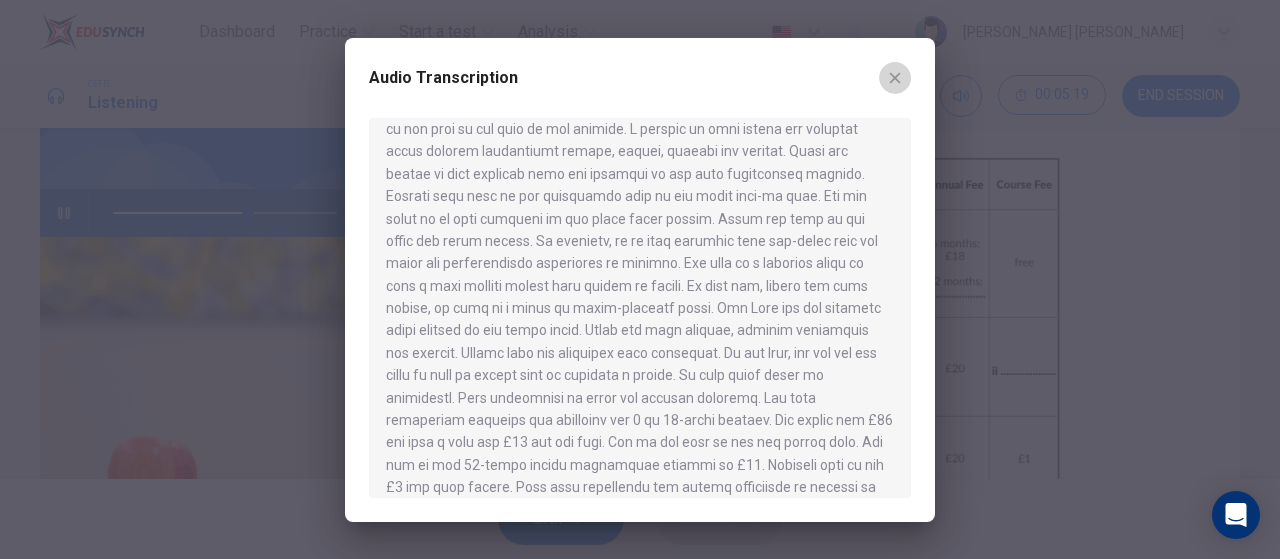 click at bounding box center [895, 78] 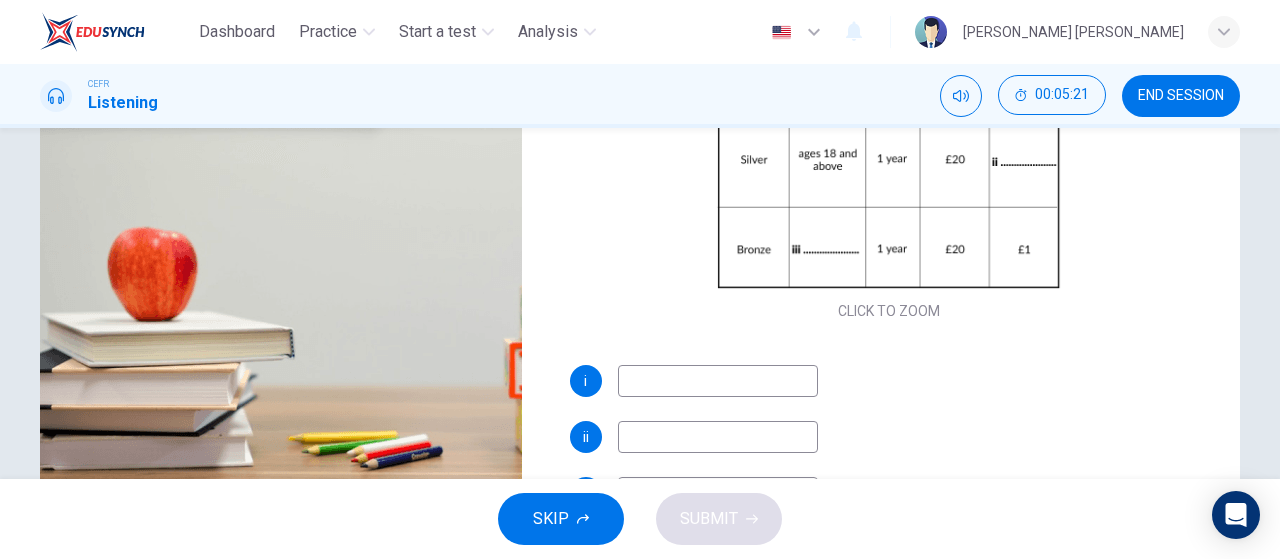 scroll, scrollTop: 424, scrollLeft: 0, axis: vertical 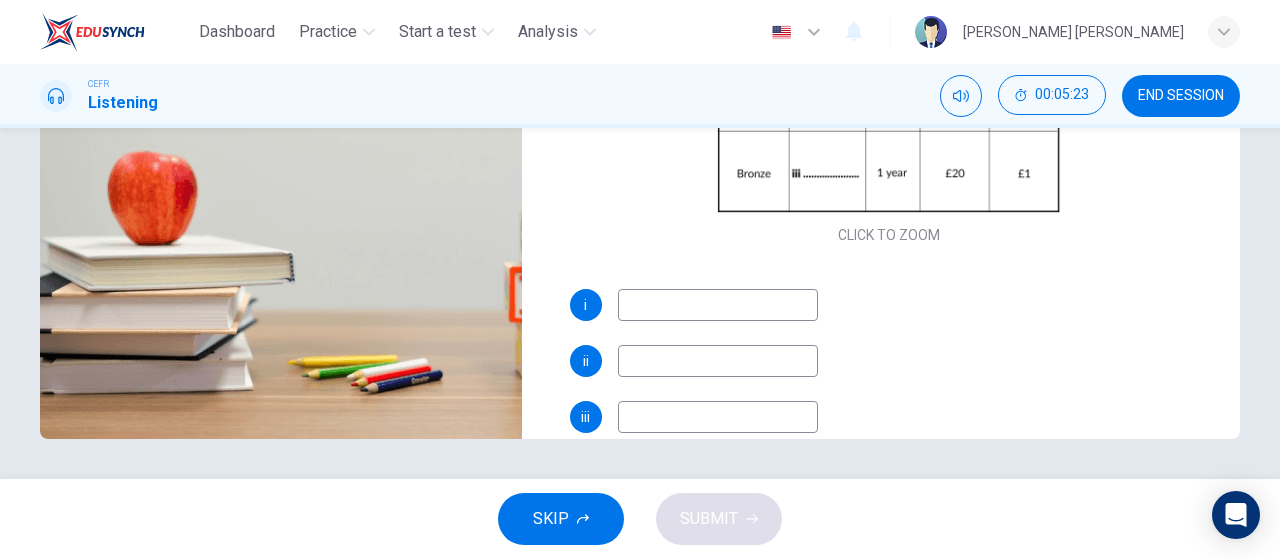 click at bounding box center [718, 305] 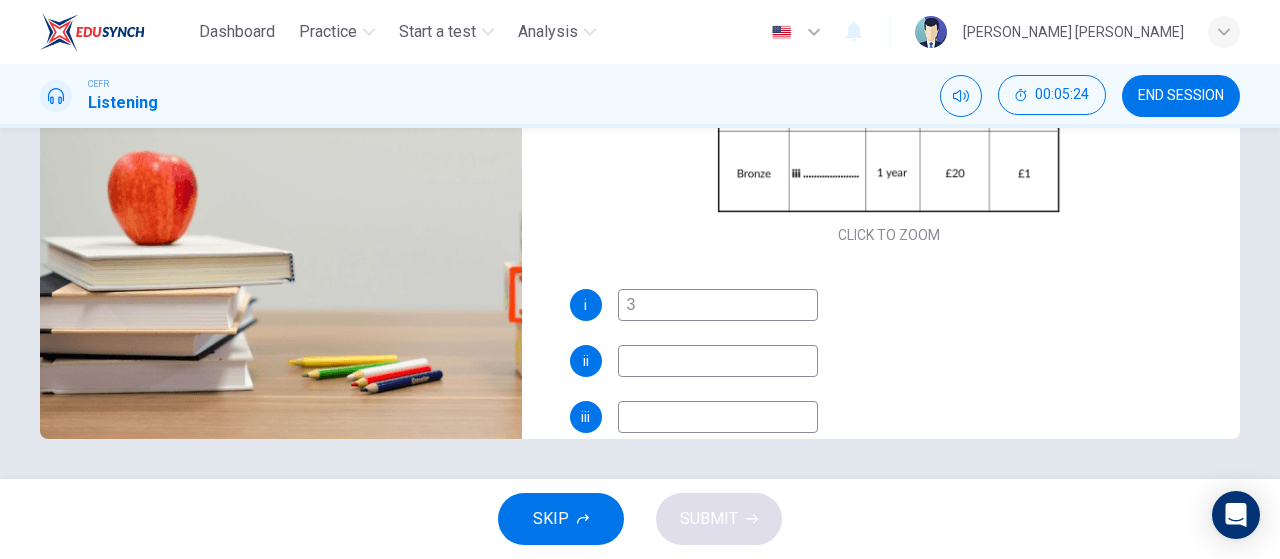 type on "30" 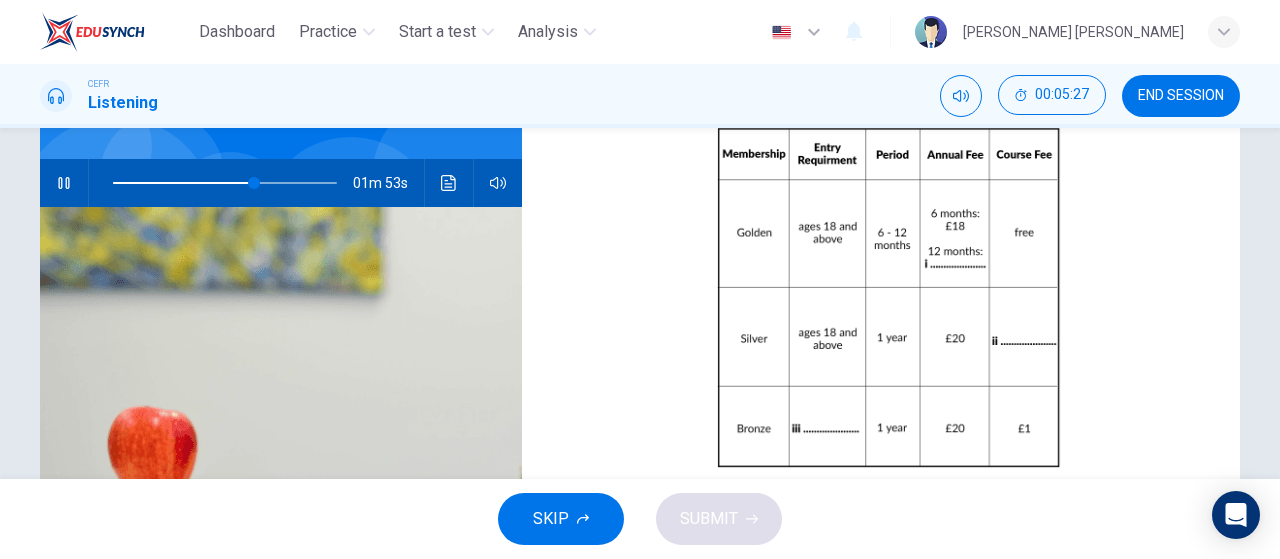 scroll, scrollTop: 168, scrollLeft: 0, axis: vertical 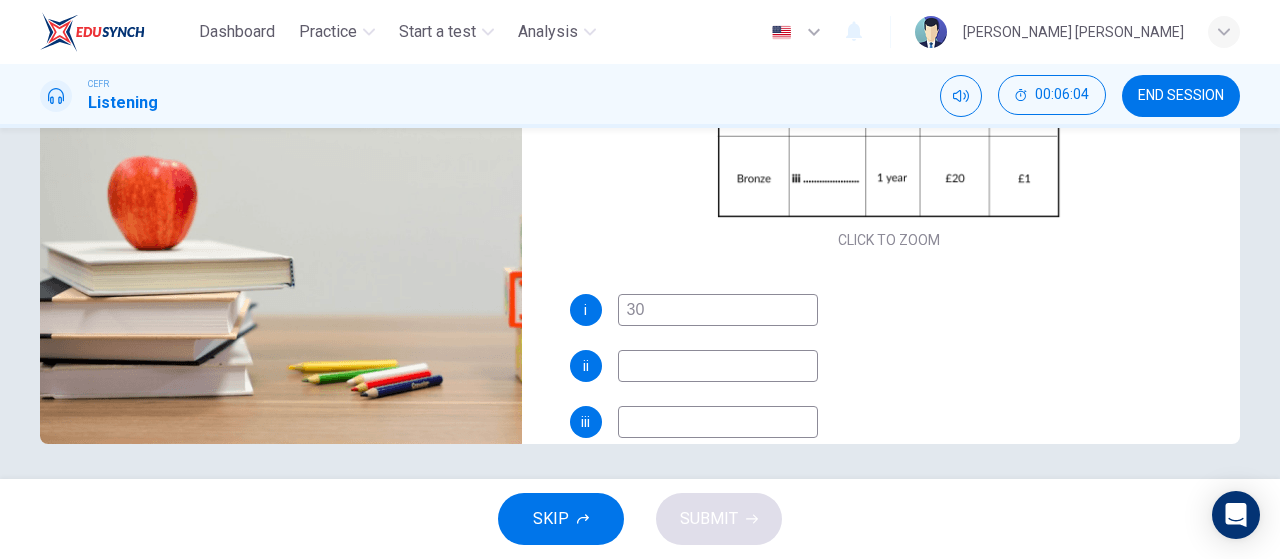 type on "75" 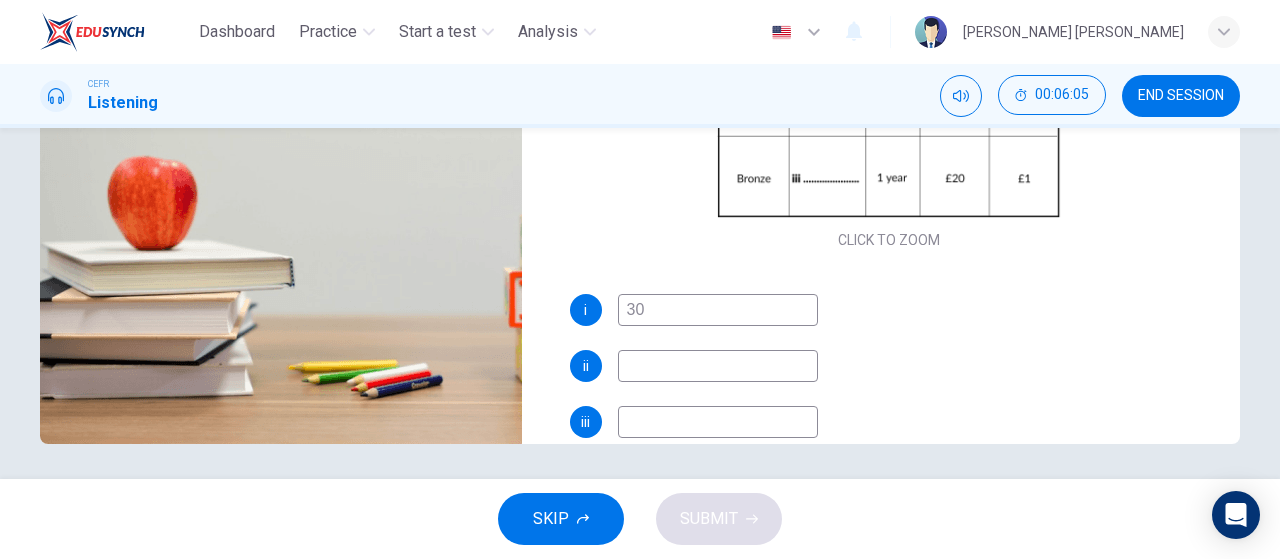type on "30" 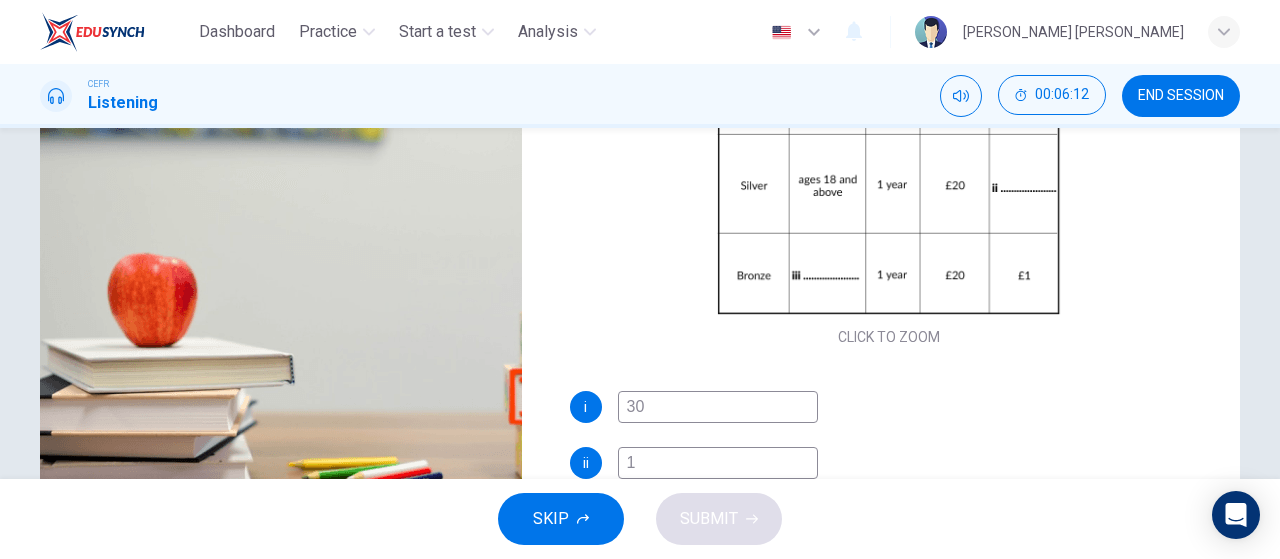 scroll, scrollTop: 362, scrollLeft: 0, axis: vertical 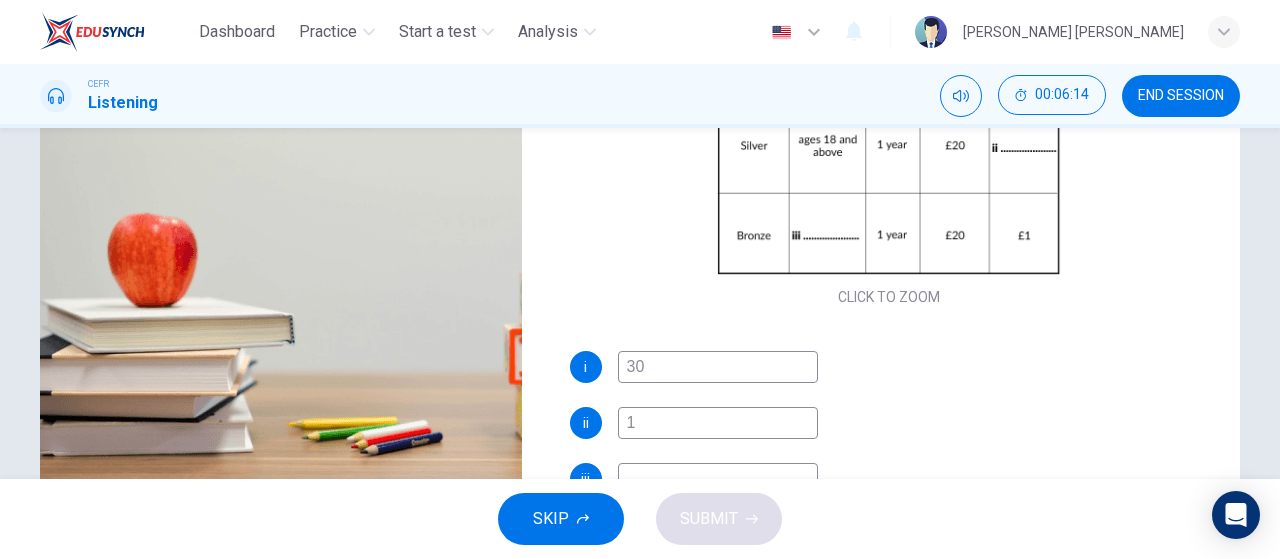 type on "78" 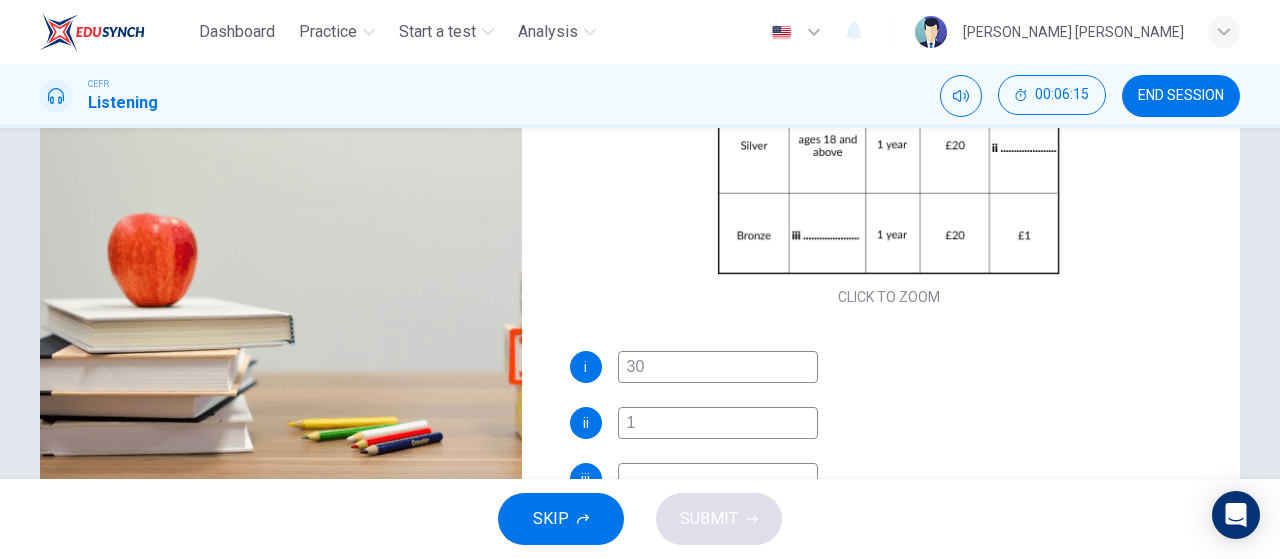 click at bounding box center (718, 479) 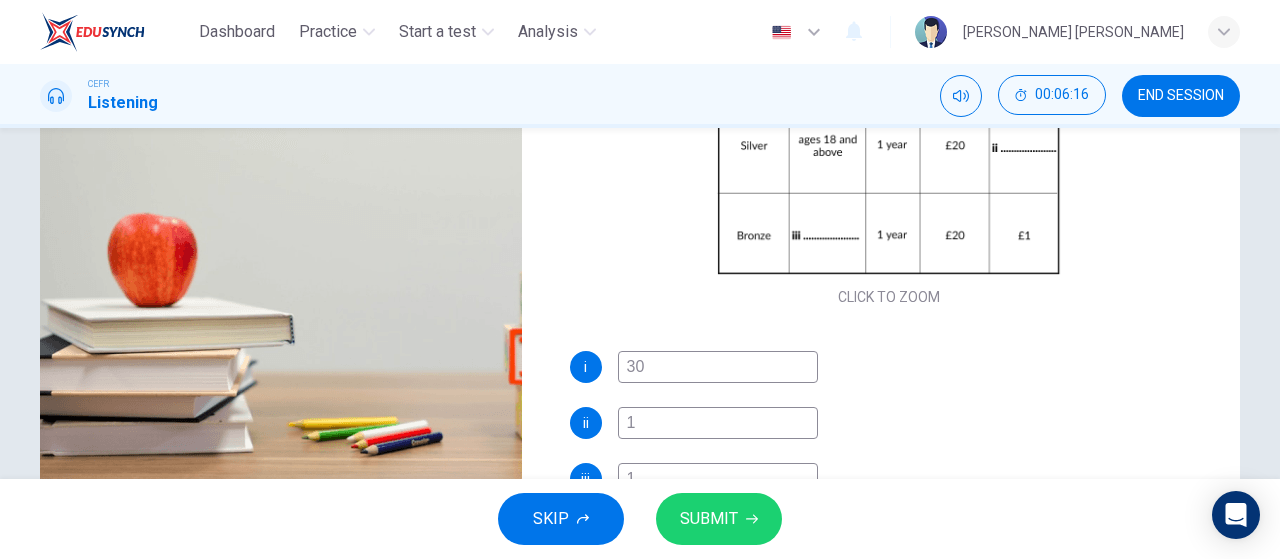 scroll, scrollTop: 370, scrollLeft: 0, axis: vertical 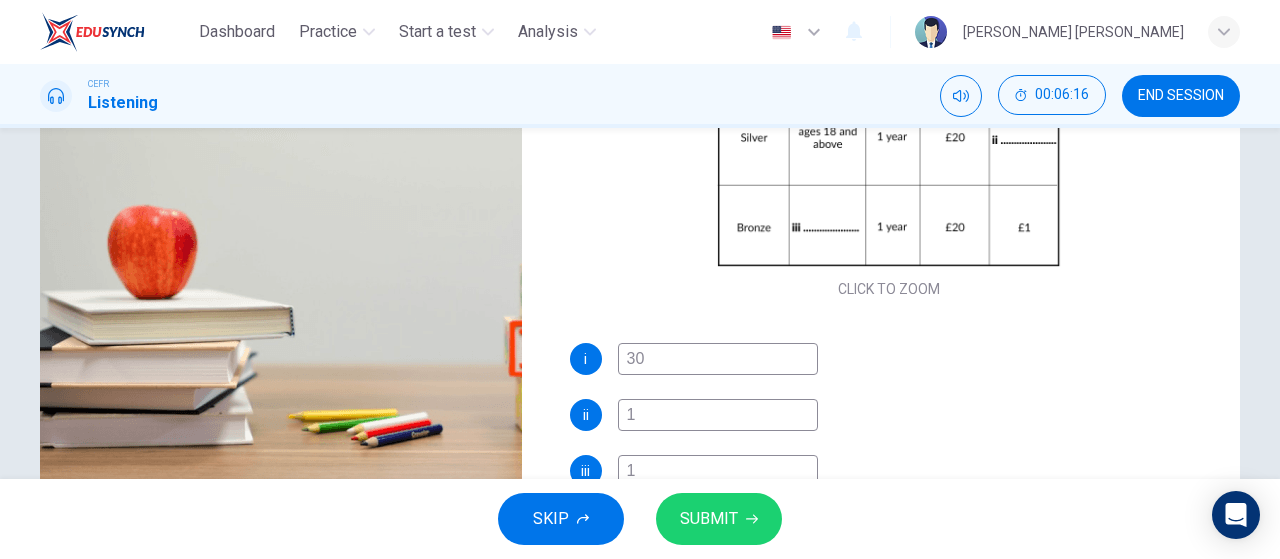 type on "79" 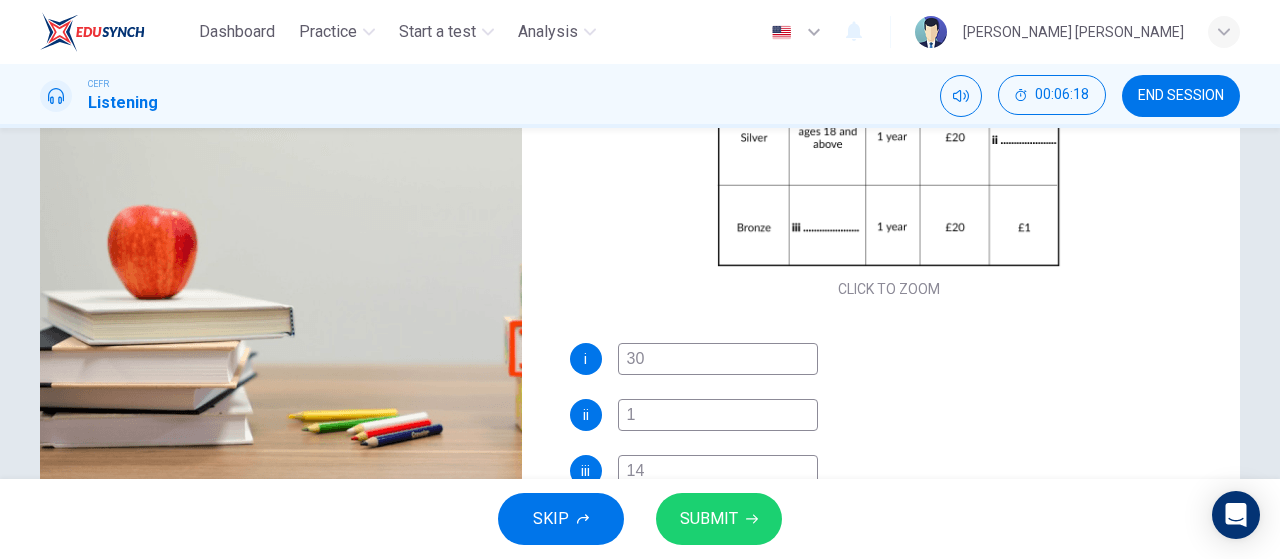 type on "80" 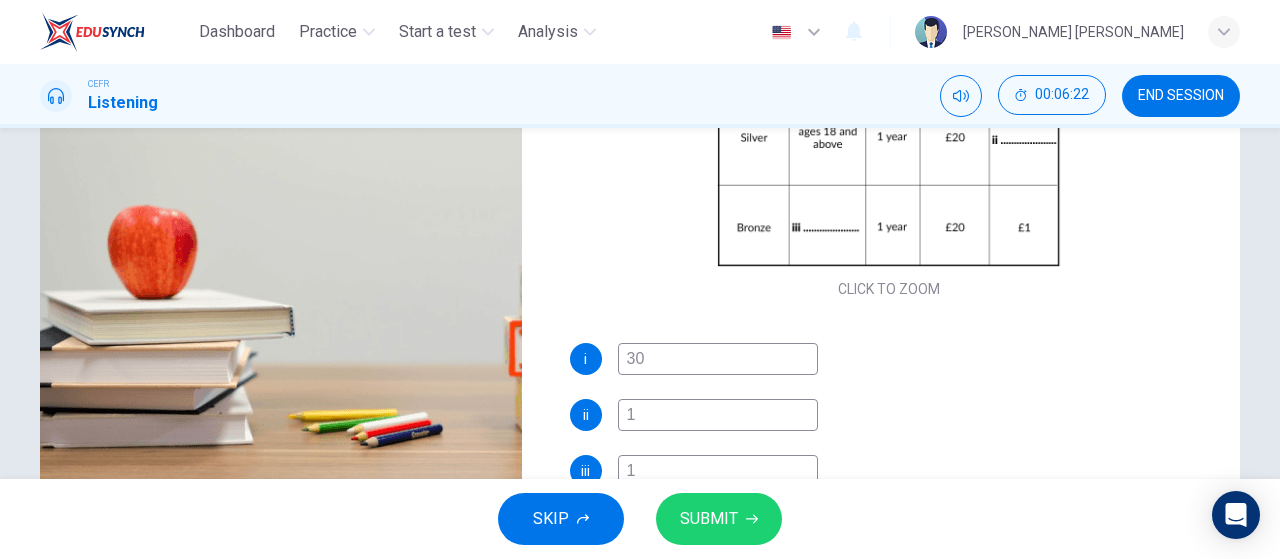 type on "81" 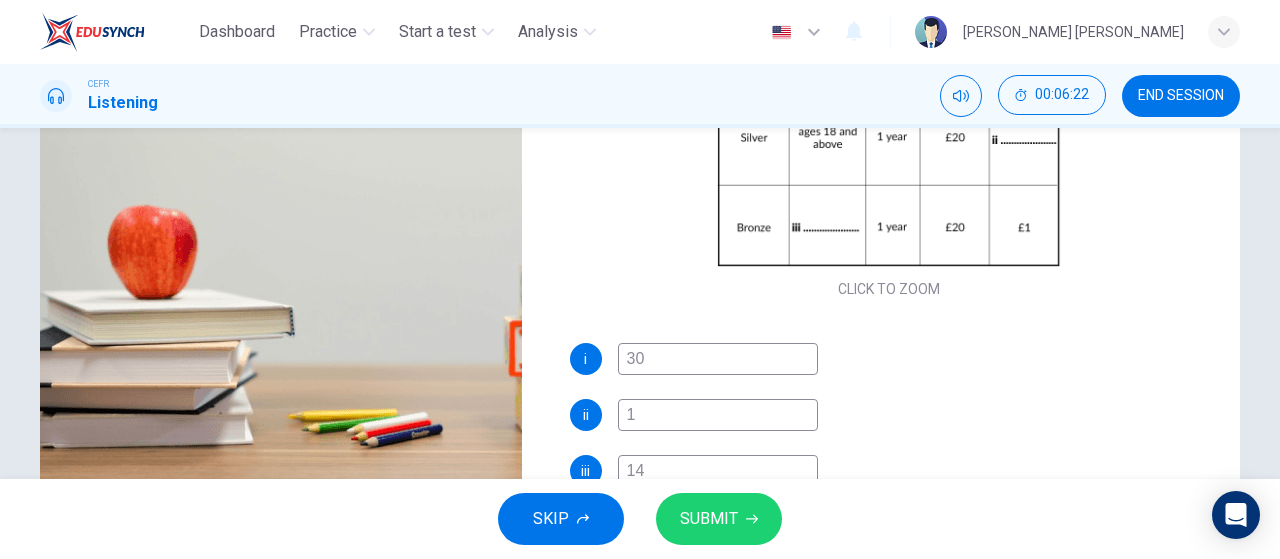 type on "14" 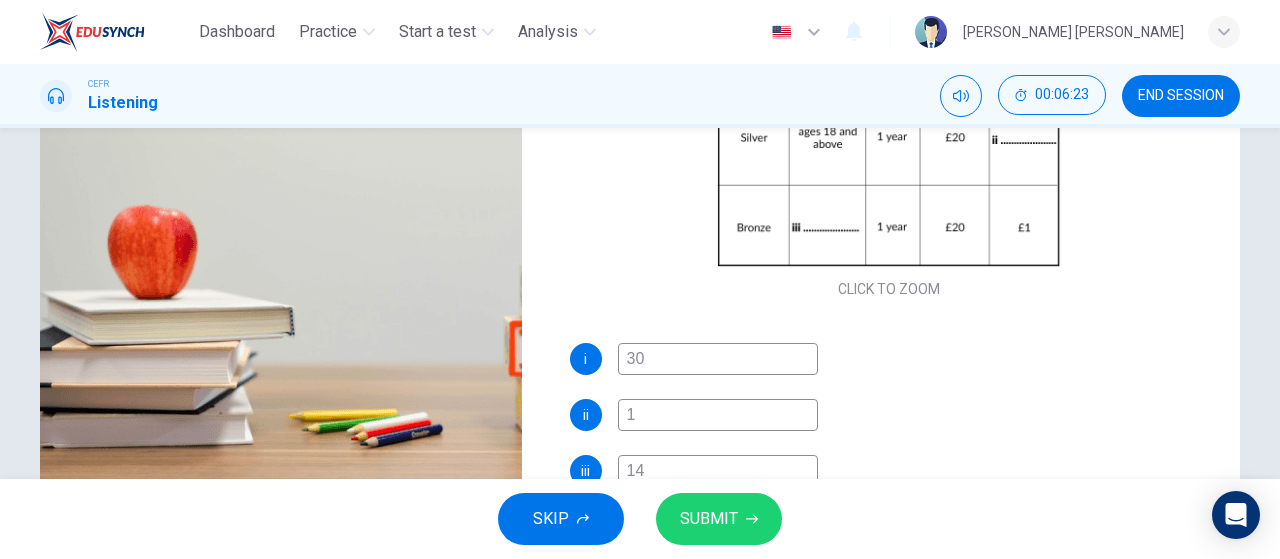 type on "81" 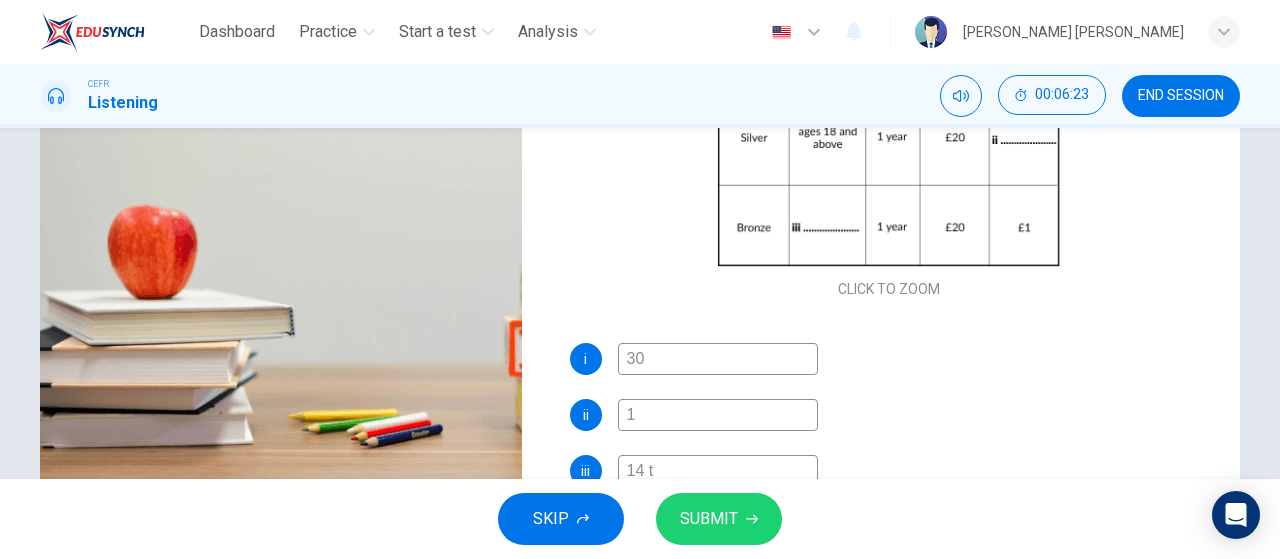 type on "14 to" 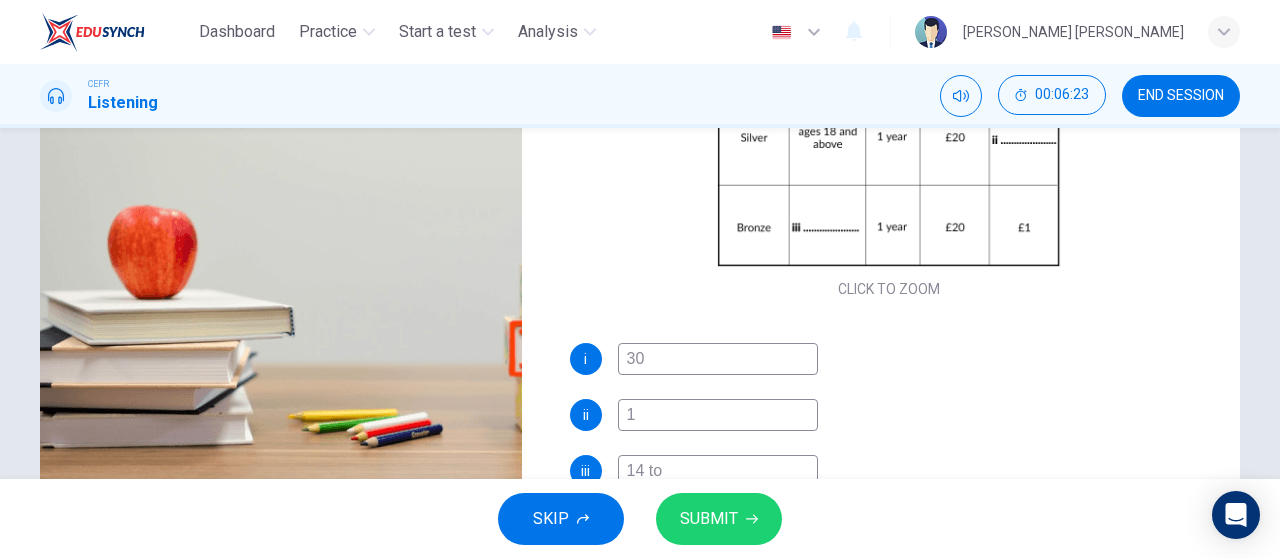 type on "81" 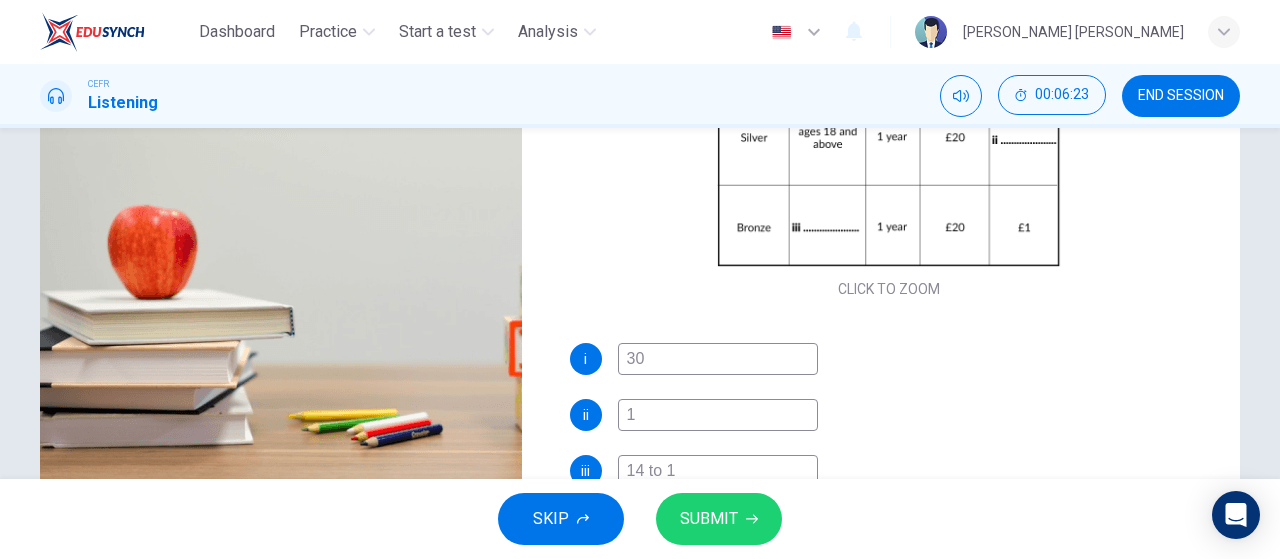 type on "81" 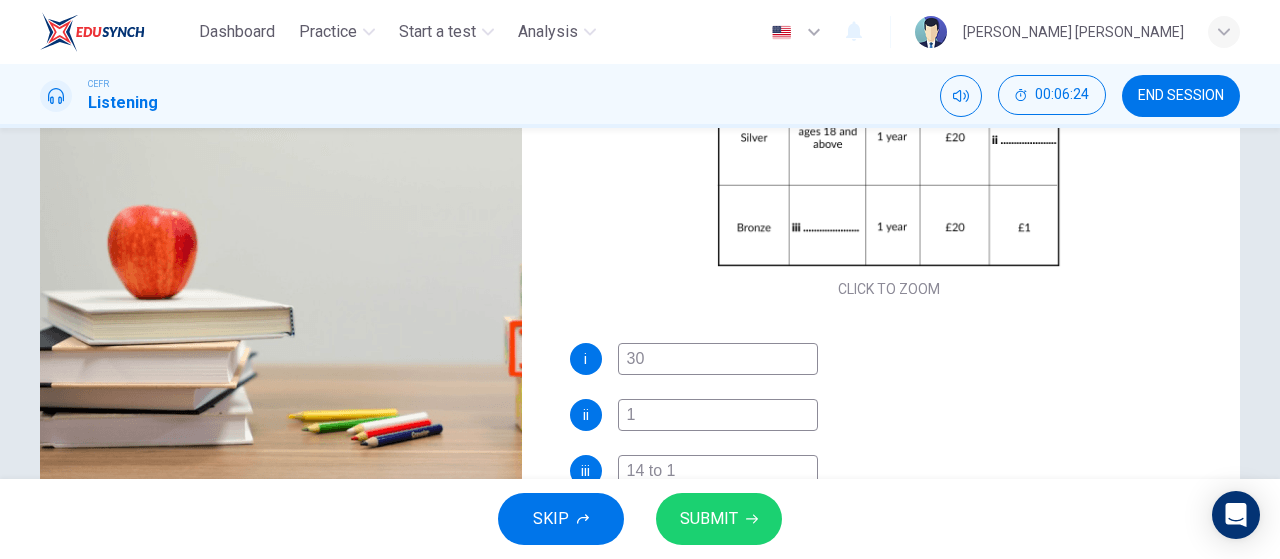 type on "14 to 17" 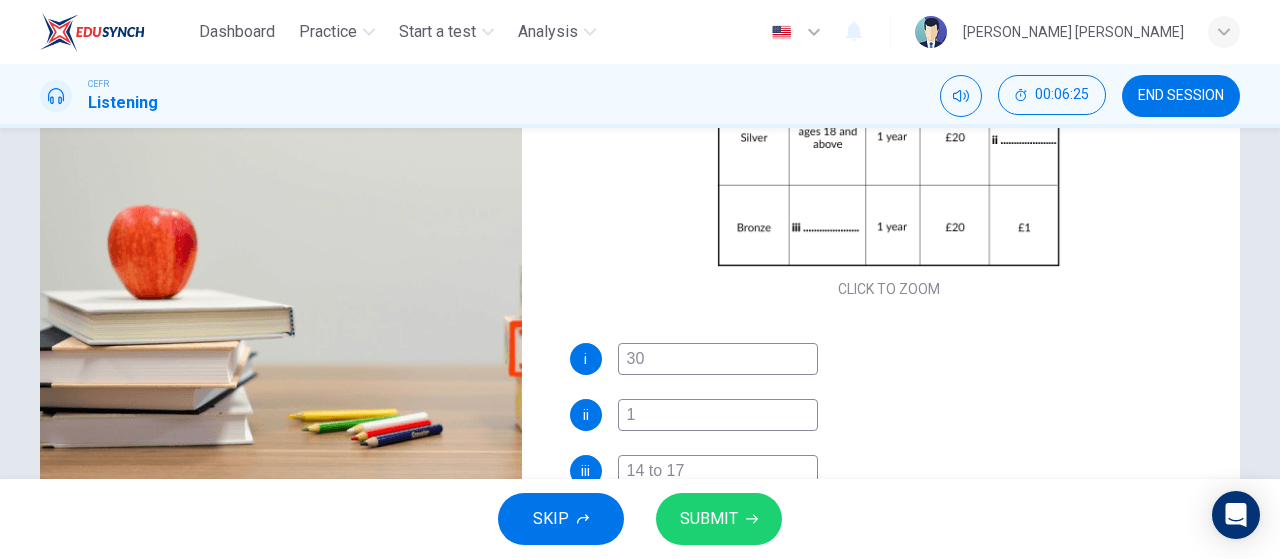 type on "82" 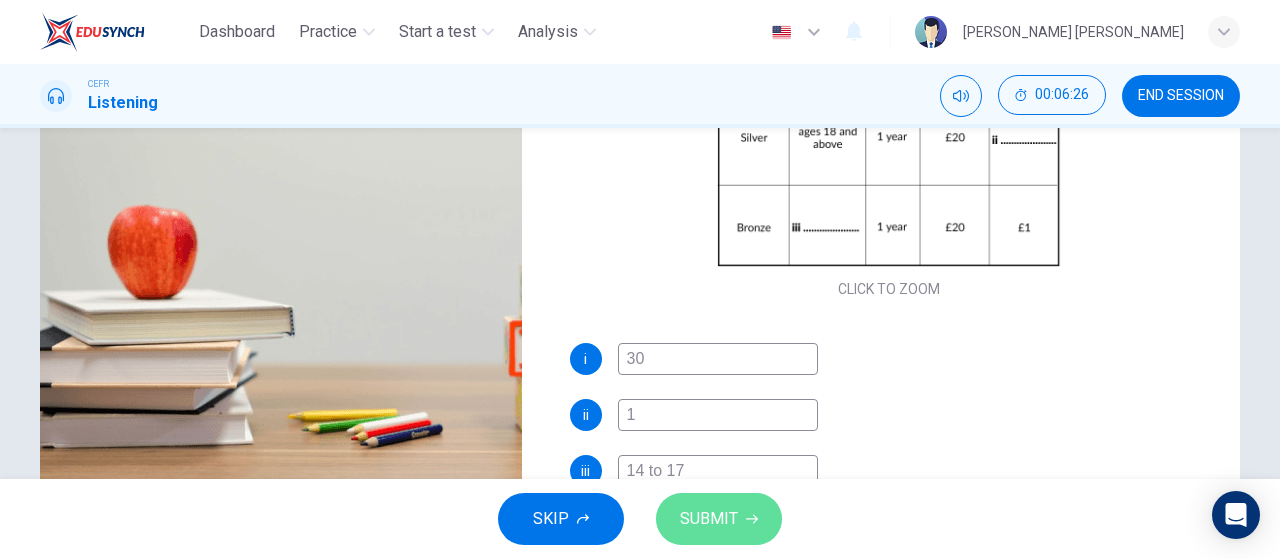 click on "SUBMIT" at bounding box center [709, 519] 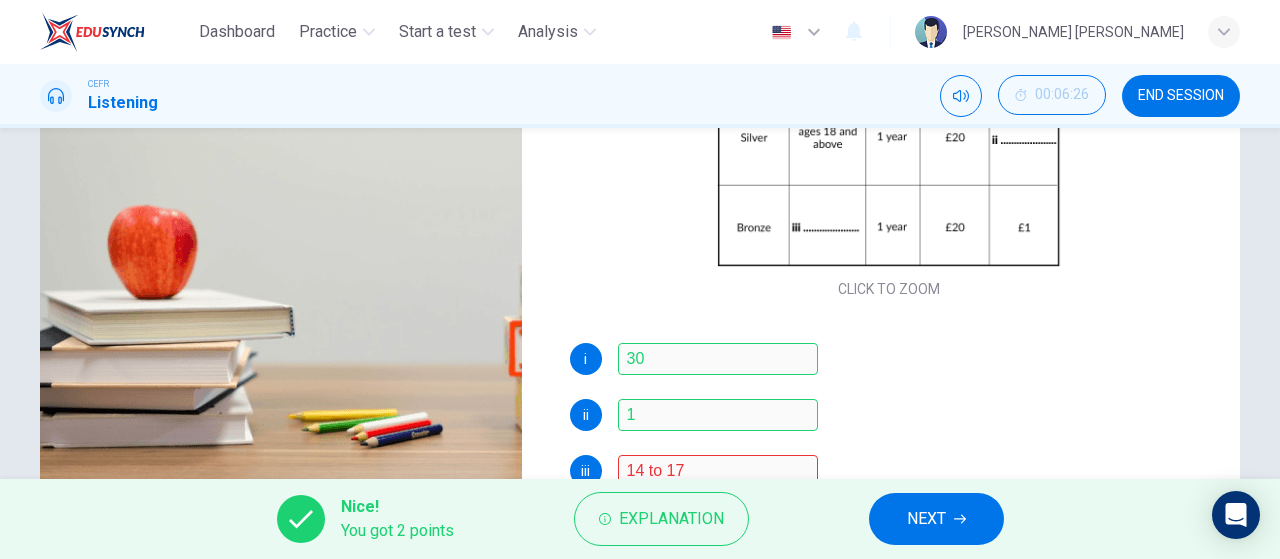 scroll, scrollTop: 424, scrollLeft: 0, axis: vertical 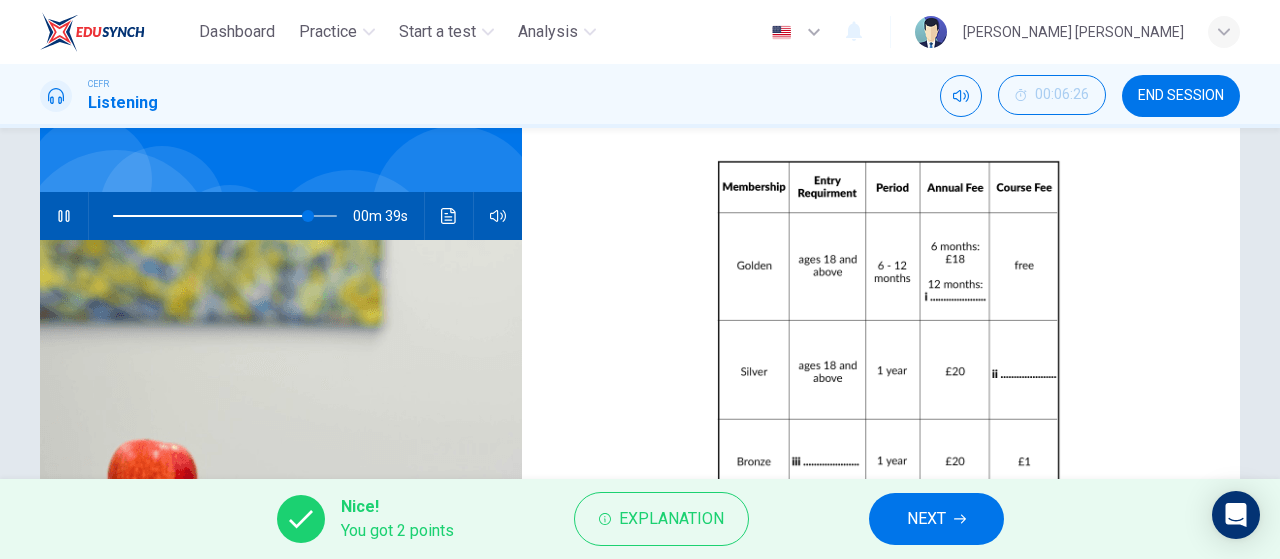 click on "NEXT" at bounding box center [936, 519] 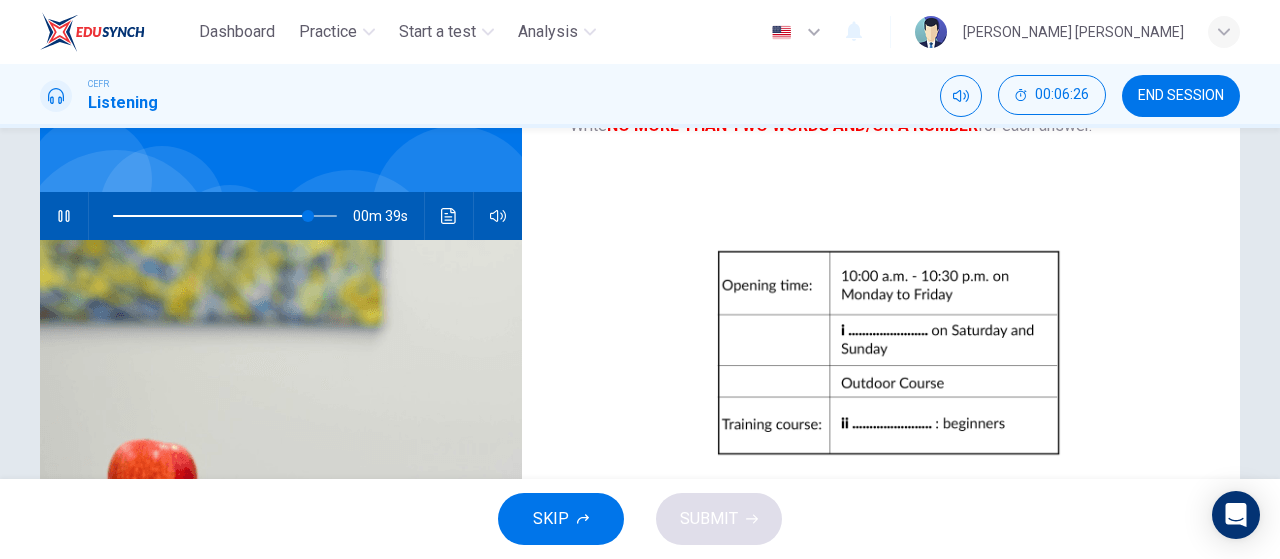 scroll, scrollTop: 62, scrollLeft: 0, axis: vertical 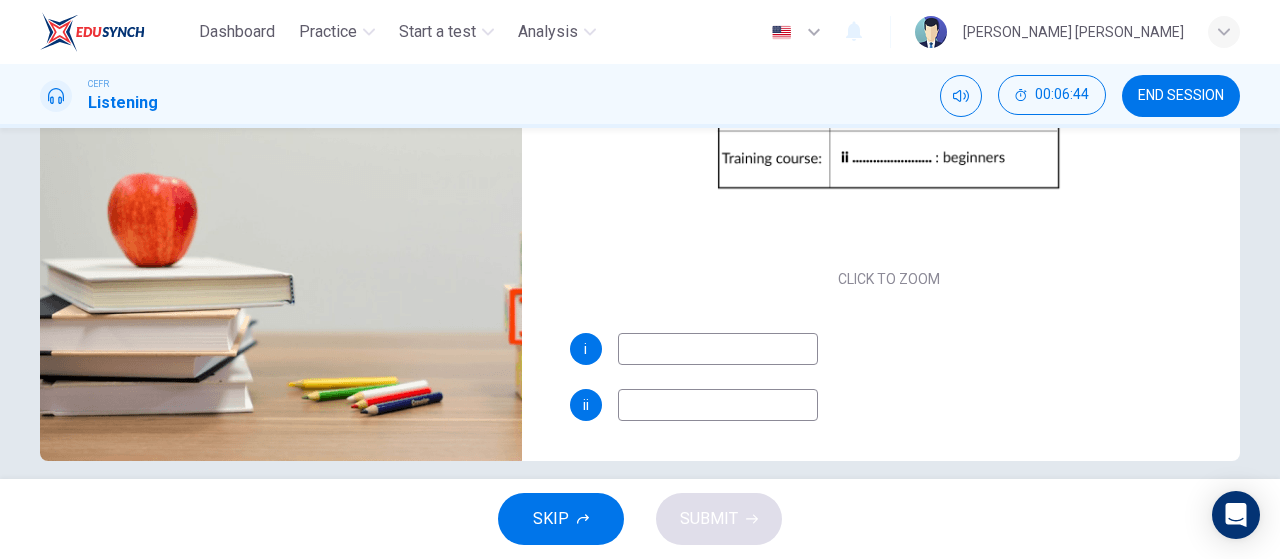 type on "94" 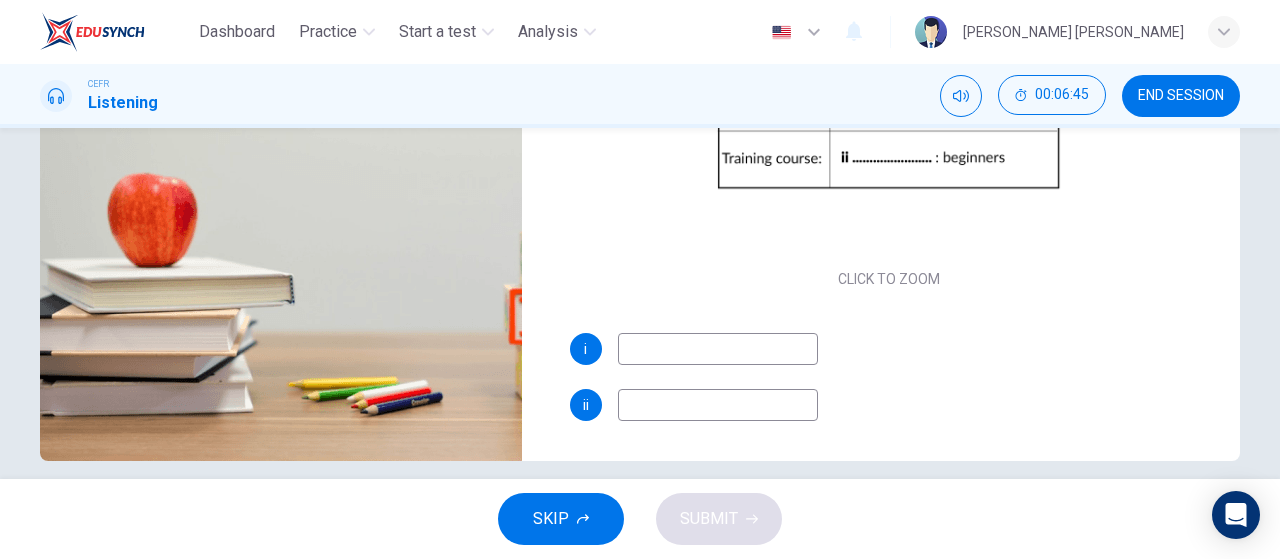 click at bounding box center (718, 405) 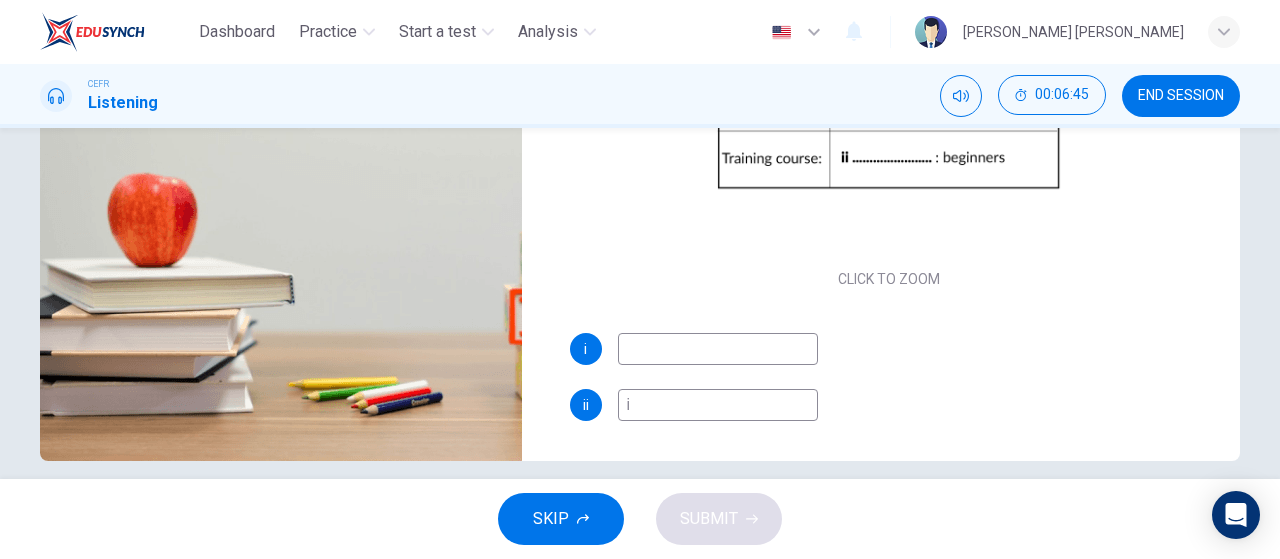 type on "94" 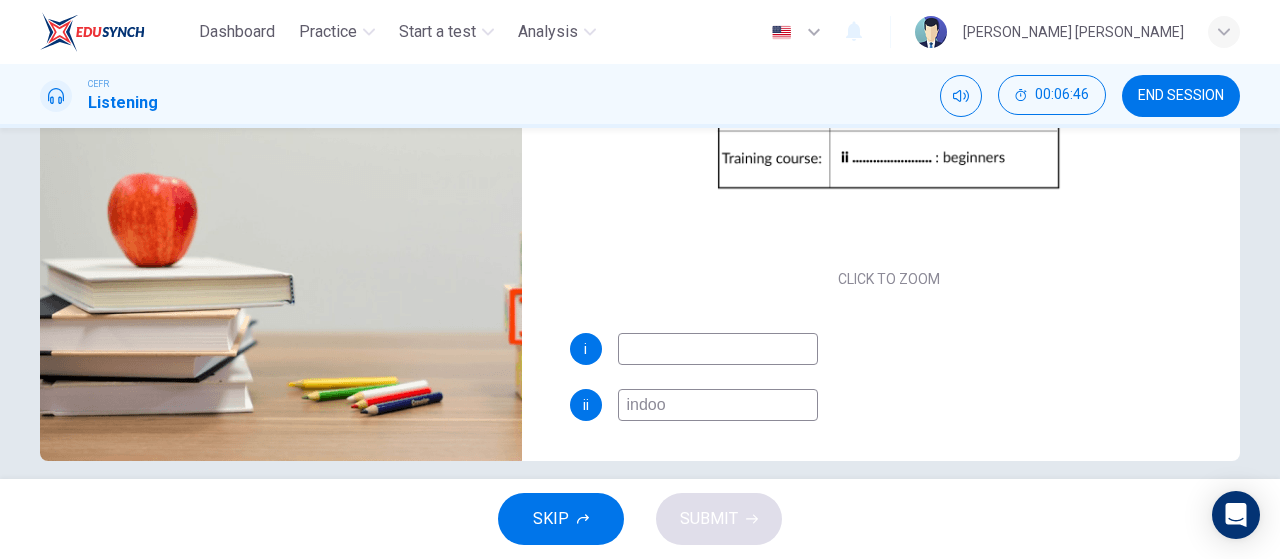 type on "indoor" 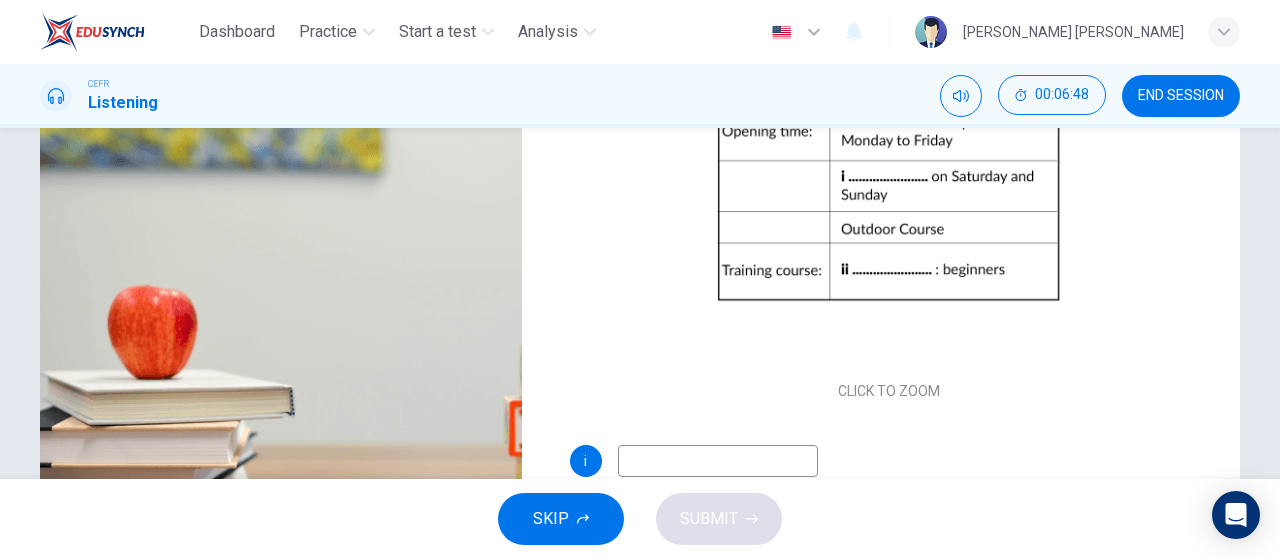 scroll, scrollTop: 272, scrollLeft: 0, axis: vertical 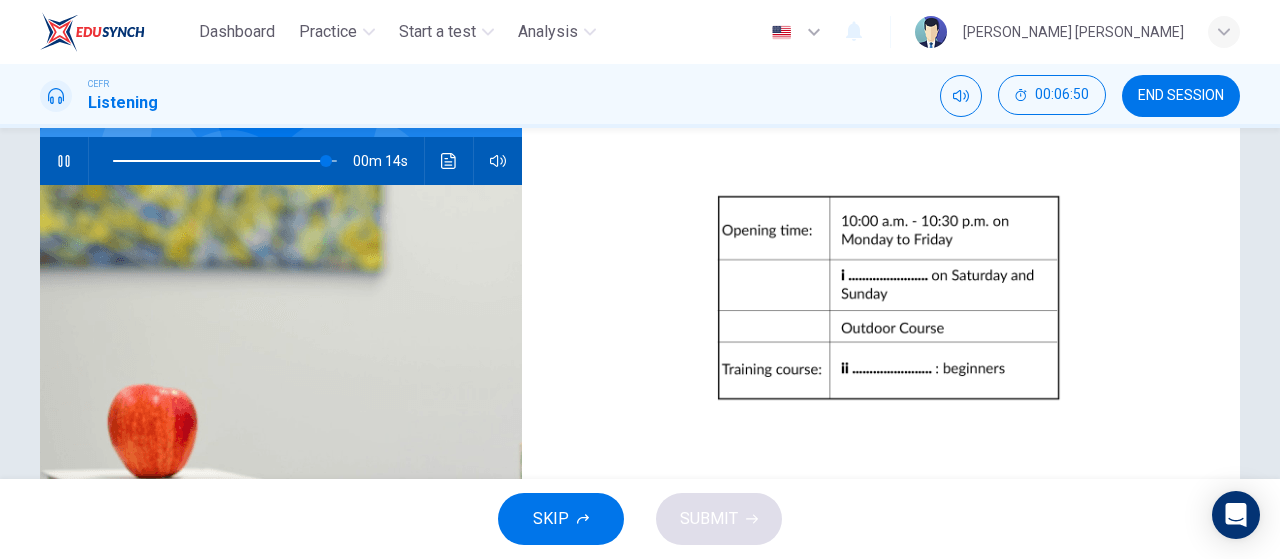 type on "96" 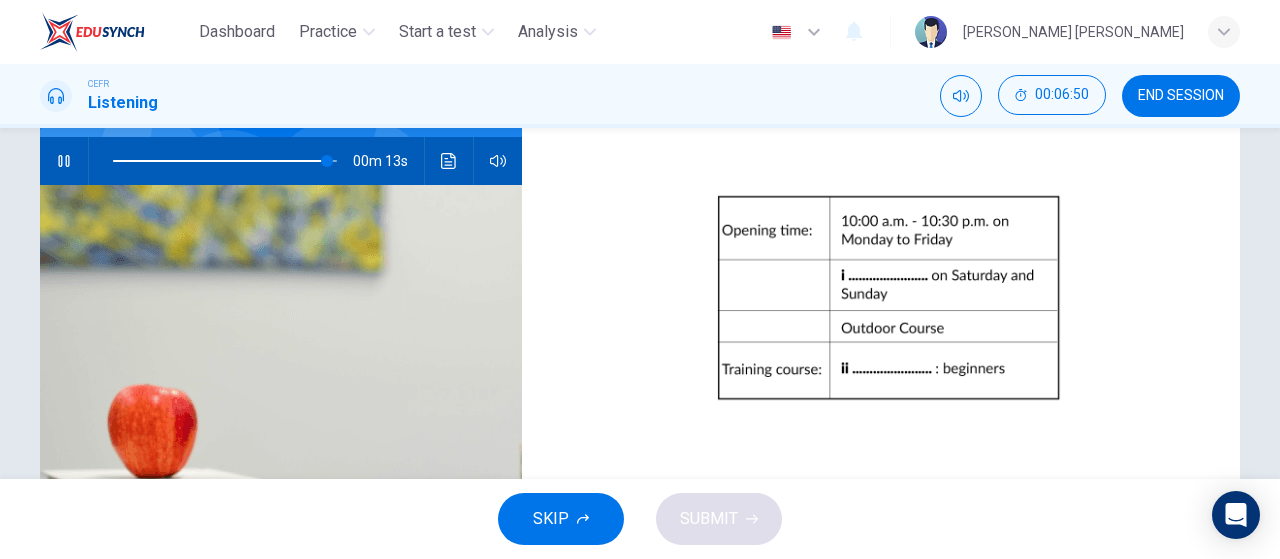 type on "indoor" 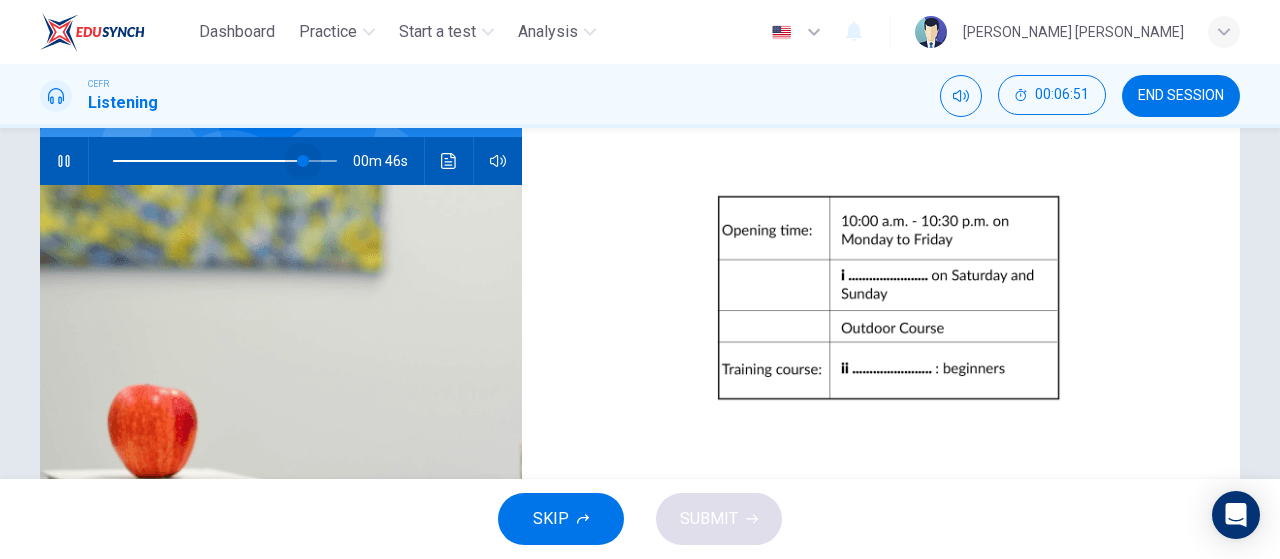 click at bounding box center [225, 161] 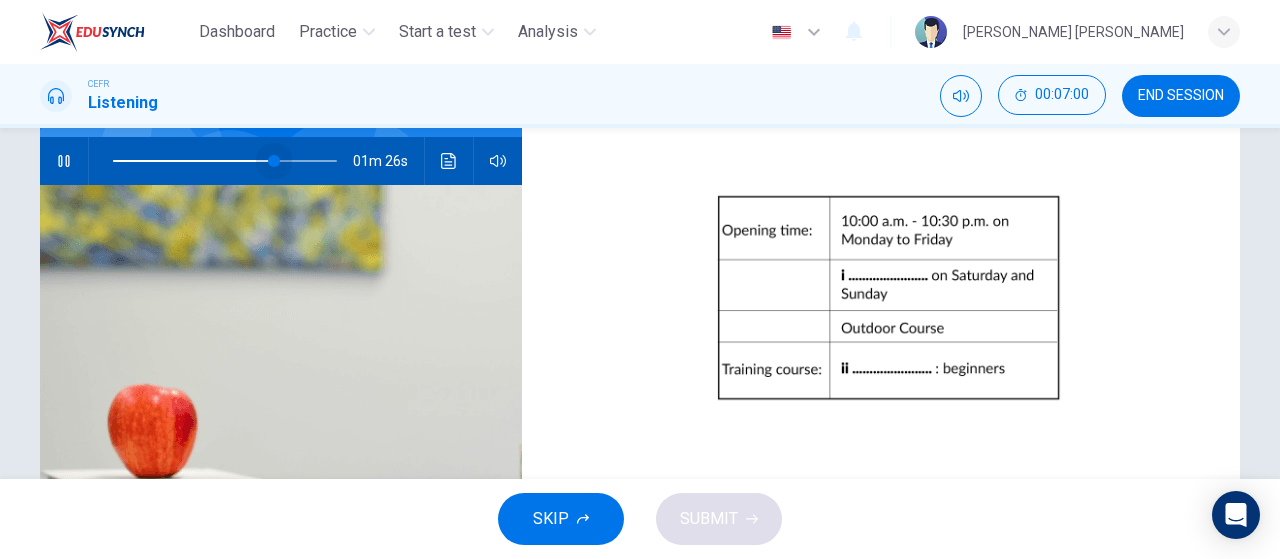 click at bounding box center (225, 161) 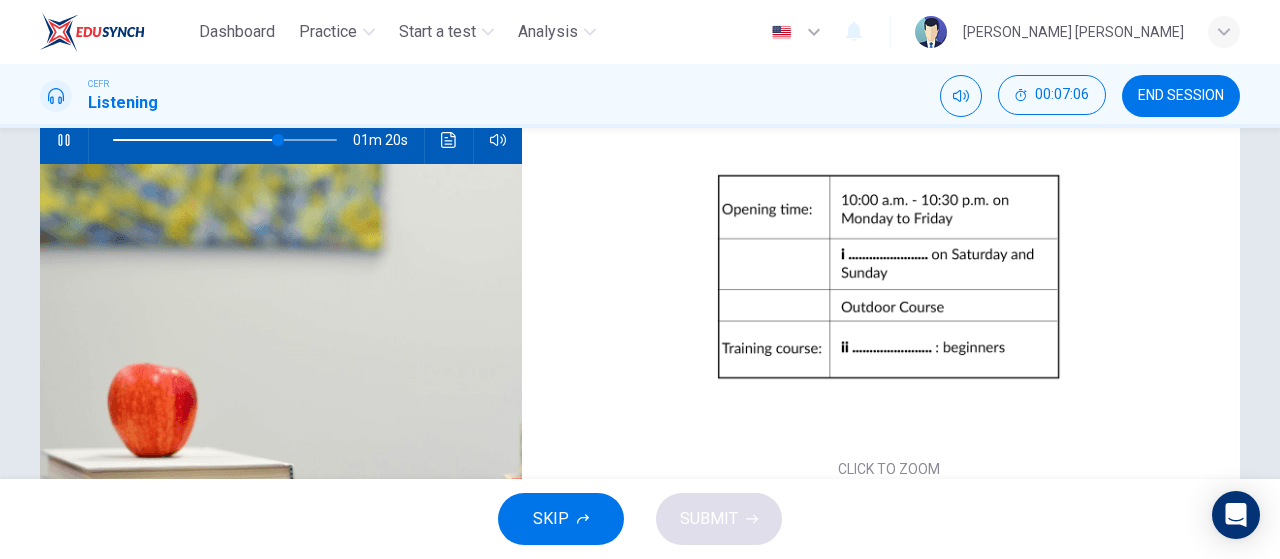 scroll, scrollTop: 220, scrollLeft: 0, axis: vertical 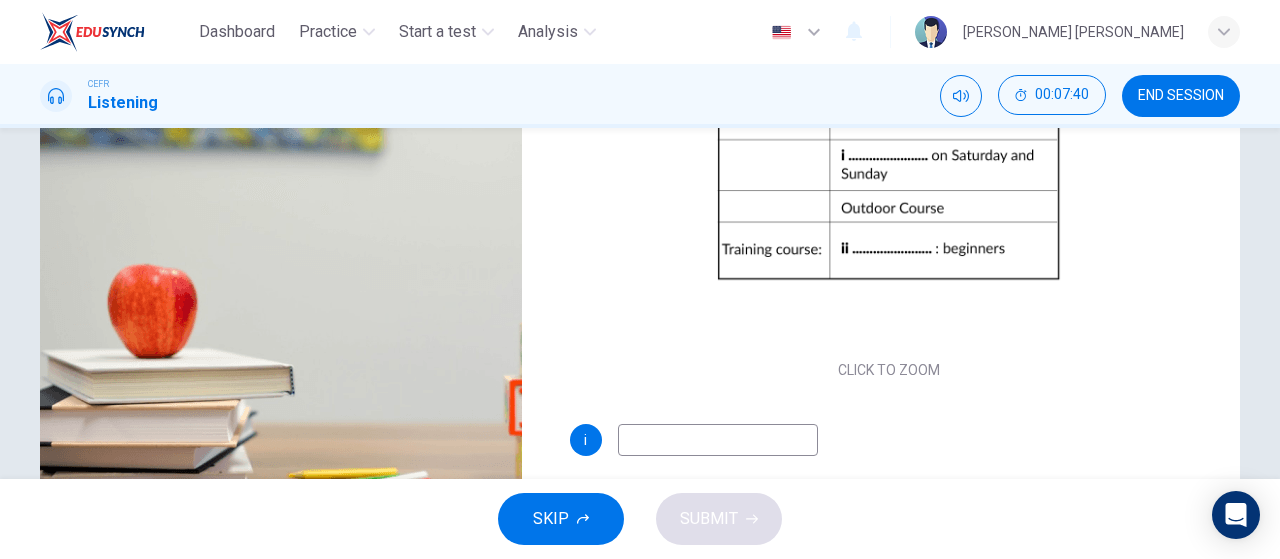 click at bounding box center [718, 440] 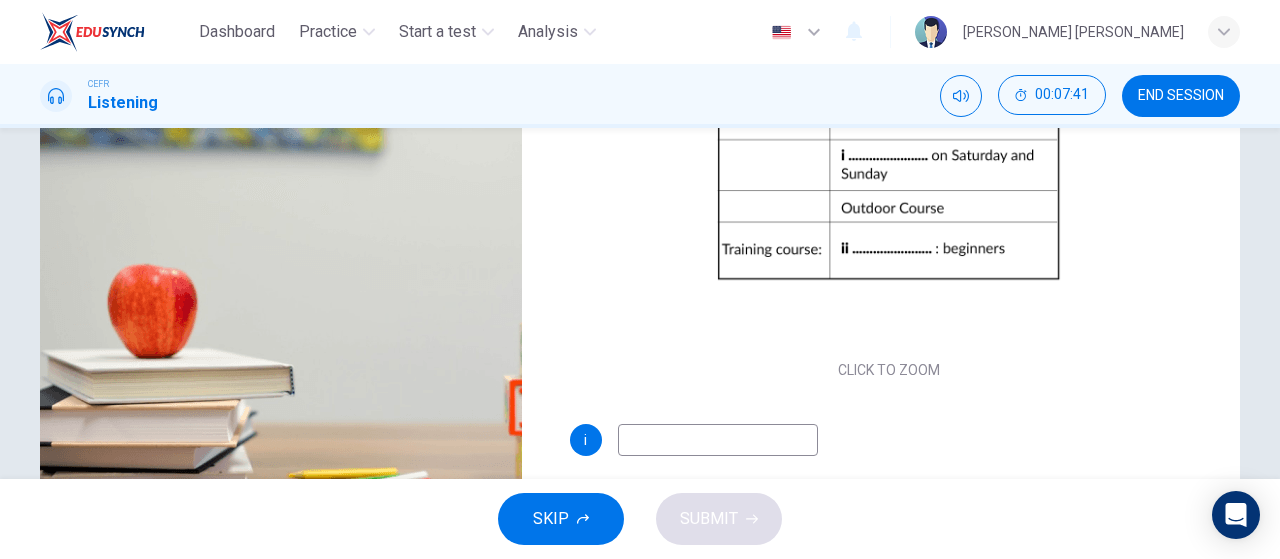 type on "85" 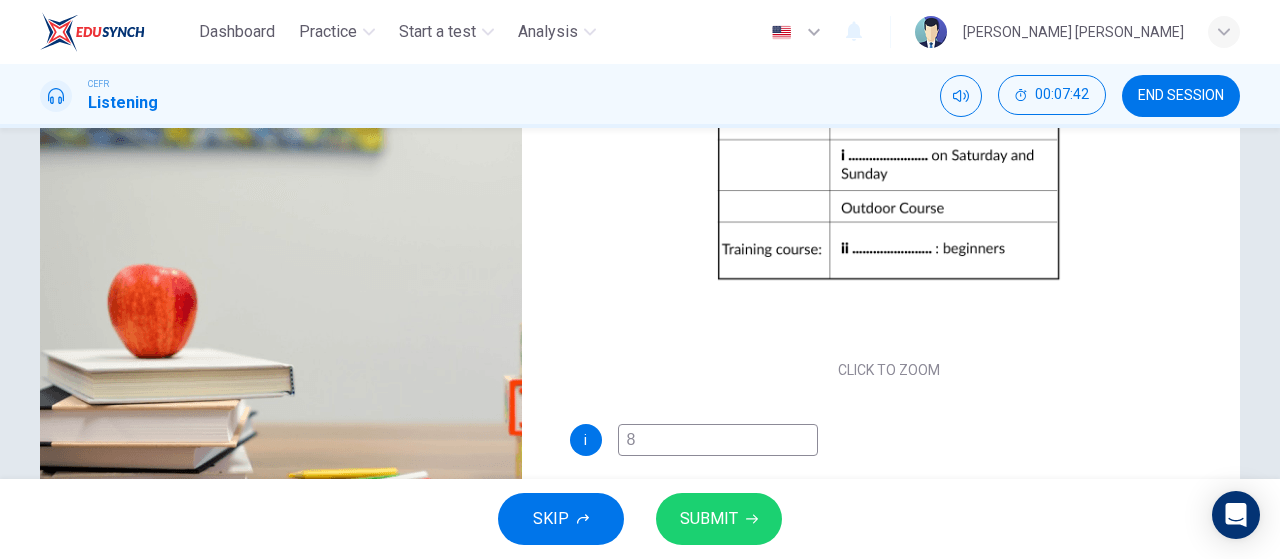 type on "85" 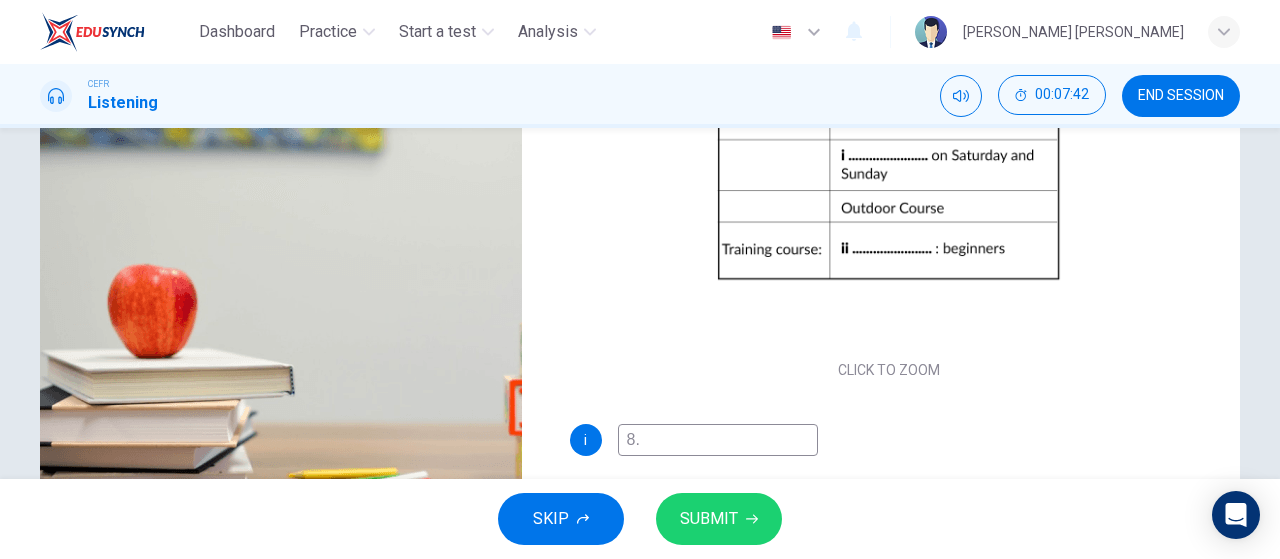 type on "86" 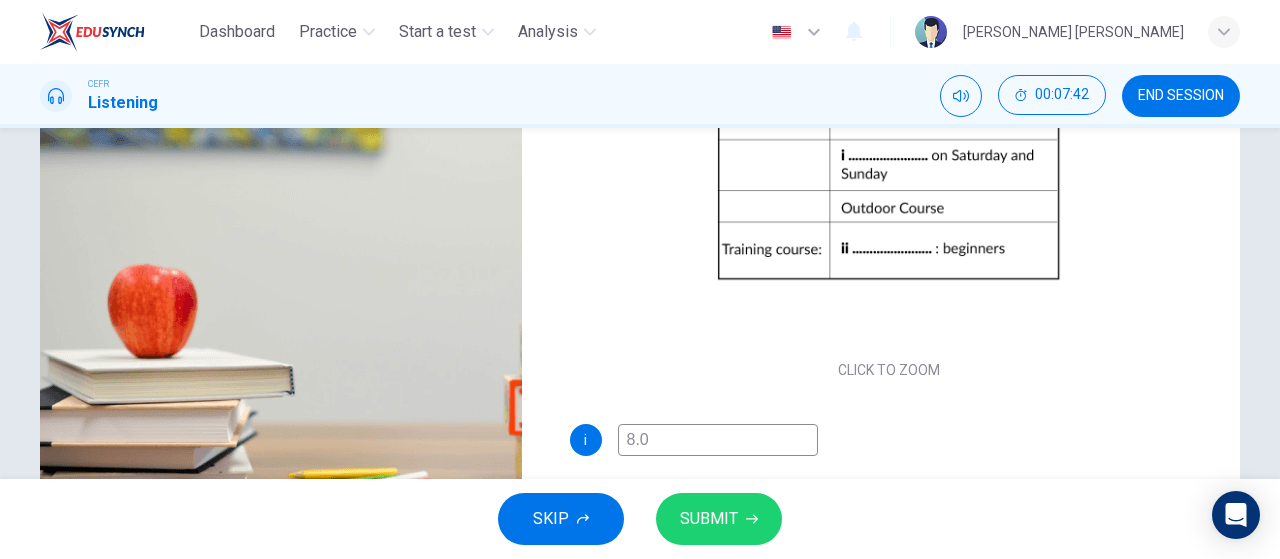 type on "86" 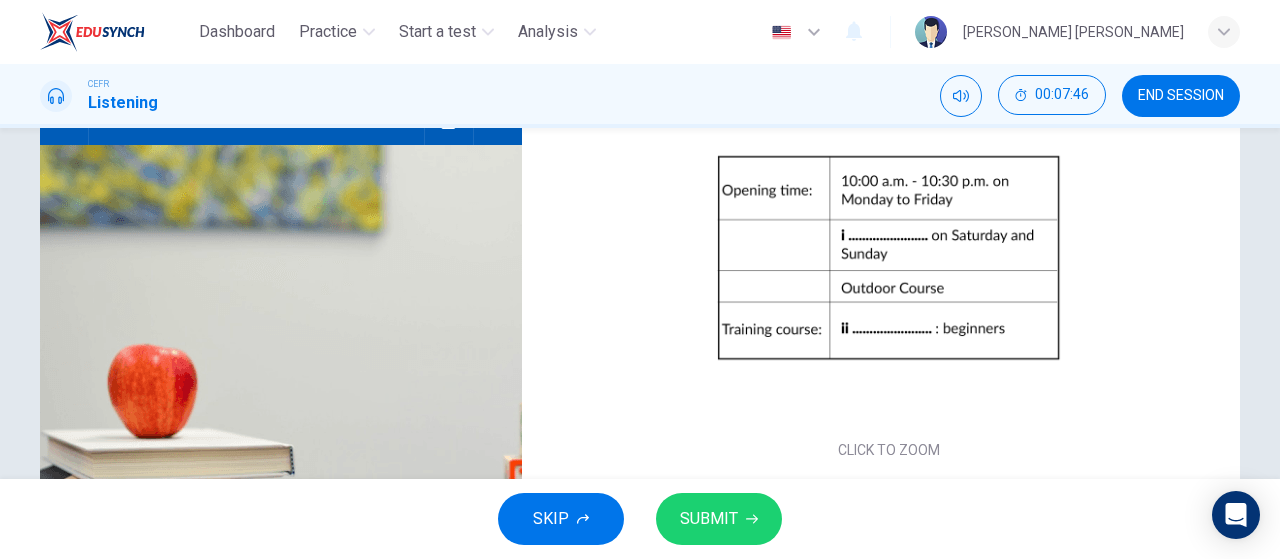 scroll, scrollTop: 275, scrollLeft: 0, axis: vertical 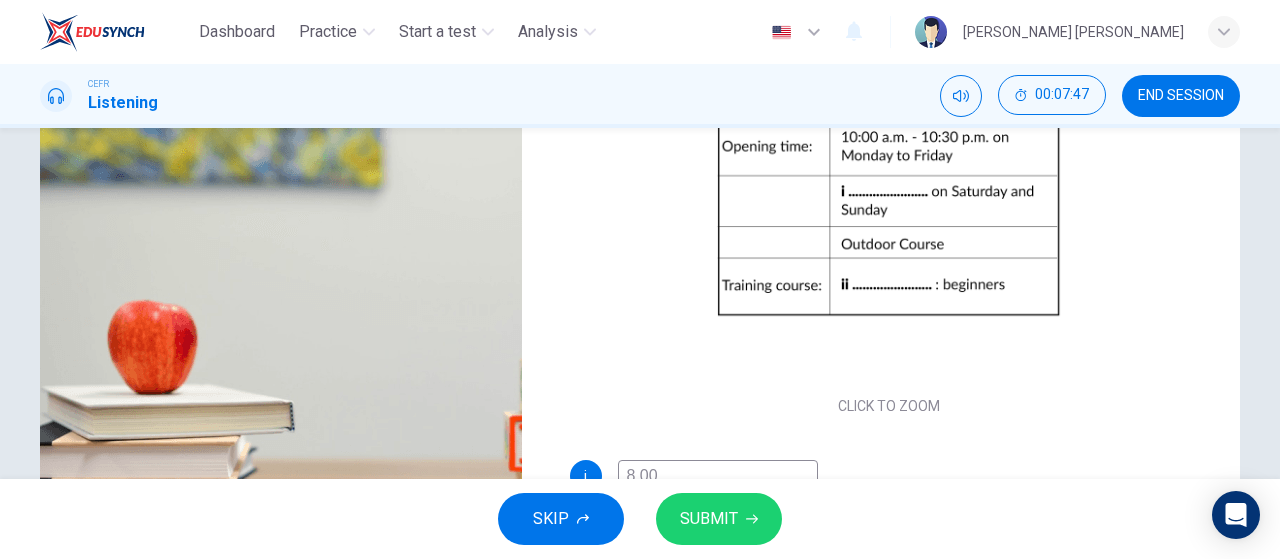 type on "87" 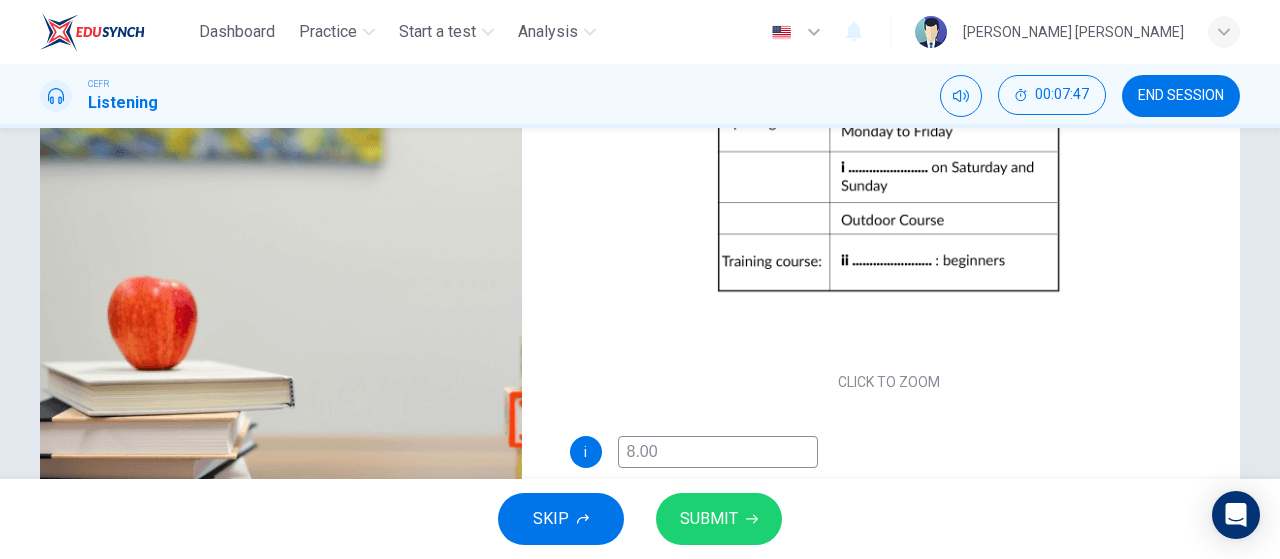 scroll, scrollTop: 298, scrollLeft: 0, axis: vertical 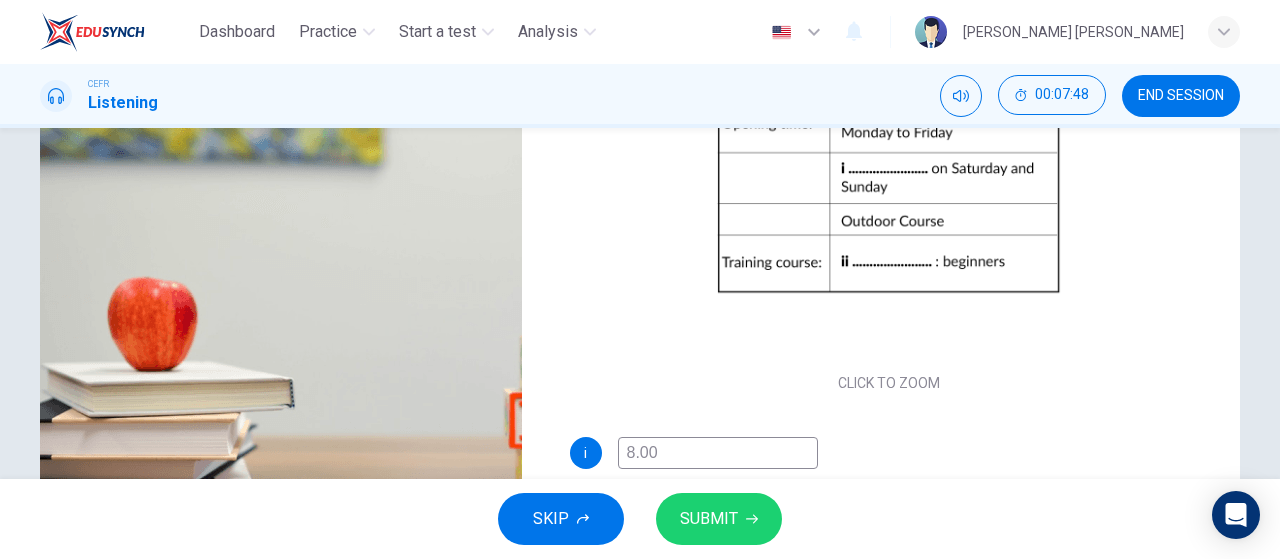 type on "8.0" 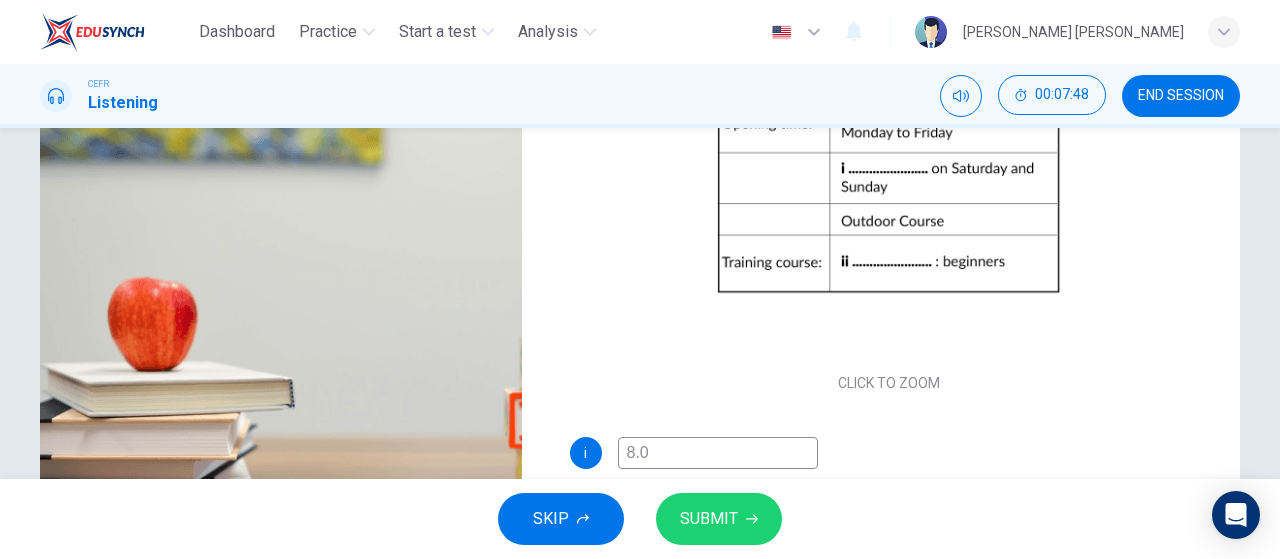 type on "88" 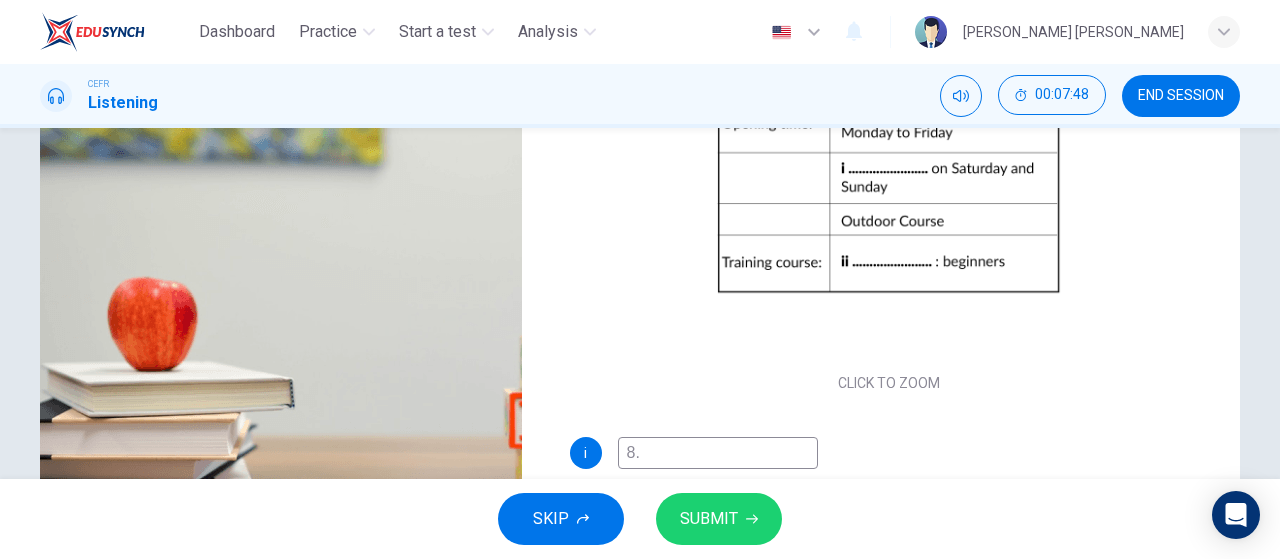 type on "88" 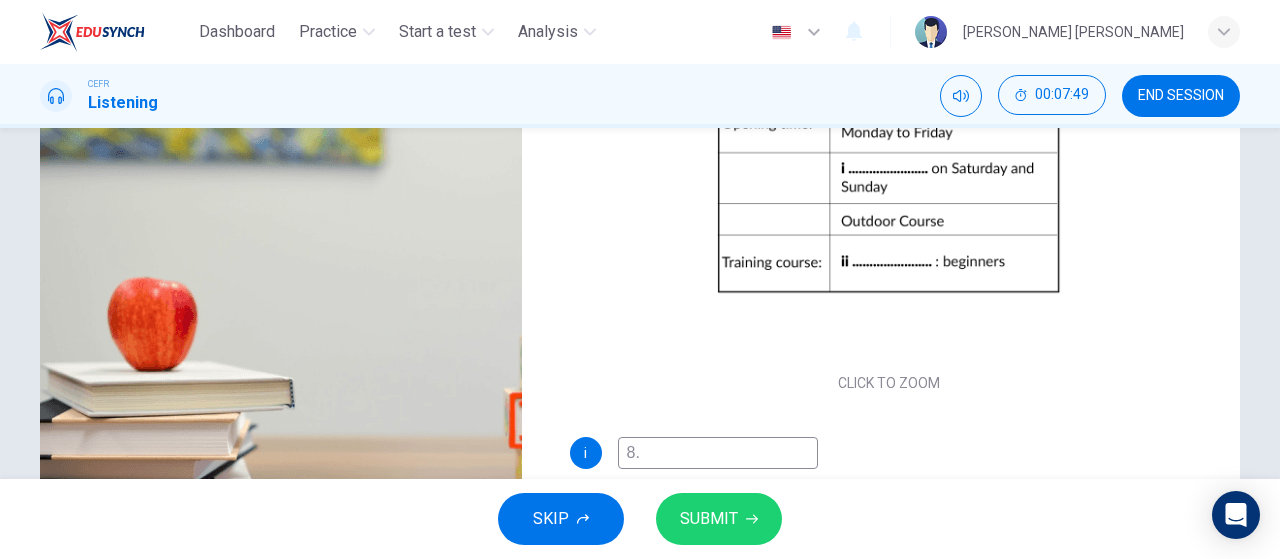 type on "8" 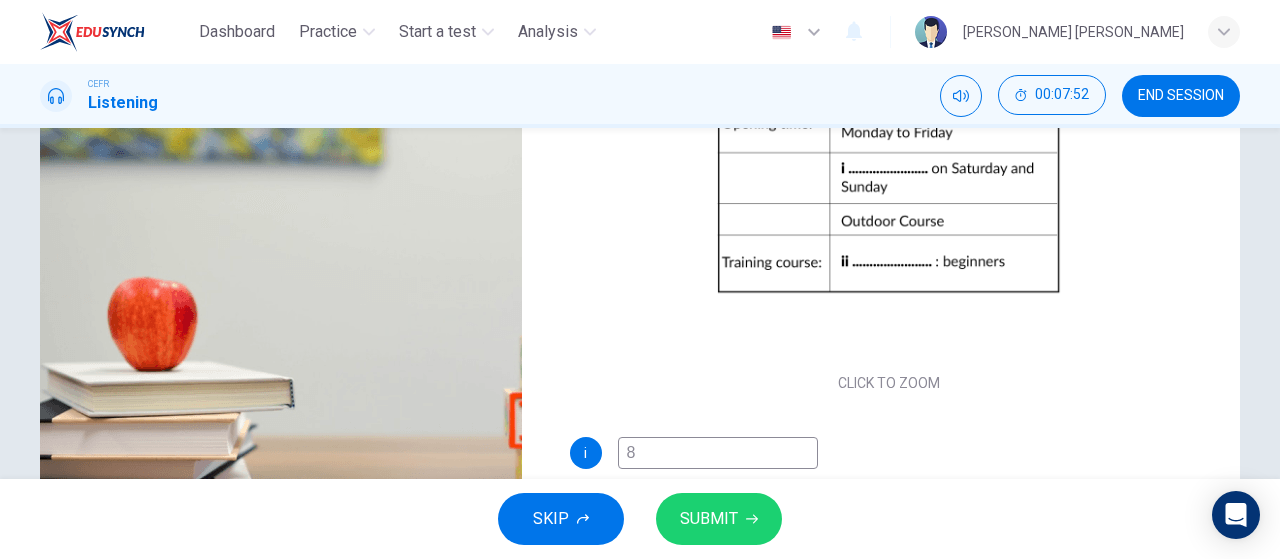 type on "89" 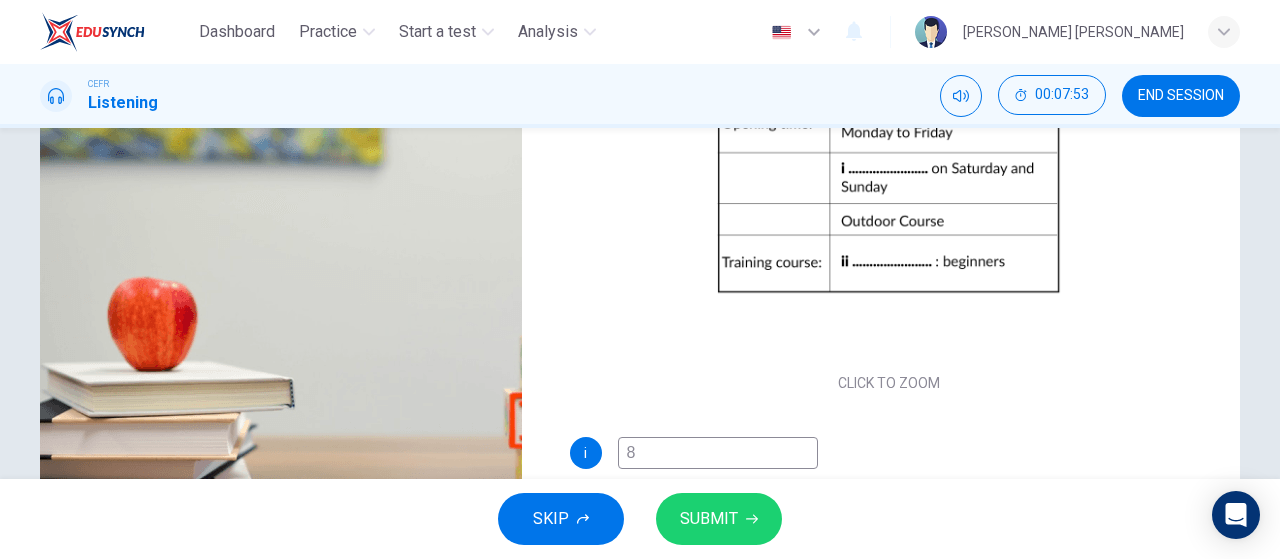 type on "8:" 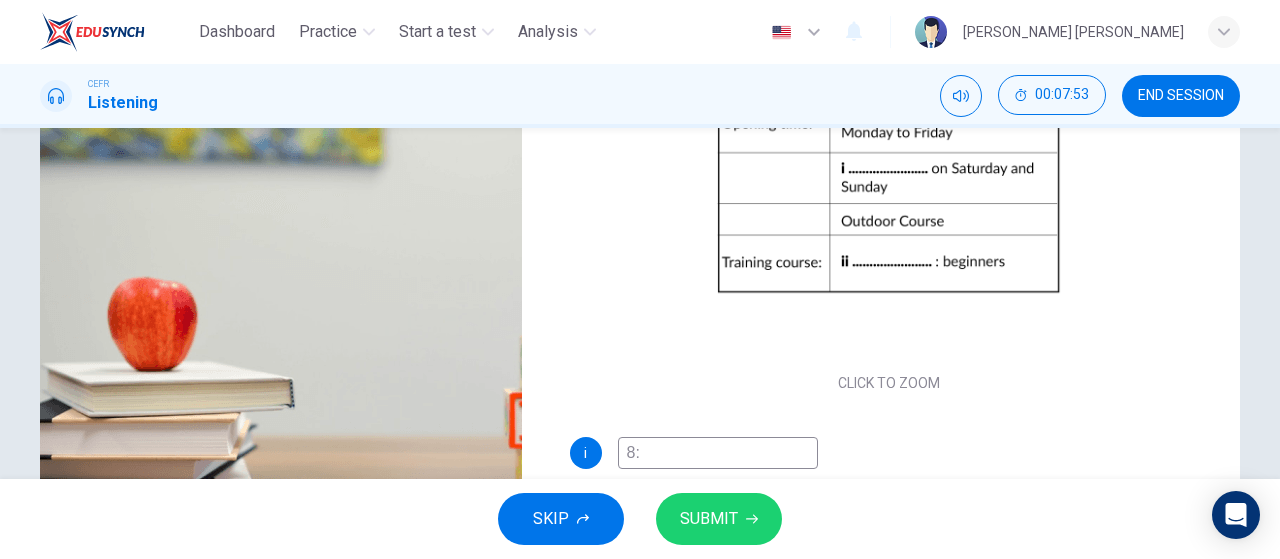 type on "89" 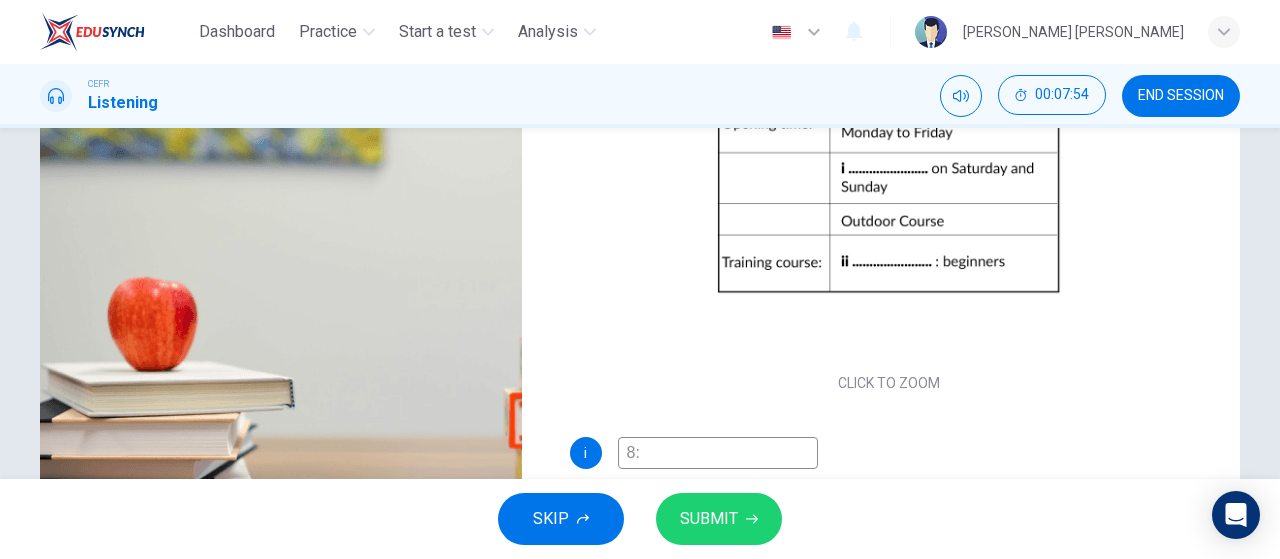 type on "8:0" 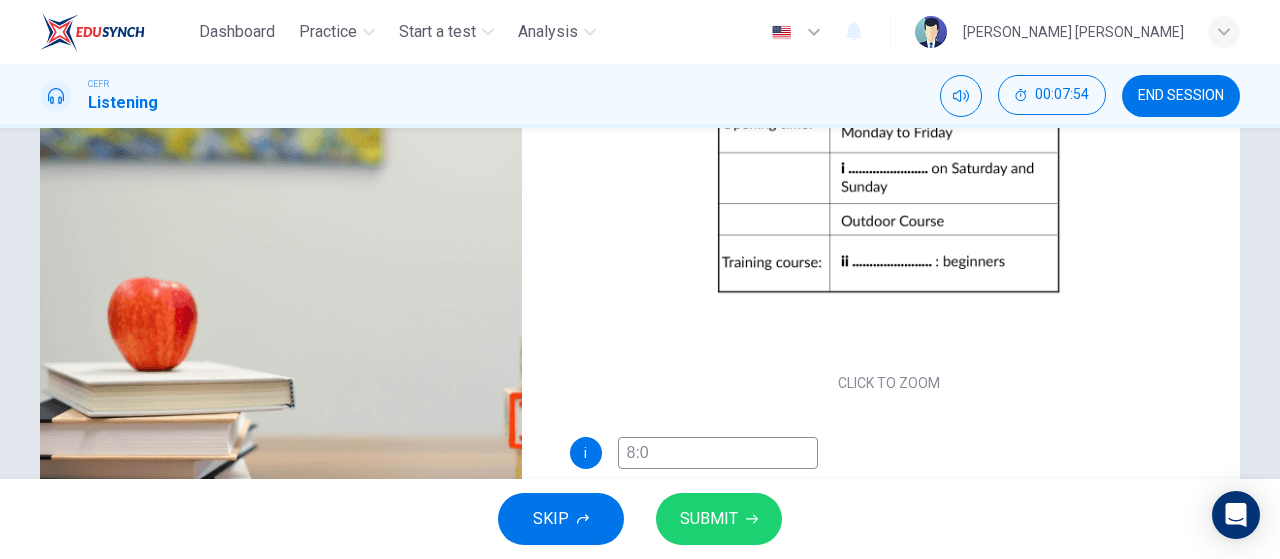 type on "89" 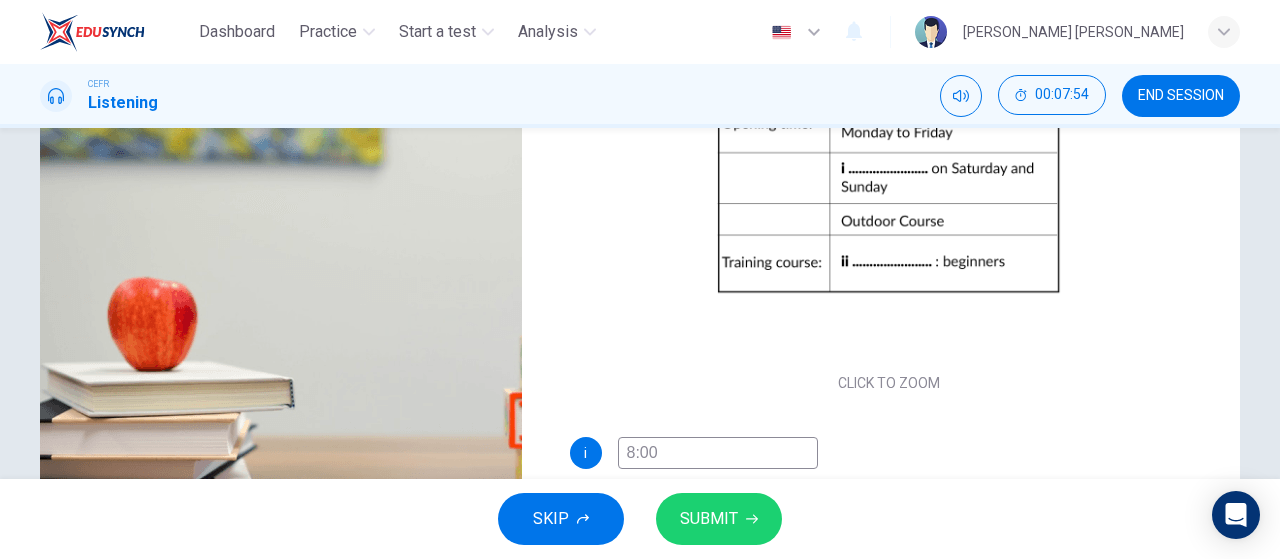 type on "90" 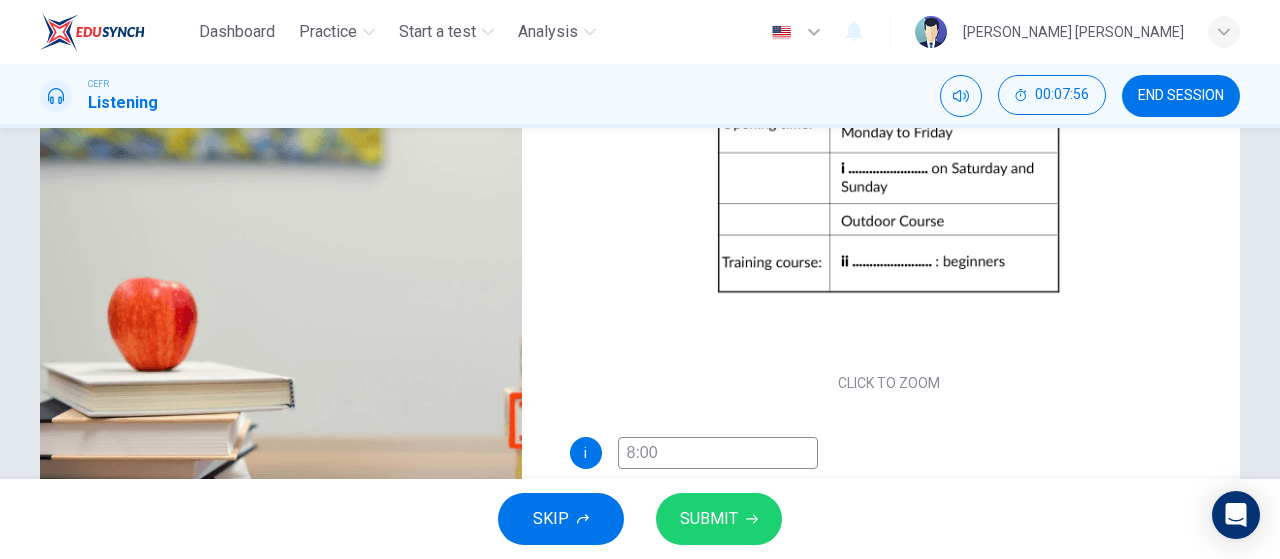 scroll, scrollTop: 238, scrollLeft: 0, axis: vertical 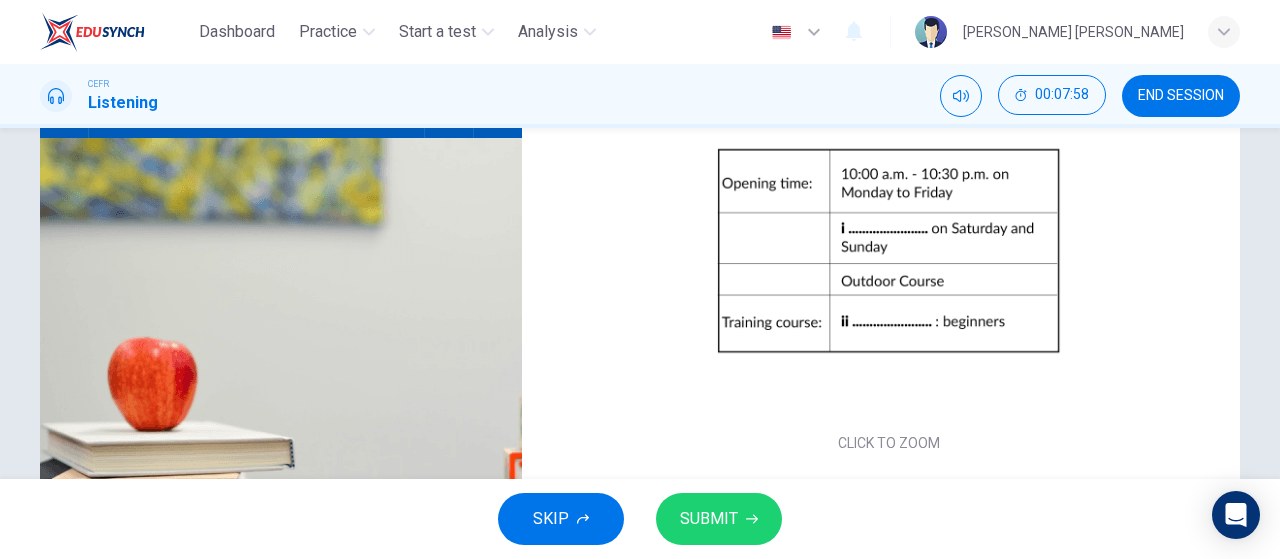 type on "90" 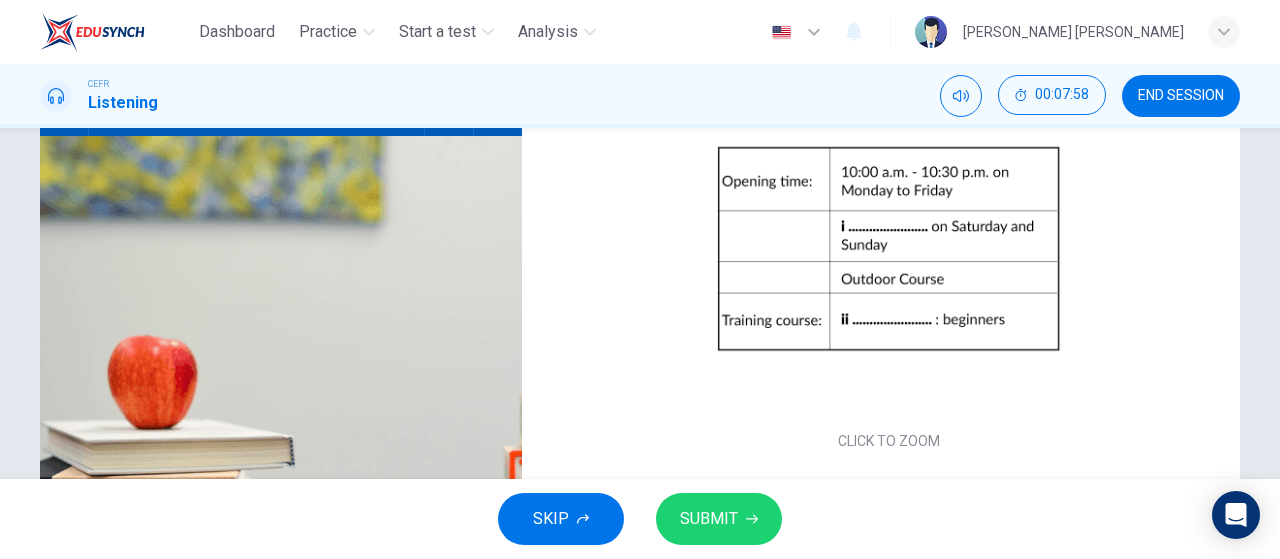 type on "91" 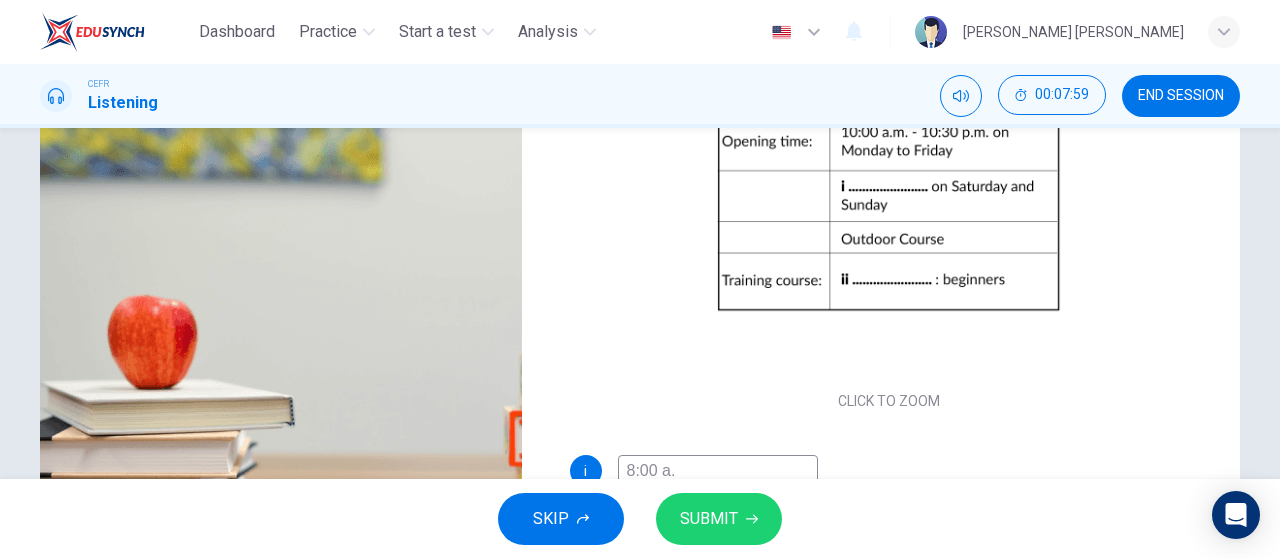 type on "91" 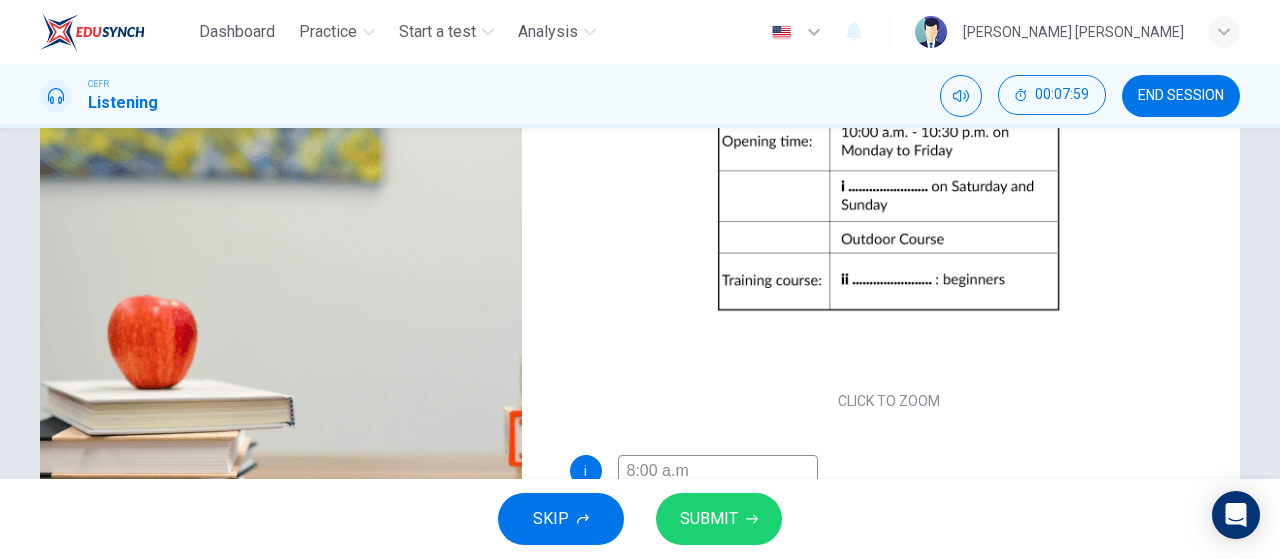 type on "8:00 a.m." 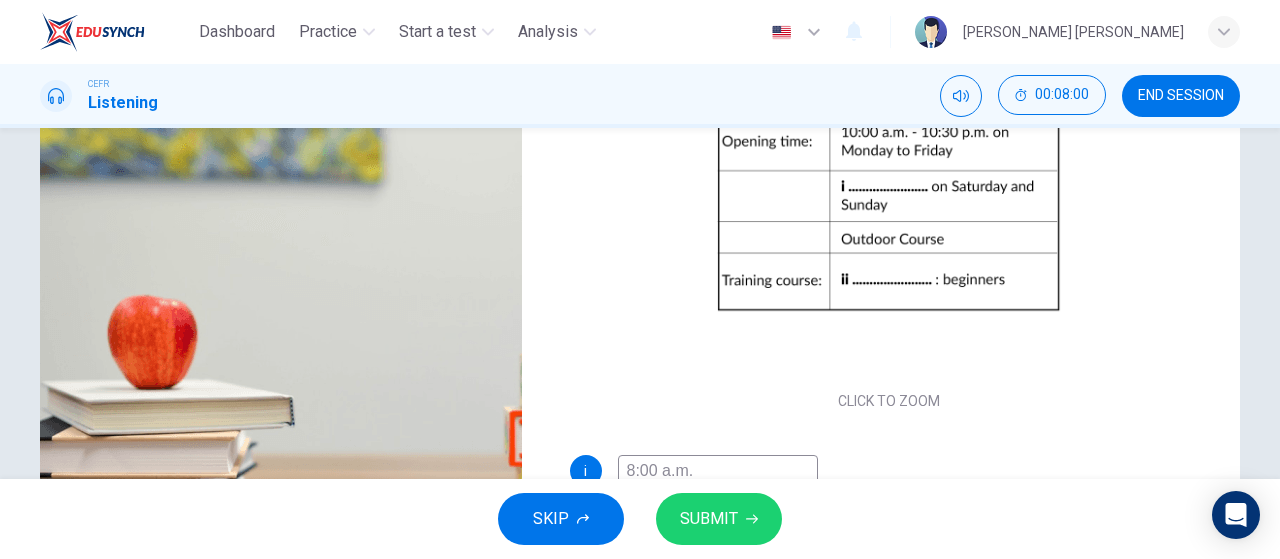type on "91" 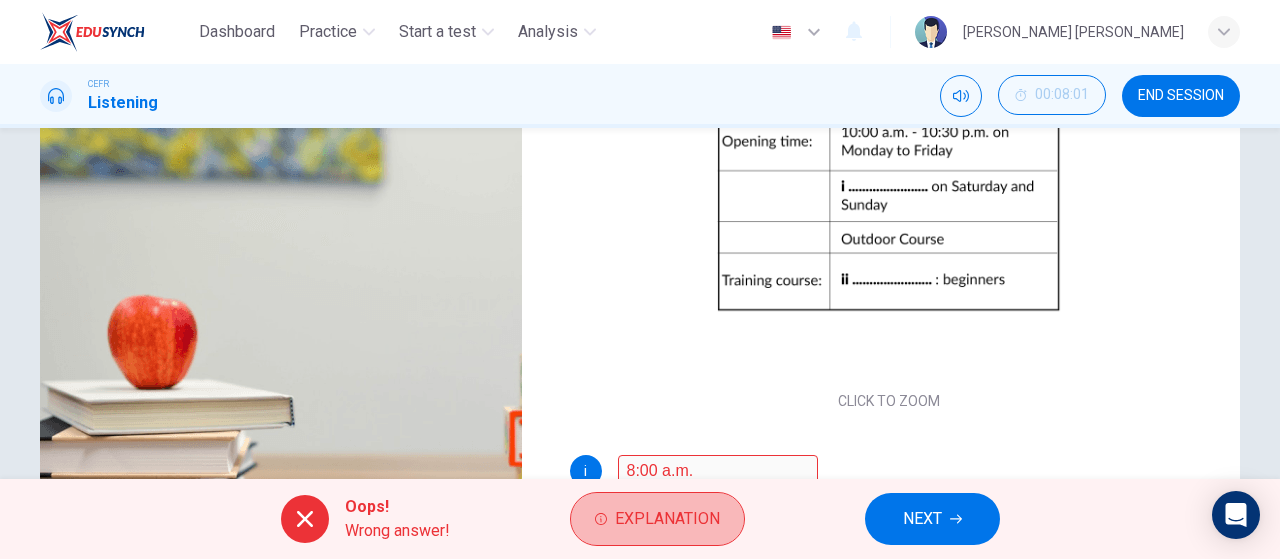 click on "Explanation" at bounding box center [657, 519] 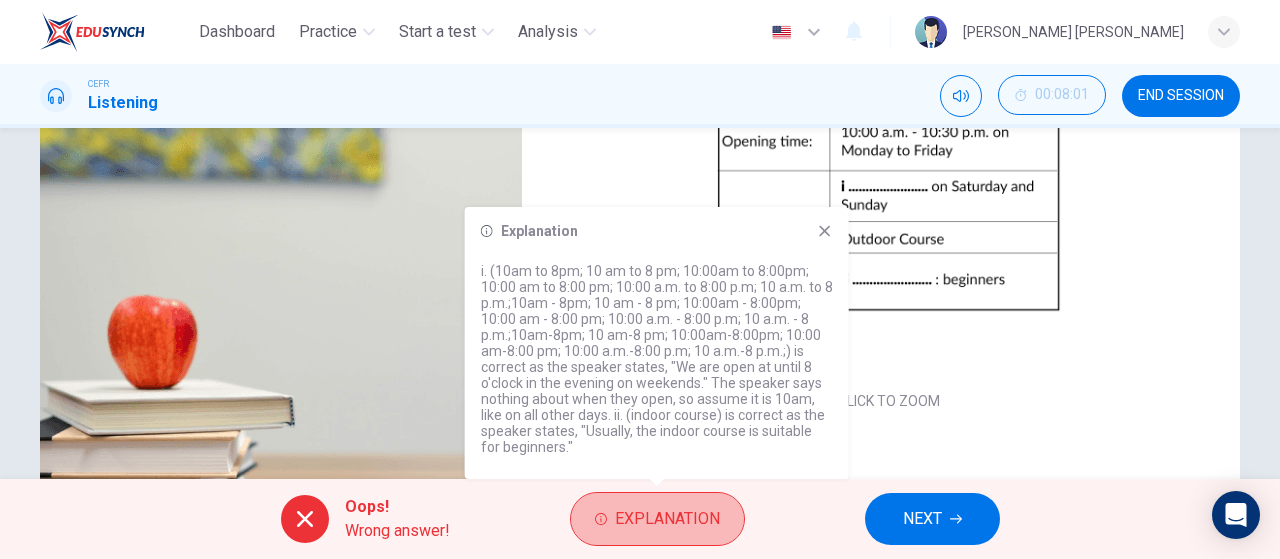 click on "Explanation" at bounding box center (657, 519) 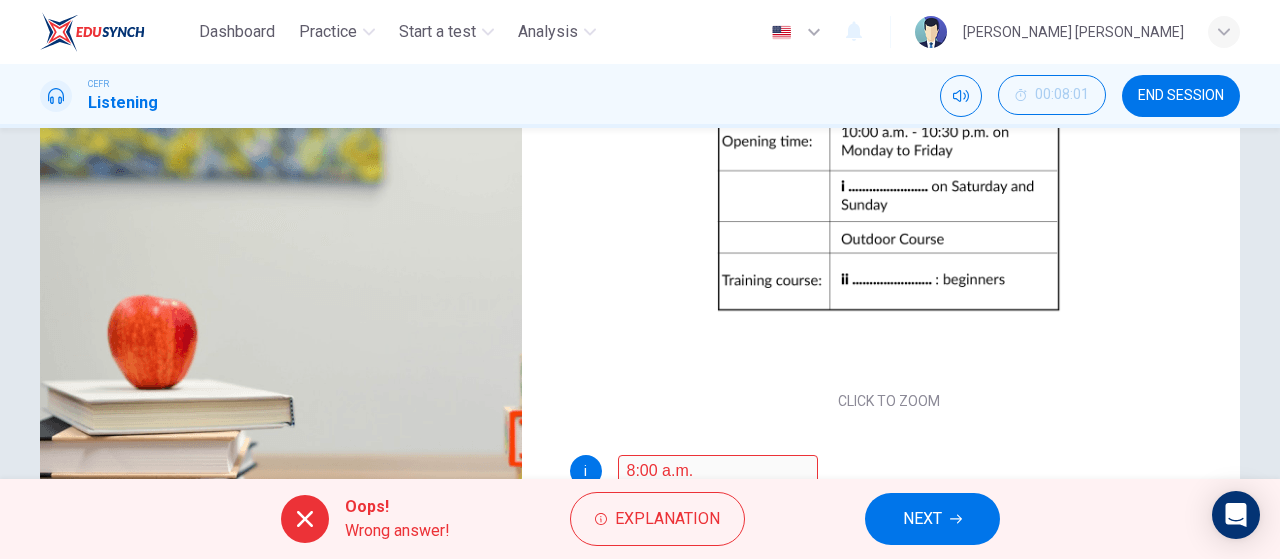scroll, scrollTop: 424, scrollLeft: 0, axis: vertical 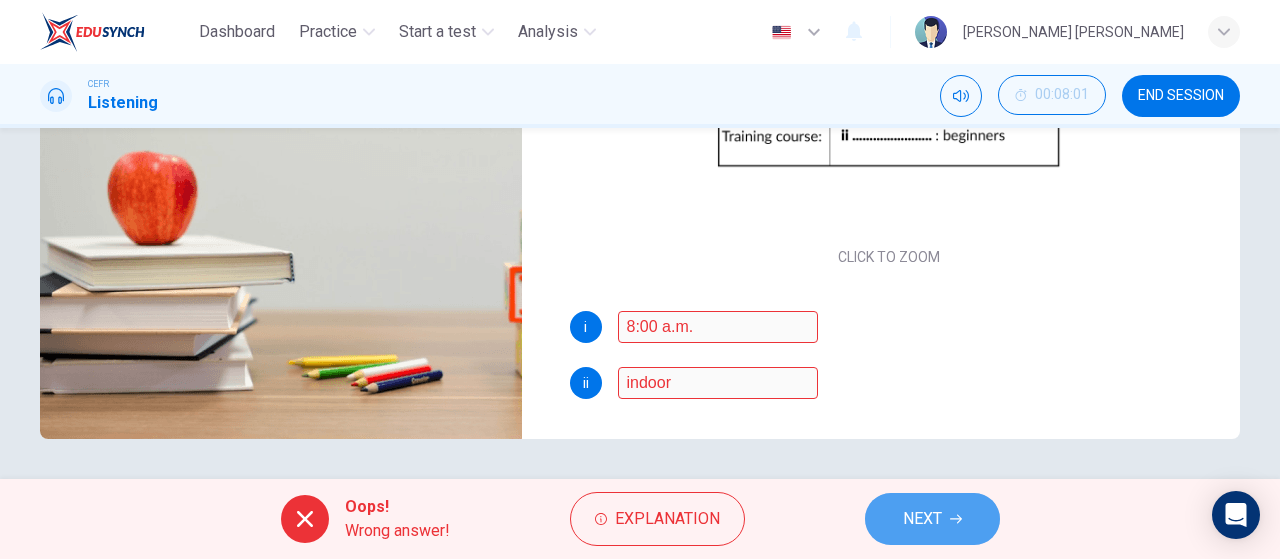 type on "97" 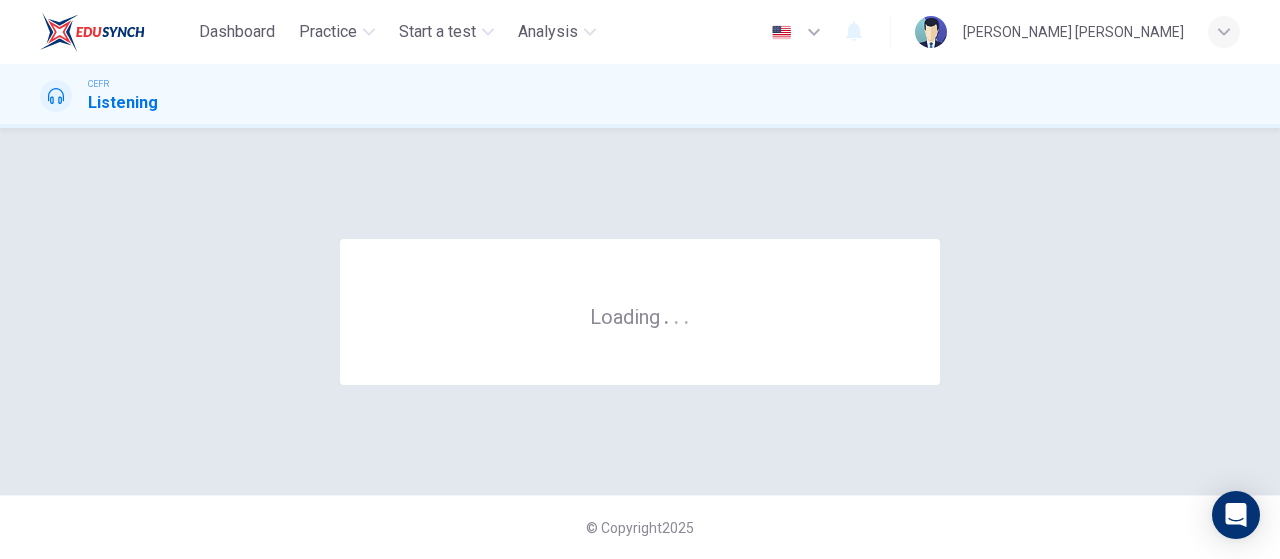 scroll, scrollTop: 0, scrollLeft: 0, axis: both 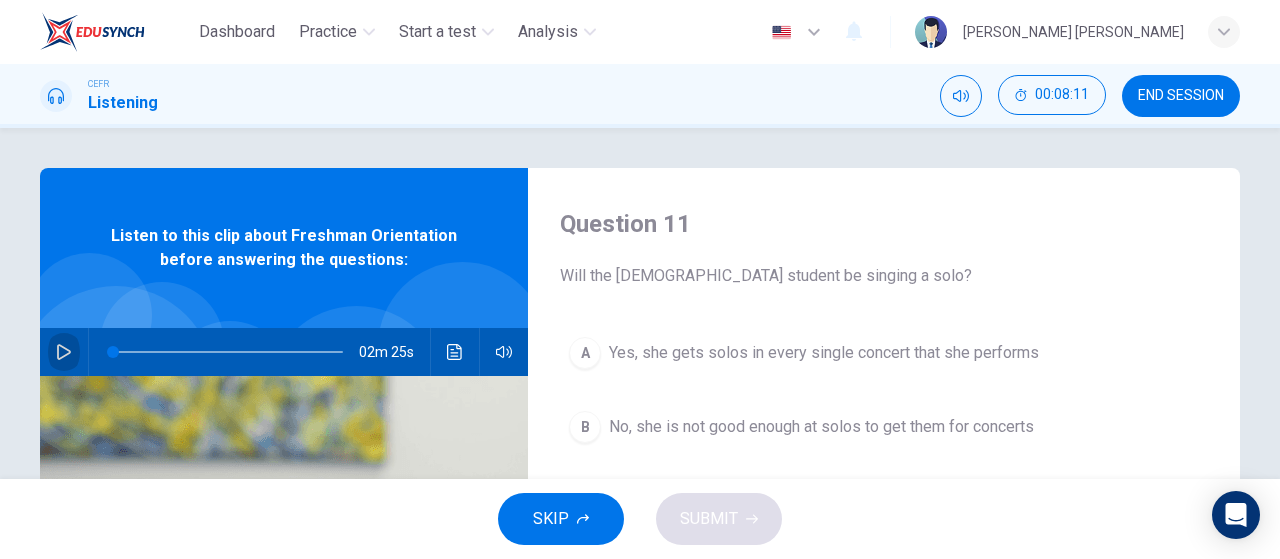 click 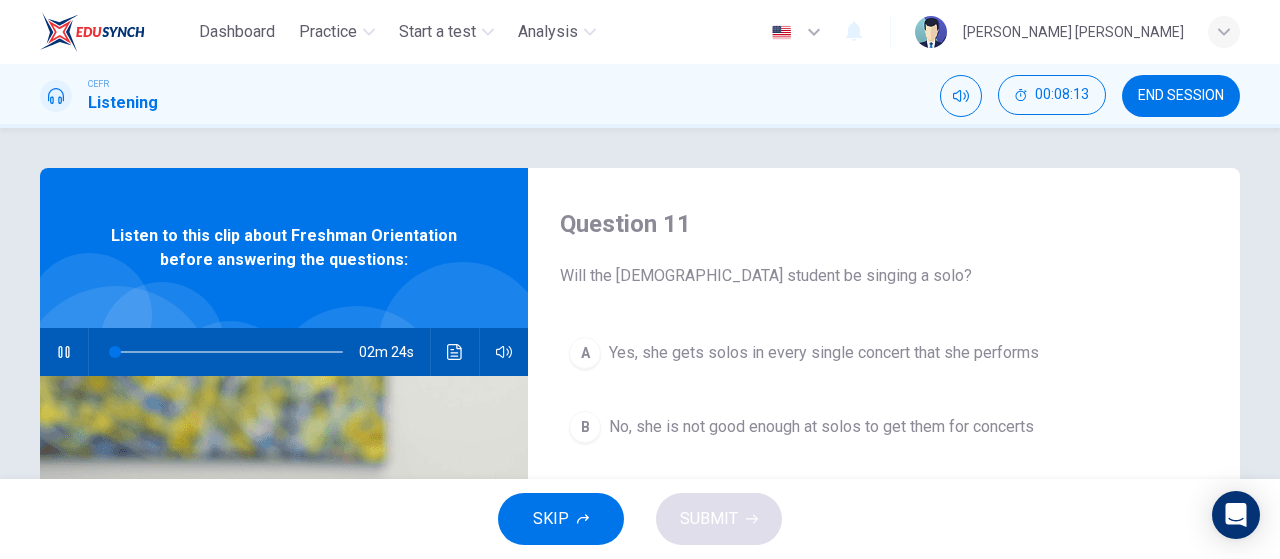 type on "1" 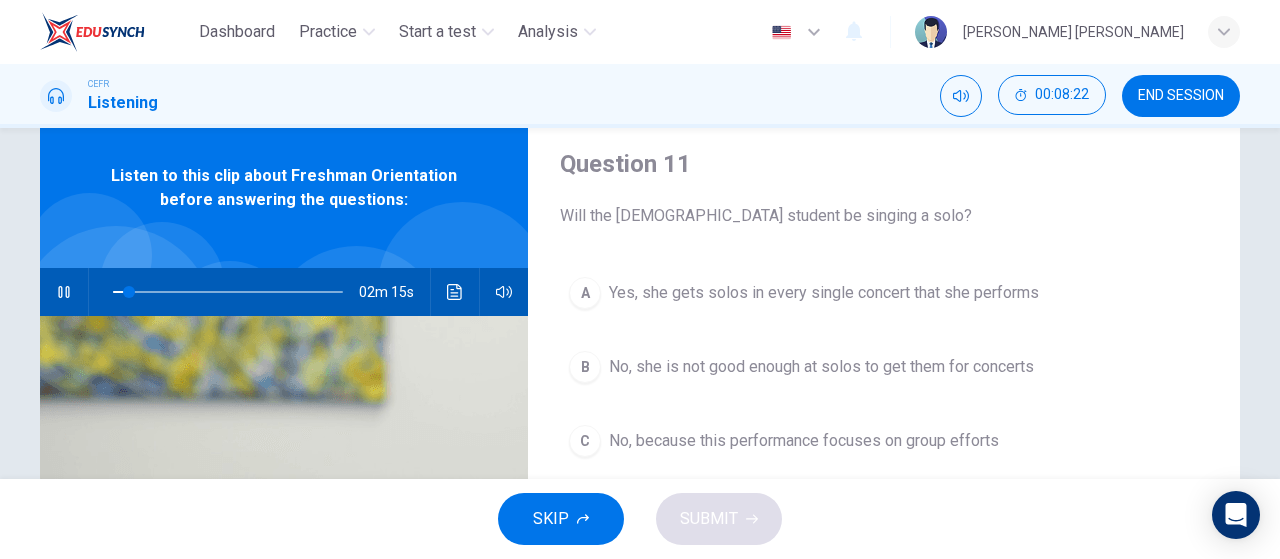 scroll, scrollTop: 62, scrollLeft: 0, axis: vertical 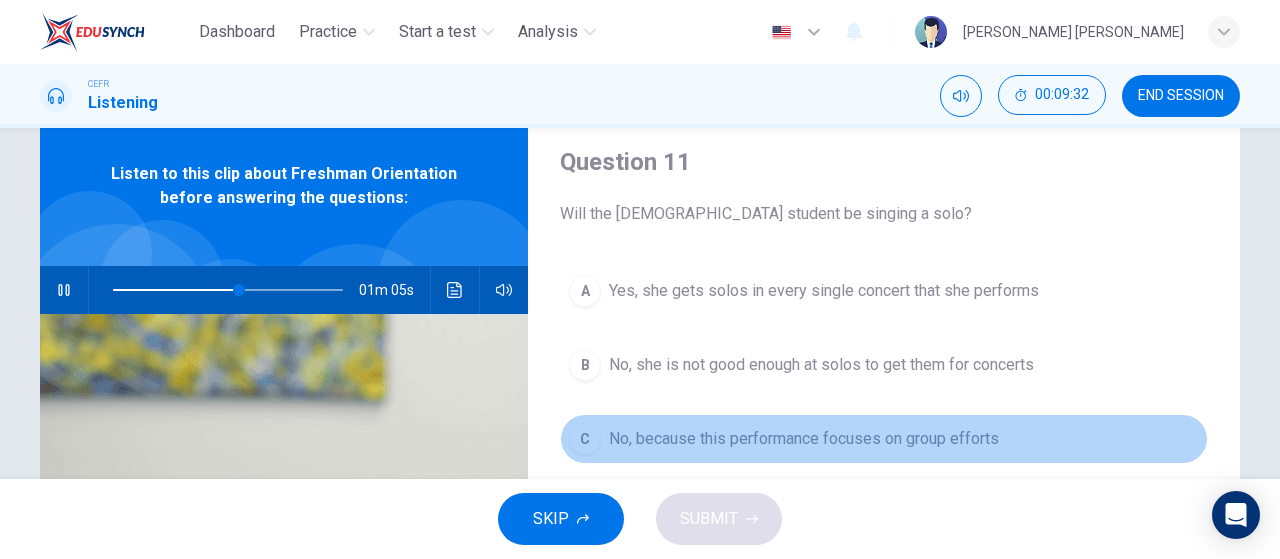 click on "No, because this performance focuses on group efforts" at bounding box center [804, 439] 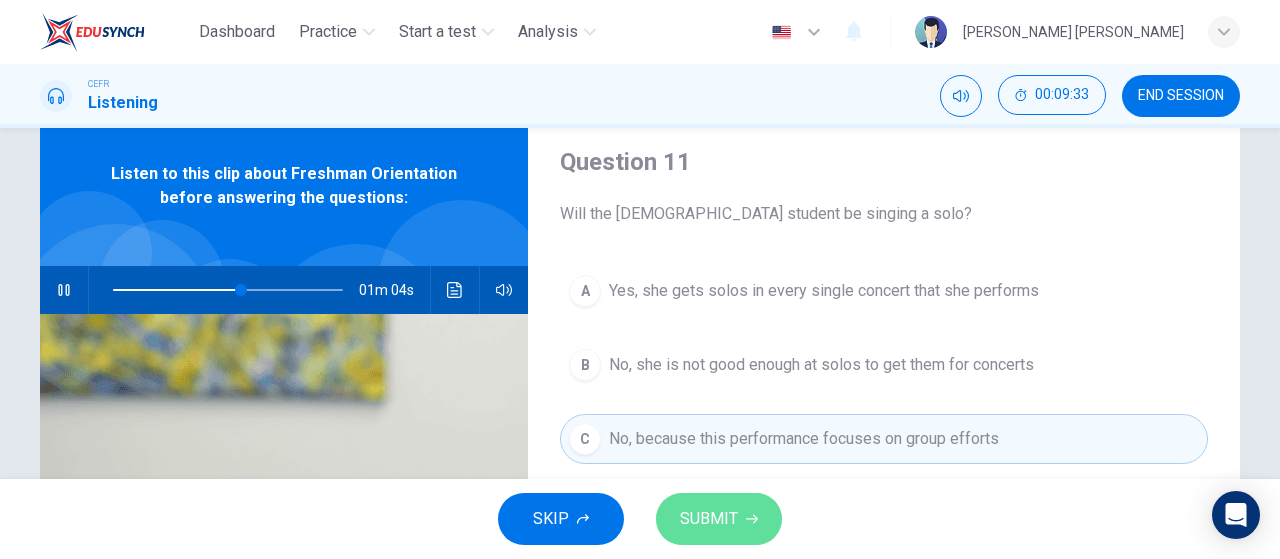 click on "SUBMIT" at bounding box center [709, 519] 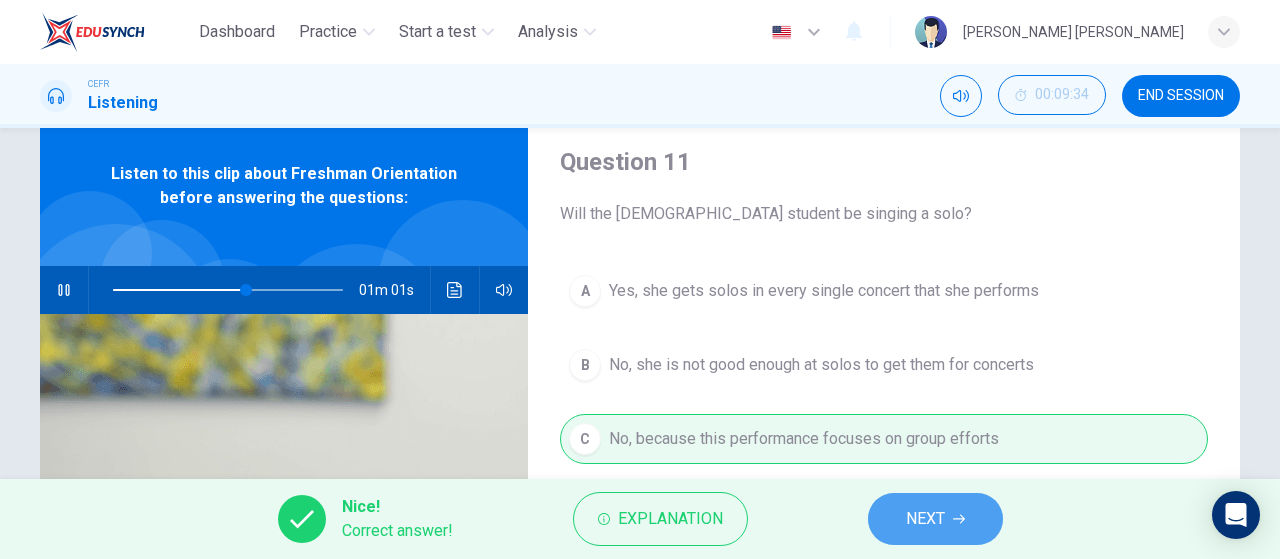 click on "NEXT" at bounding box center [925, 519] 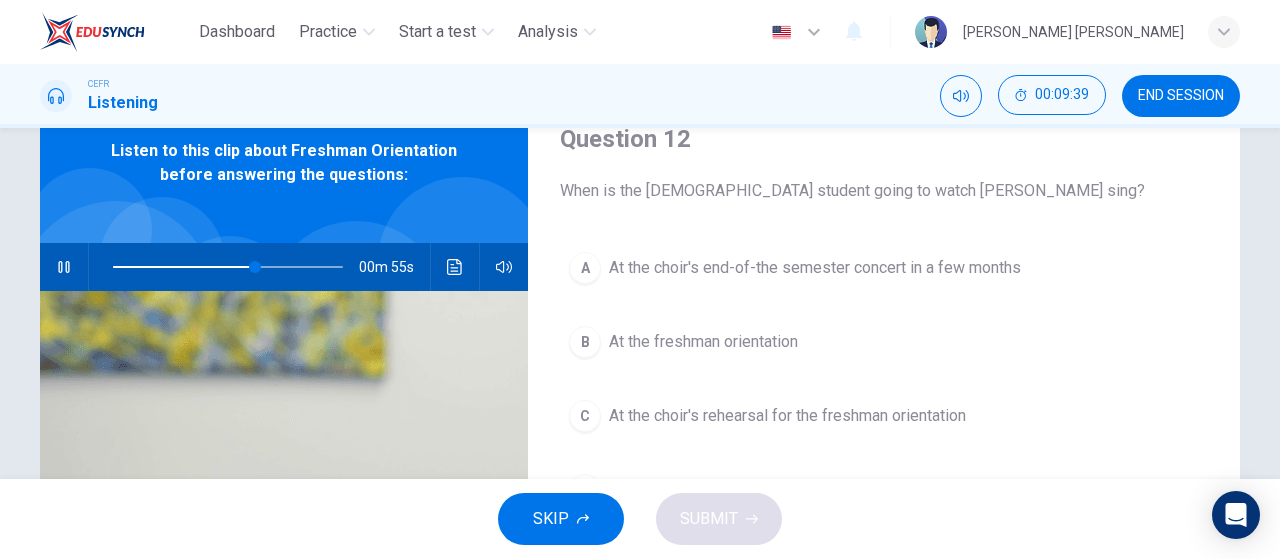 scroll, scrollTop: 91, scrollLeft: 0, axis: vertical 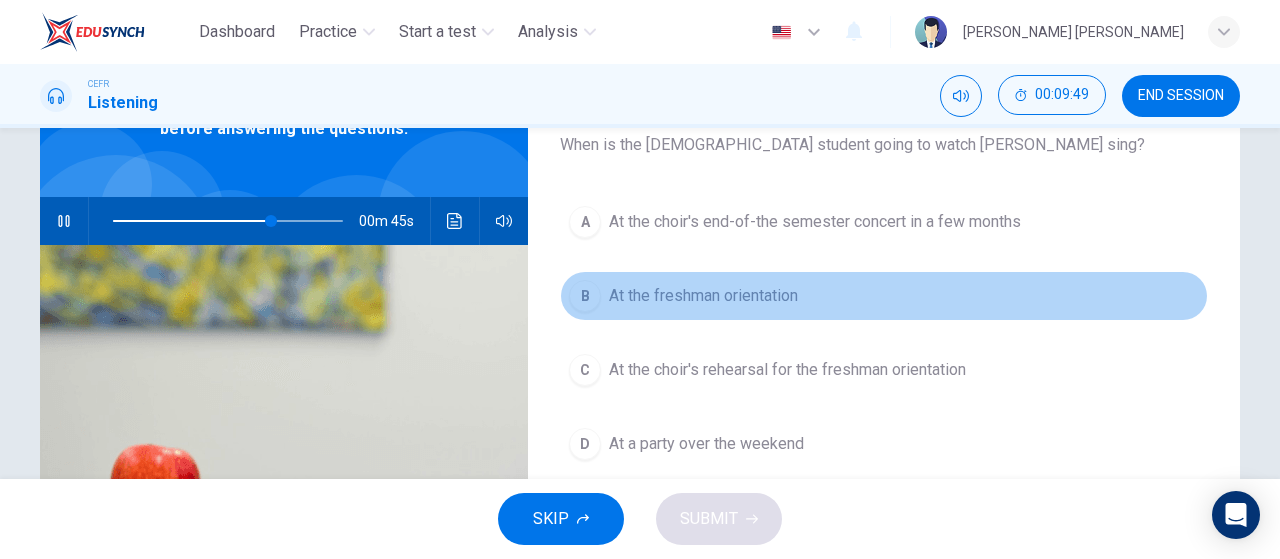 click on "B At the freshman orientation" at bounding box center [884, 296] 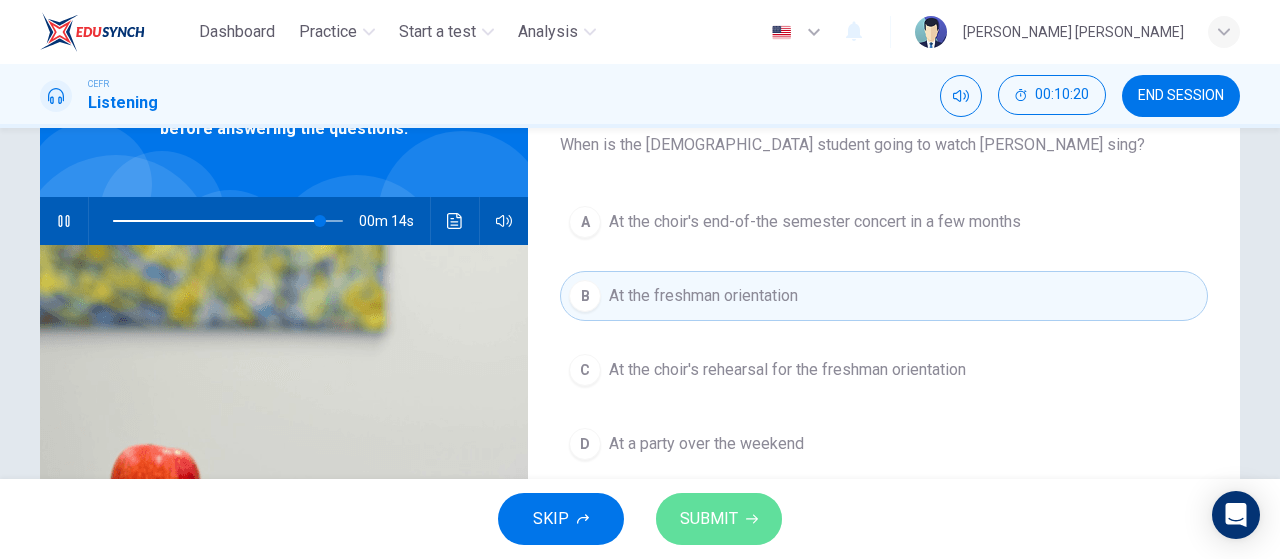 click 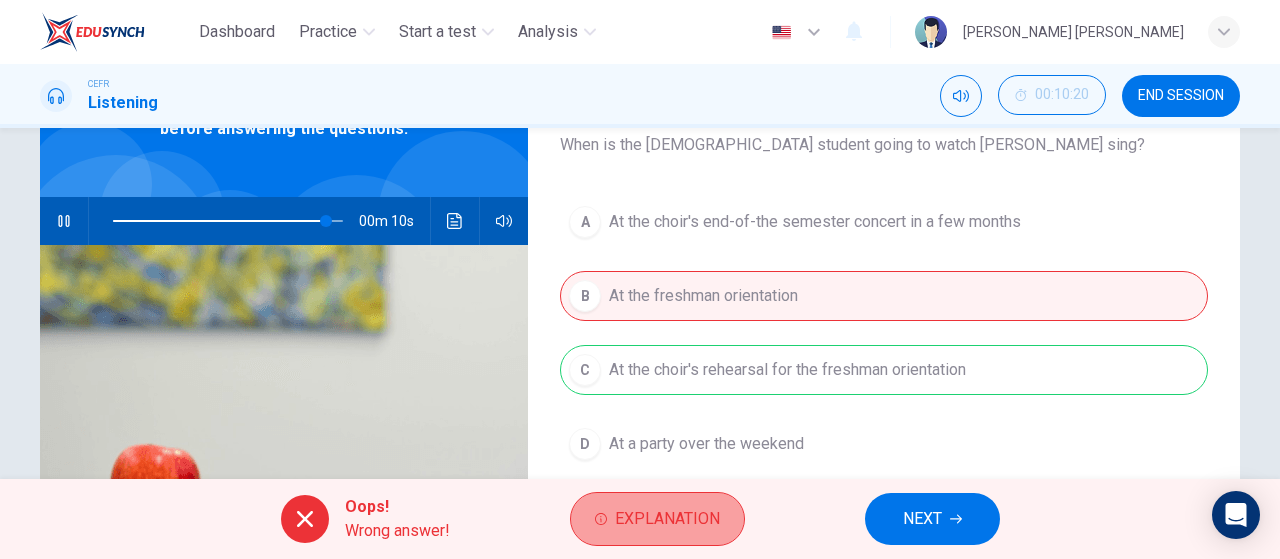 click on "Explanation" at bounding box center [667, 519] 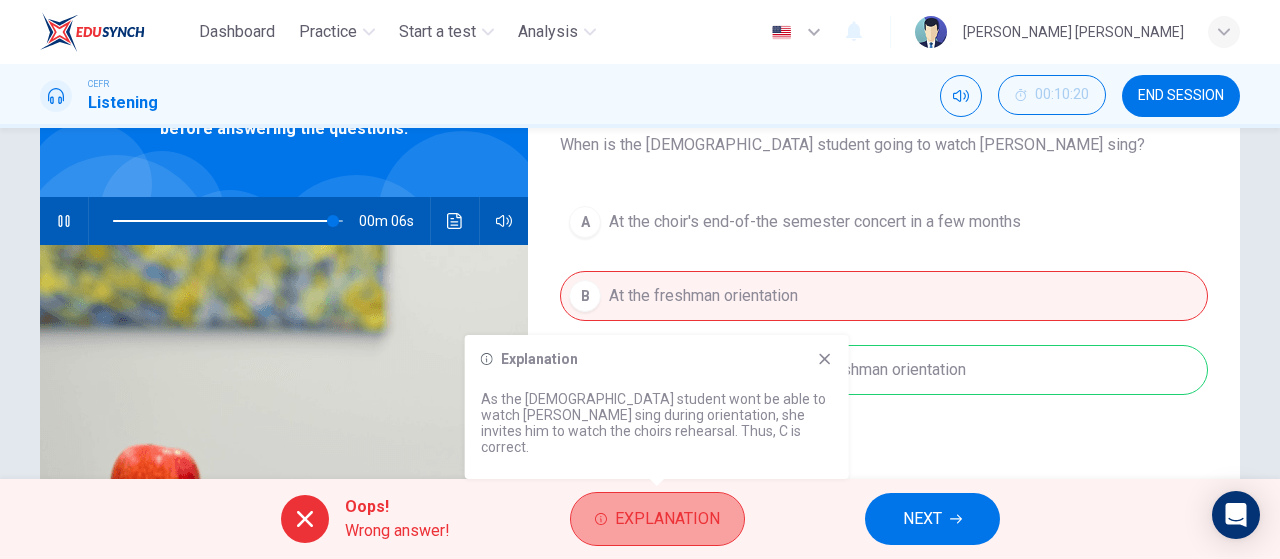 click on "Explanation" at bounding box center (667, 519) 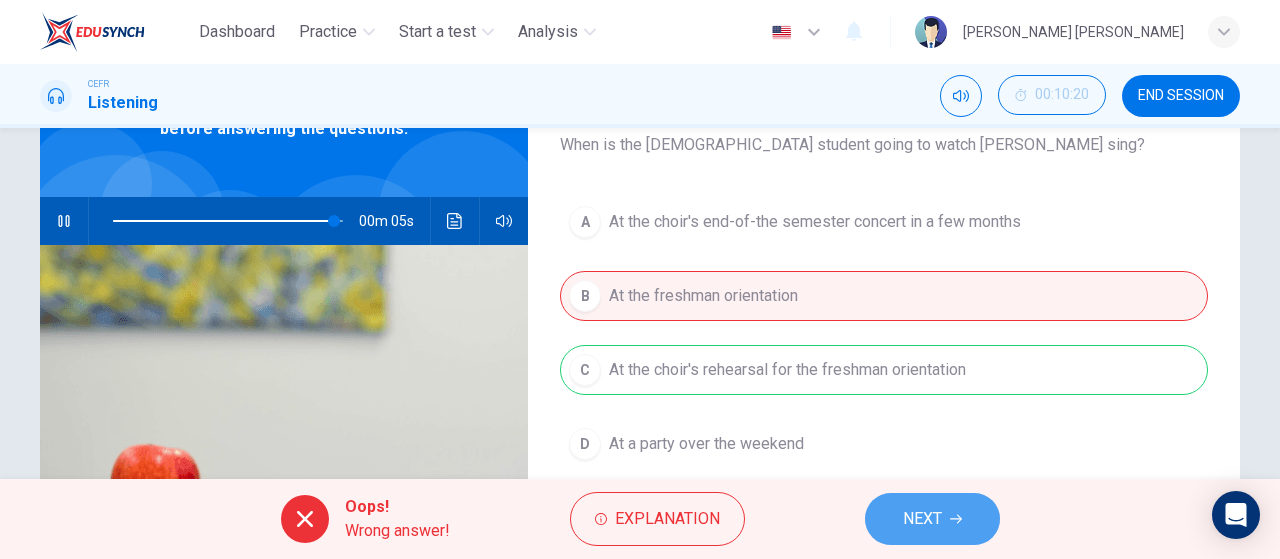 click on "NEXT" at bounding box center [922, 519] 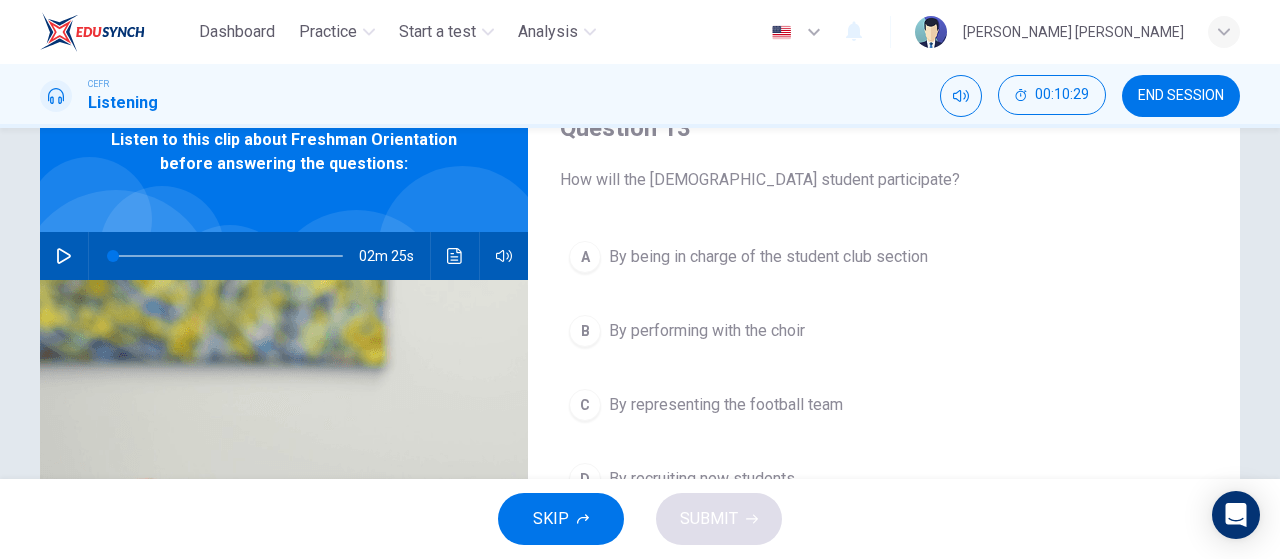 scroll, scrollTop: 92, scrollLeft: 0, axis: vertical 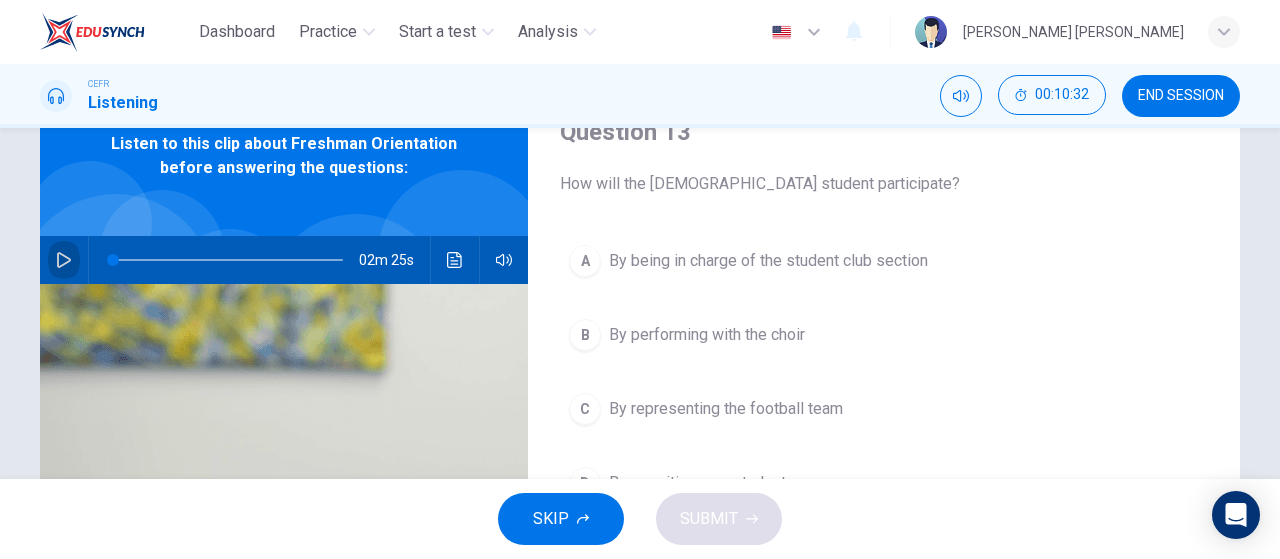 click 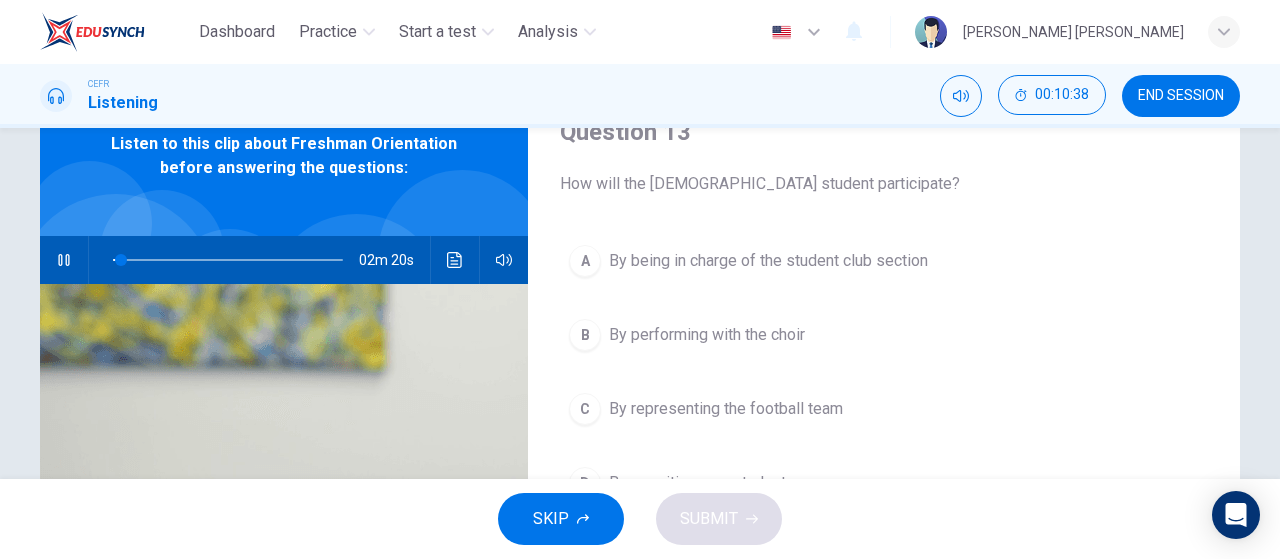 drag, startPoint x: 1261, startPoint y: 325, endPoint x: 1276, endPoint y: 357, distance: 35.341194 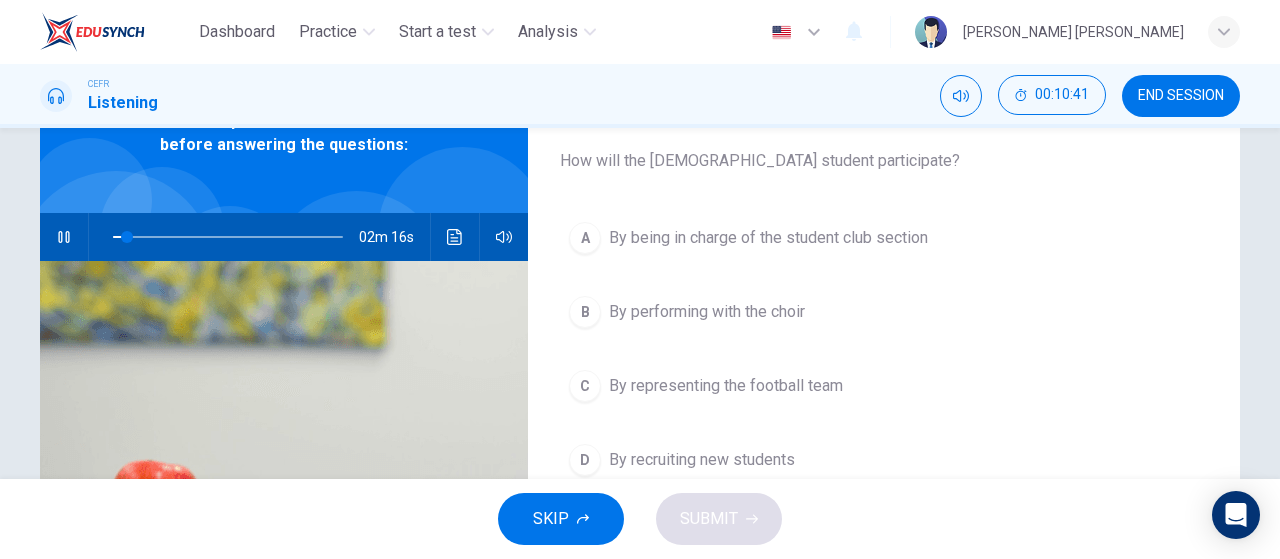 scroll, scrollTop: 104, scrollLeft: 0, axis: vertical 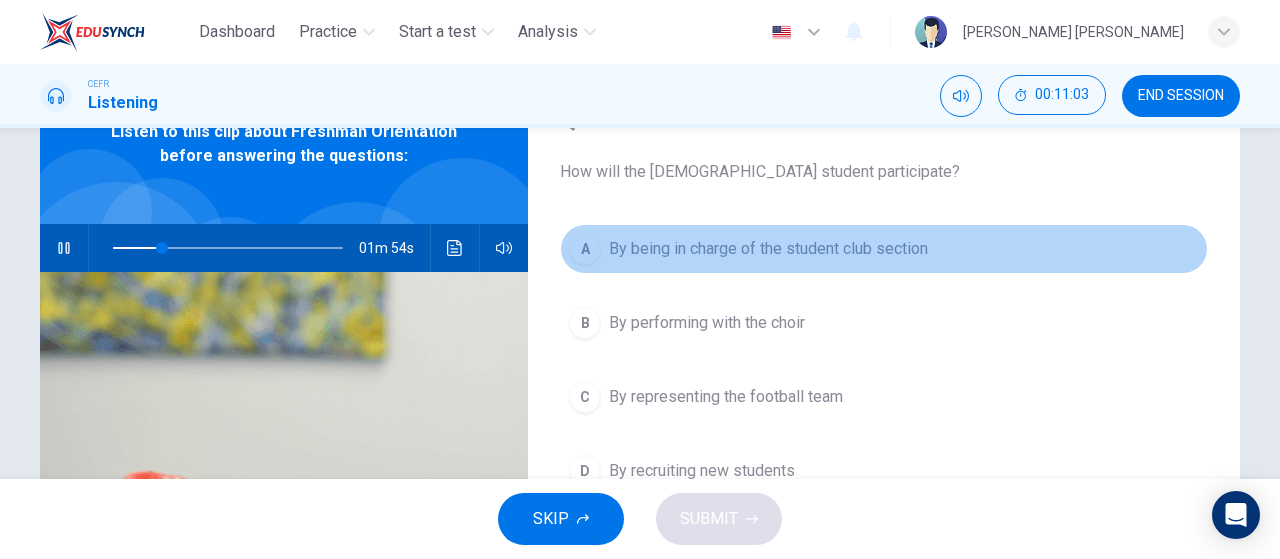 click on "A By being in charge of the student club section" at bounding box center [884, 249] 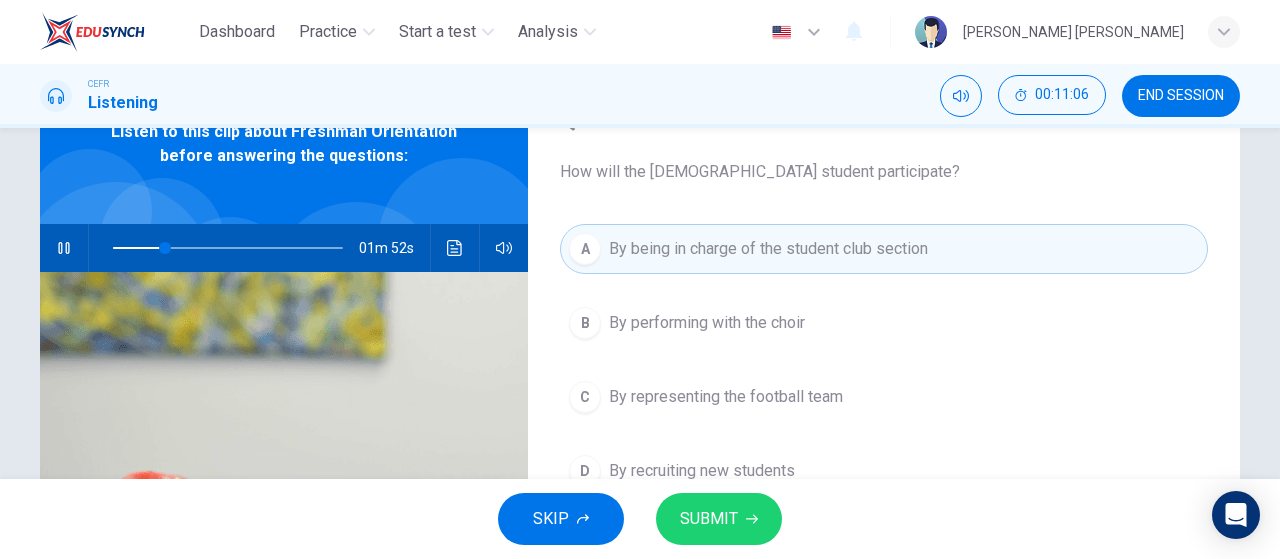 click on "SUBMIT" at bounding box center [709, 519] 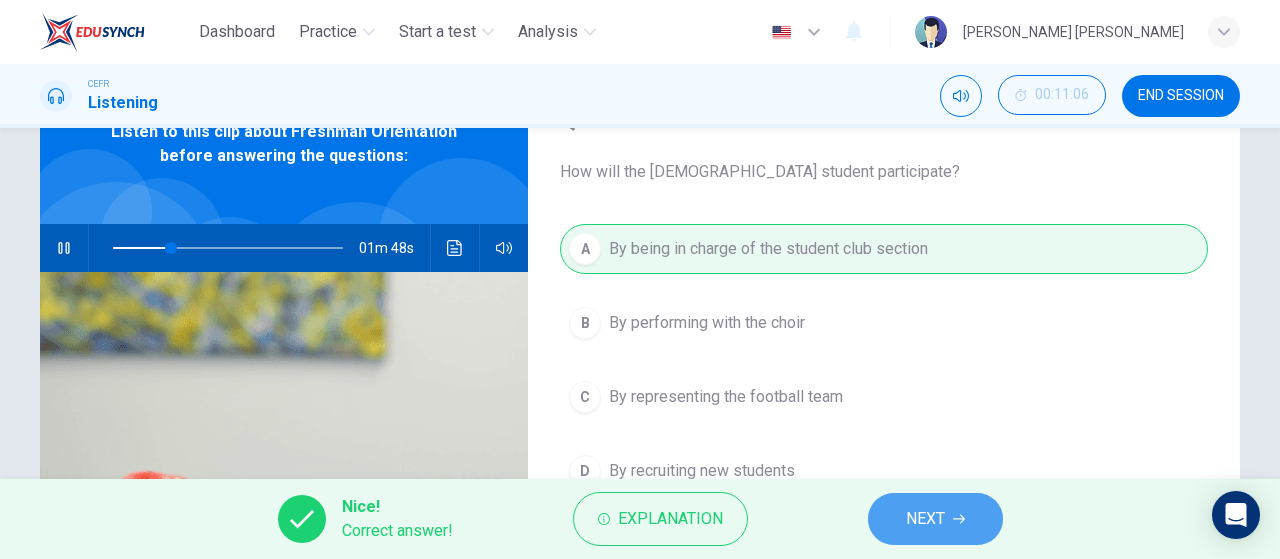 click on "NEXT" at bounding box center [935, 519] 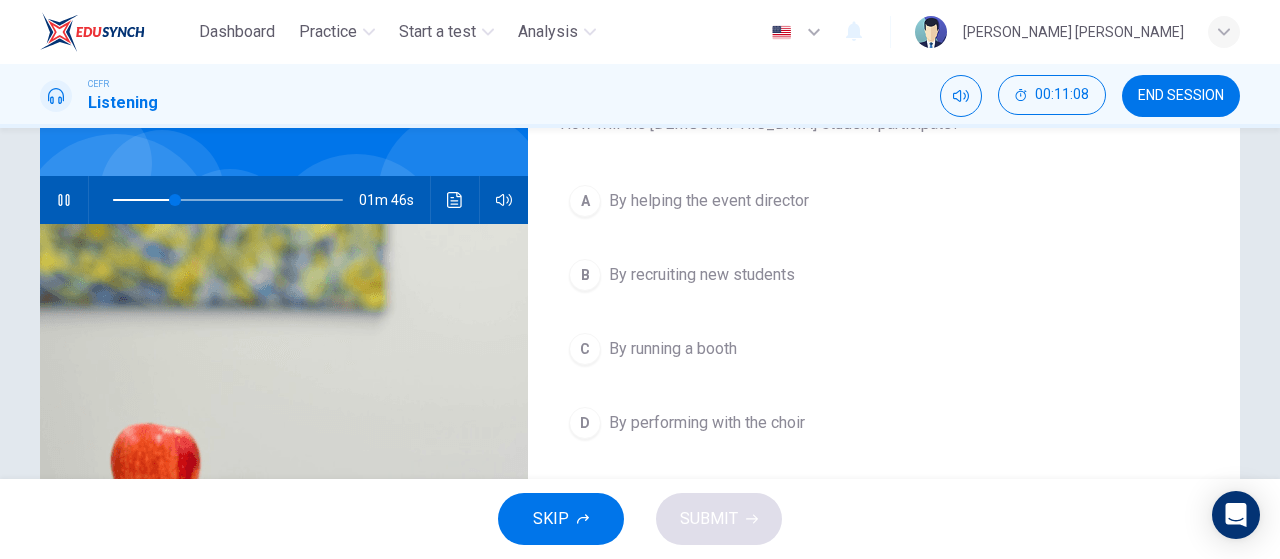 scroll, scrollTop: 169, scrollLeft: 0, axis: vertical 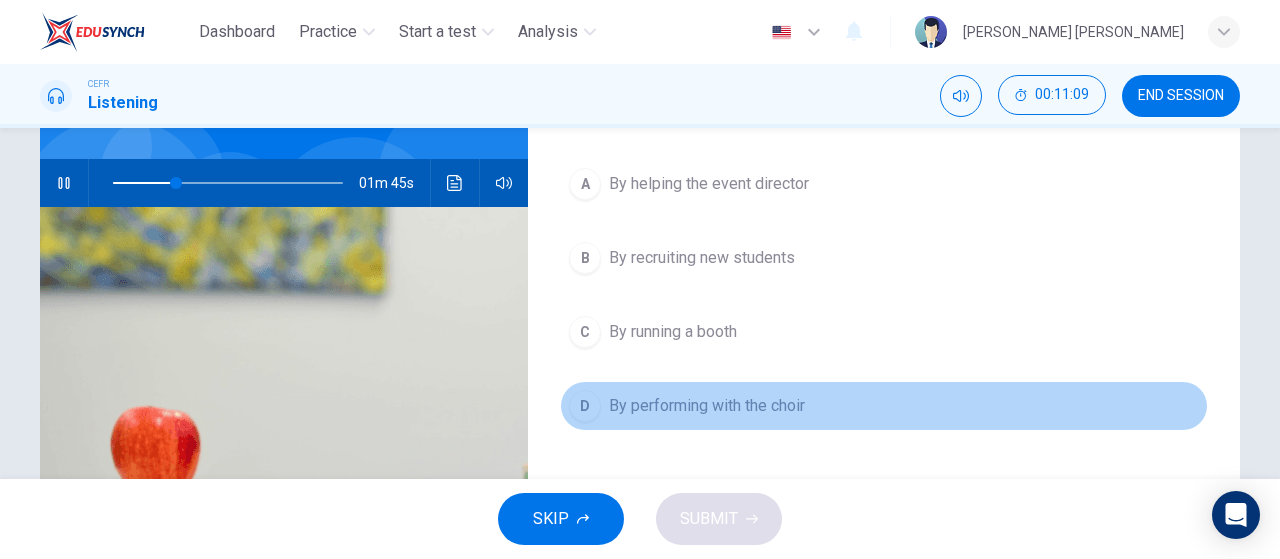 click on "D By performing with the choir" at bounding box center (884, 406) 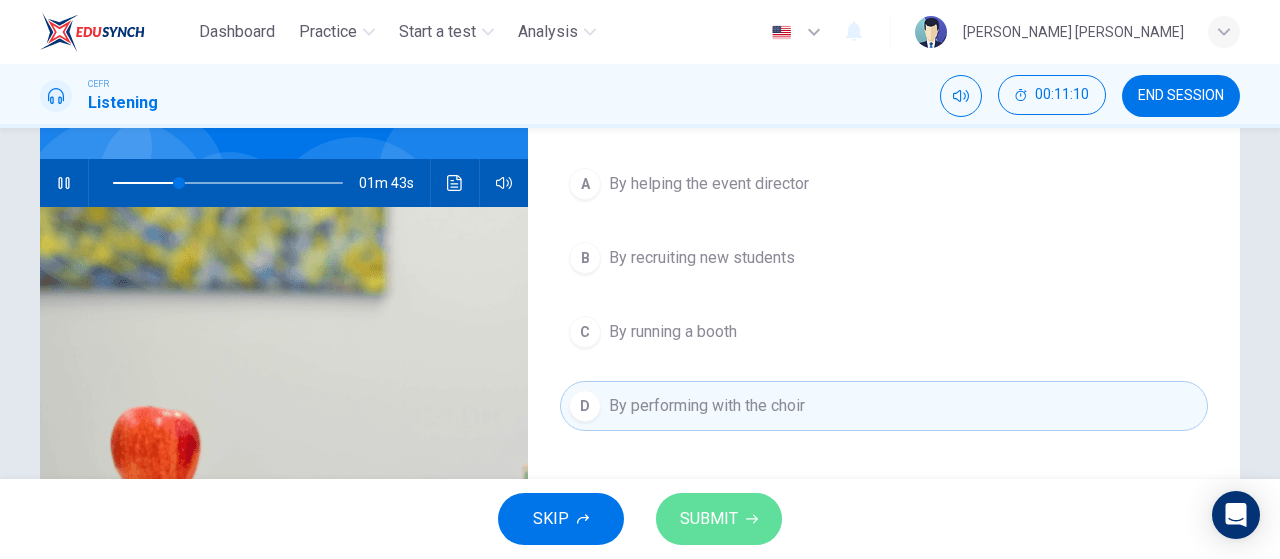 click on "SUBMIT" at bounding box center (719, 519) 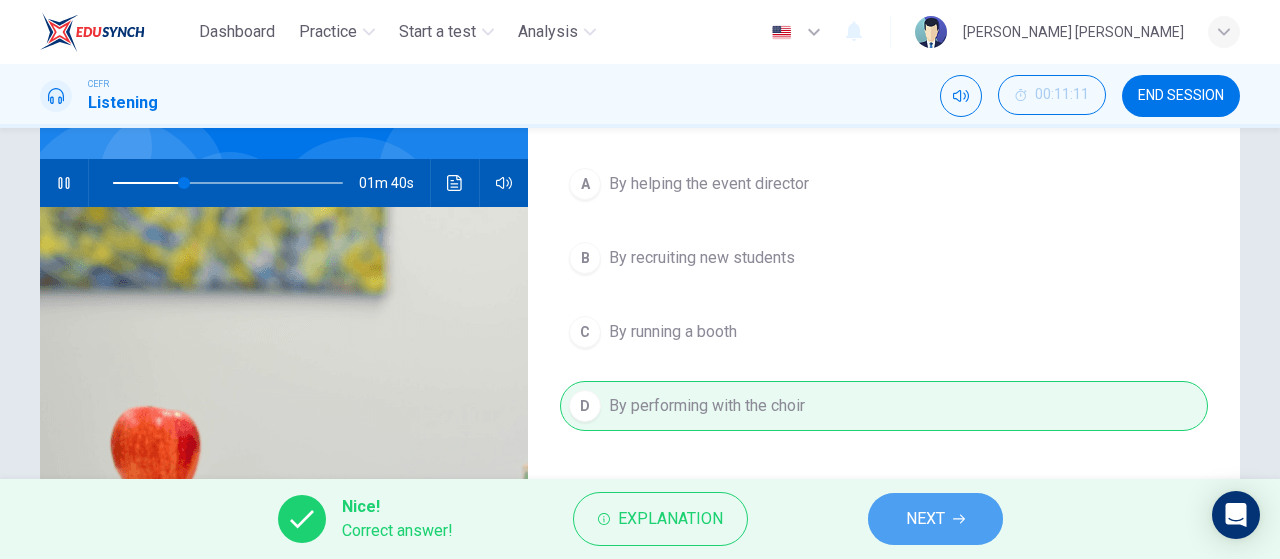 click on "NEXT" at bounding box center [925, 519] 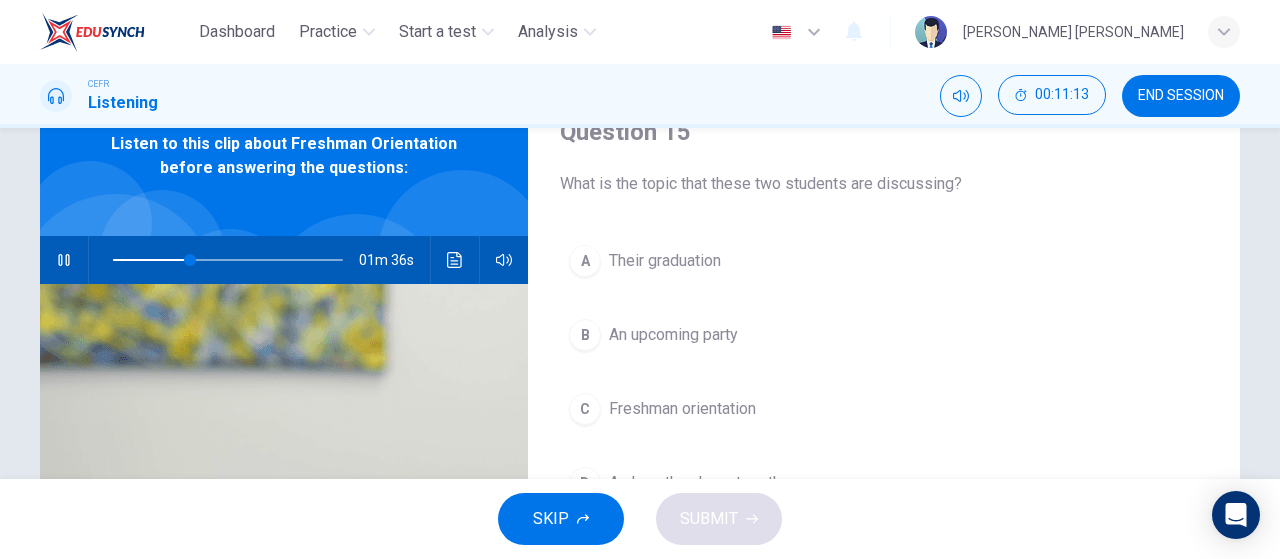 scroll, scrollTop: 142, scrollLeft: 0, axis: vertical 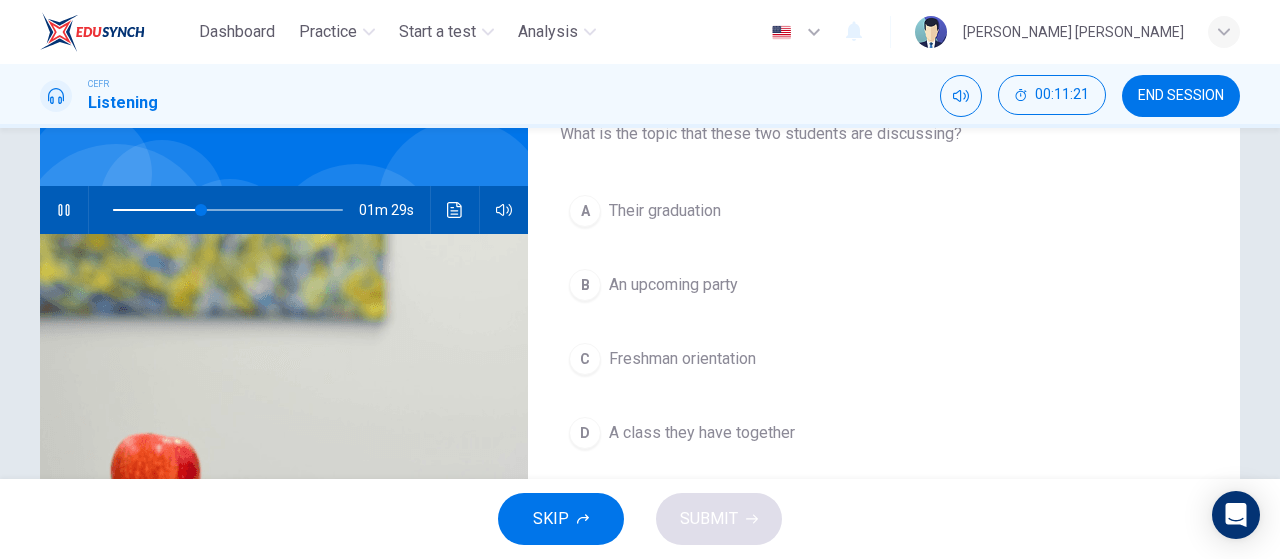 click on "C Freshman orientation" at bounding box center [884, 359] 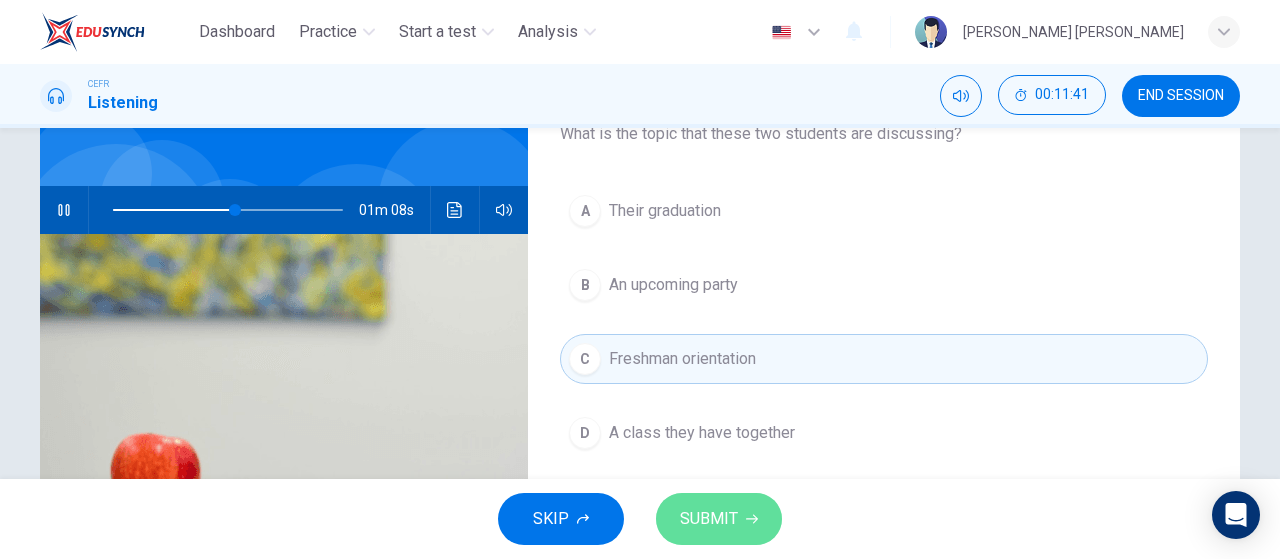click on "SUBMIT" at bounding box center [719, 519] 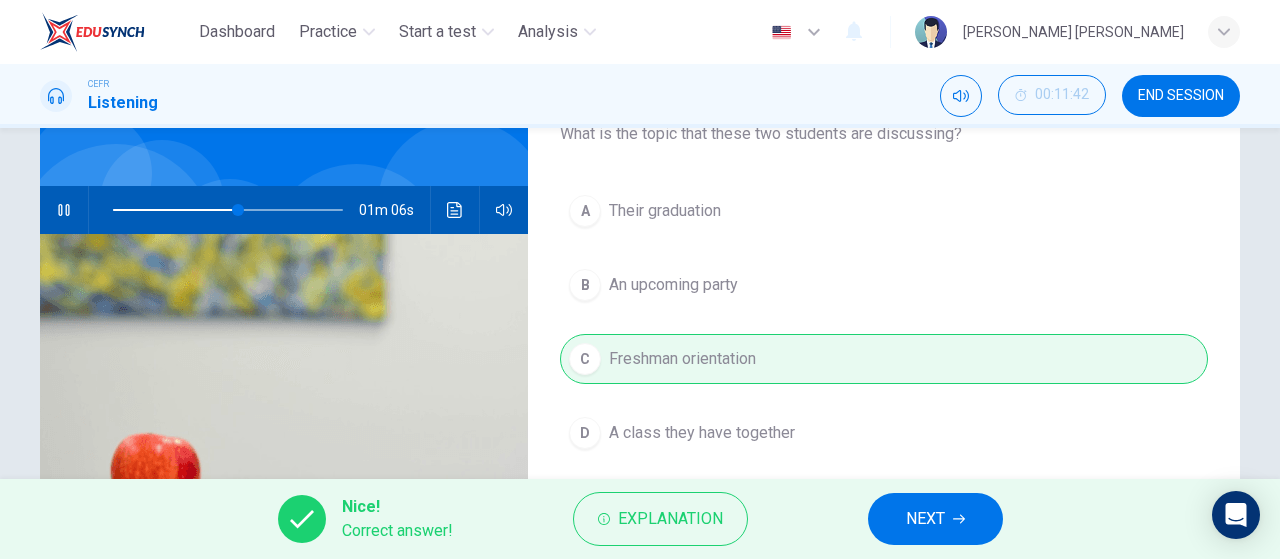 type on "55" 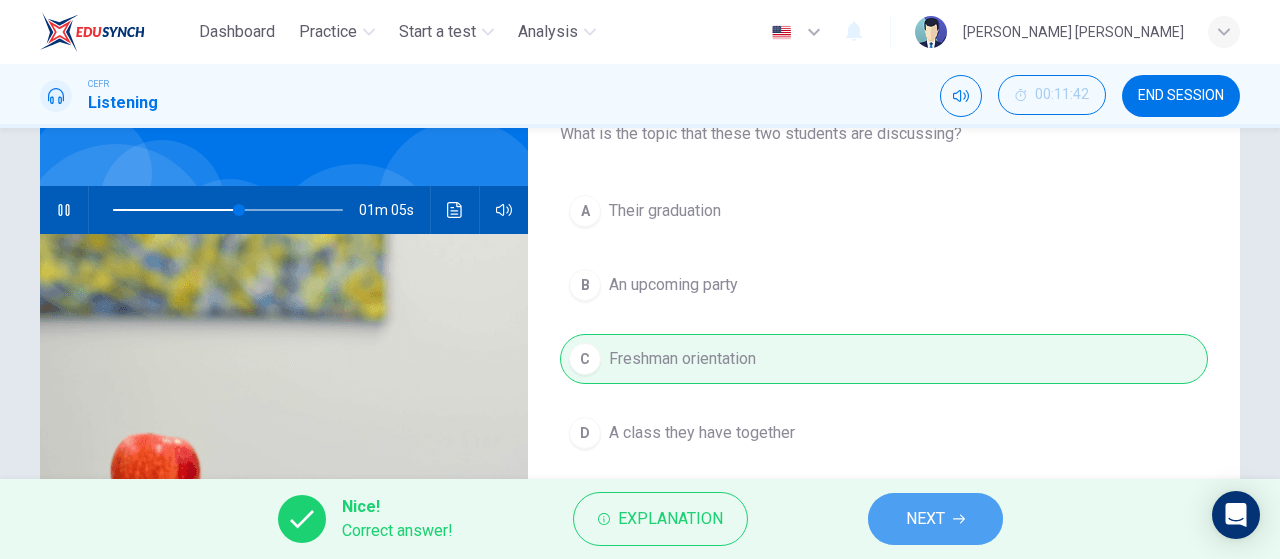 click on "NEXT" at bounding box center (925, 519) 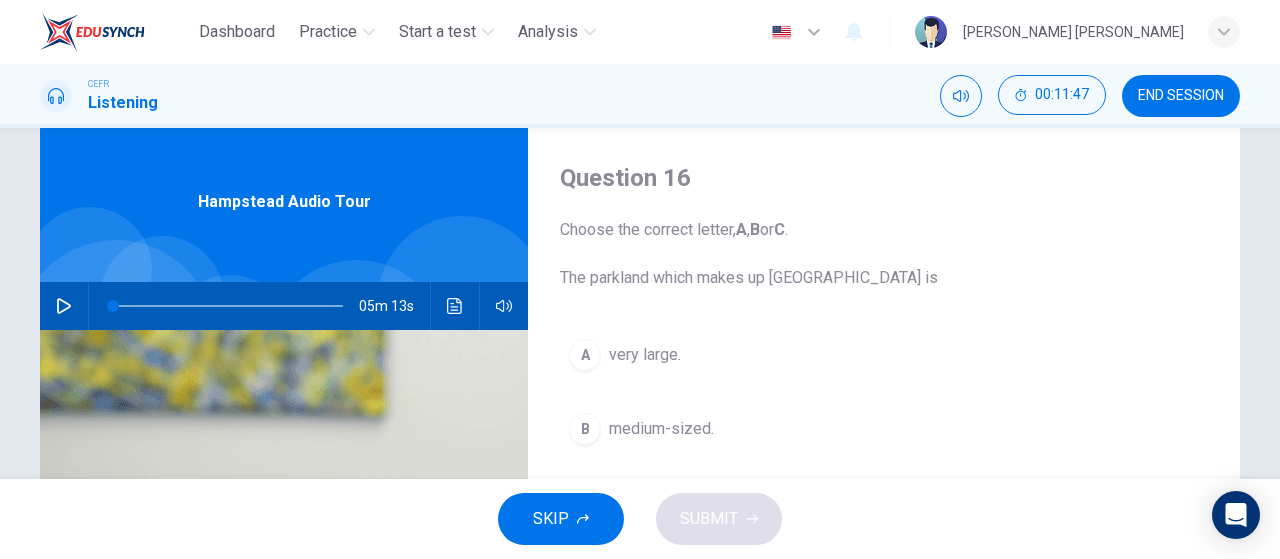 scroll, scrollTop: 0, scrollLeft: 0, axis: both 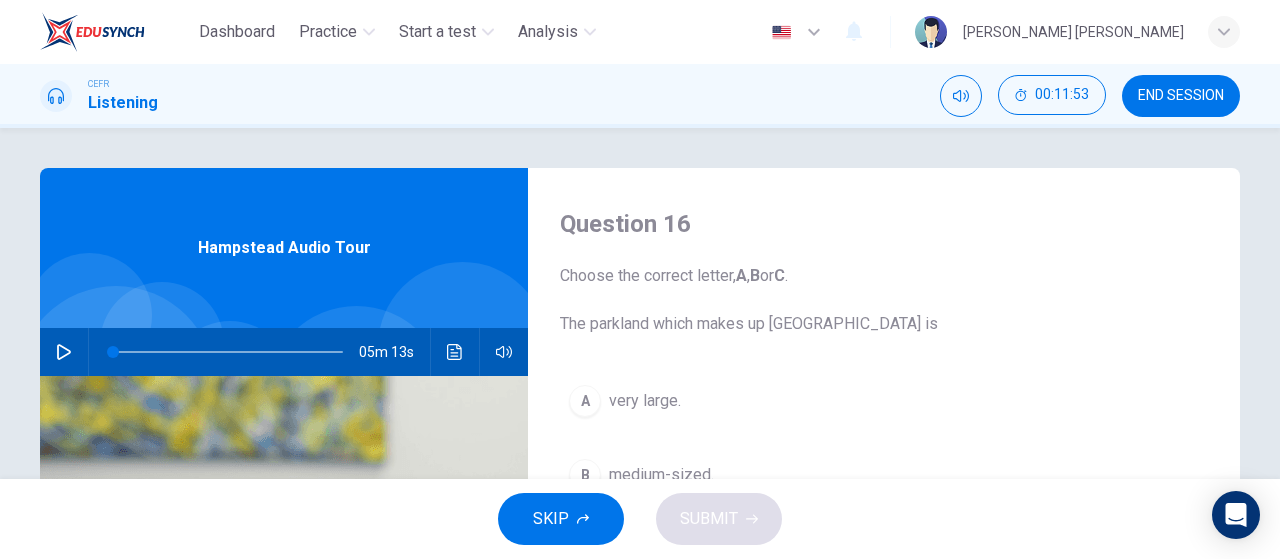 click 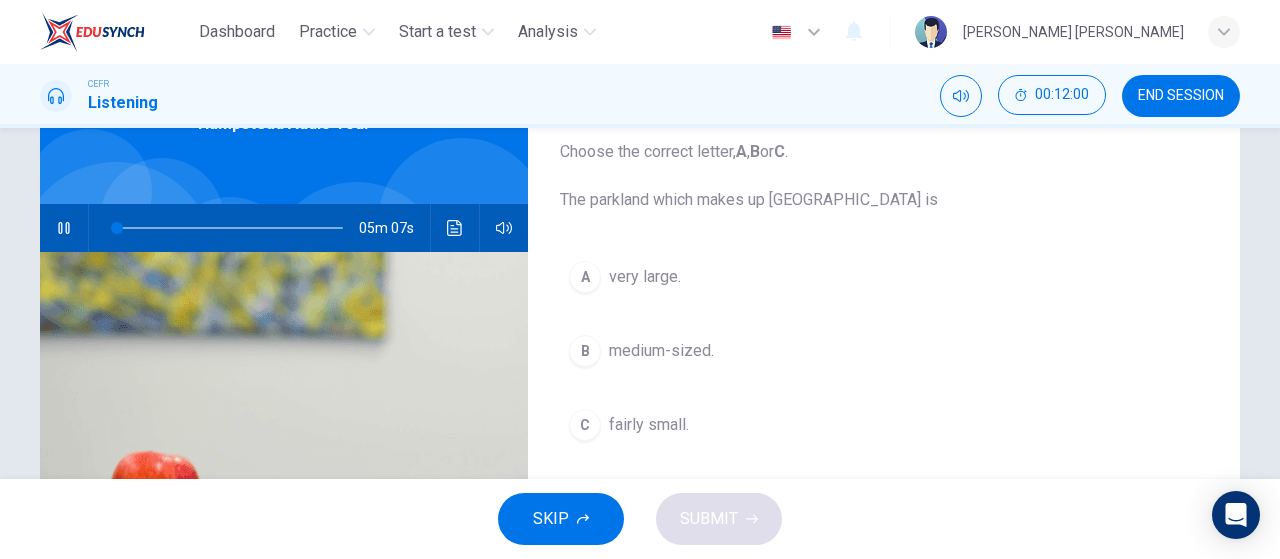 scroll, scrollTop: 126, scrollLeft: 0, axis: vertical 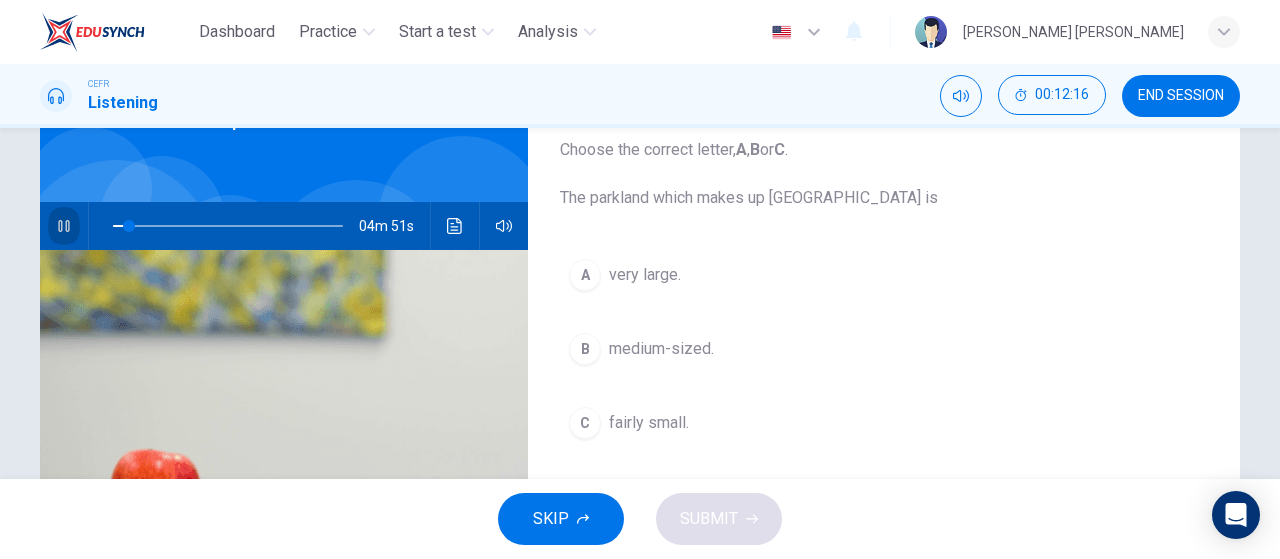 click 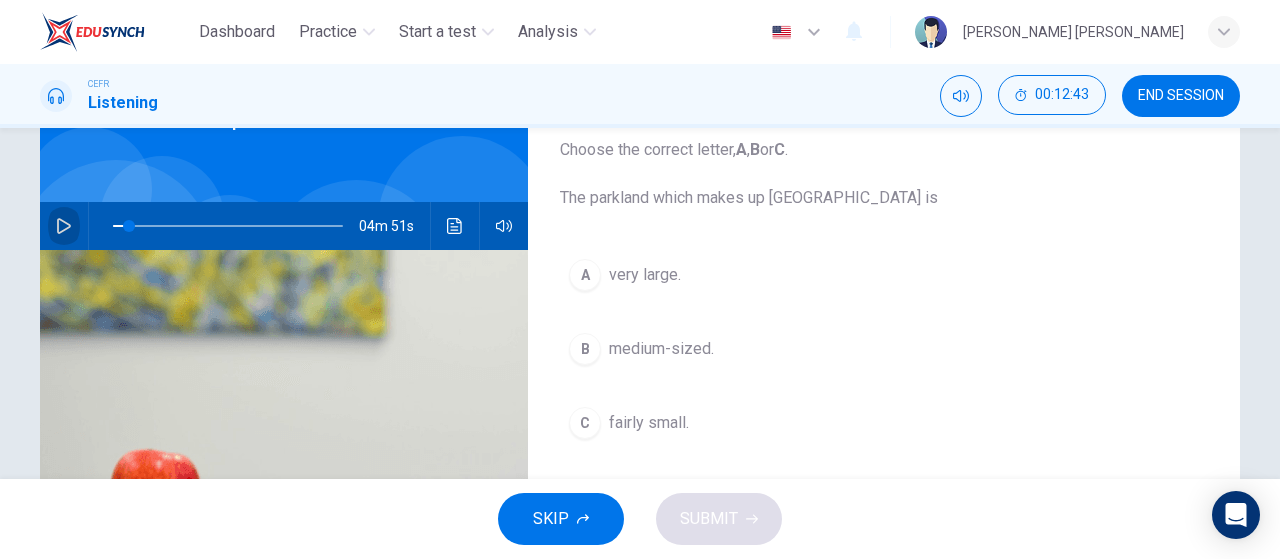 click 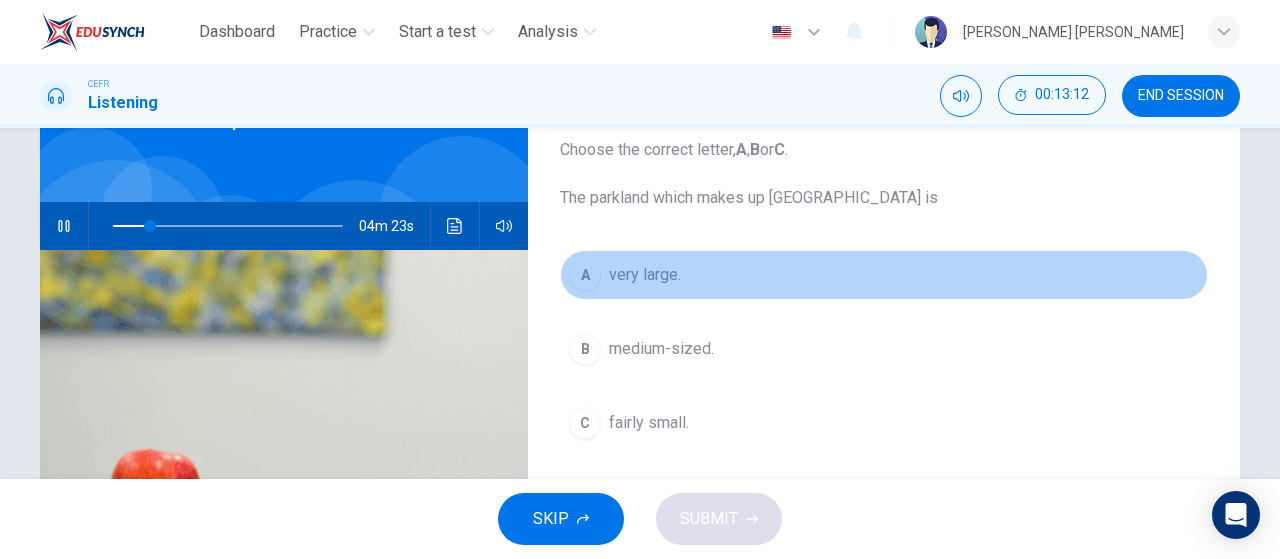 click on "A very large." at bounding box center [884, 275] 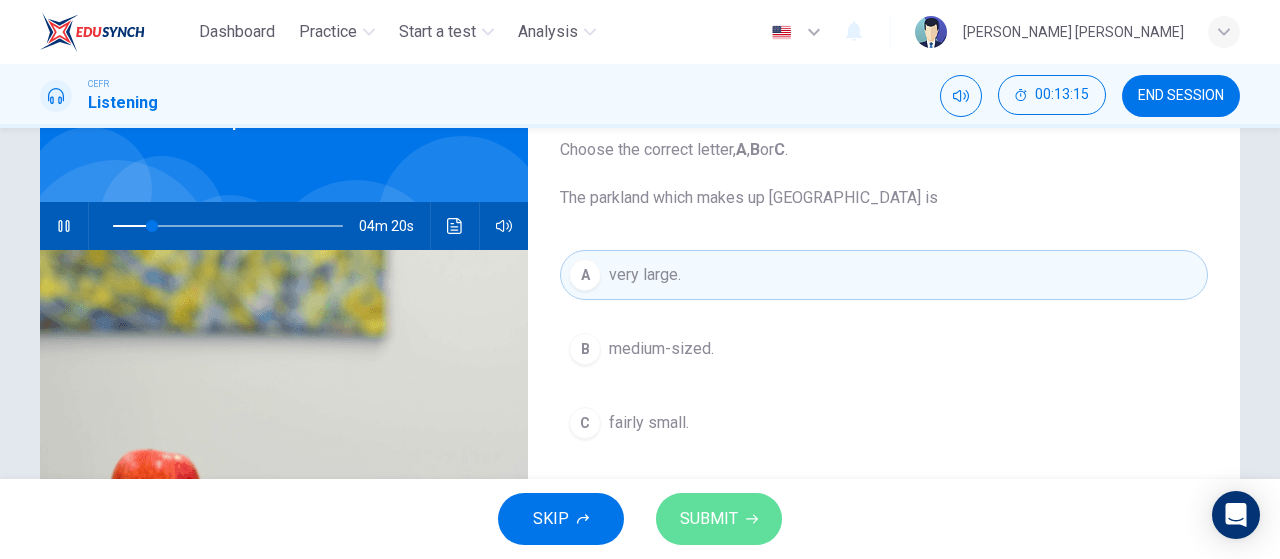 click on "SUBMIT" at bounding box center [709, 519] 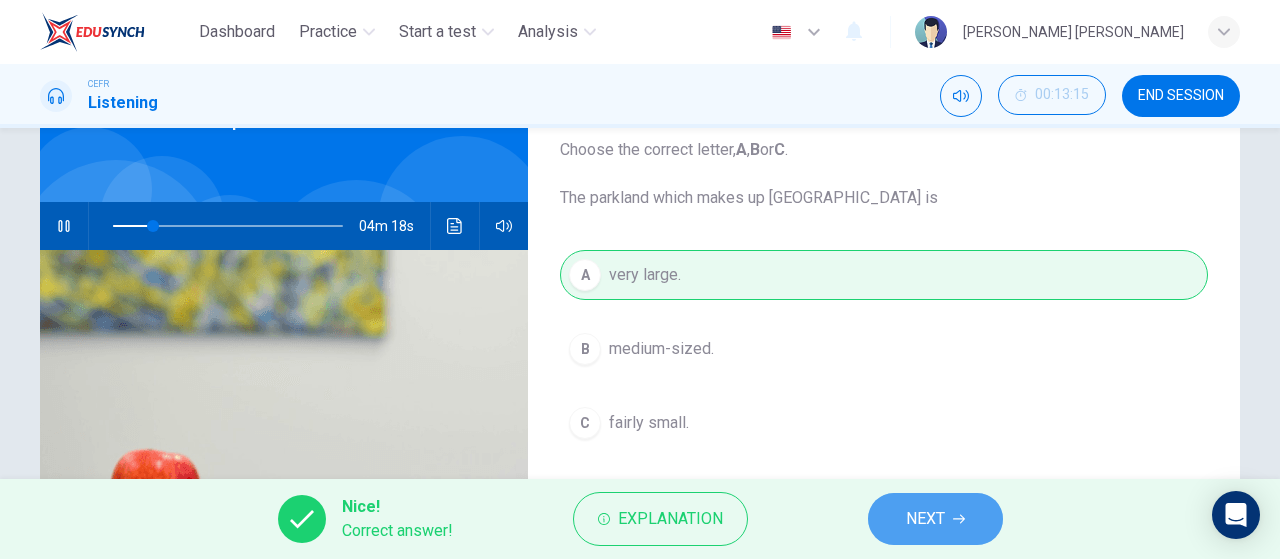 click on "NEXT" at bounding box center [925, 519] 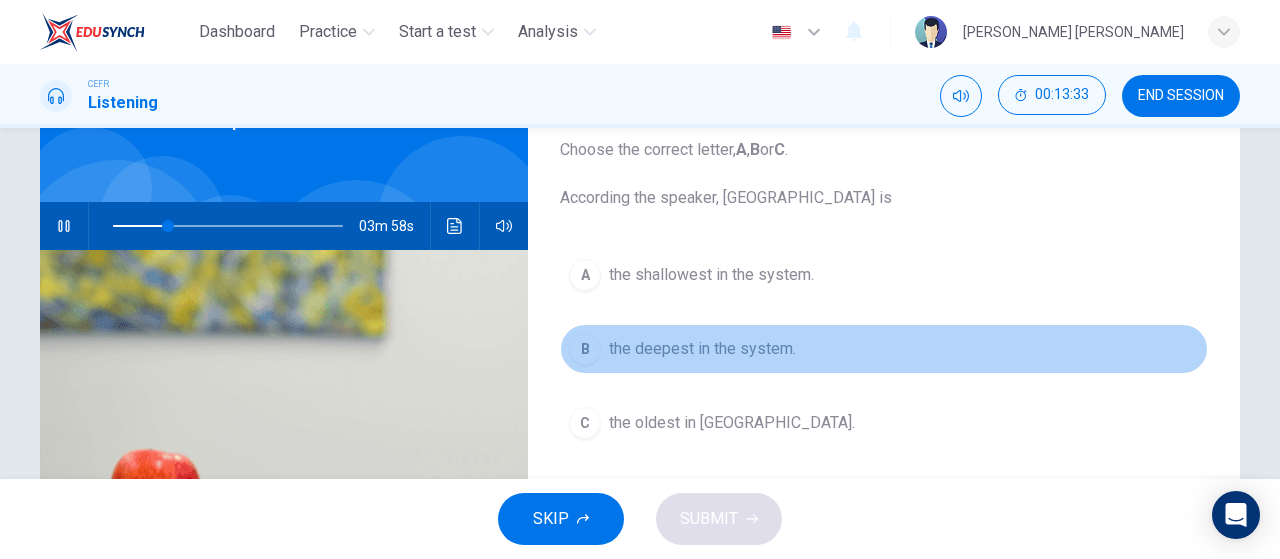 click on "B the deepest in the system." at bounding box center [884, 349] 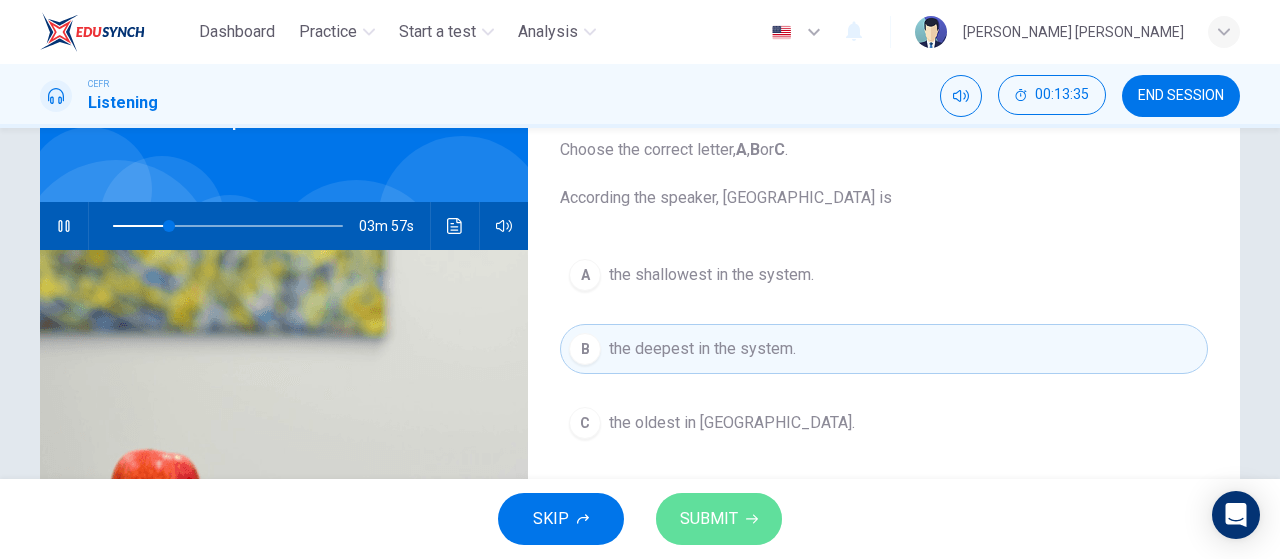 click on "SUBMIT" at bounding box center (719, 519) 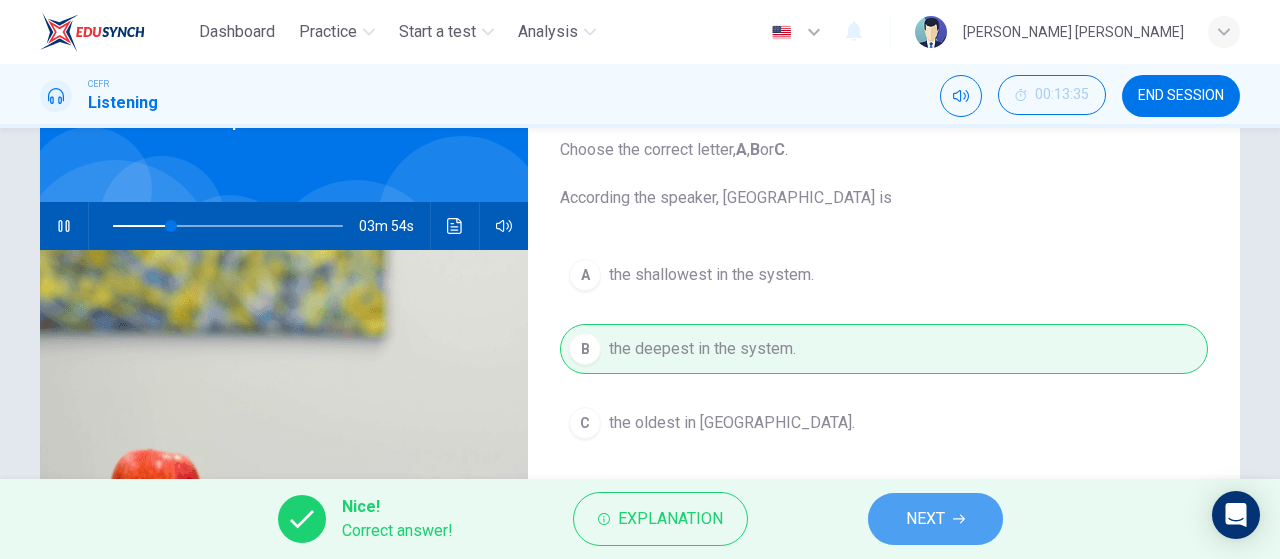 click on "NEXT" at bounding box center [935, 519] 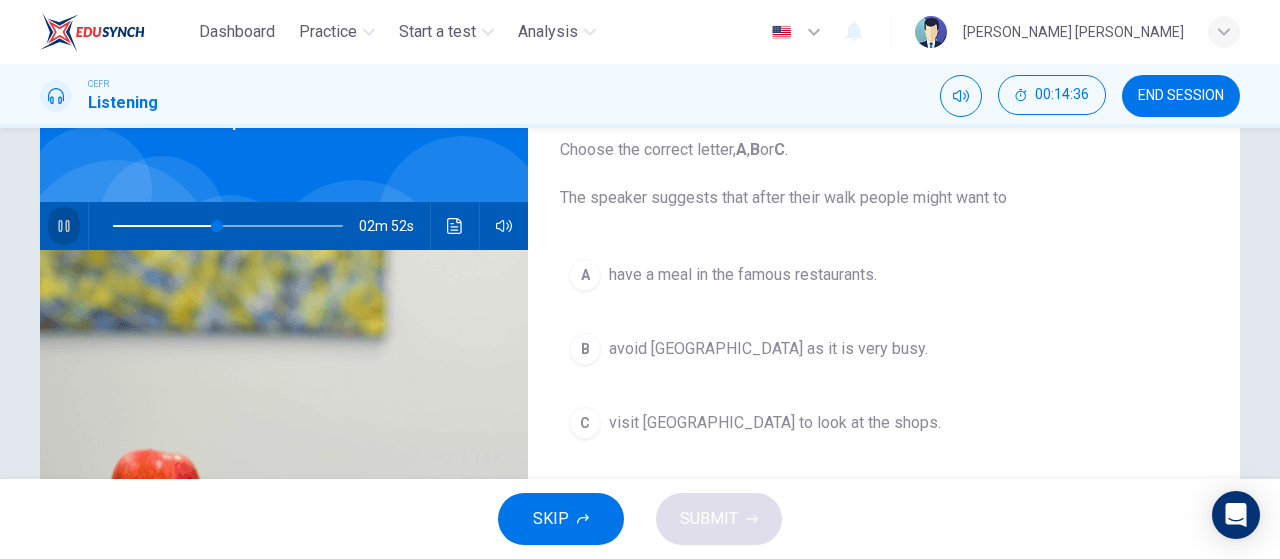 click 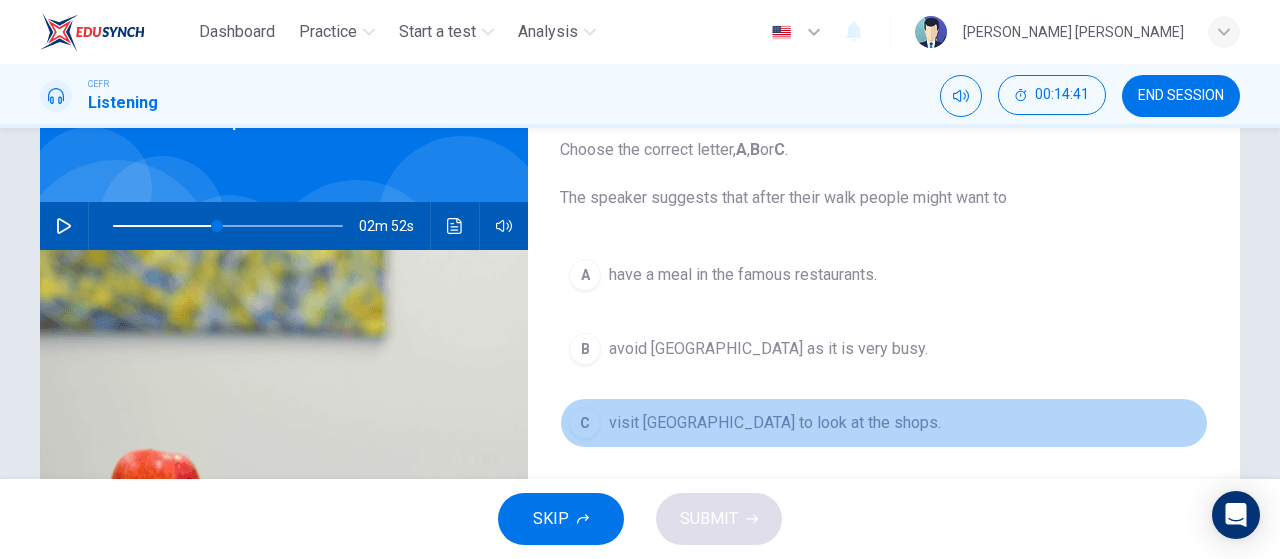 click on "visit Hampstead village to look at the shops." at bounding box center (775, 423) 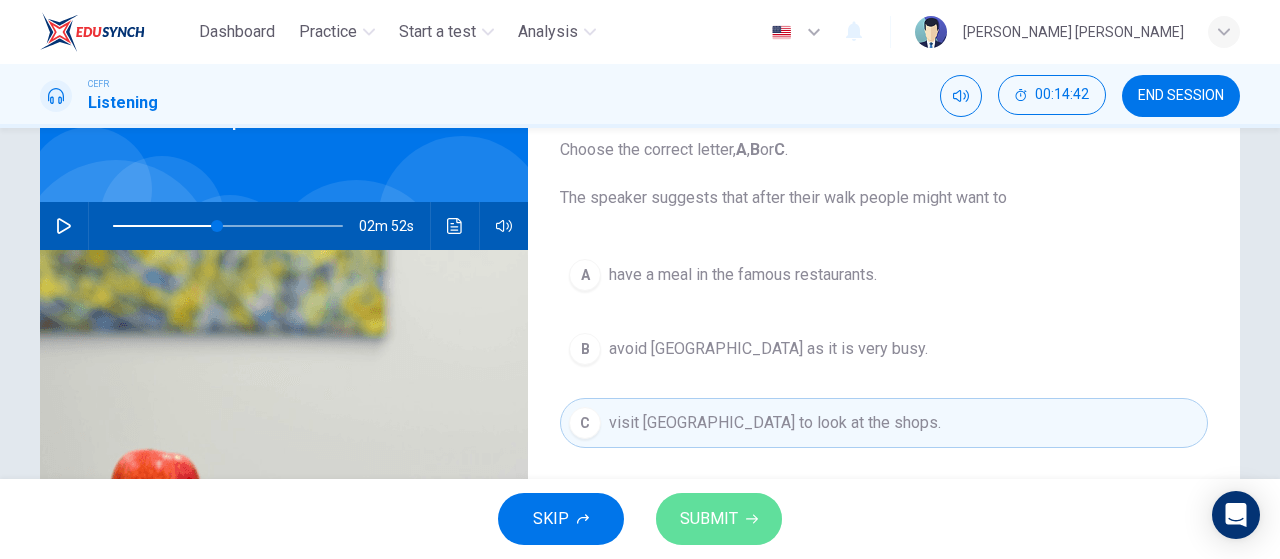 click on "SUBMIT" at bounding box center [719, 519] 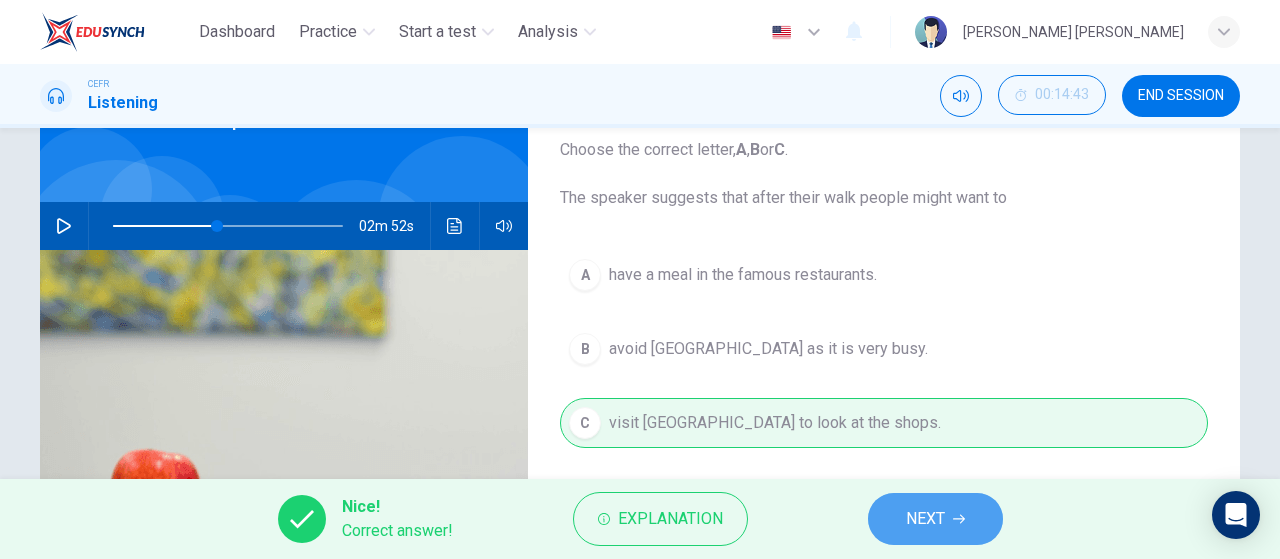 click on "NEXT" at bounding box center [925, 519] 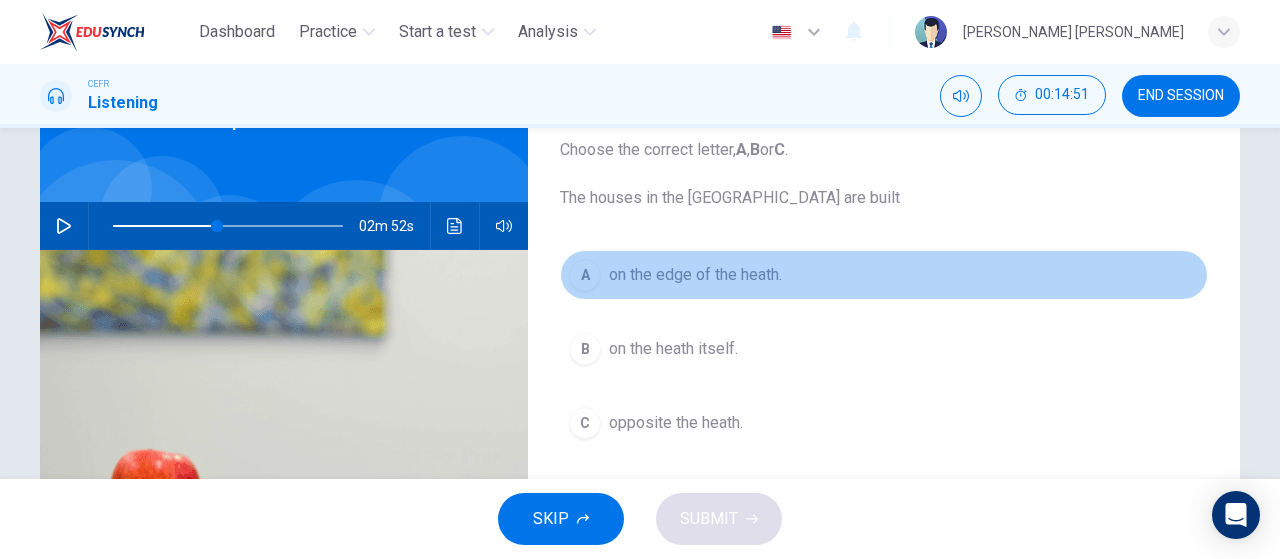 click on "on the edge of the heath." at bounding box center [695, 275] 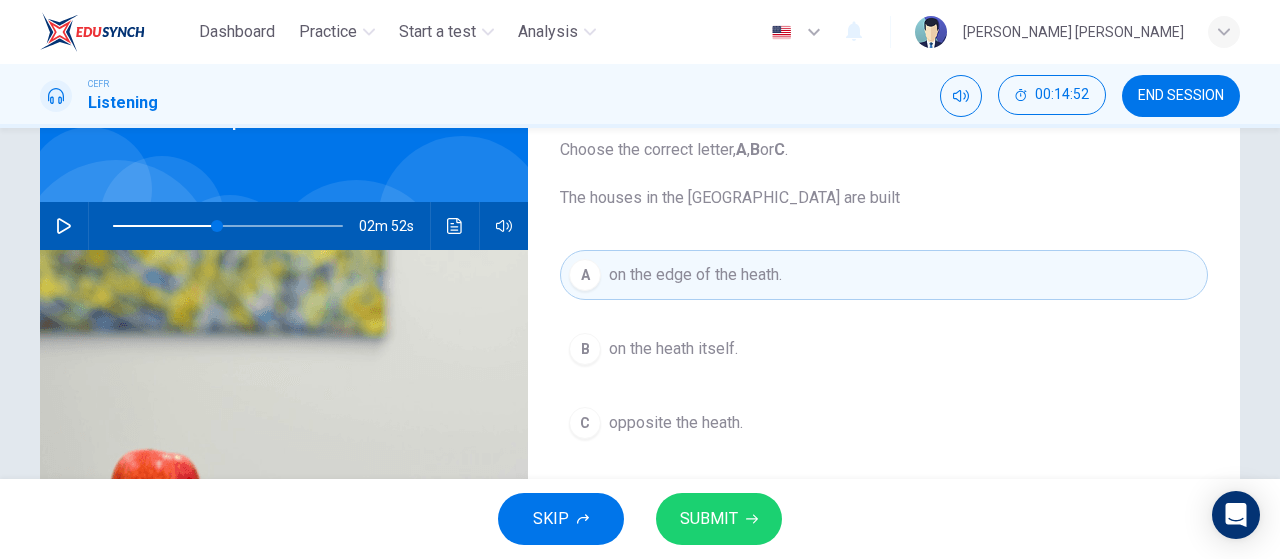 click on "SUBMIT" at bounding box center [719, 519] 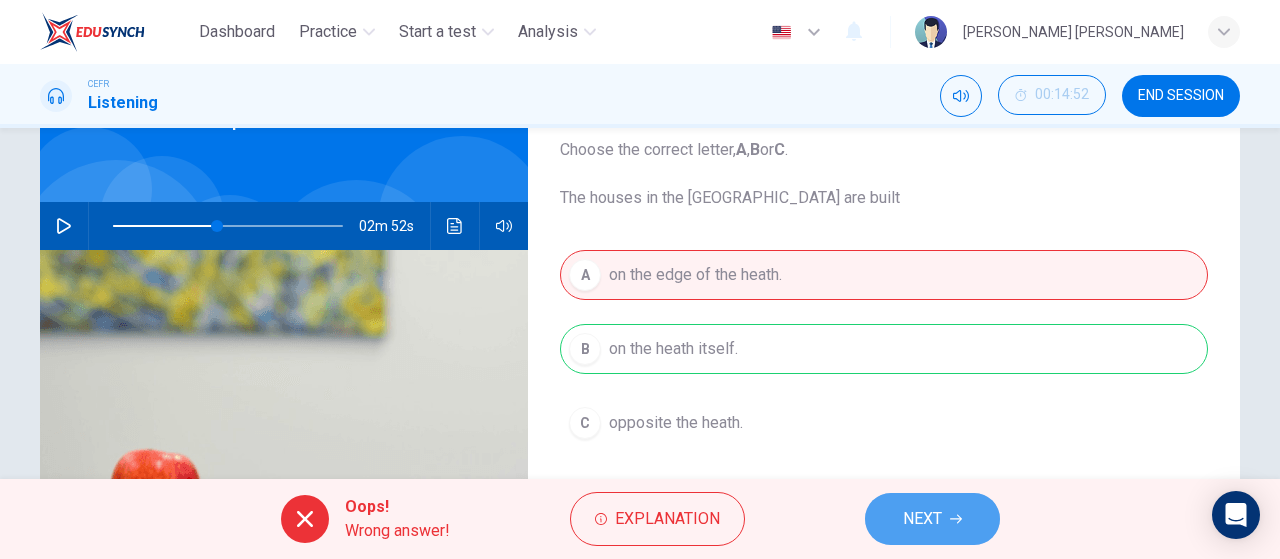 click on "NEXT" at bounding box center (932, 519) 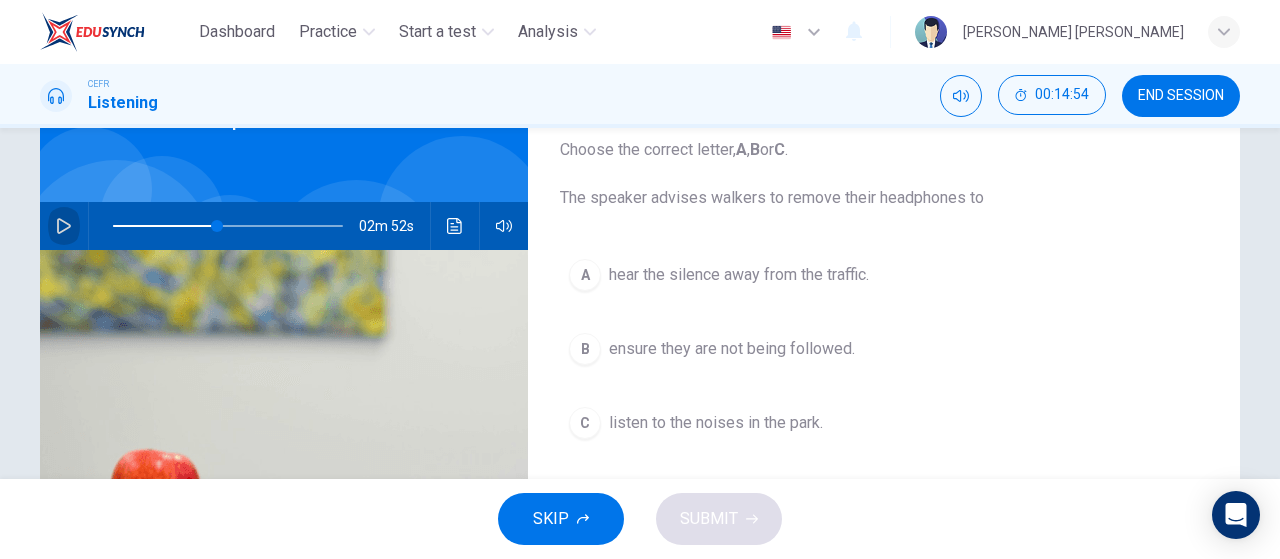 click 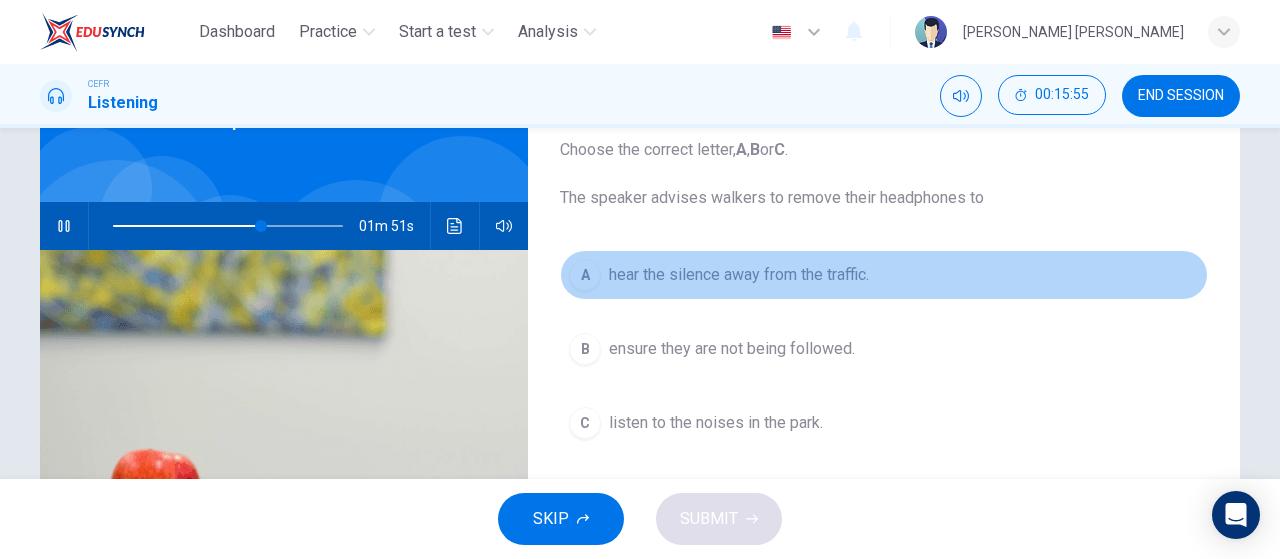 click on "hear the silence away from the traffic." at bounding box center [739, 275] 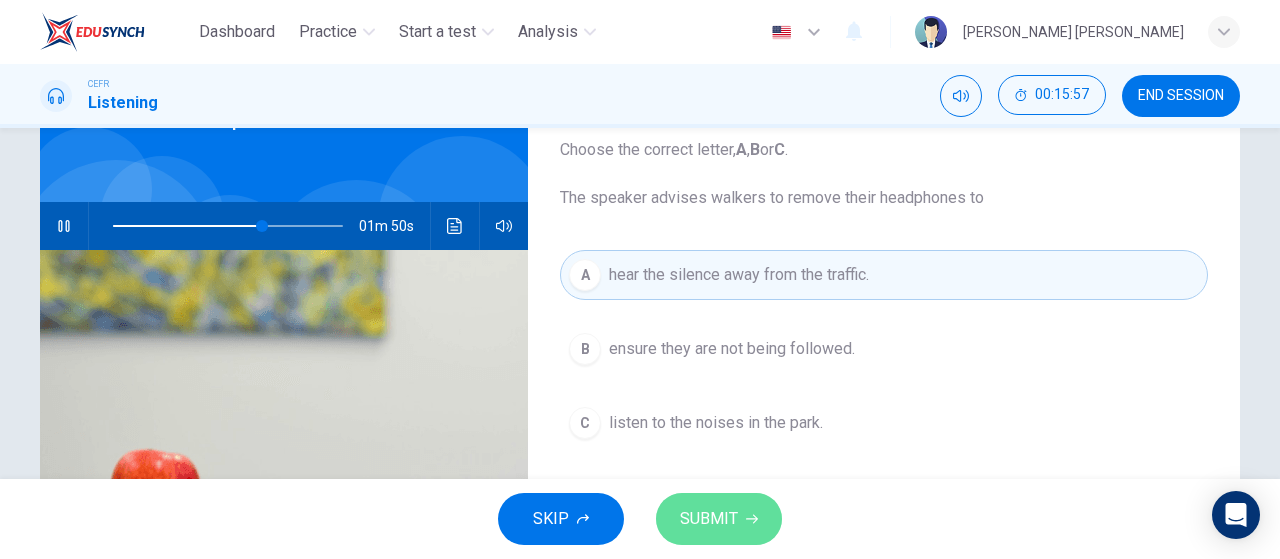 click on "SUBMIT" at bounding box center (709, 519) 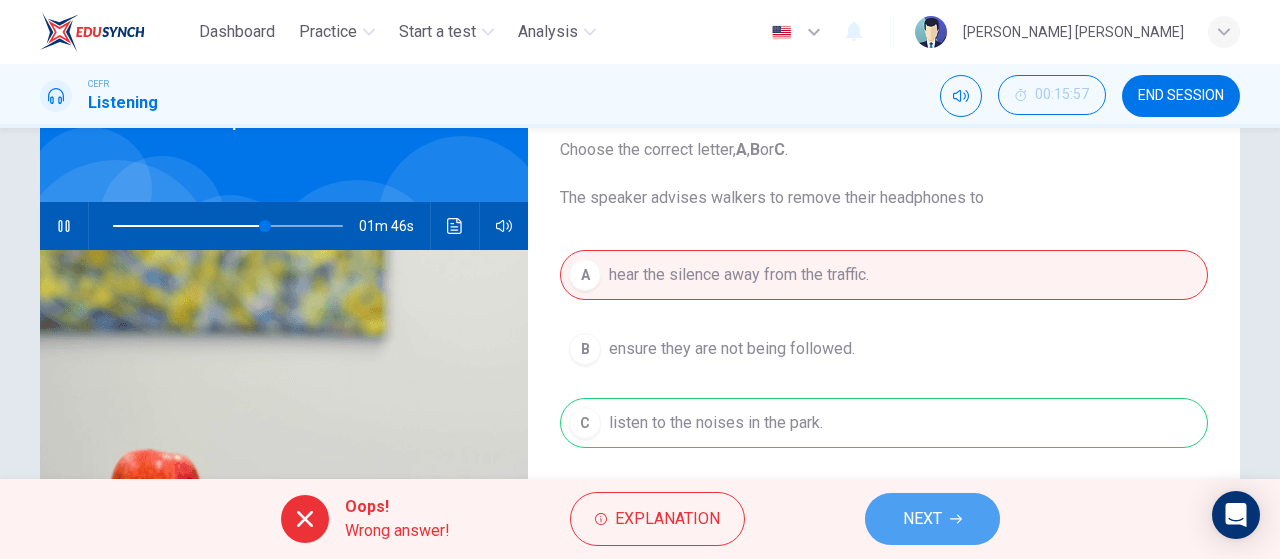 click on "NEXT" at bounding box center (932, 519) 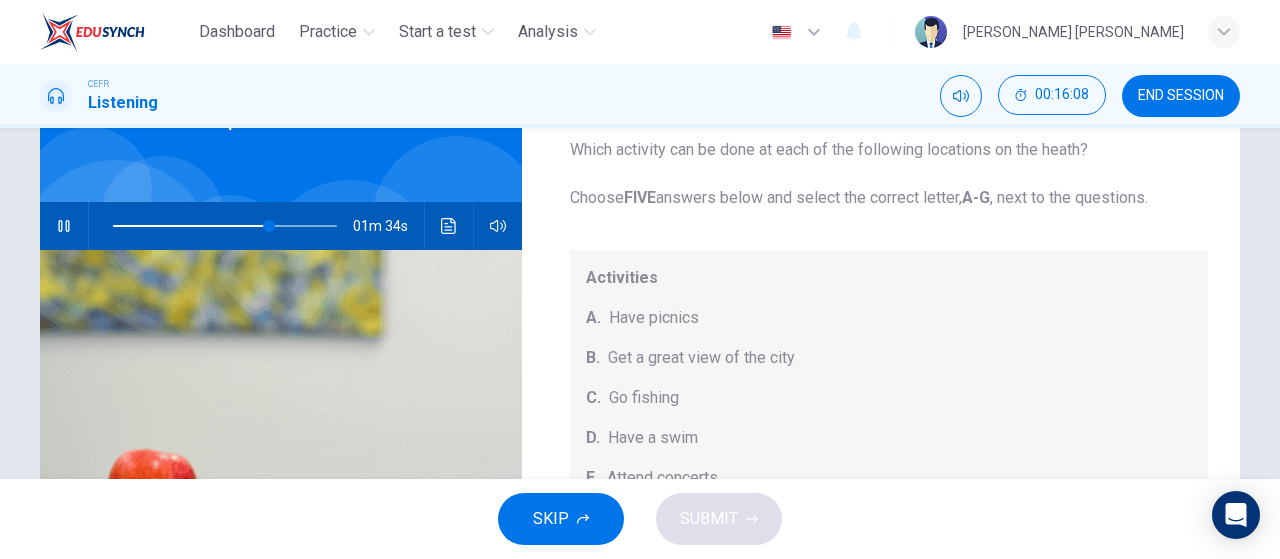 scroll, scrollTop: 121, scrollLeft: 0, axis: vertical 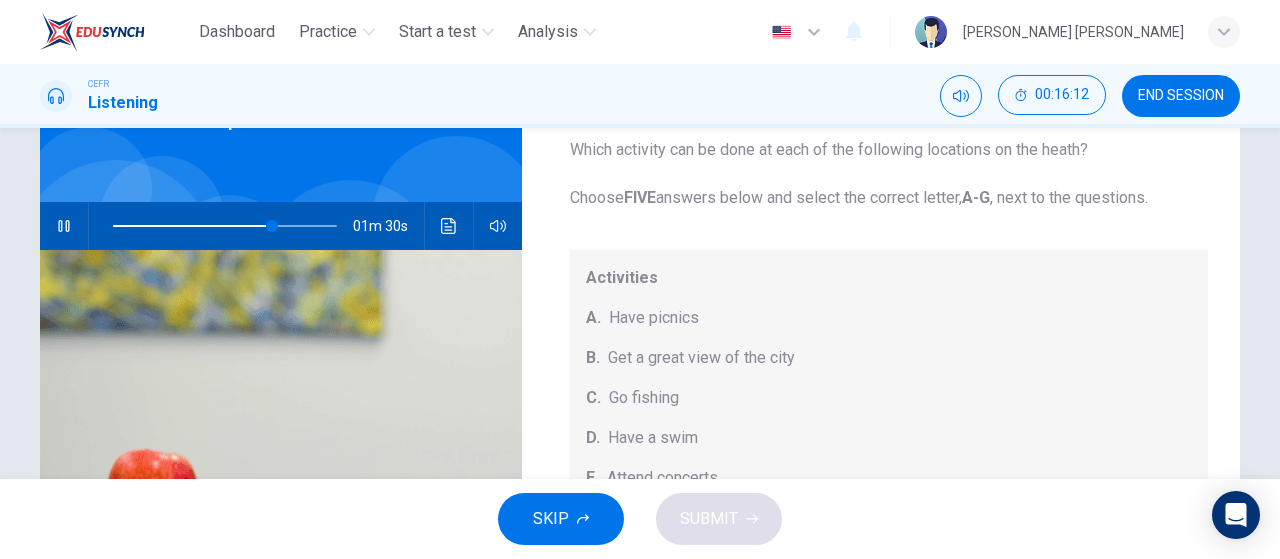 click on "Have picnics" at bounding box center [654, 318] 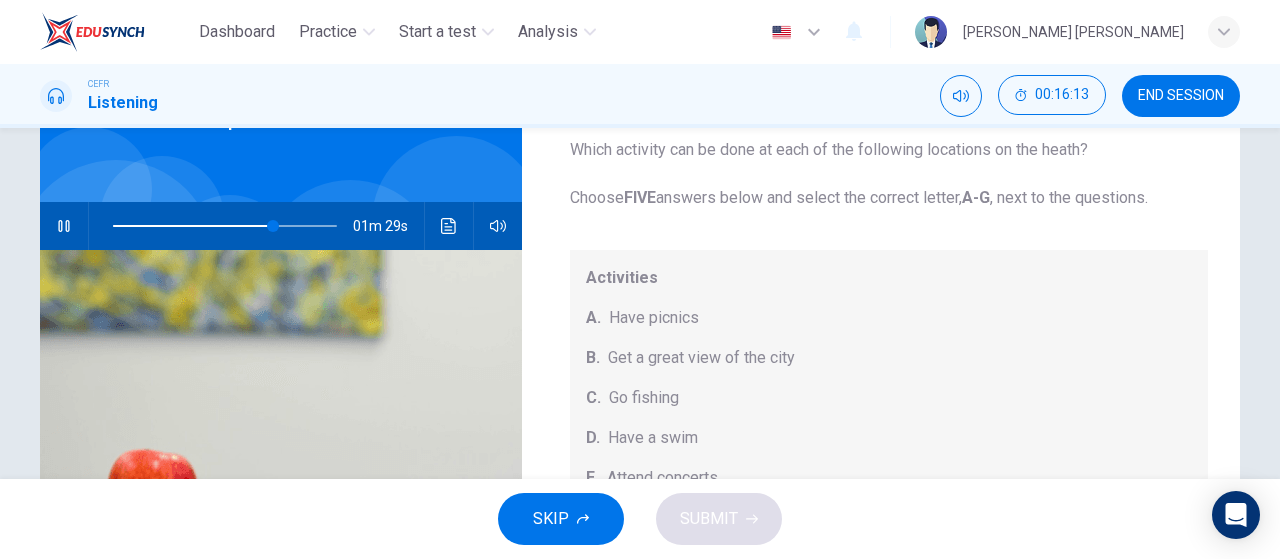 click on "A." at bounding box center [593, 318] 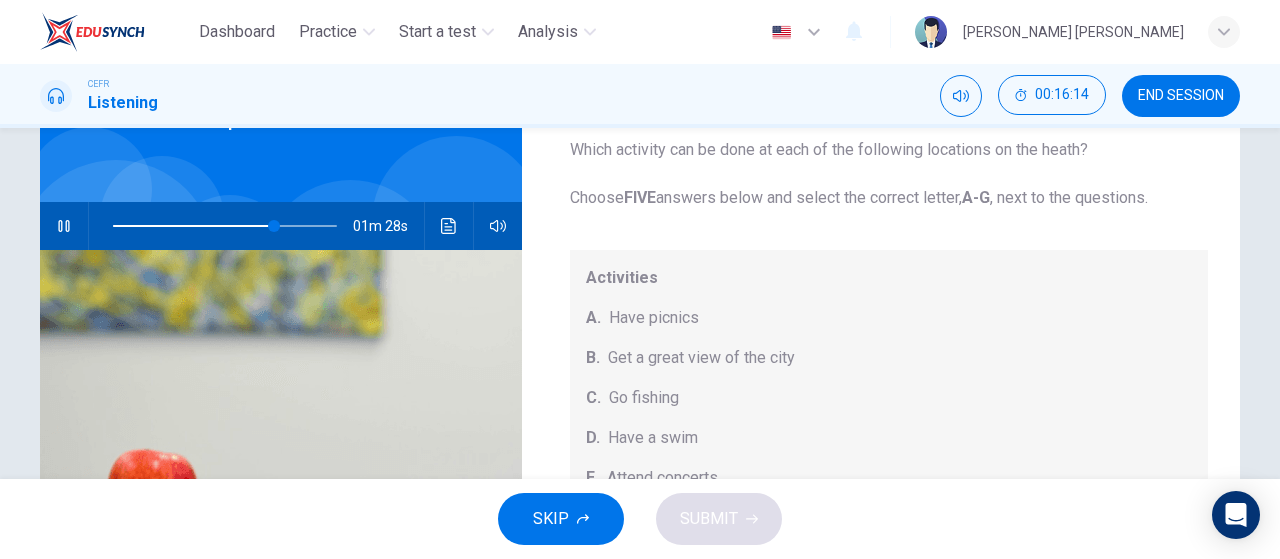 scroll, scrollTop: 424, scrollLeft: 0, axis: vertical 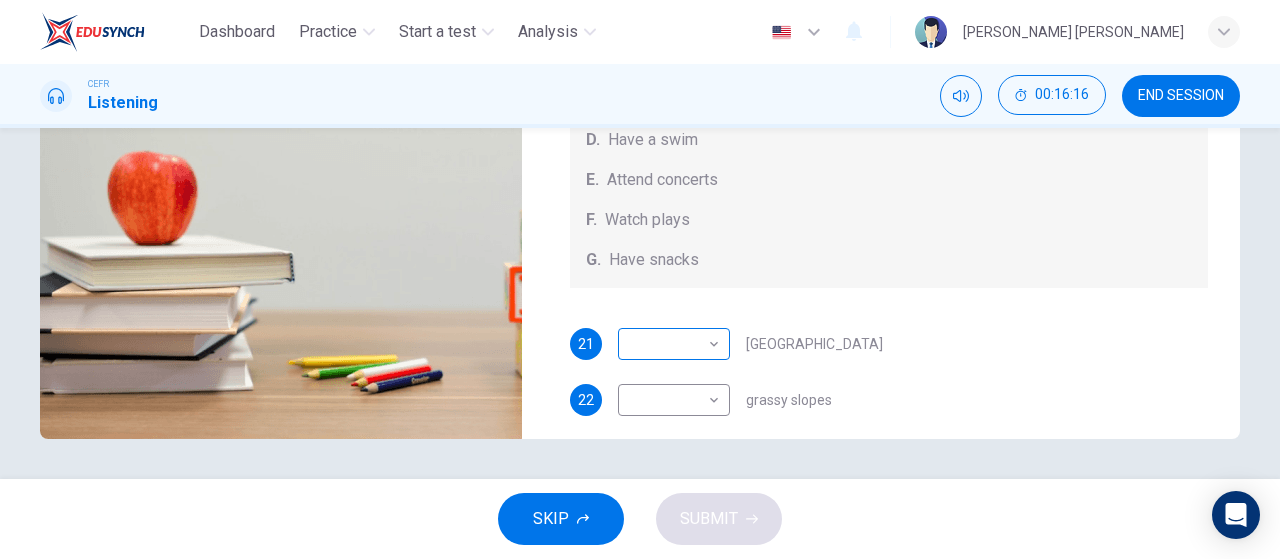 click on "Dashboard Practice Start a test Analysis English en ​ NUR SHAHIDA BINTI MOHAMAD CEFR Listening 00:16:16 END SESSION Questions 21 - 25 Which activity can be done at each of the following locations on the heath? Choose  FIVE  answers below and select the correct letter,  A-G , next to the questions. Activities A. Have picnics B. Get a great view of the city C. Go fishing D. Have a swim E. Attend concerts F. Watch plays G. Have snacks 21 ​ ​ Kenwood House 22 ​ ​ grassy slopes 23 ​ ​ open-air stage 24 ​ ​ ponds 25 ​ ​ Parliament Hill Hampstead Audio Tour 01m 26s SKIP SUBMIT EduSynch - Online Language Proficiency Testing
Dashboard Practice Start a test Analysis Notifications © Copyright  2025" at bounding box center (640, 279) 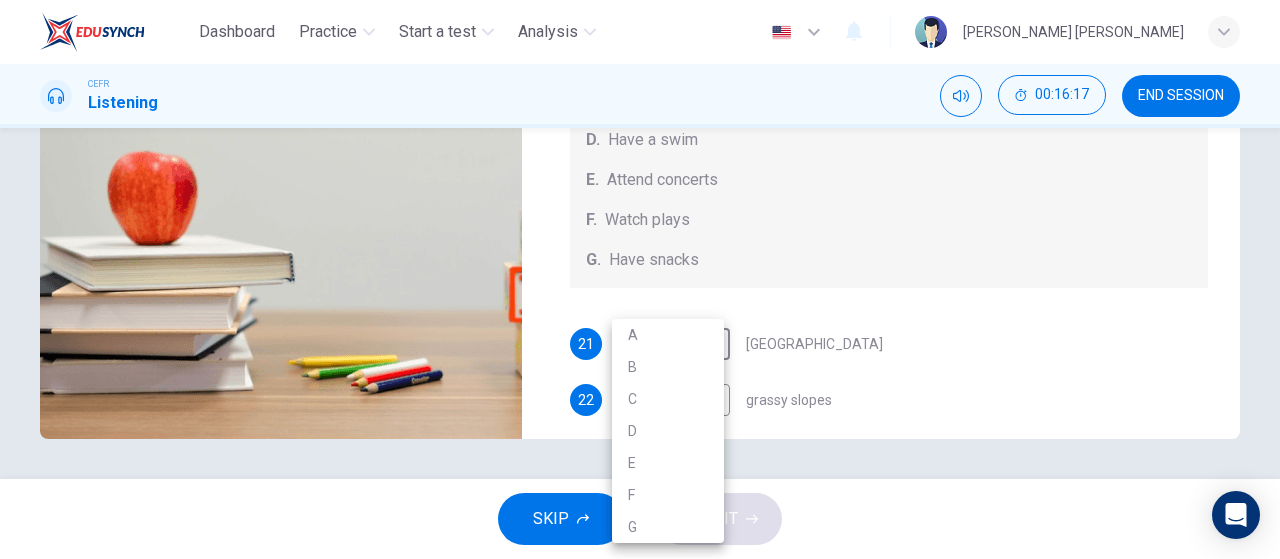 click at bounding box center [640, 279] 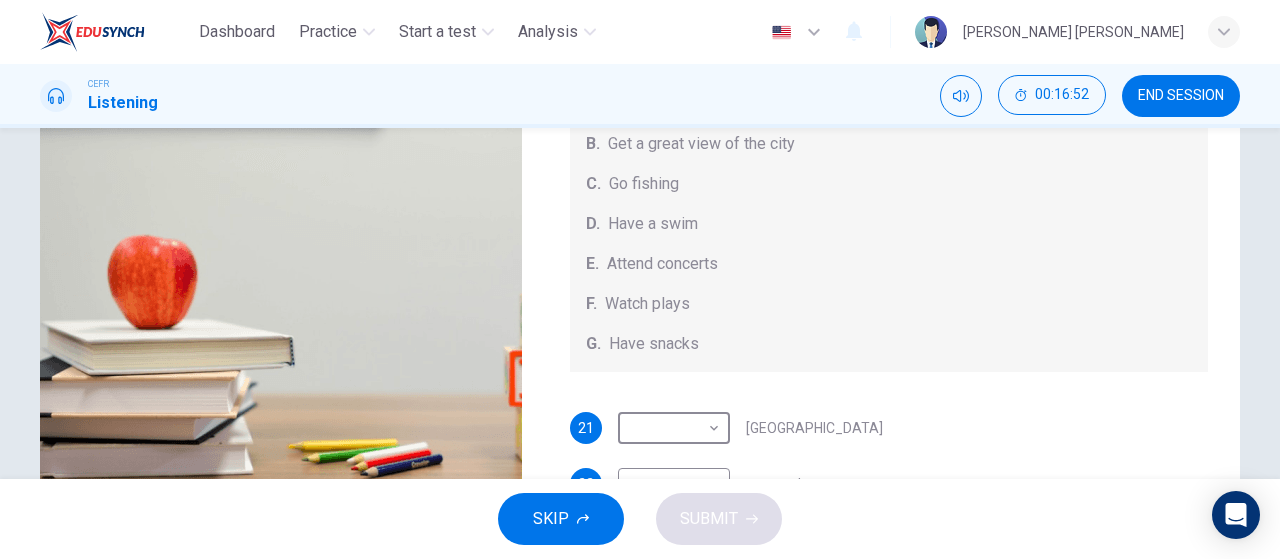 scroll, scrollTop: 424, scrollLeft: 0, axis: vertical 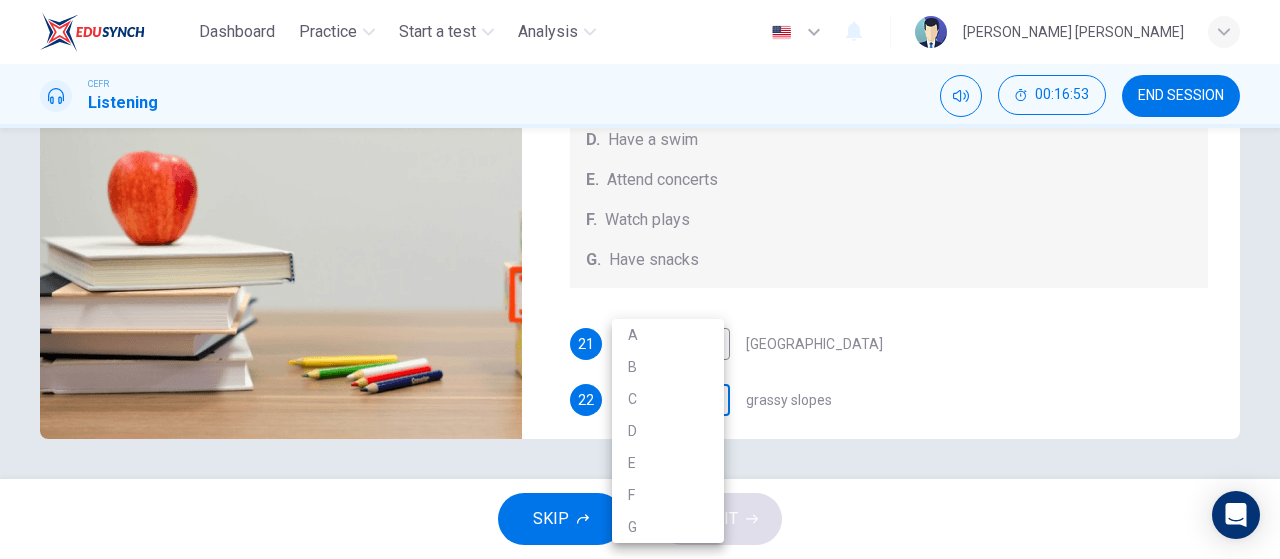 click on "Dashboard Practice Start a test Analysis English en ​ NUR SHAHIDA BINTI MOHAMAD CEFR Listening 00:16:53 END SESSION Questions 21 - 25 Which activity can be done at each of the following locations on the heath? Choose  FIVE  answers below and select the correct letter,  A-G , next to the questions. Activities A. Have picnics B. Get a great view of the city C. Go fishing D. Have a swim E. Attend concerts F. Watch plays G. Have snacks 21 ​ ​ Kenwood House 22 ​ ​ grassy slopes 23 ​ ​ open-air stage 24 ​ ​ ponds 25 ​ ​ Parliament Hill Hampstead Audio Tour 00m 49s SKIP SUBMIT EduSynch - Online Language Proficiency Testing
Dashboard Practice Start a test Analysis Notifications © Copyright  2025 A B C D E F G" at bounding box center (640, 279) 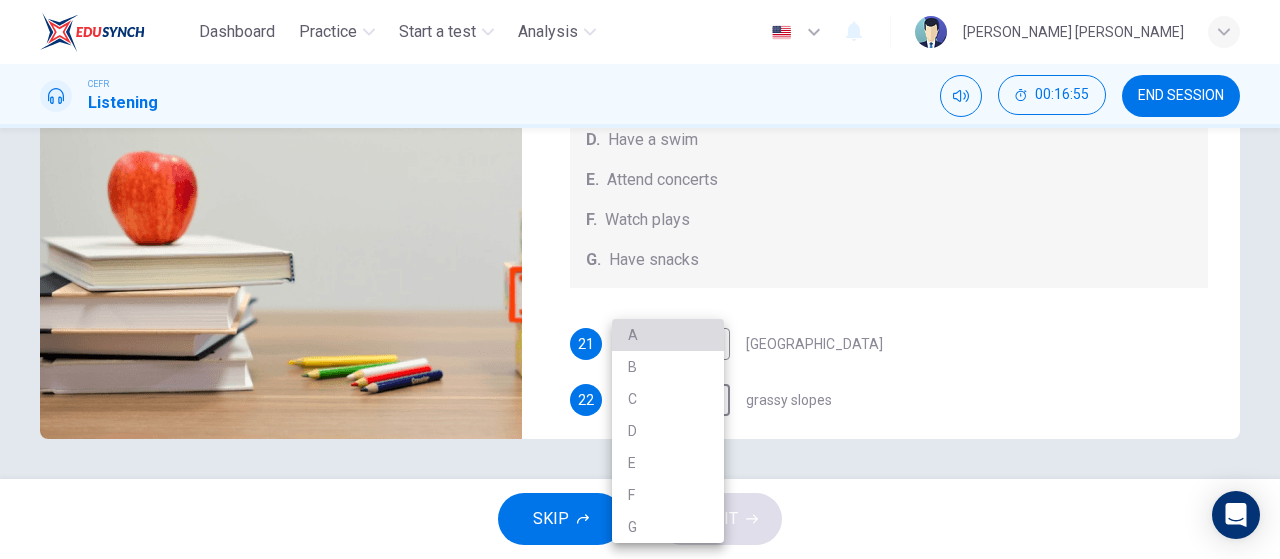 click on "A" at bounding box center (668, 335) 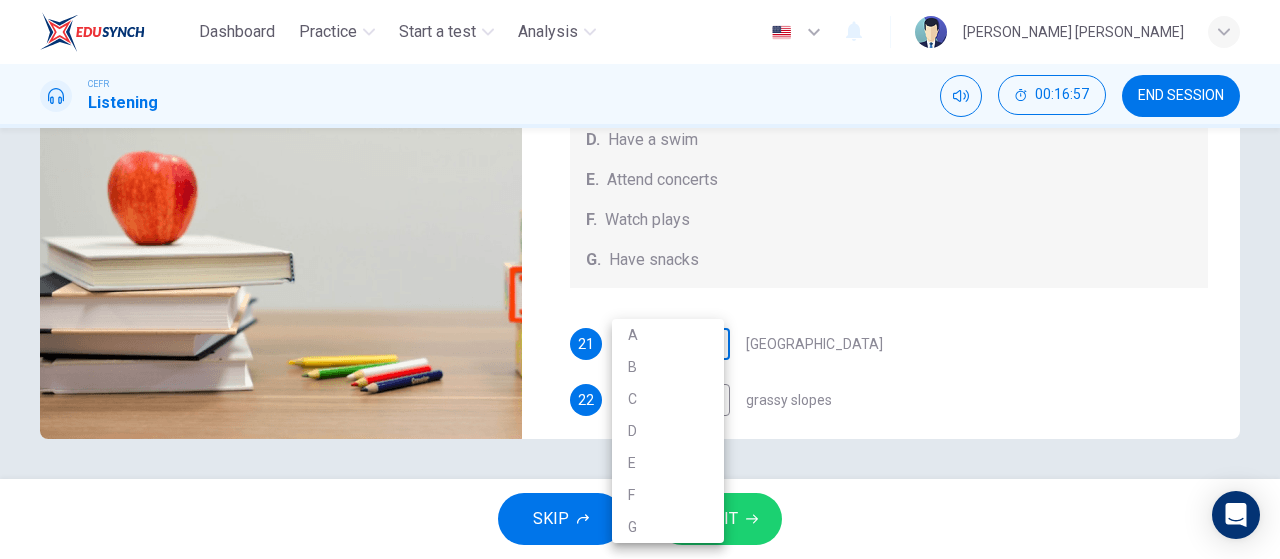click on "Dashboard Practice Start a test Analysis English en ​ NUR SHAHIDA BINTI MOHAMAD CEFR Listening 00:16:57 END SESSION Questions 21 - 25 Which activity can be done at each of the following locations on the heath? Choose  FIVE  answers below and select the correct letter,  A-G , next to the questions. Activities A. Have picnics B. Get a great view of the city C. Go fishing D. Have a swim E. Attend concerts F. Watch plays G. Have snacks 21 ​ ​ Kenwood House 22 A A ​ grassy slopes 23 ​ ​ open-air stage 24 ​ ​ ponds 25 ​ ​ Parliament Hill Hampstead Audio Tour 00m 45s SKIP SUBMIT EduSynch - Online Language Proficiency Testing
Dashboard Practice Start a test Analysis Notifications © Copyright  2025 A B C D E F G" at bounding box center (640, 279) 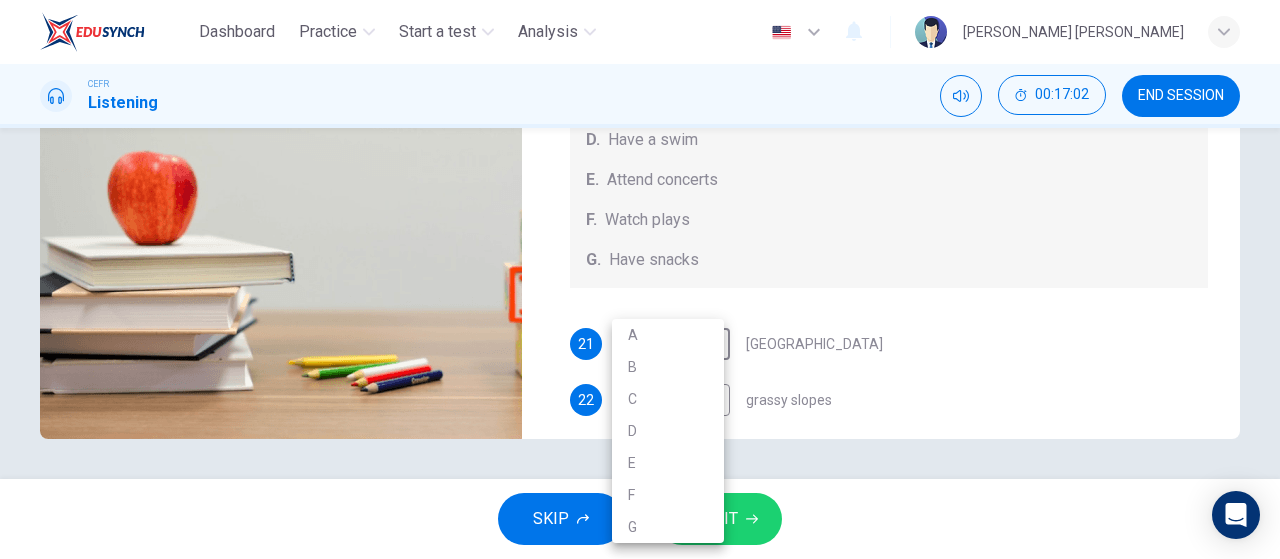 drag, startPoint x: 1279, startPoint y: 390, endPoint x: 1278, endPoint y: 361, distance: 29.017237 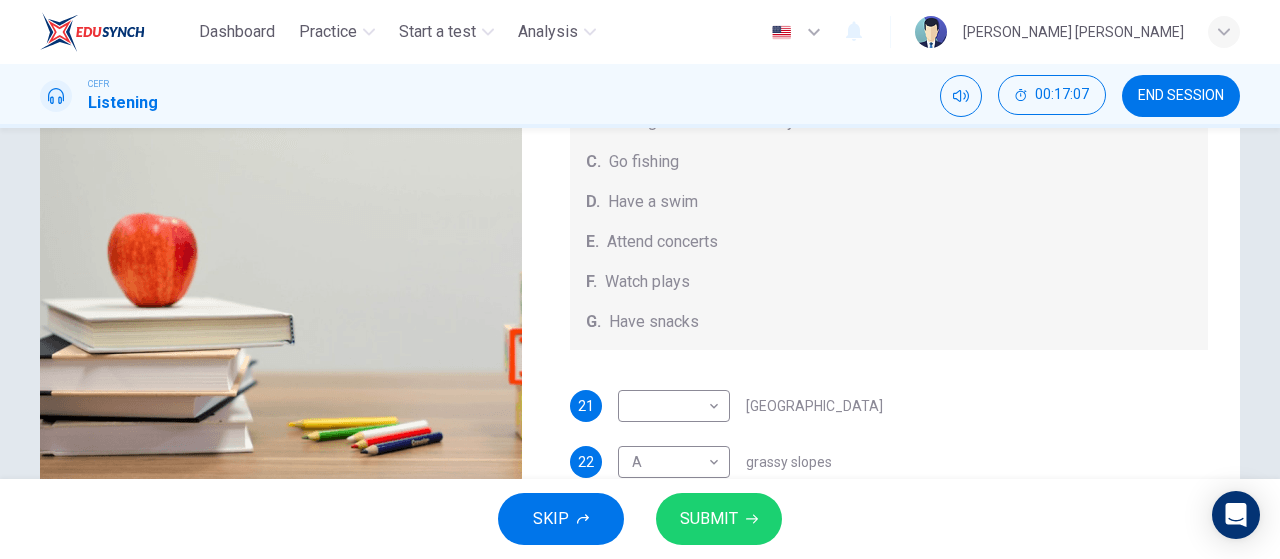 scroll, scrollTop: 366, scrollLeft: 0, axis: vertical 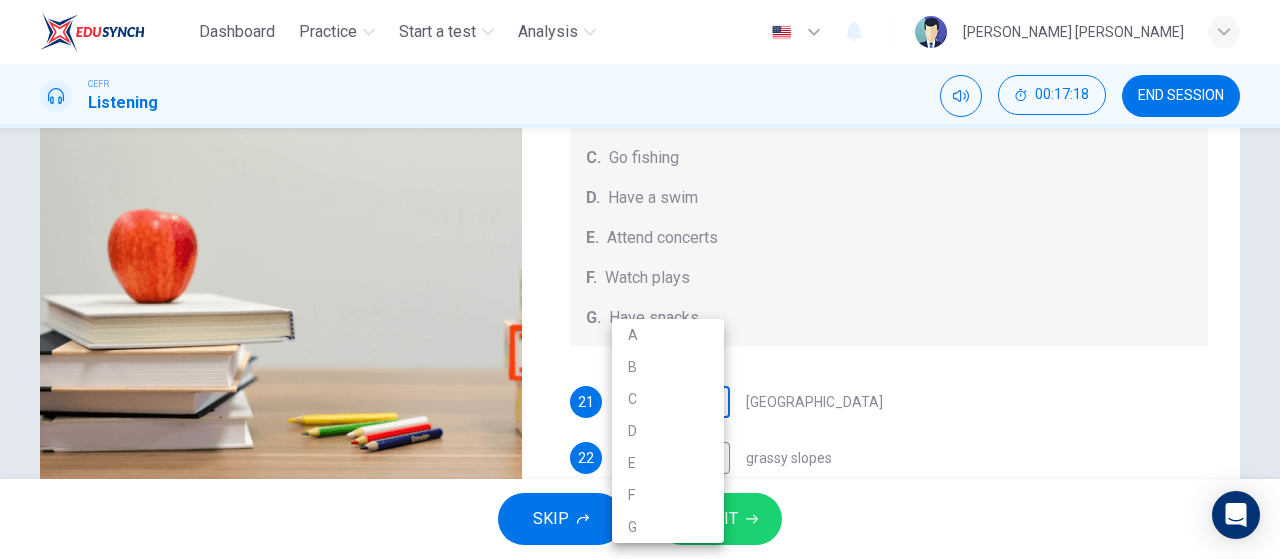 click on "Dashboard Practice Start a test Analysis English en ​ NUR SHAHIDA BINTI MOHAMAD CEFR Listening 00:17:18 END SESSION Questions 21 - 25 Which activity can be done at each of the following locations on the heath? Choose  FIVE  answers below and select the correct letter,  A-G , next to the questions. Activities A. Have picnics B. Get a great view of the city C. Go fishing D. Have a swim E. Attend concerts F. Watch plays G. Have snacks 21 ​ ​ Kenwood House 22 A A ​ grassy slopes 23 ​ ​ open-air stage 24 ​ ​ ponds 25 ​ ​ Parliament Hill Hampstead Audio Tour 00m 24s SKIP SUBMIT EduSynch - Online Language Proficiency Testing
Dashboard Practice Start a test Analysis Notifications © Copyright  2025 A B C D E F G" at bounding box center [640, 279] 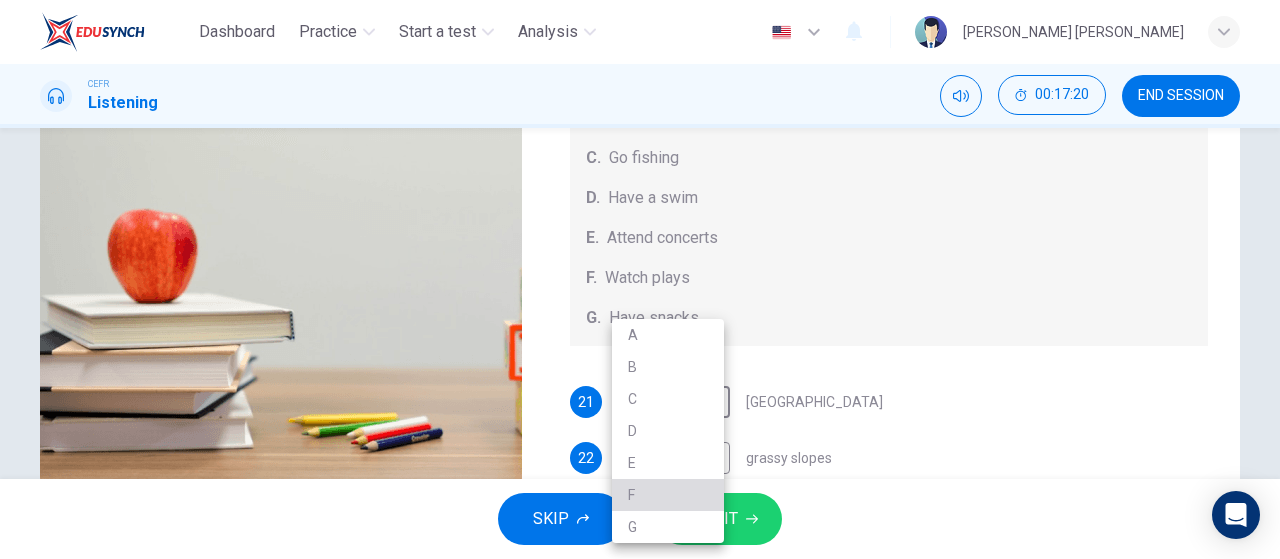 click on "F" at bounding box center (668, 495) 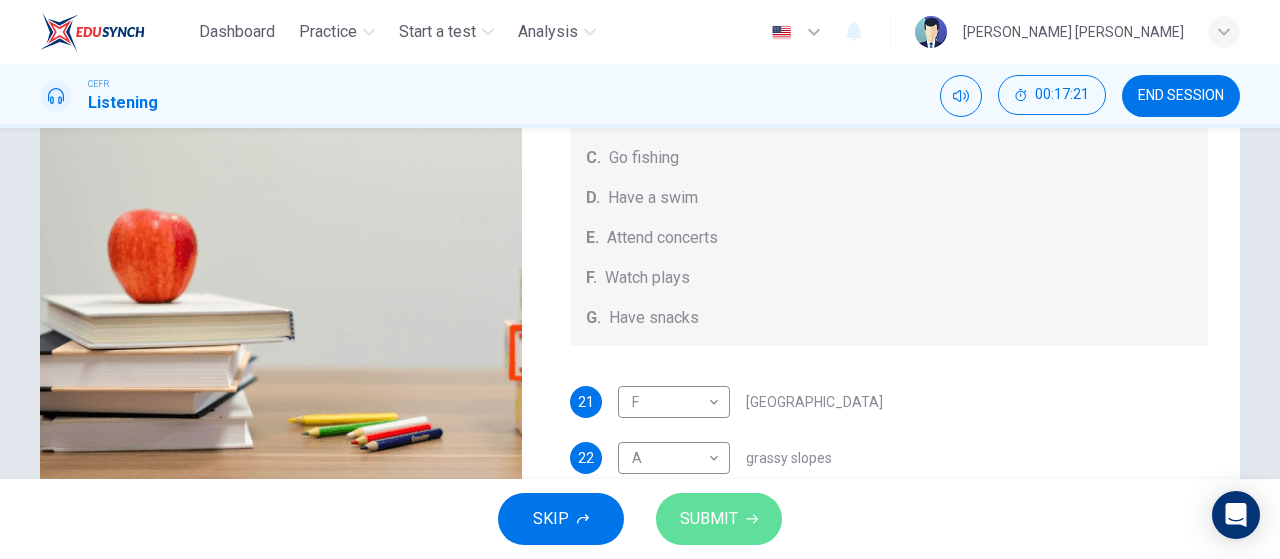 click on "SUBMIT" at bounding box center [709, 519] 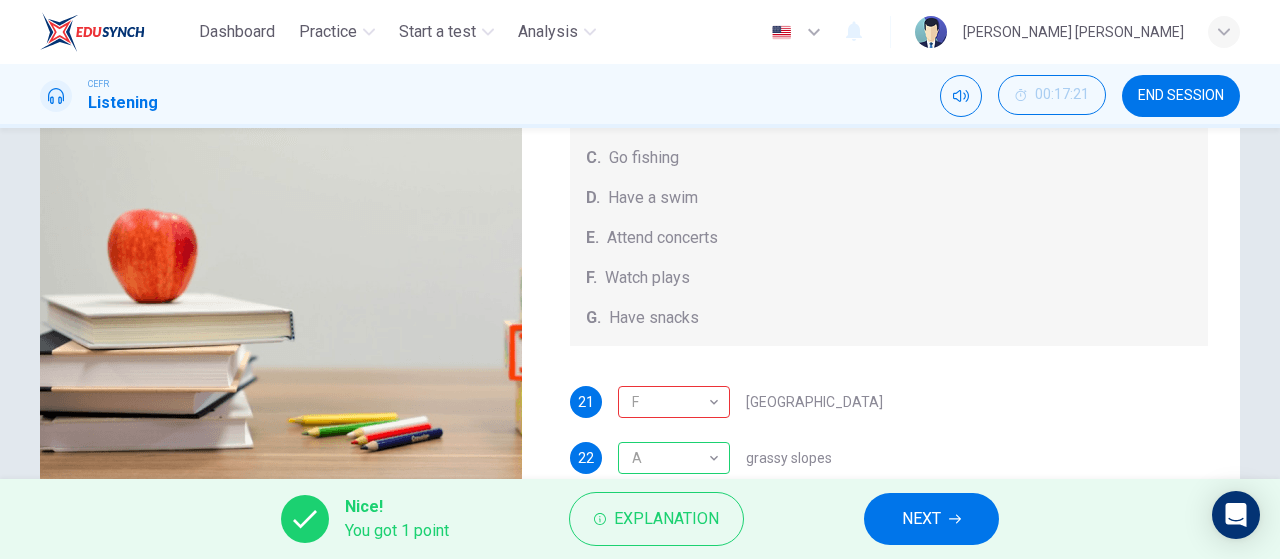 type on "96" 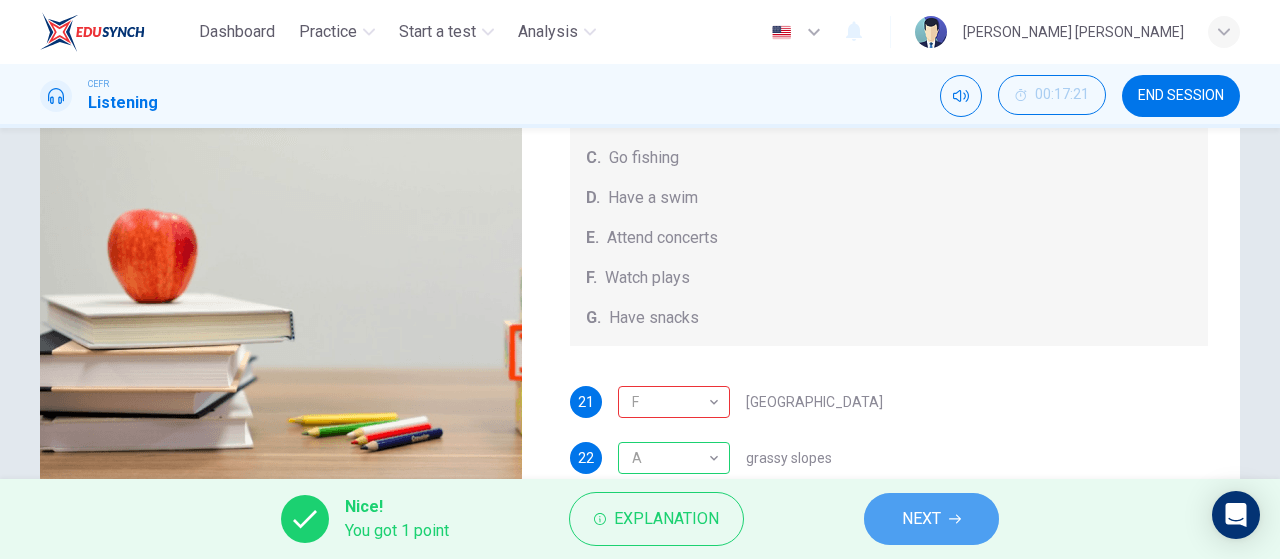 click on "NEXT" at bounding box center [921, 519] 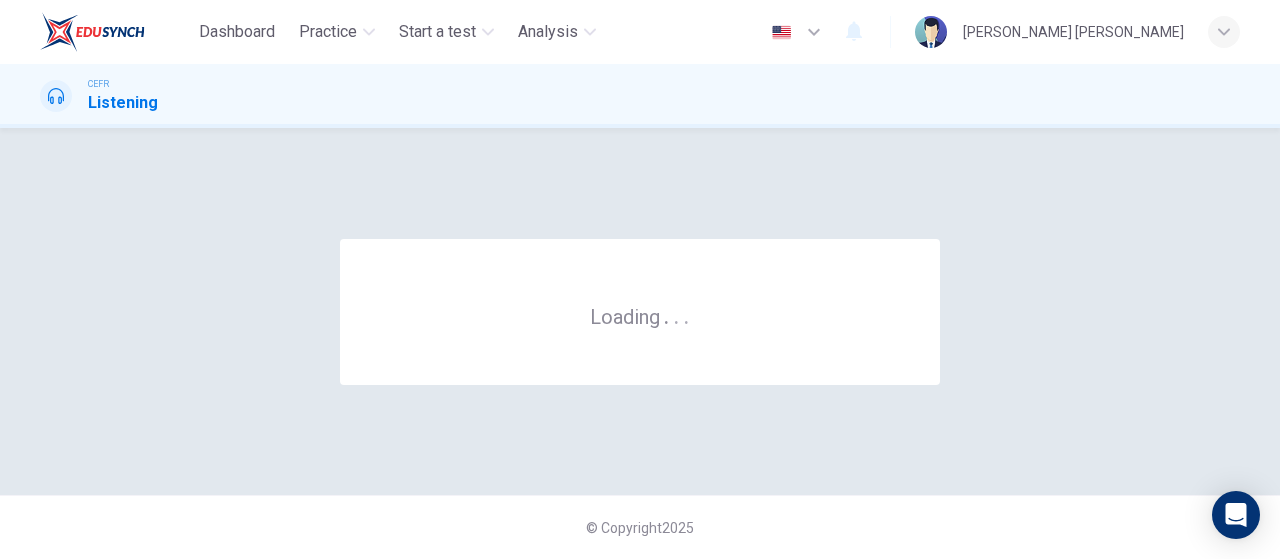 scroll, scrollTop: 0, scrollLeft: 0, axis: both 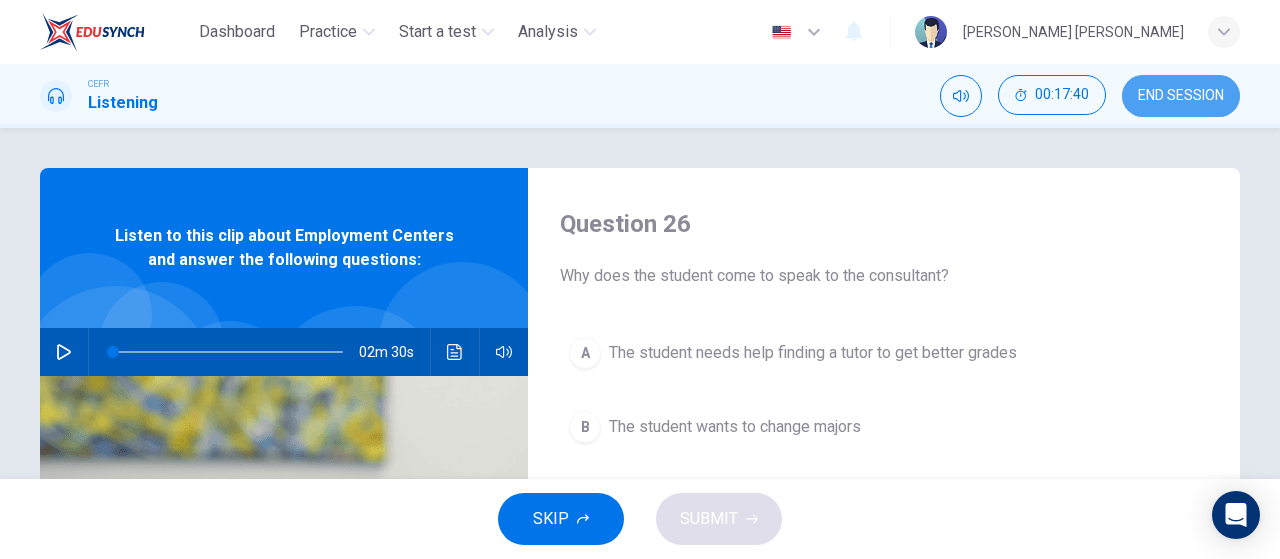 click on "END SESSION" at bounding box center [1181, 96] 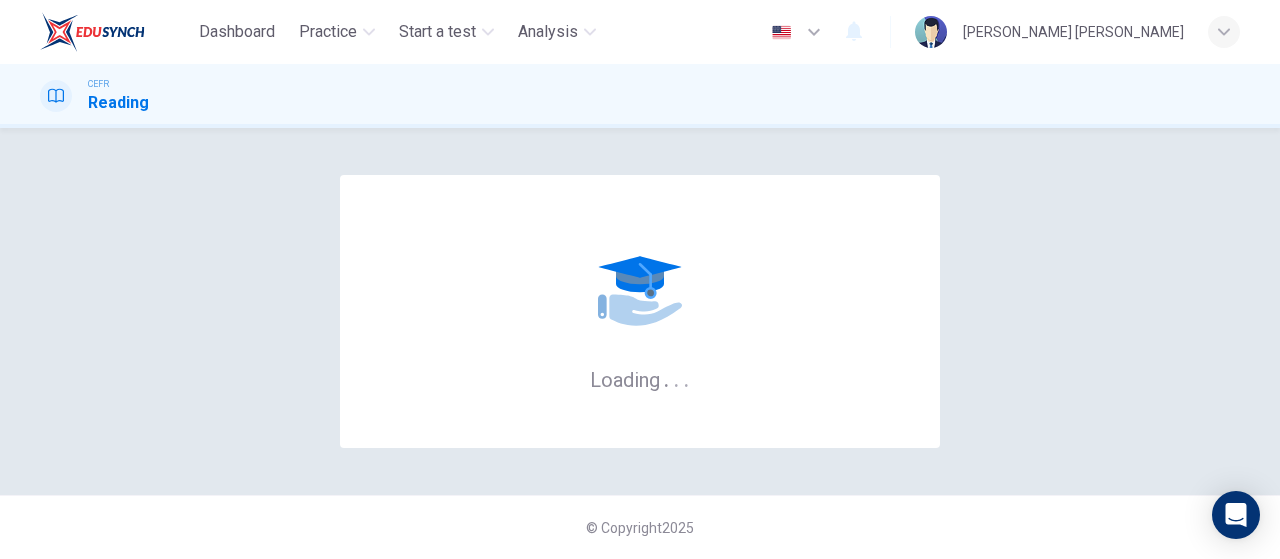 scroll, scrollTop: 0, scrollLeft: 0, axis: both 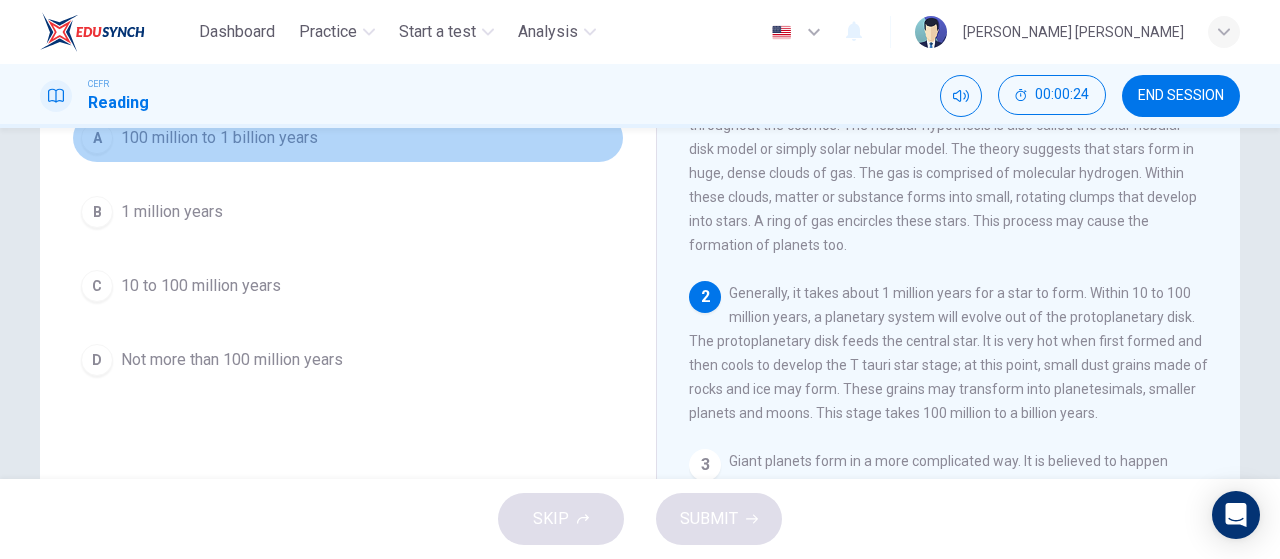 click on "100 million to 1 billion years" at bounding box center [219, 138] 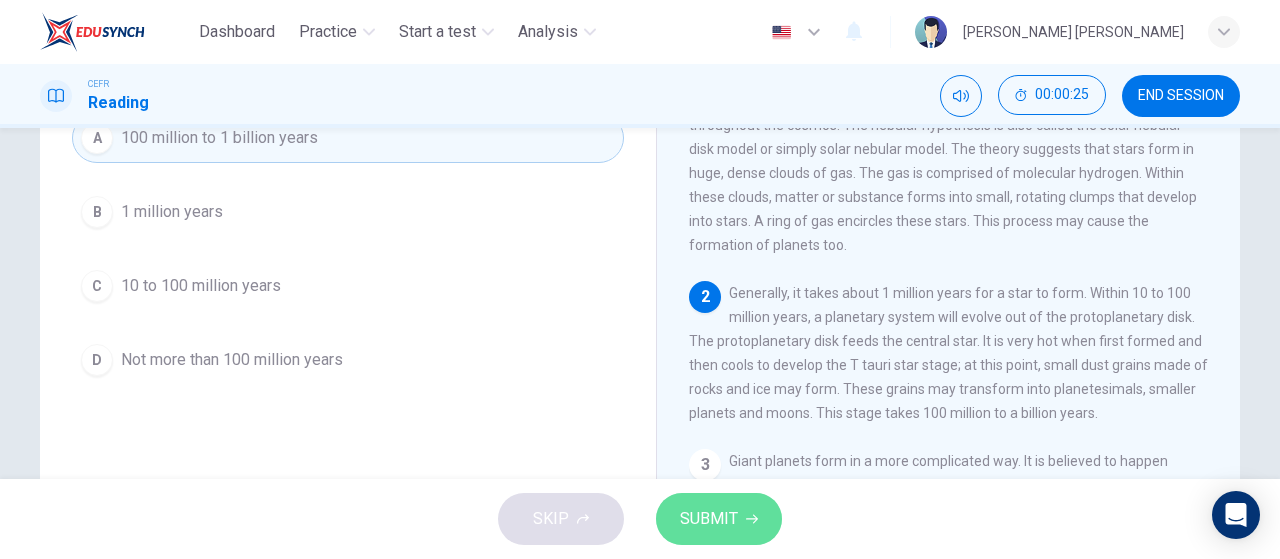 click 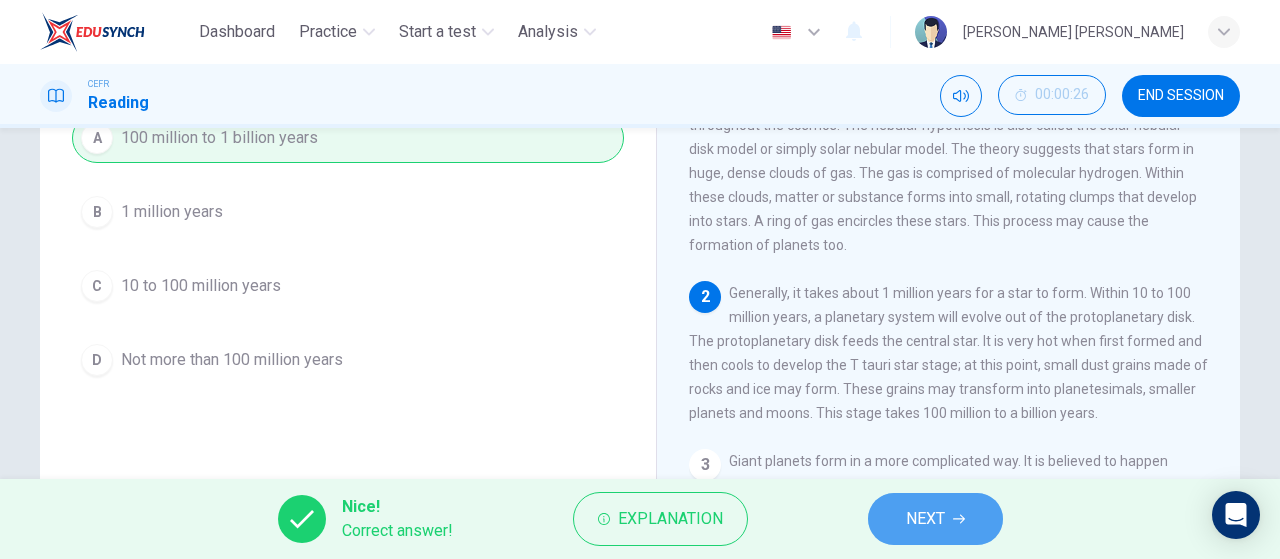 click on "NEXT" at bounding box center [925, 519] 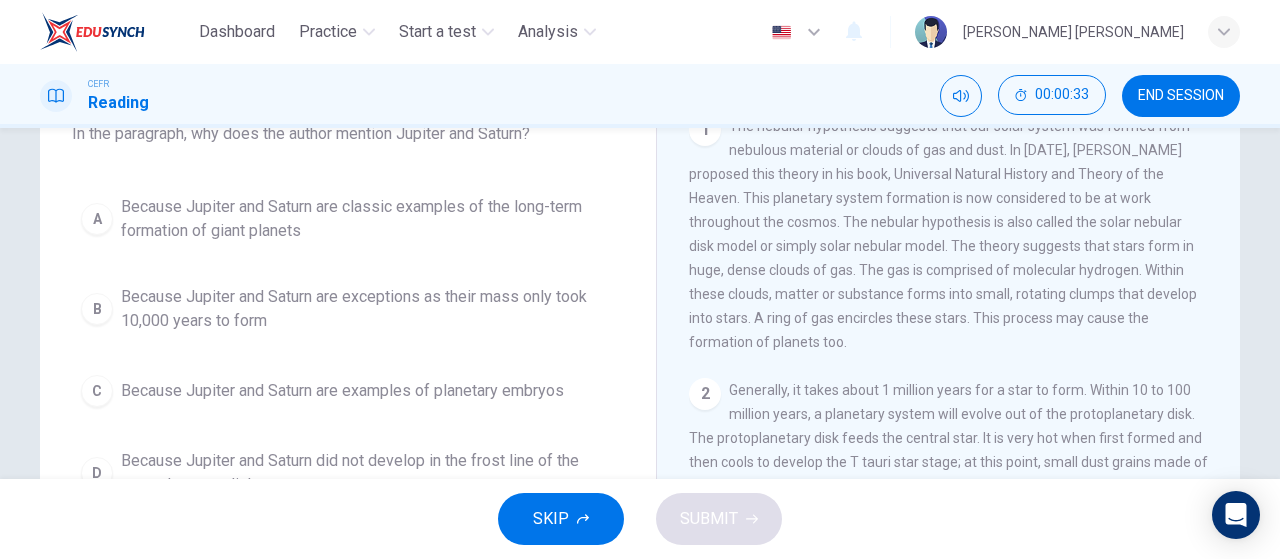 scroll, scrollTop: 265, scrollLeft: 0, axis: vertical 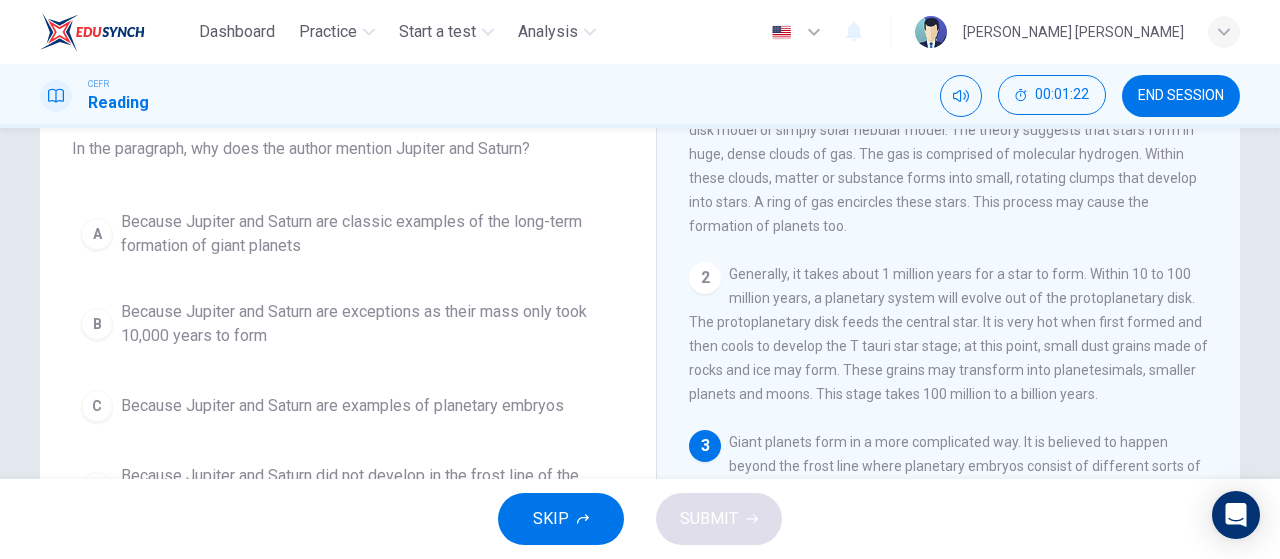 drag, startPoint x: 1266, startPoint y: 279, endPoint x: 1270, endPoint y: 305, distance: 26.305893 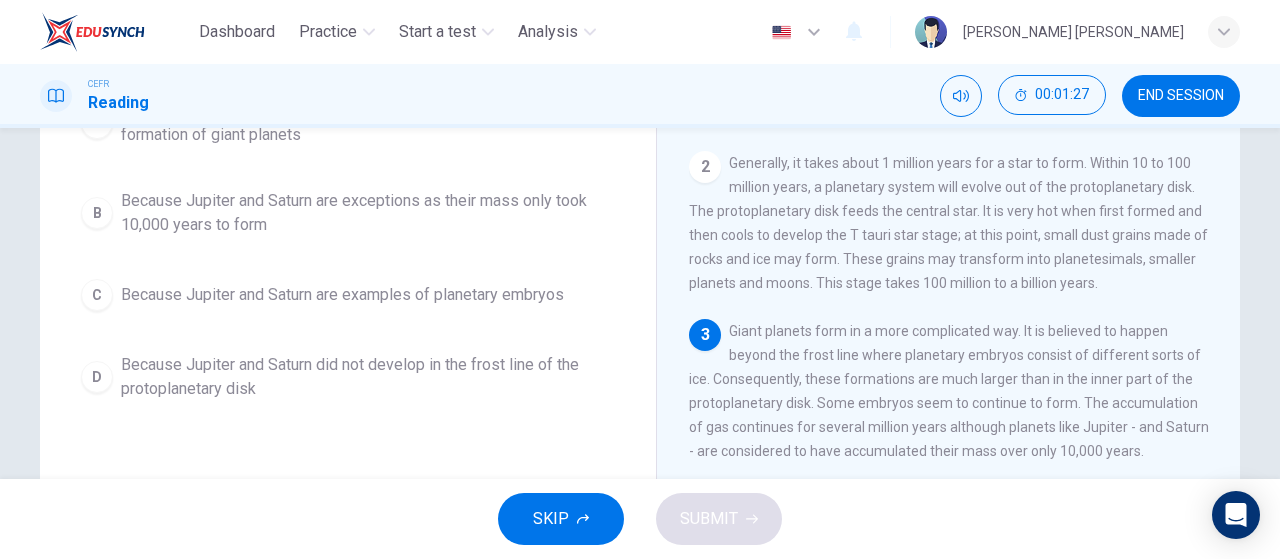 scroll, scrollTop: 240, scrollLeft: 0, axis: vertical 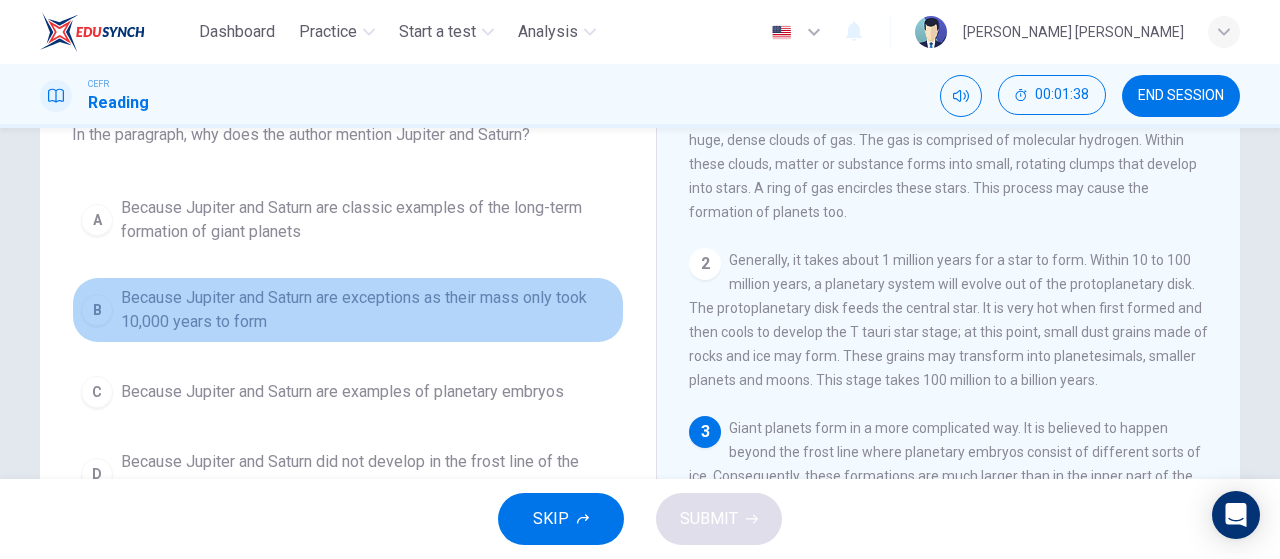 click on "Because Jupiter and Saturn are exceptions as their mass only took 10,000 years to form" at bounding box center [368, 310] 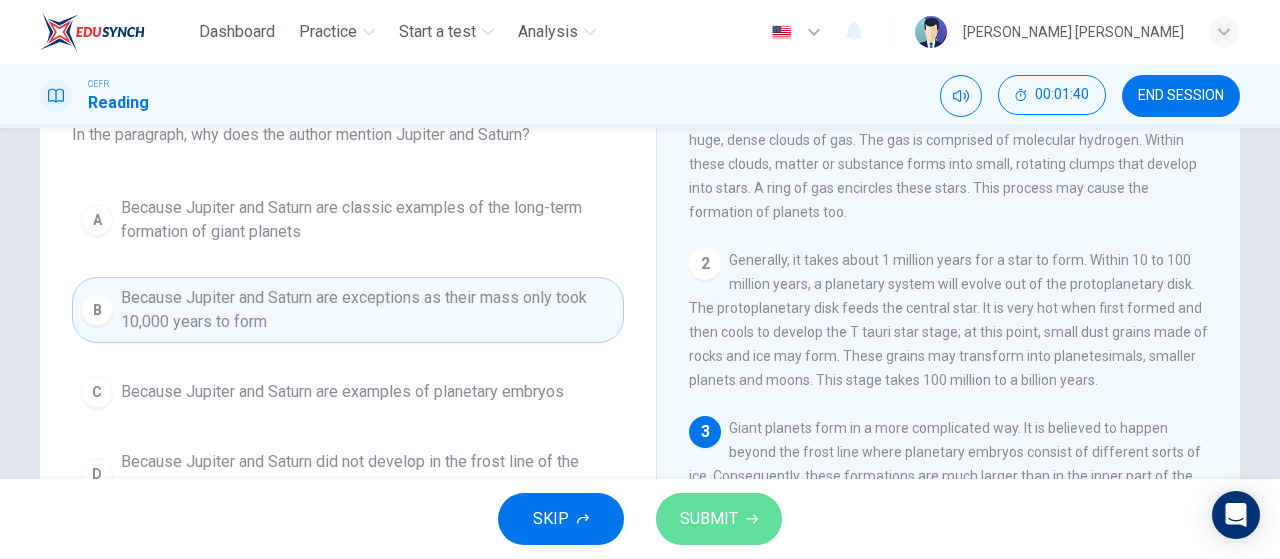 click on "SUBMIT" at bounding box center [719, 519] 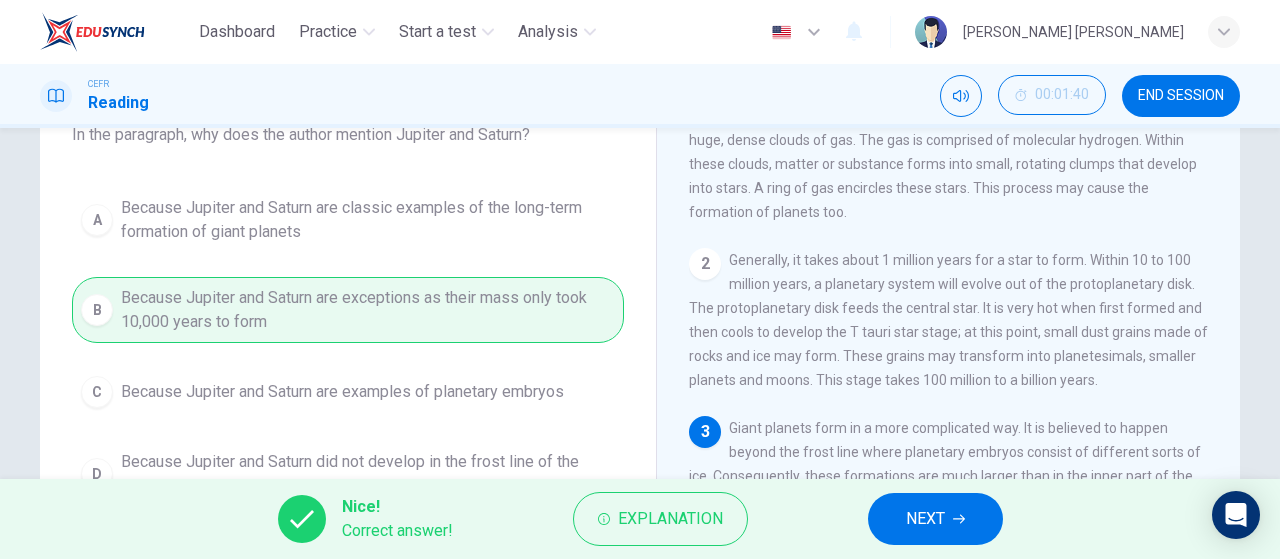 click on "NEXT" at bounding box center [935, 519] 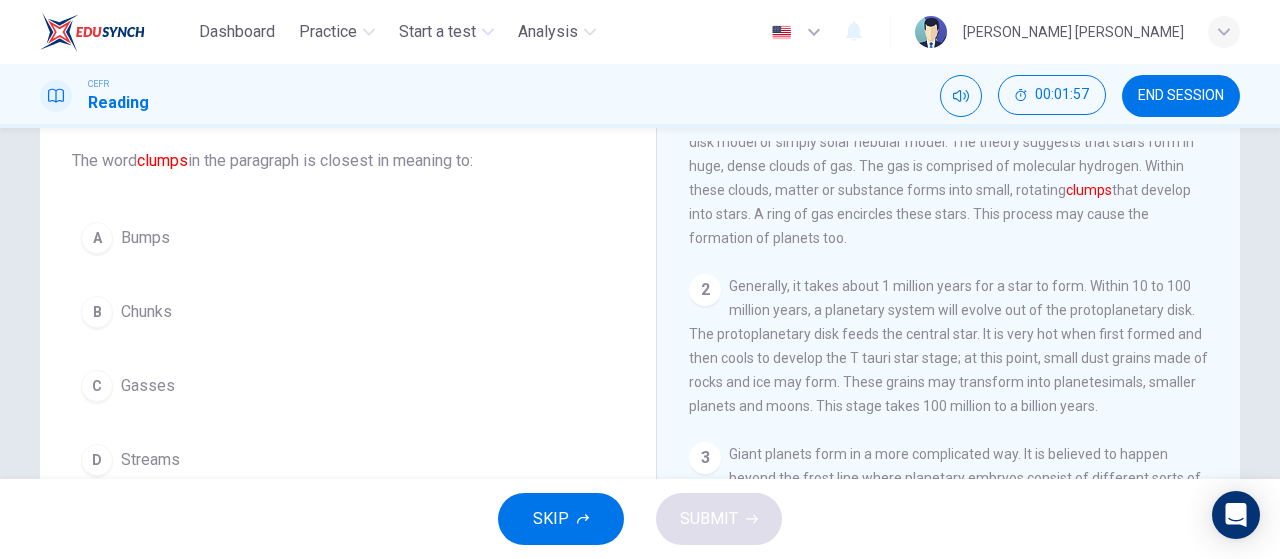 scroll, scrollTop: 107, scrollLeft: 0, axis: vertical 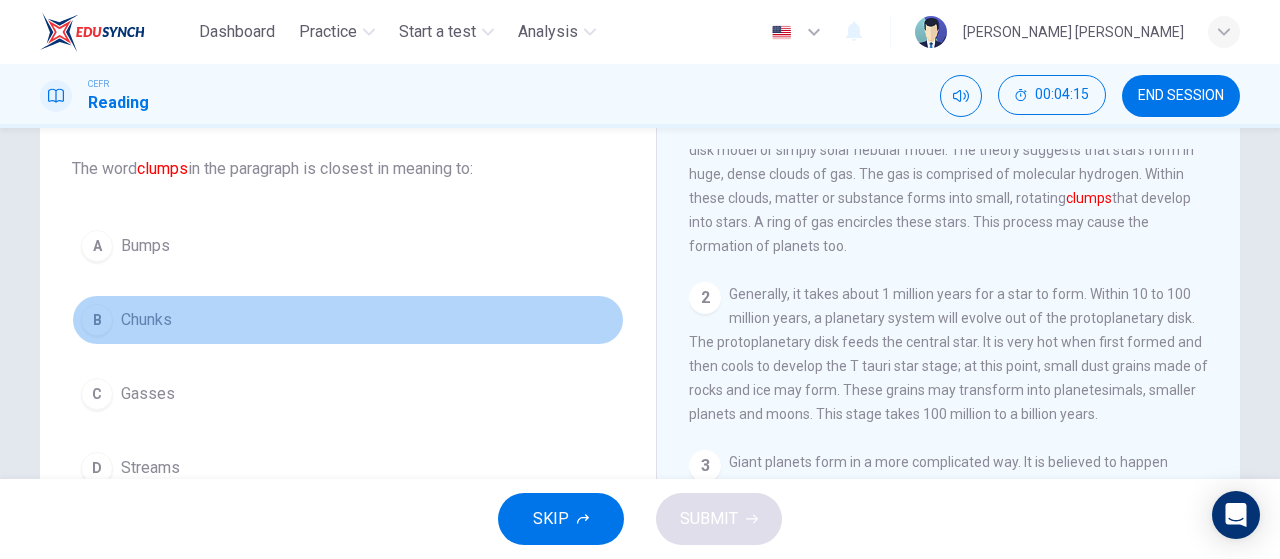 click on "B Chunks" at bounding box center [348, 320] 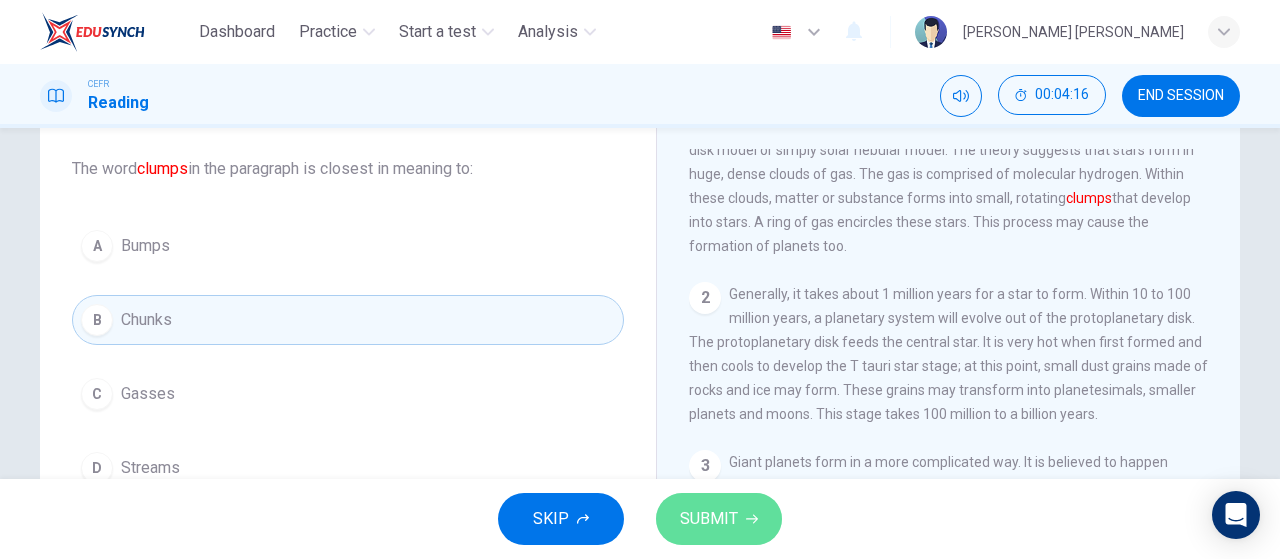 click on "SUBMIT" at bounding box center [709, 519] 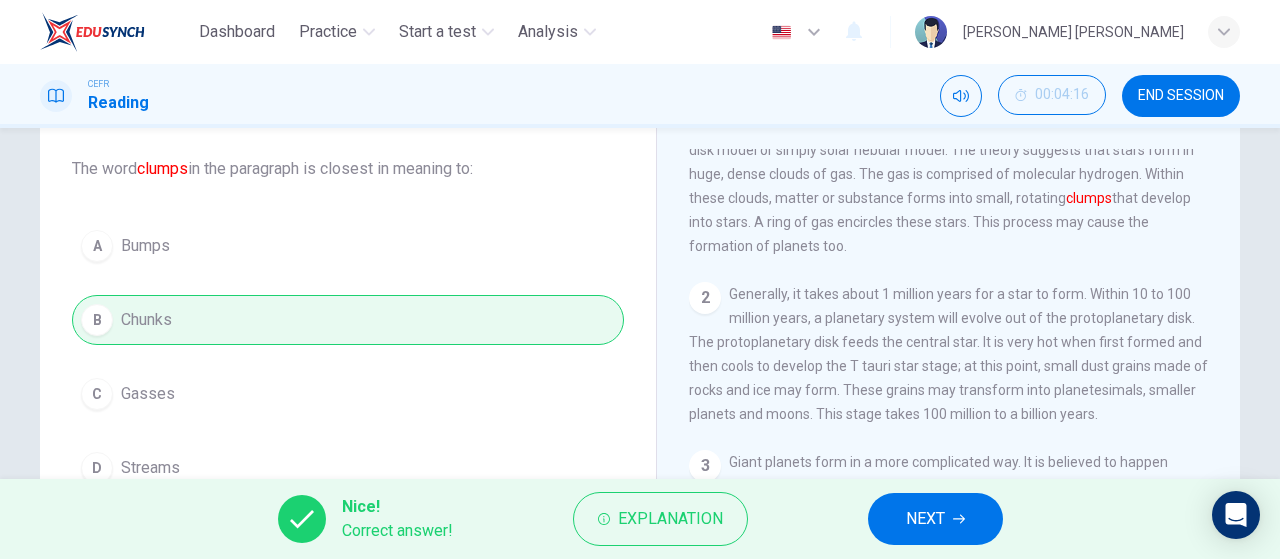 click on "NEXT" at bounding box center (925, 519) 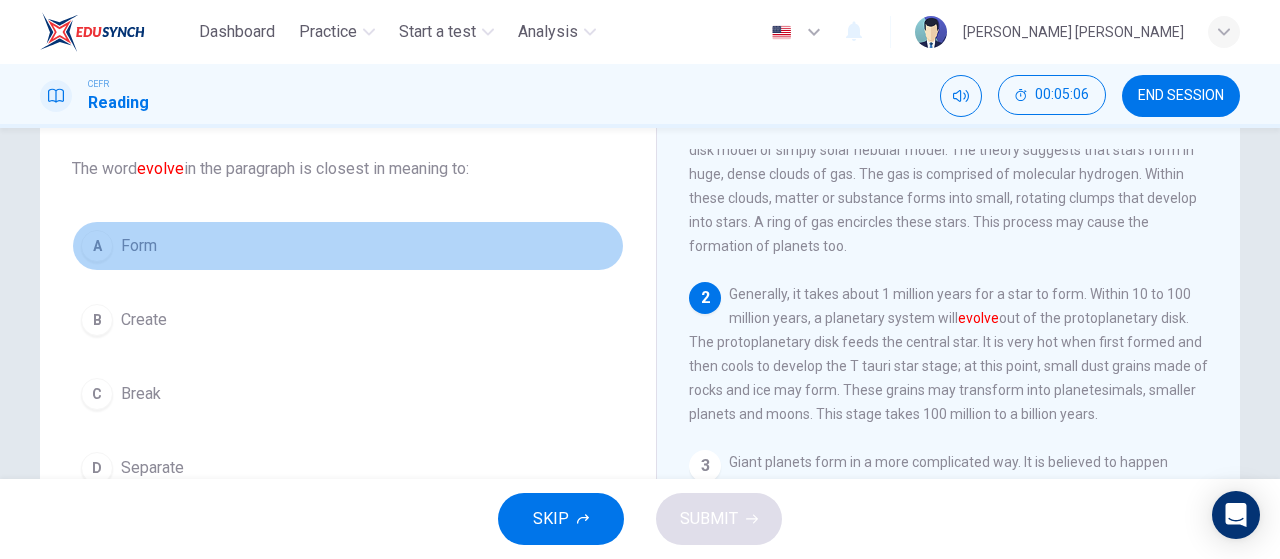 click on "A Form" at bounding box center (348, 246) 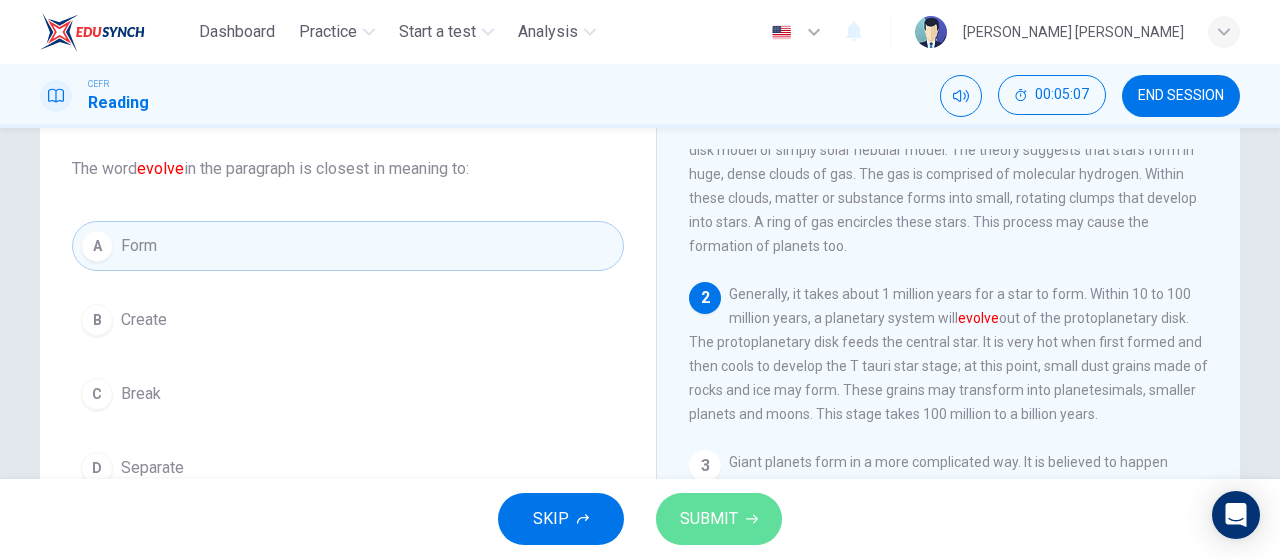 click on "SUBMIT" at bounding box center [709, 519] 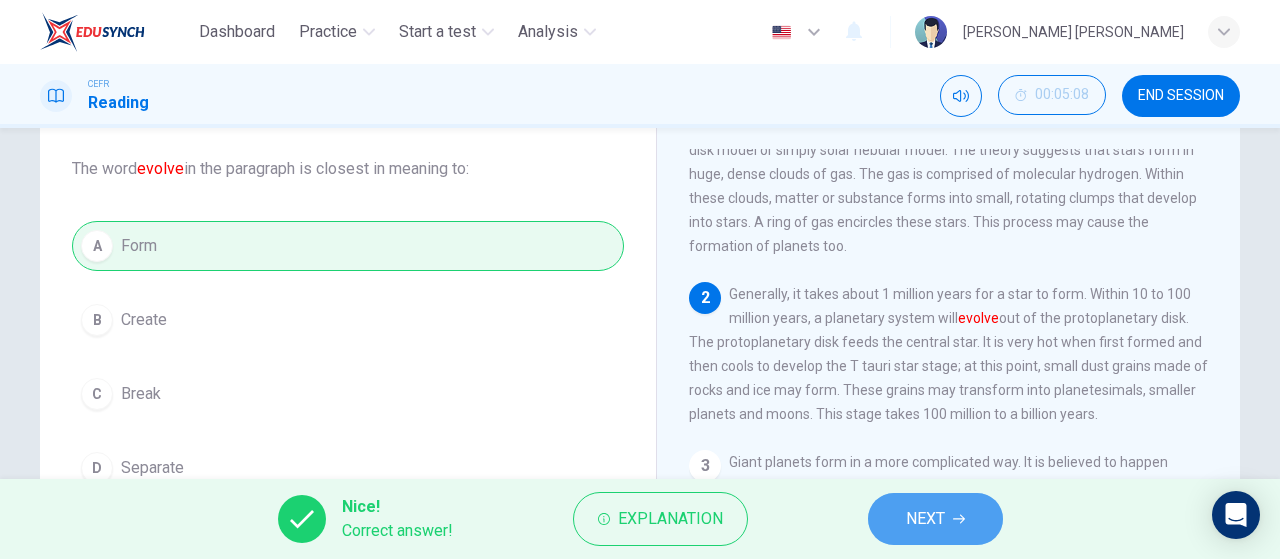 click on "NEXT" at bounding box center (935, 519) 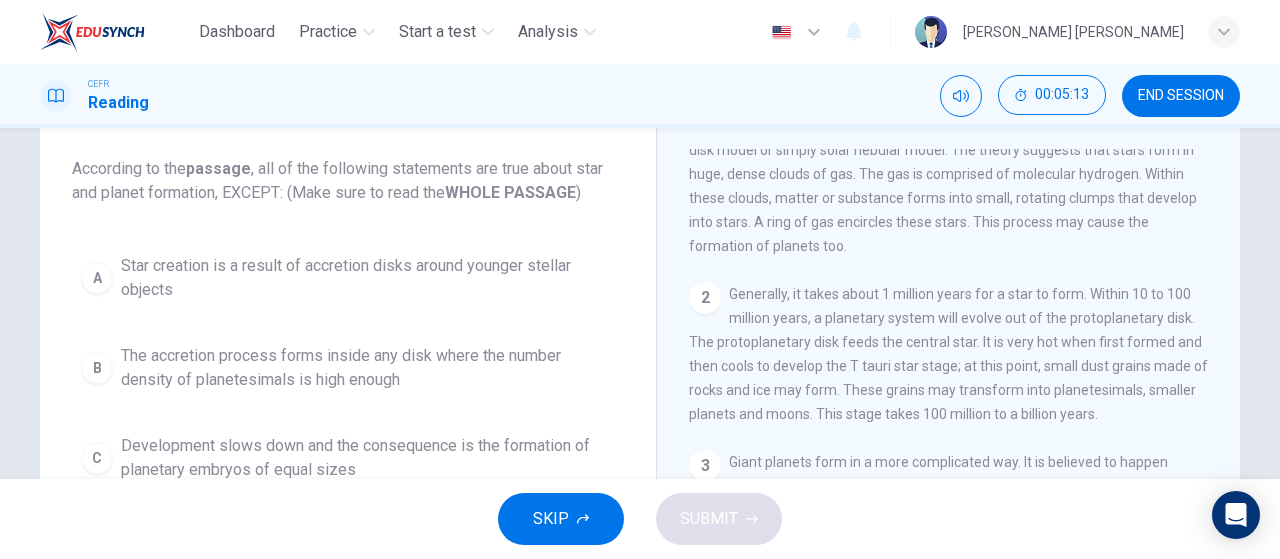 scroll, scrollTop: 0, scrollLeft: 0, axis: both 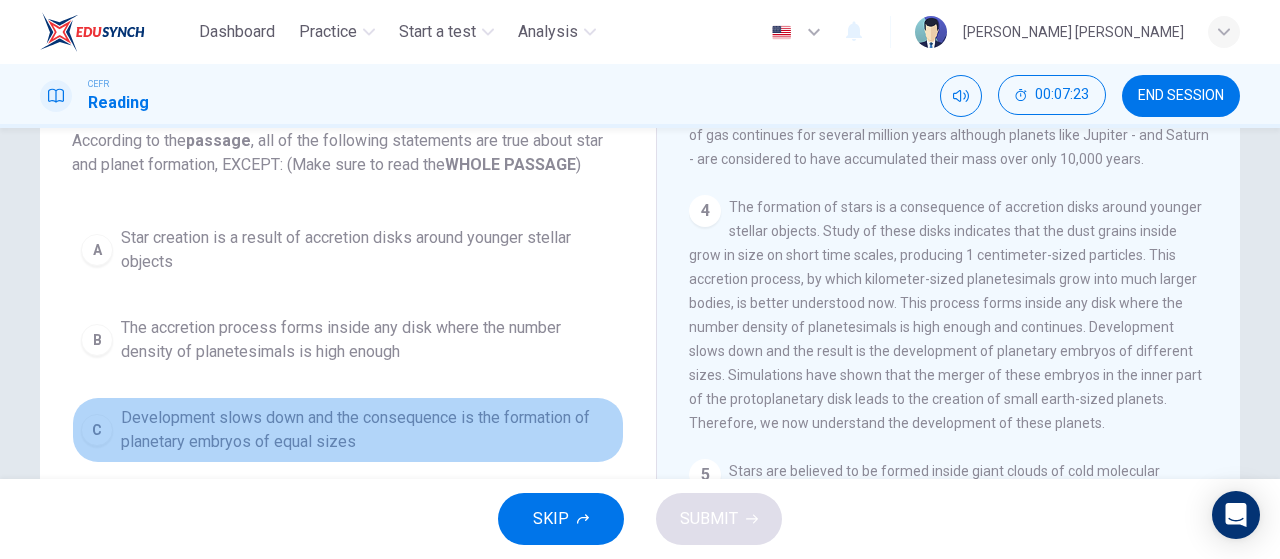 click on "Development slows down and the consequence is the formation of planetary embryos of equal sizes" at bounding box center (368, 430) 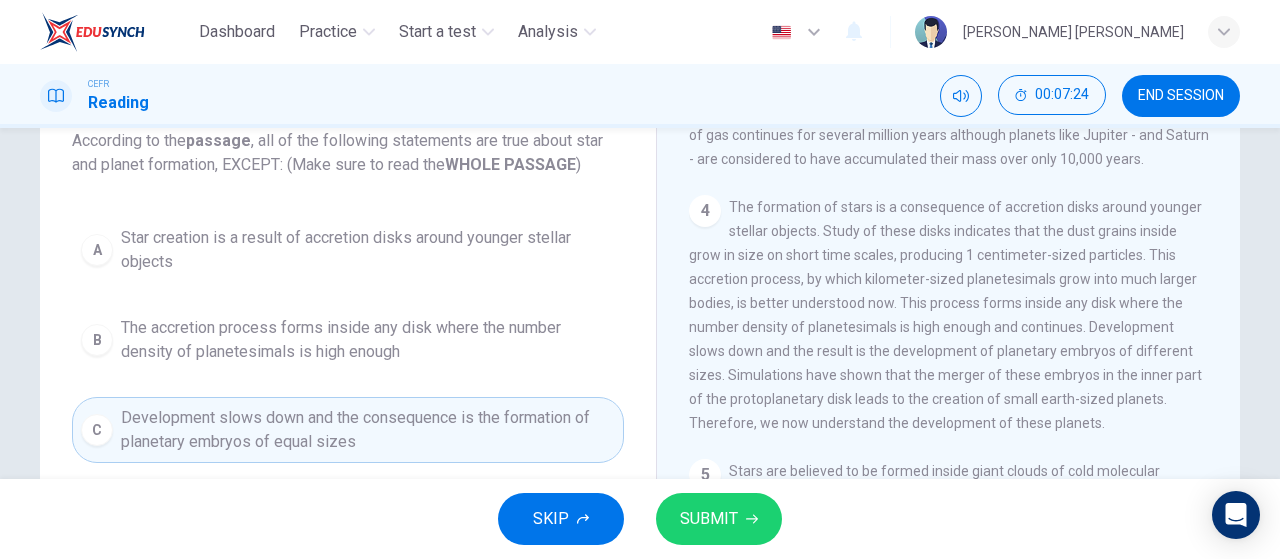 click on "SUBMIT" at bounding box center (719, 519) 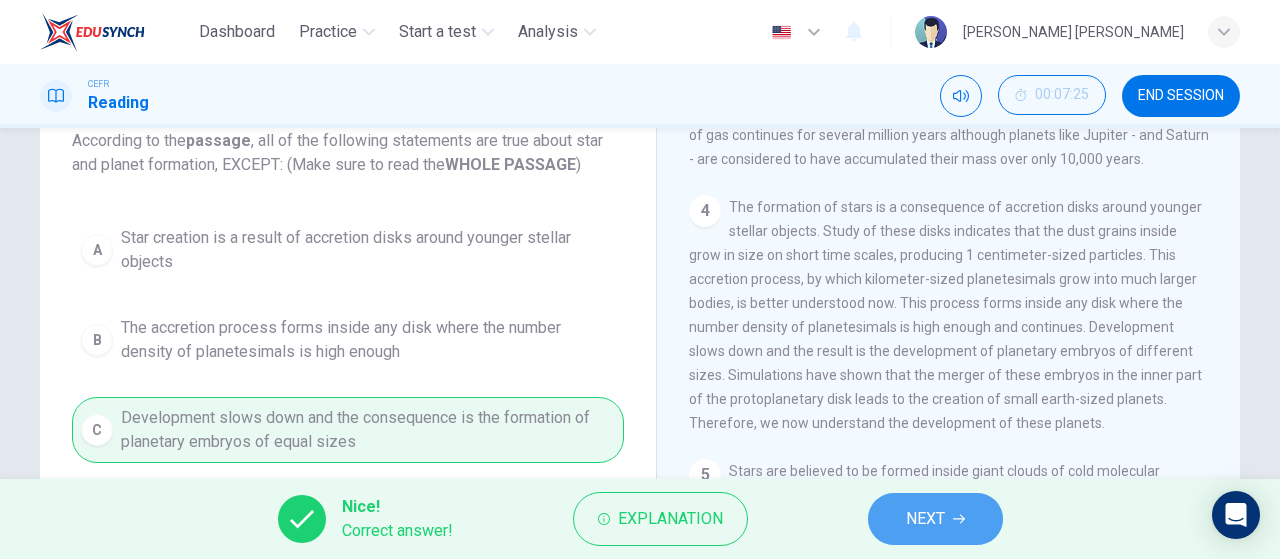 click on "NEXT" at bounding box center [935, 519] 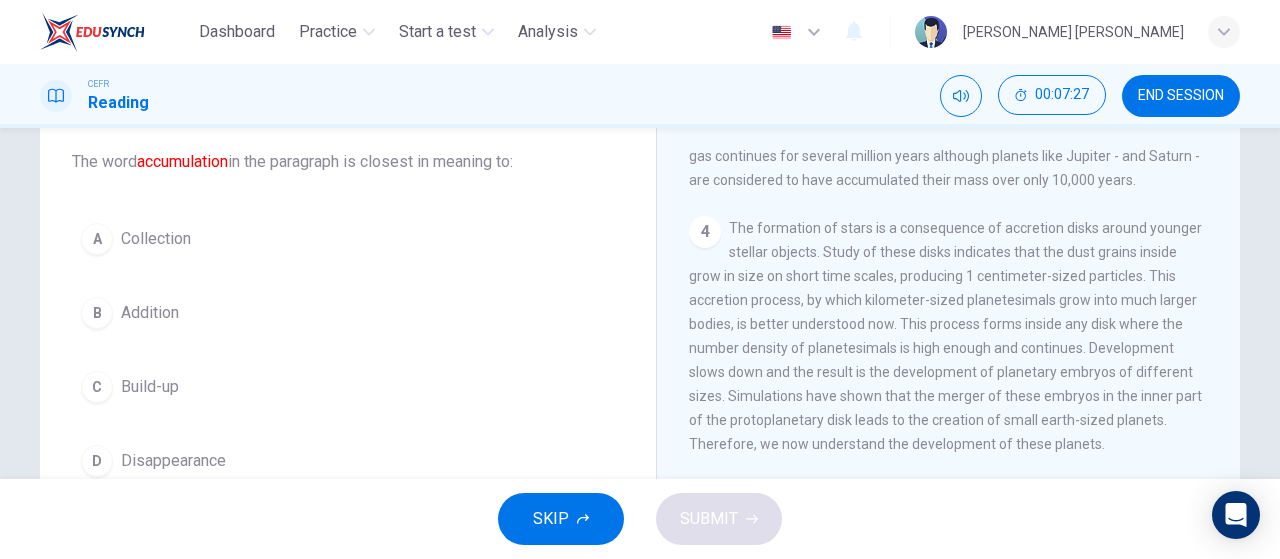 scroll, scrollTop: 131, scrollLeft: 0, axis: vertical 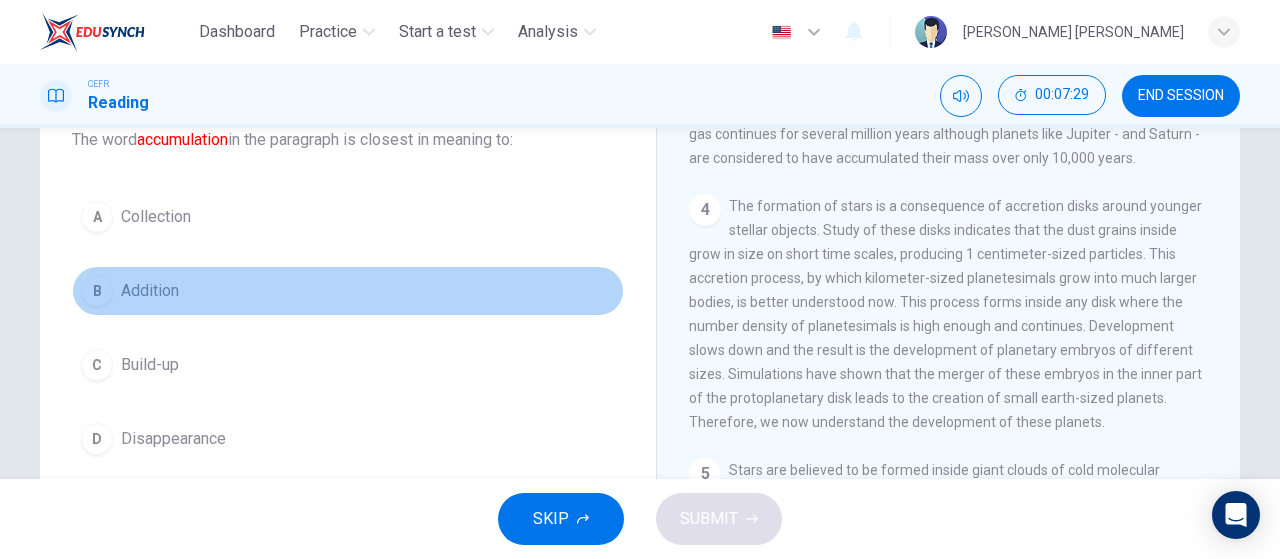 click on "B Addition" at bounding box center (348, 291) 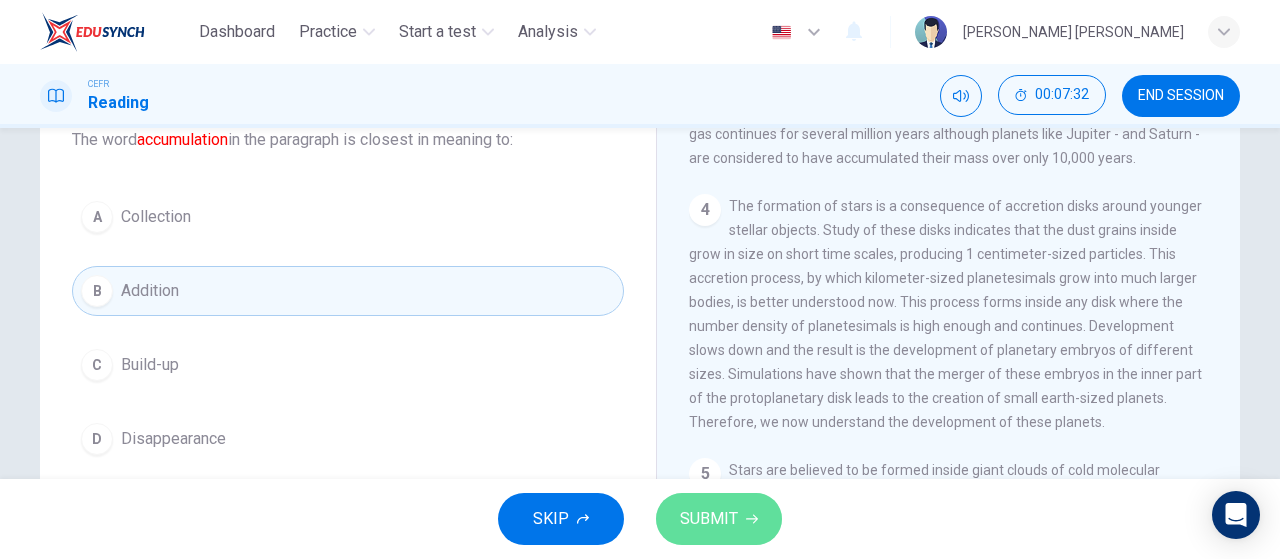 click on "SUBMIT" at bounding box center [709, 519] 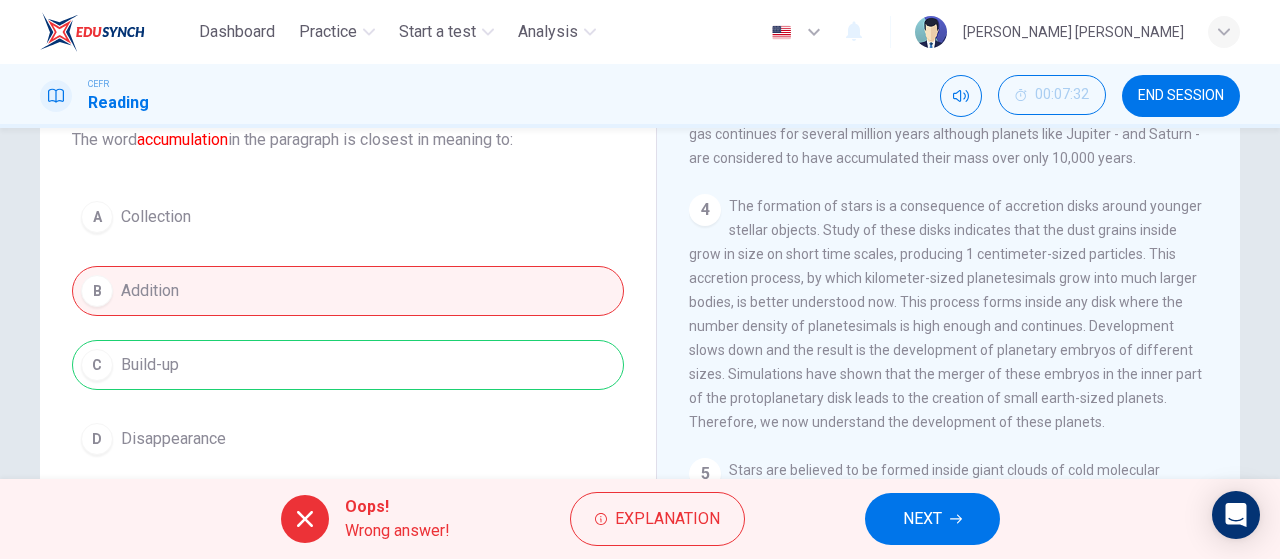 drag, startPoint x: 1218, startPoint y: 439, endPoint x: 1223, endPoint y: 425, distance: 14.866069 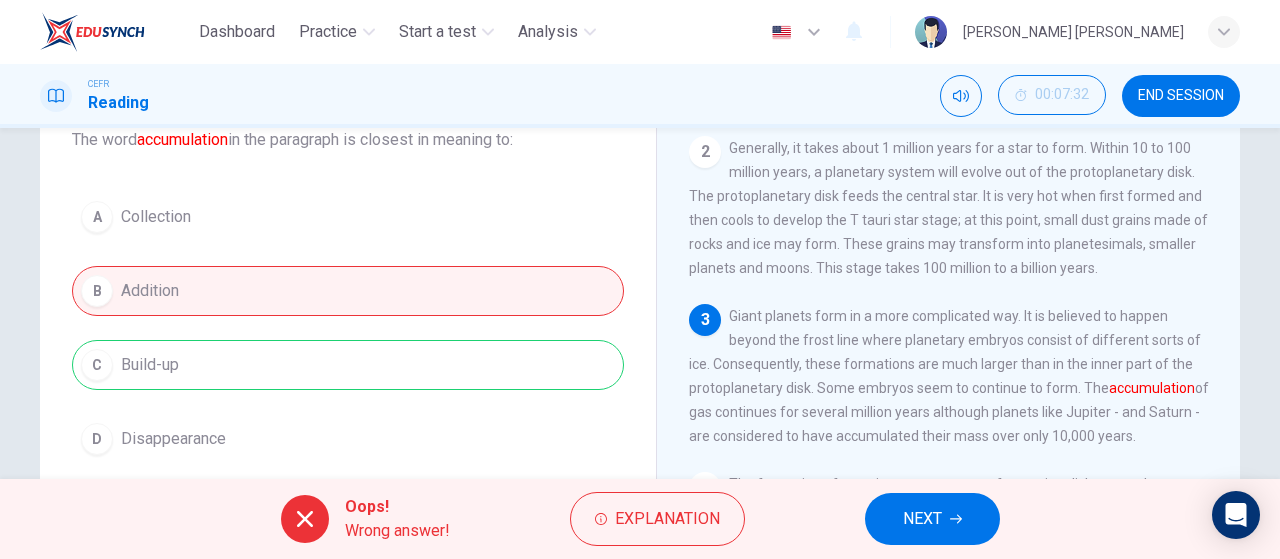 scroll, scrollTop: 273, scrollLeft: 0, axis: vertical 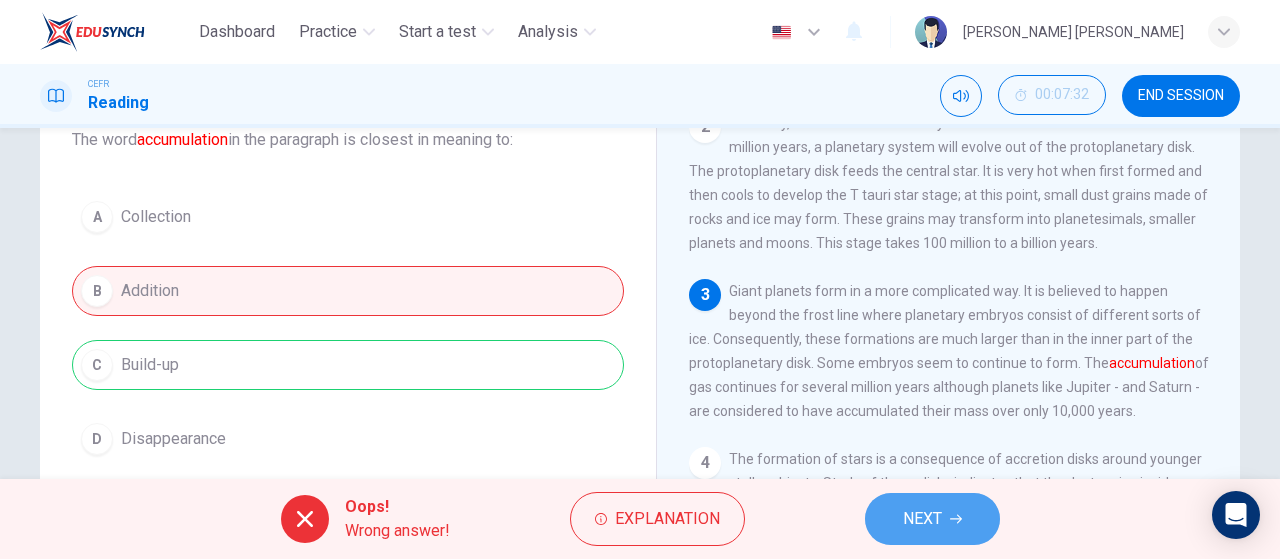 click on "NEXT" at bounding box center [932, 519] 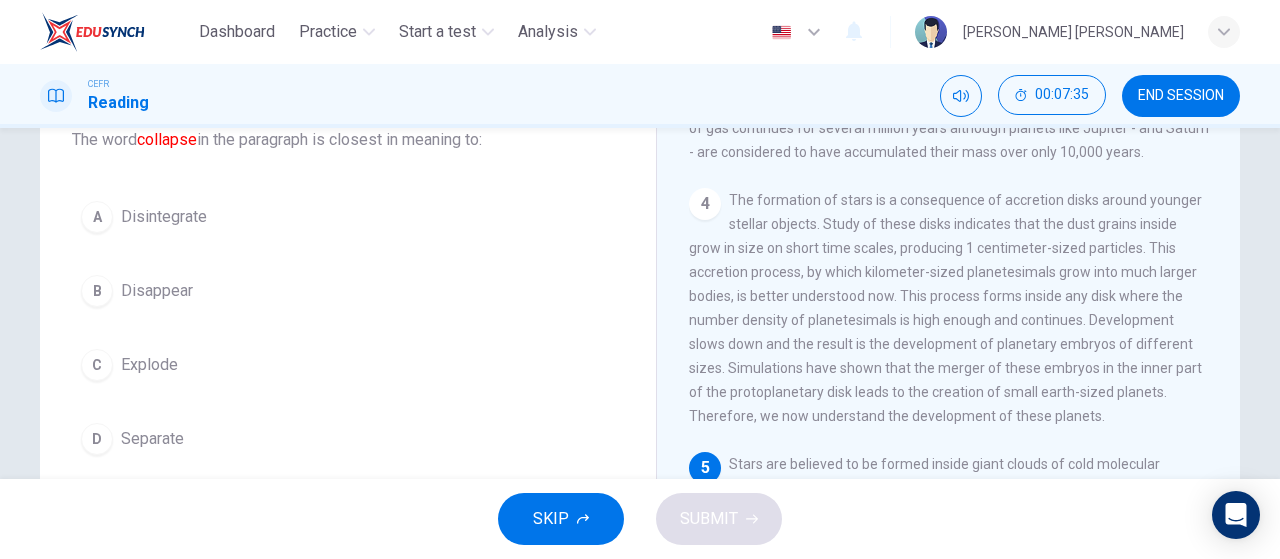 scroll, scrollTop: 572, scrollLeft: 0, axis: vertical 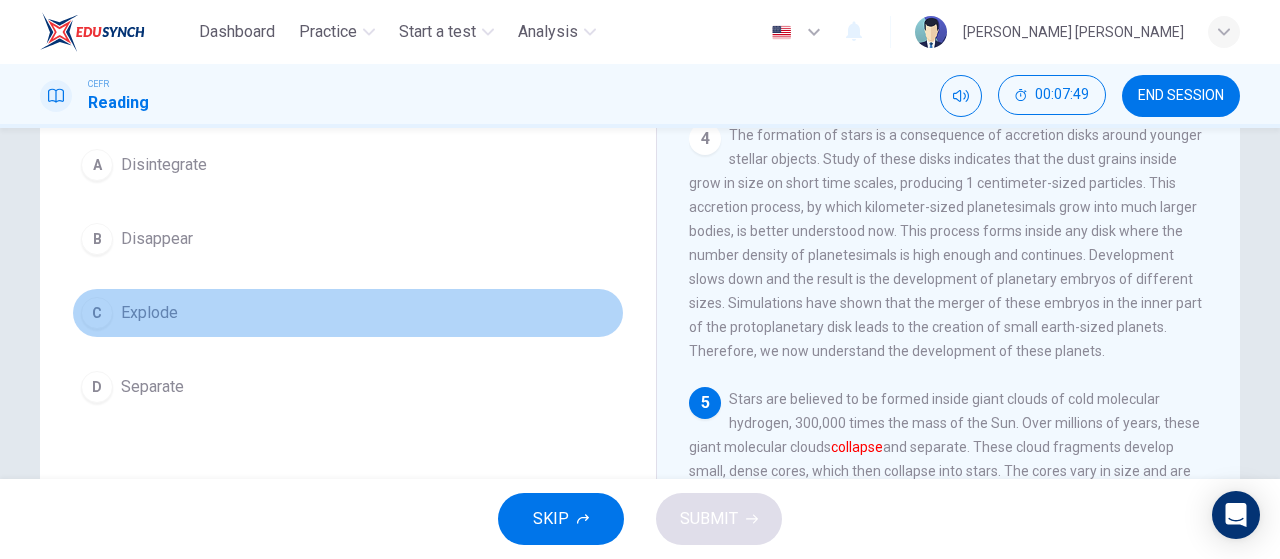 click on "C Explode" at bounding box center [348, 313] 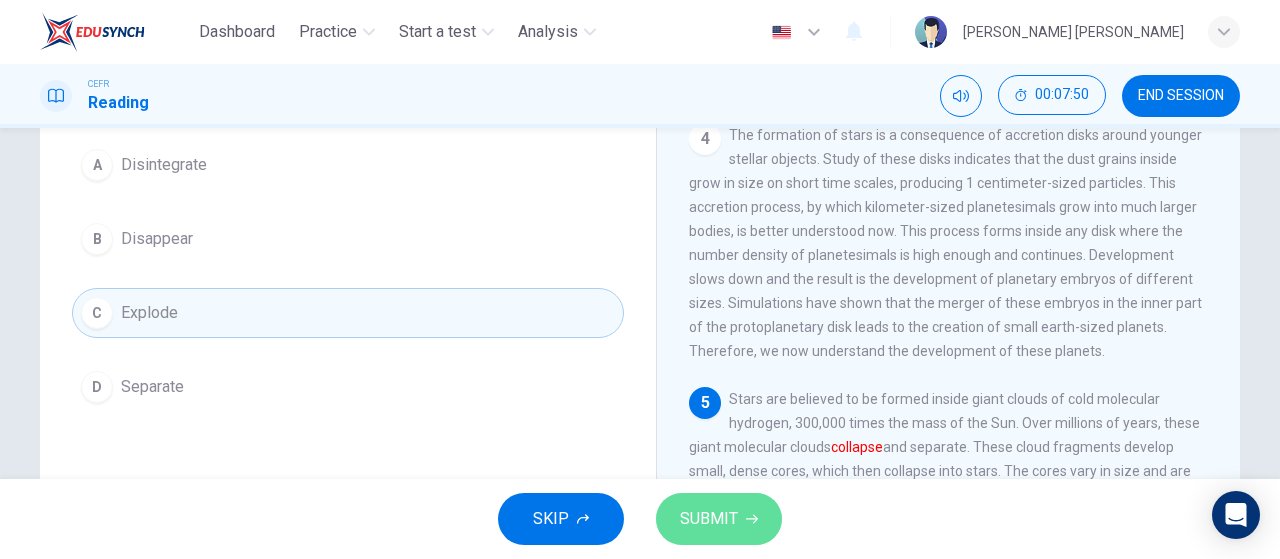 click on "SUBMIT" at bounding box center (709, 519) 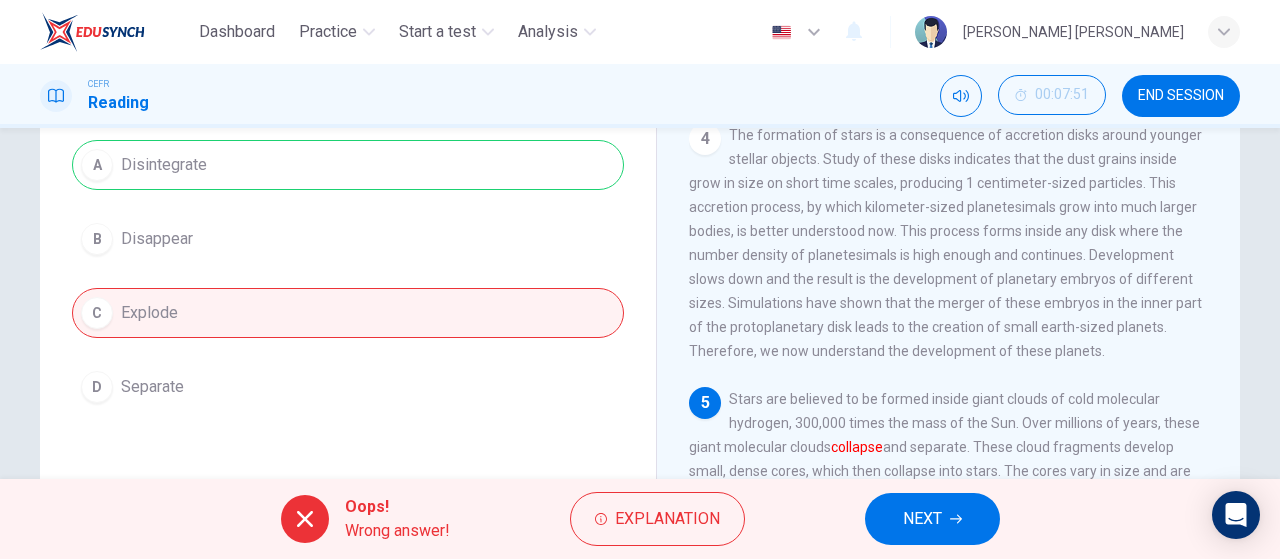 click on "NEXT" at bounding box center [922, 519] 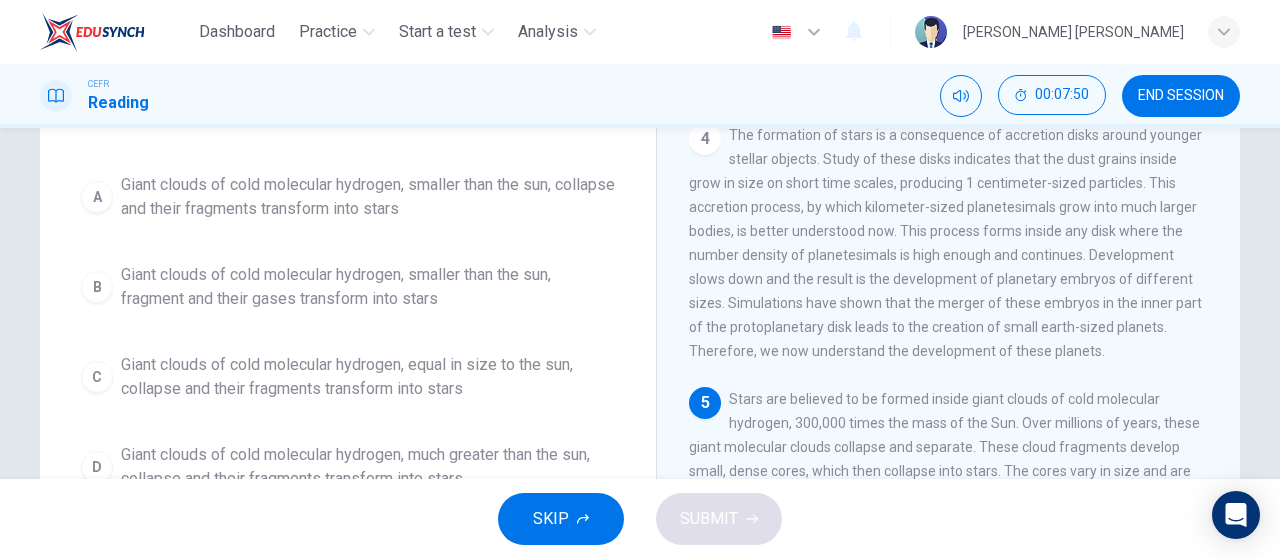 scroll, scrollTop: 212, scrollLeft: 0, axis: vertical 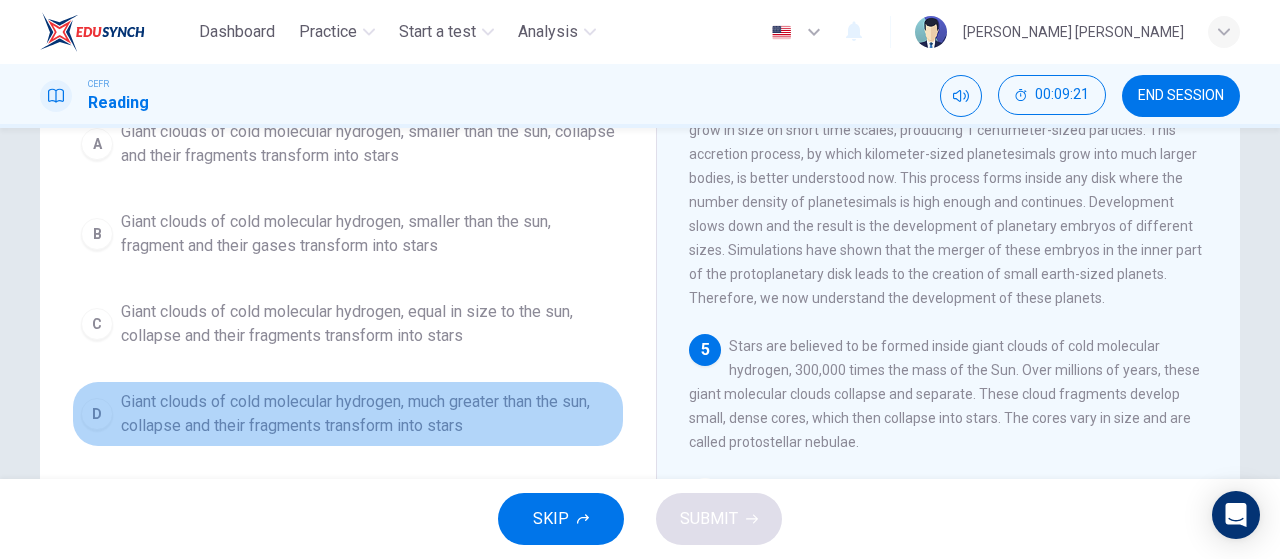 click on "Giant clouds of cold molecular hydrogen, much greater than the sun, collapse and their fragments transform into stars" at bounding box center [368, 414] 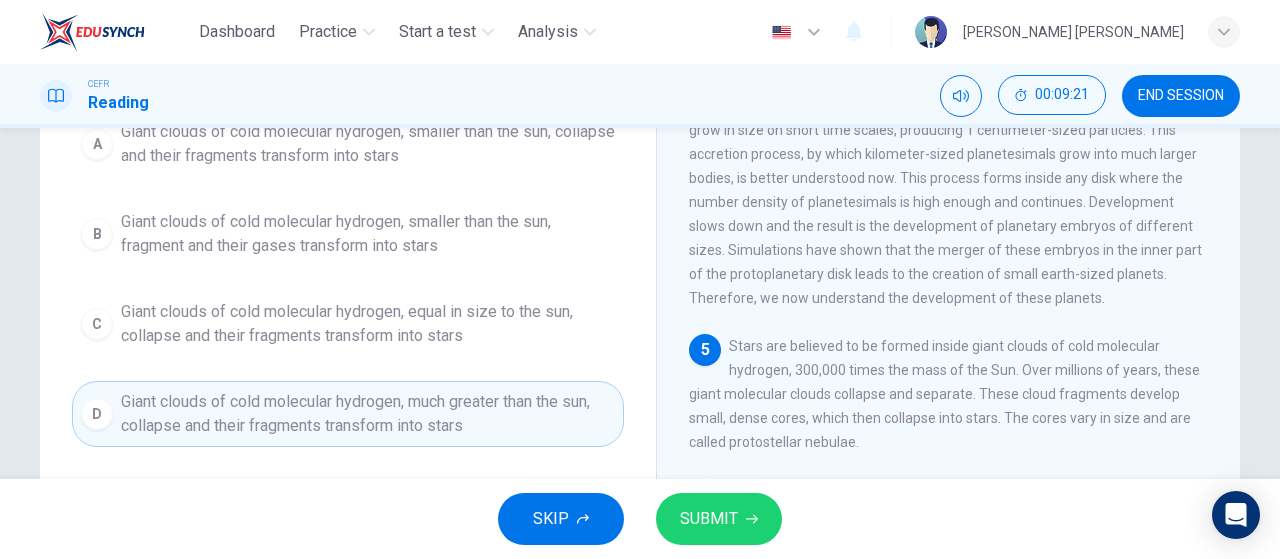 click on "SUBMIT" at bounding box center (709, 519) 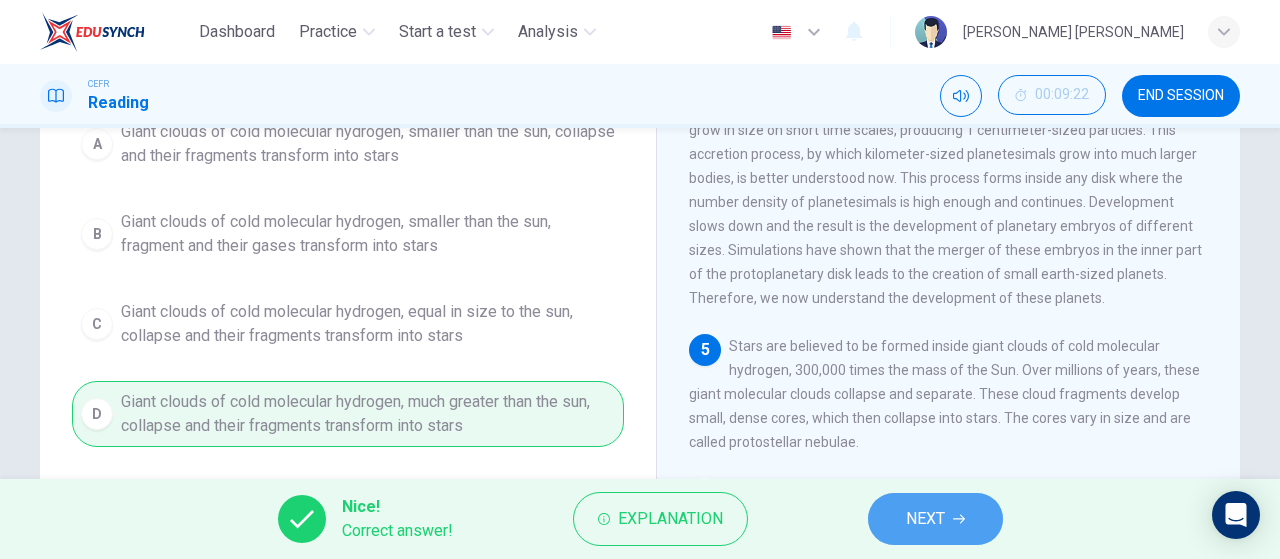 click on "NEXT" at bounding box center [925, 519] 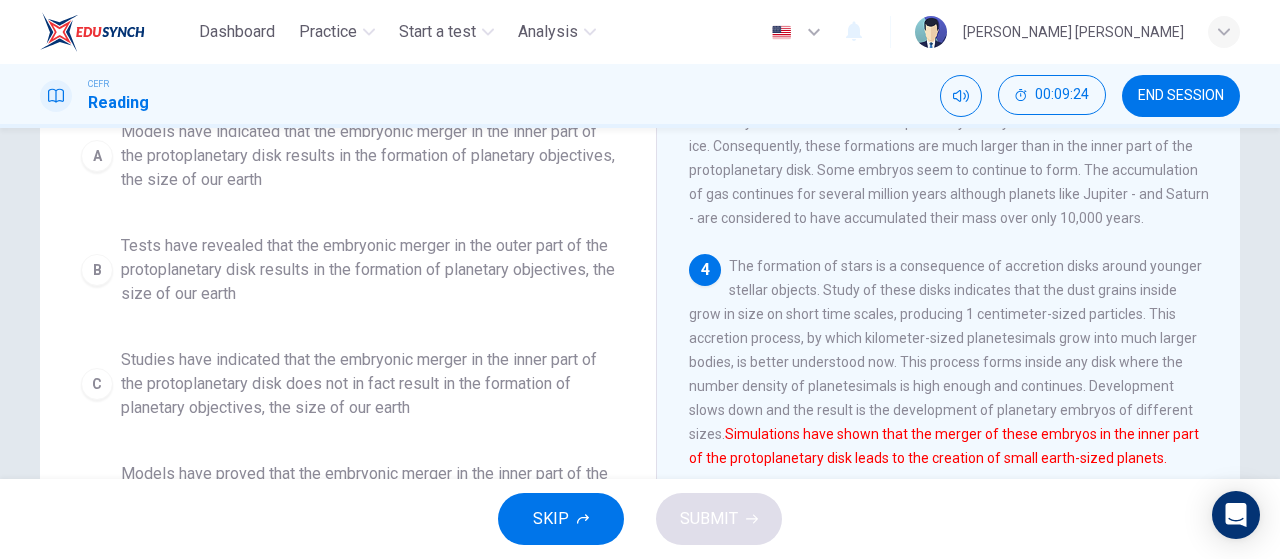scroll, scrollTop: 320, scrollLeft: 0, axis: vertical 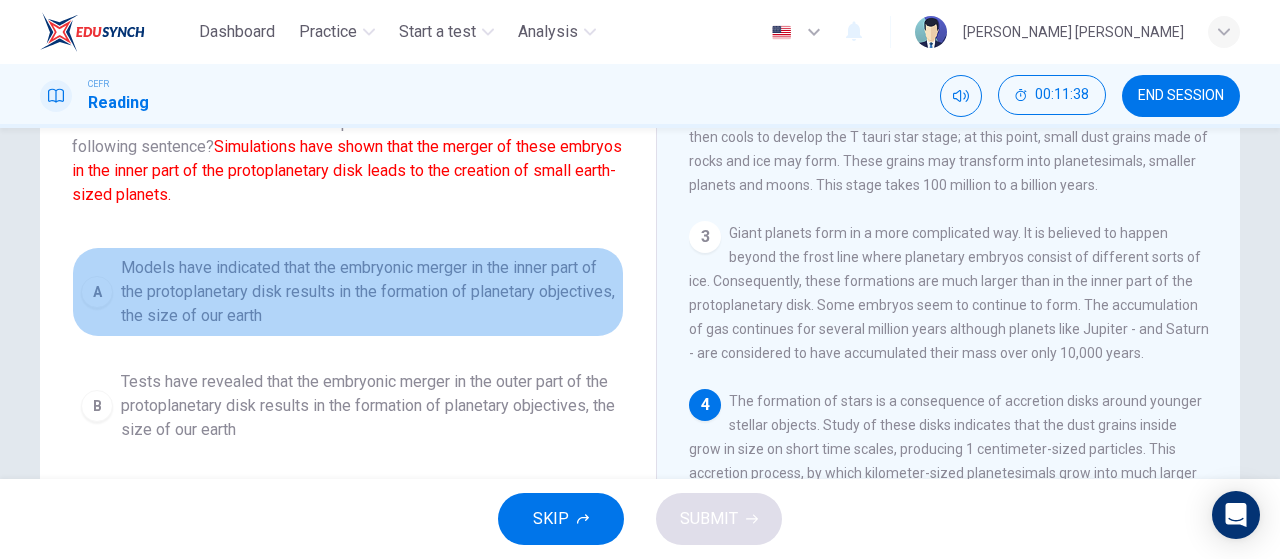 click on "A Models have indicated that the embryonic merger in the inner part of the protoplanetary disk results in the formation of planetary objectives, the size of our earth" at bounding box center [348, 292] 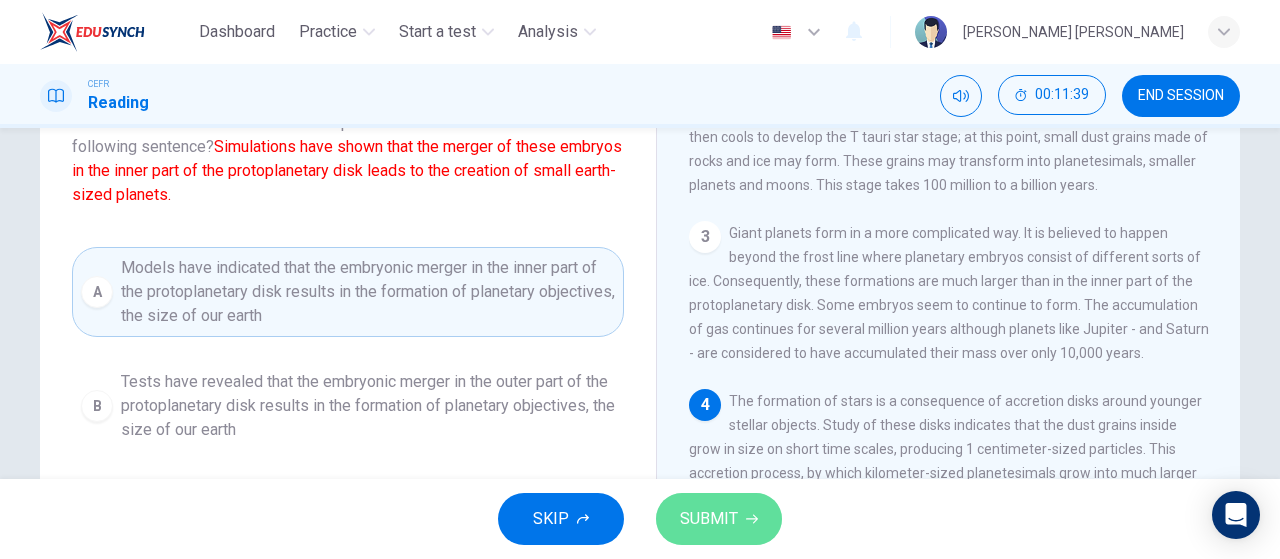 click on "SUBMIT" at bounding box center (709, 519) 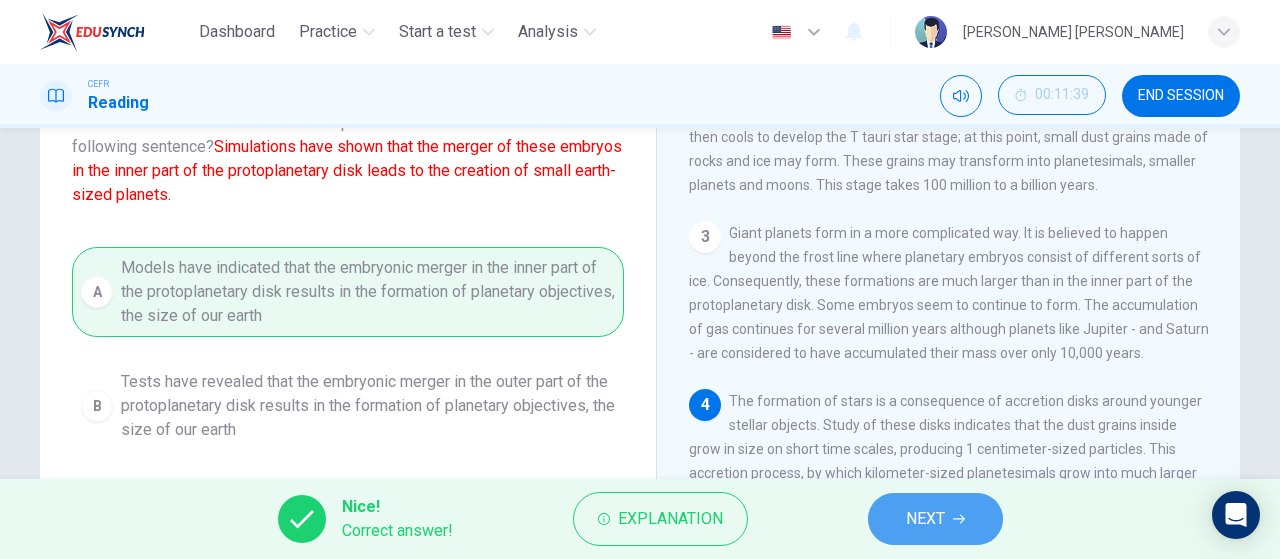 click on "NEXT" at bounding box center (925, 519) 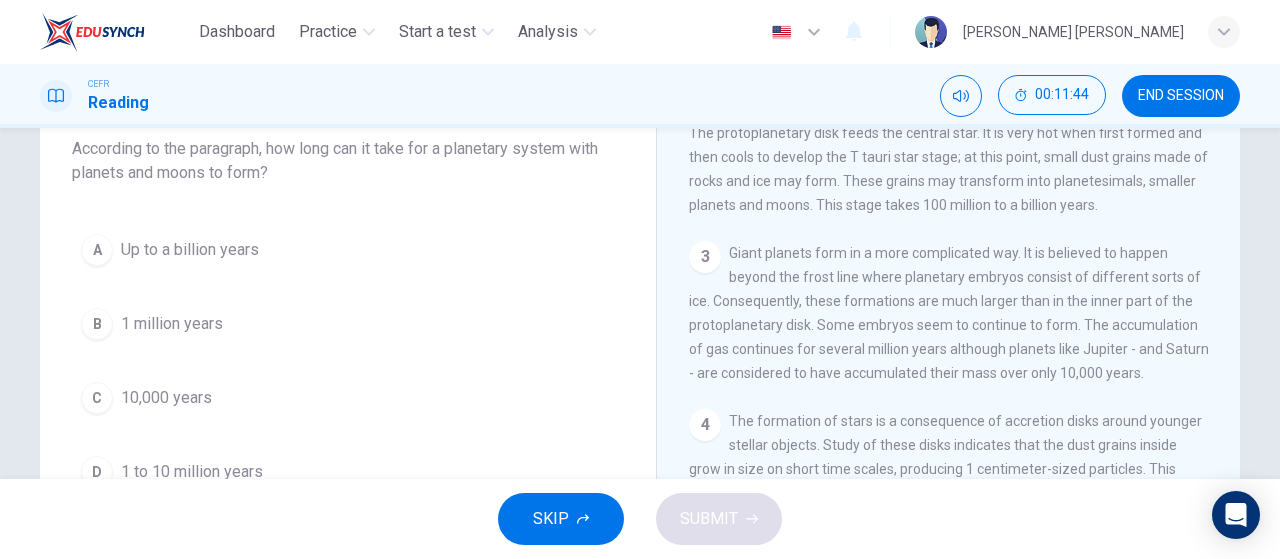 scroll, scrollTop: 171, scrollLeft: 0, axis: vertical 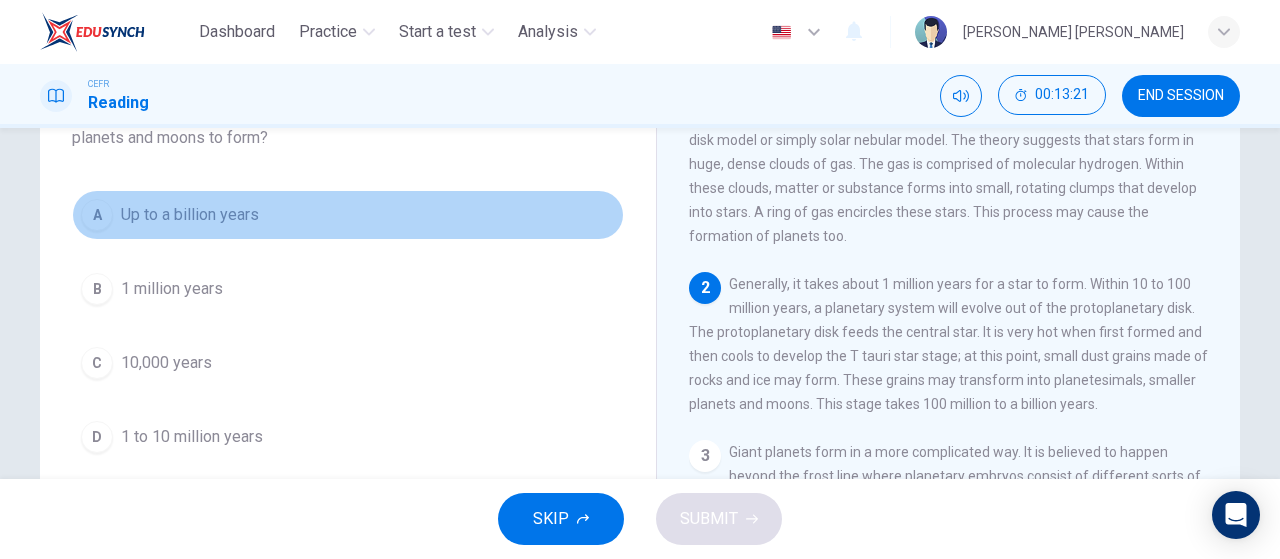click on "A Up to a billion years" at bounding box center (348, 215) 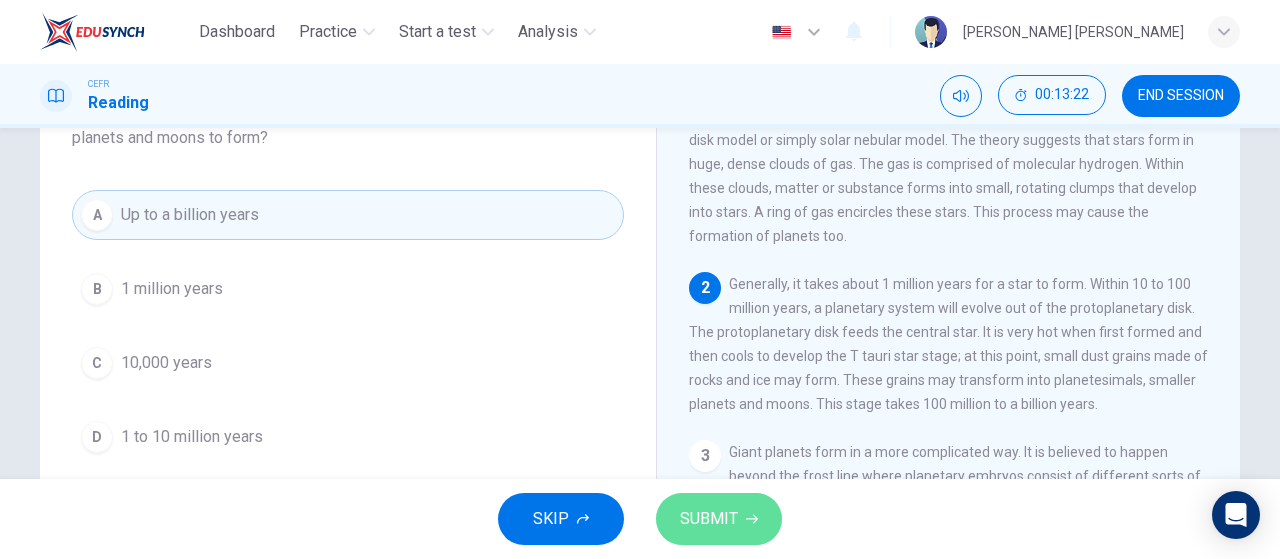 click on "SUBMIT" at bounding box center [709, 519] 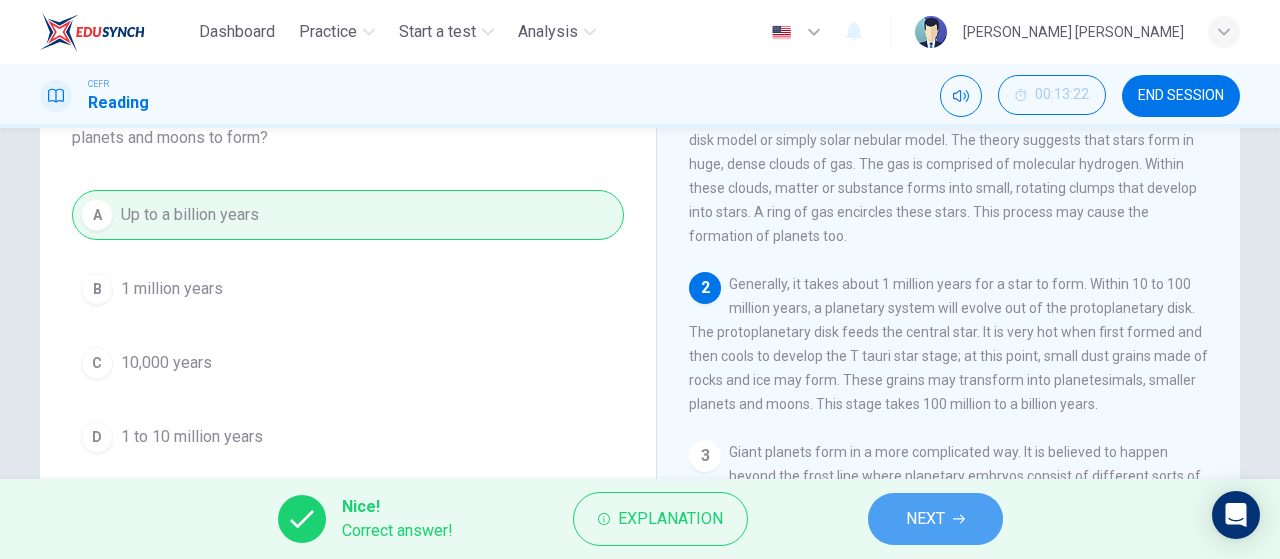 click on "NEXT" at bounding box center (935, 519) 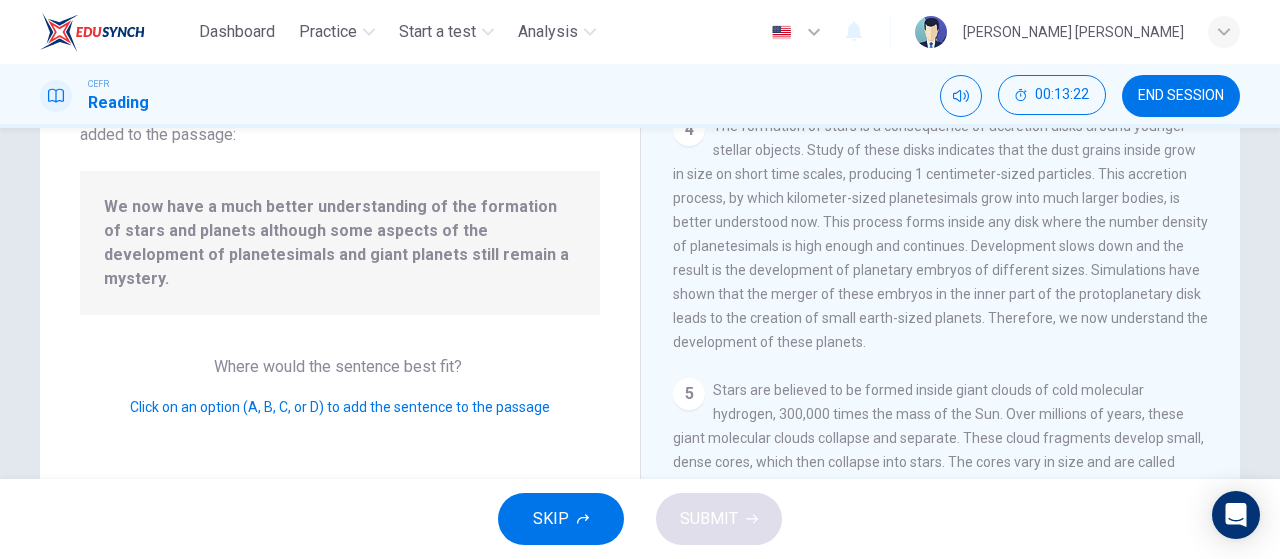 scroll, scrollTop: 608, scrollLeft: 0, axis: vertical 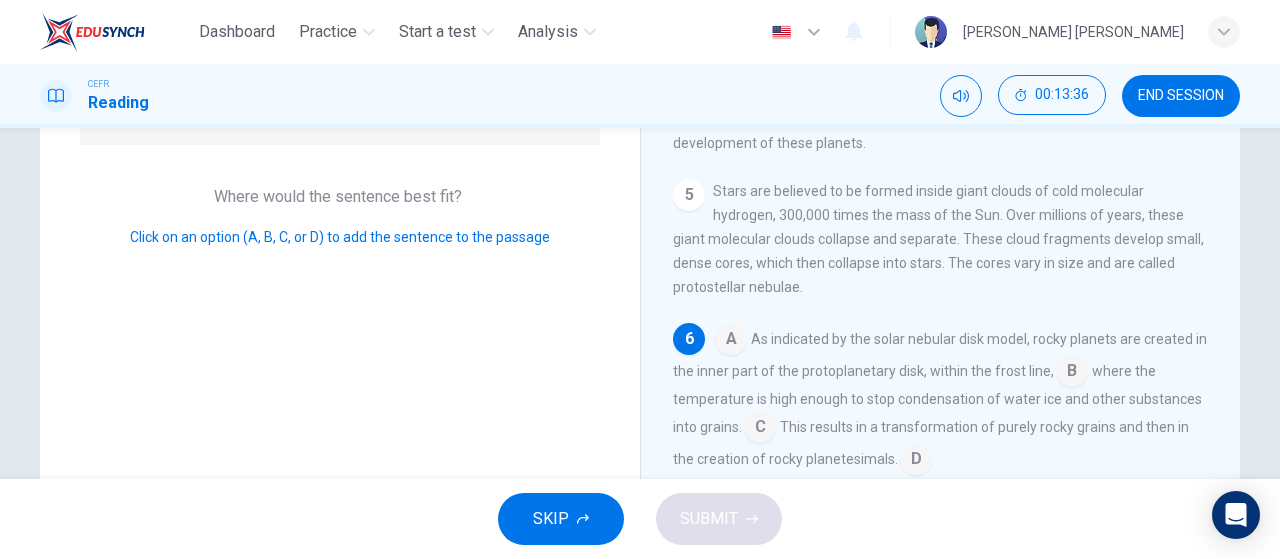 click at bounding box center [916, 461] 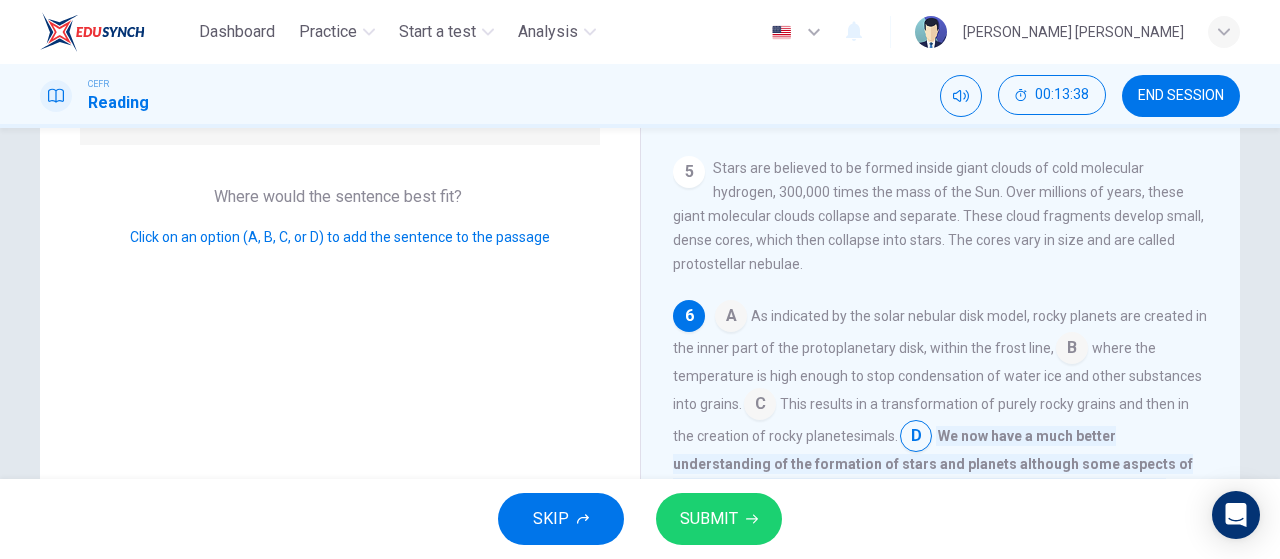 click on "We now have a much better understanding of the formation of stars and planets although some aspects of the development of planetesimals and giant planets still remain a mystery." at bounding box center (933, 462) 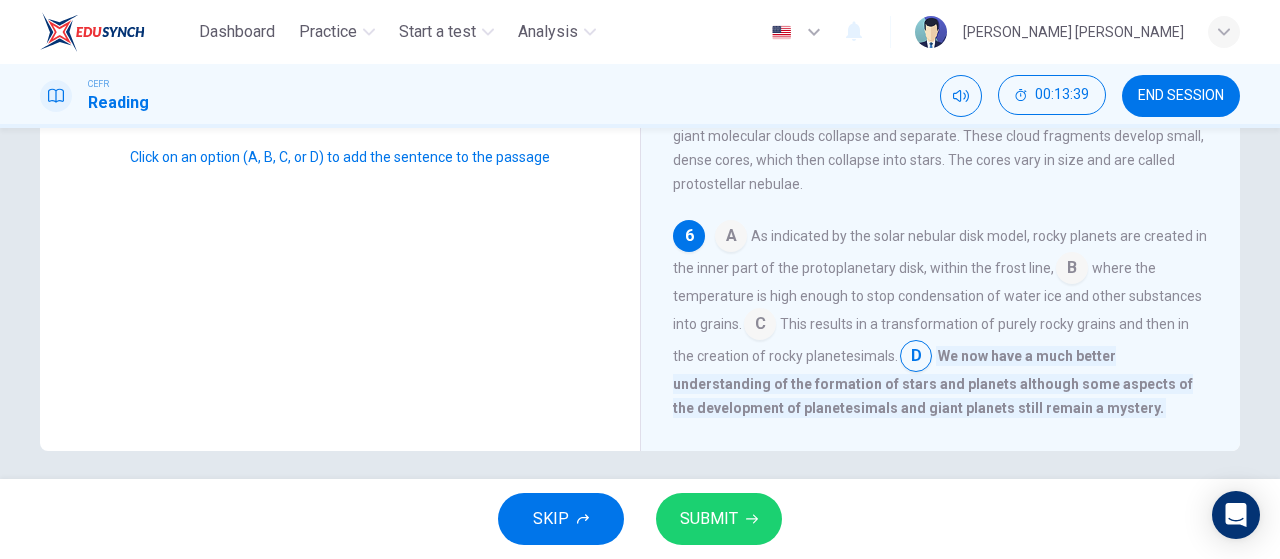 scroll, scrollTop: 424, scrollLeft: 0, axis: vertical 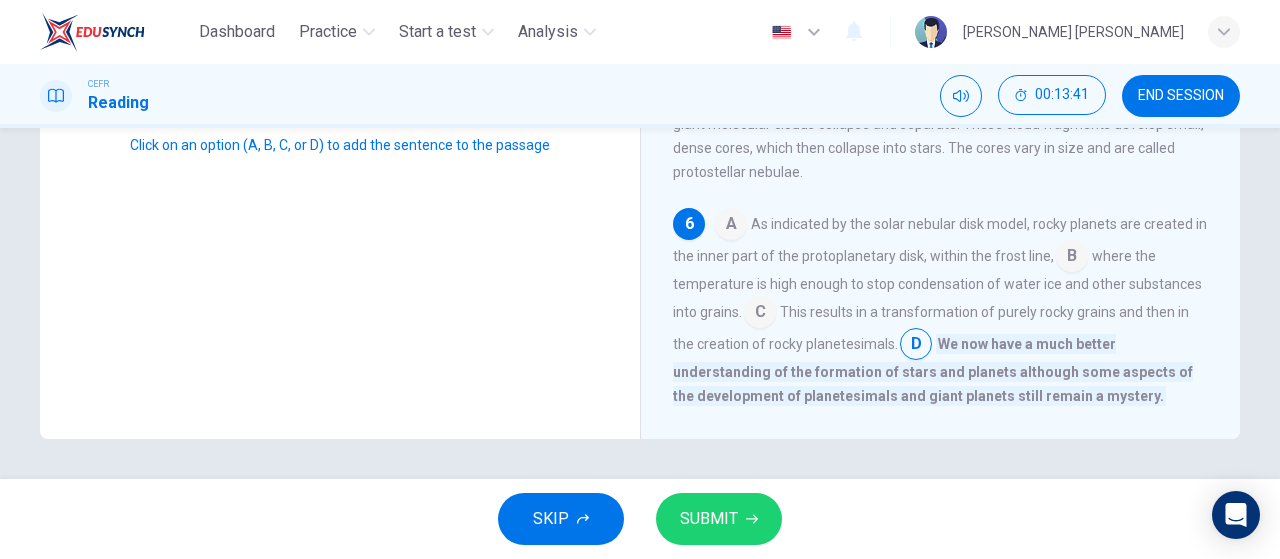 drag, startPoint x: 1218, startPoint y: 357, endPoint x: 1227, endPoint y: 389, distance: 33.24154 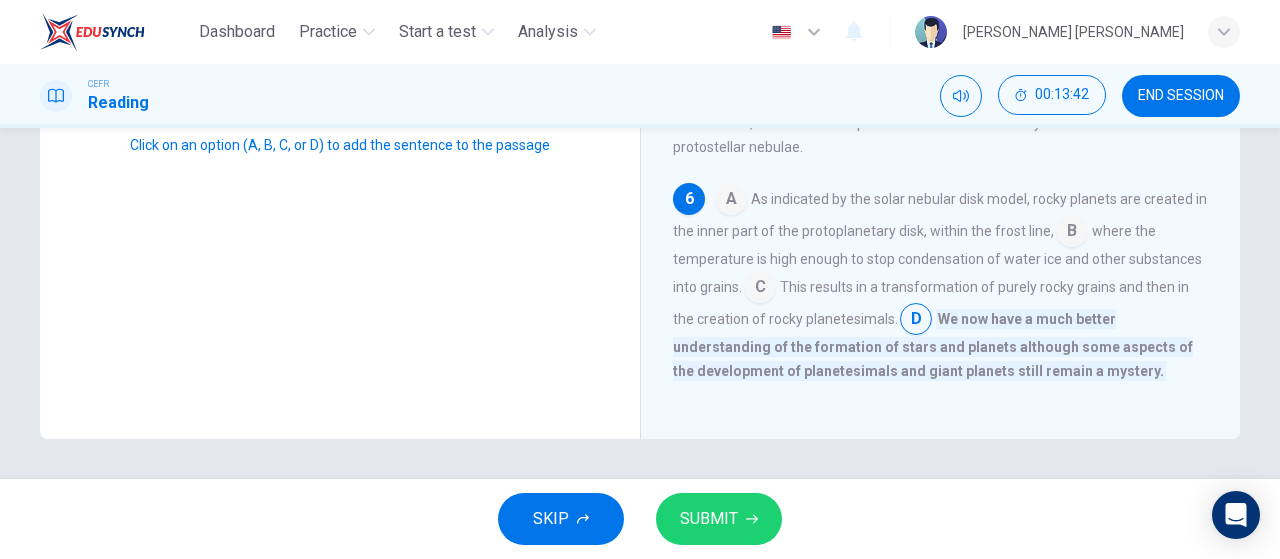 scroll, scrollTop: 656, scrollLeft: 0, axis: vertical 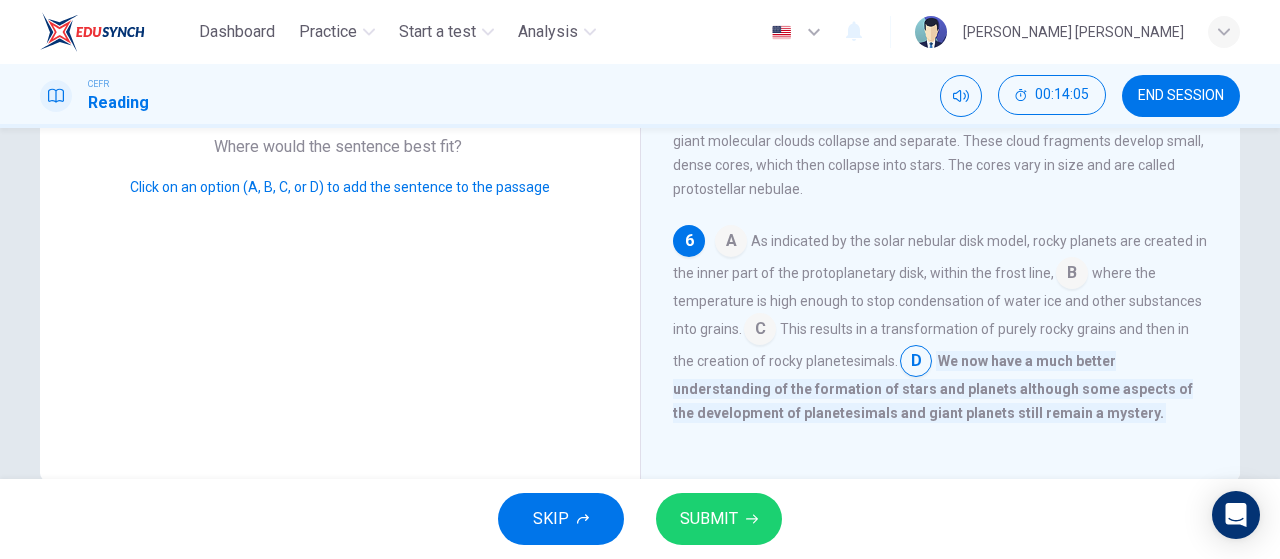 click at bounding box center [916, 363] 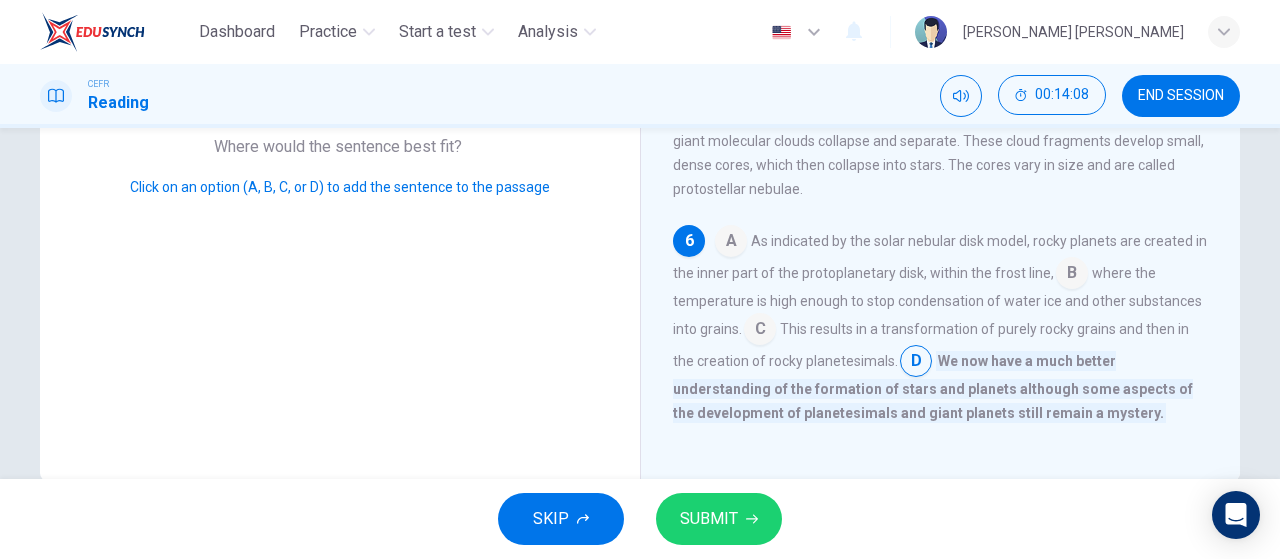click at bounding box center [760, 331] 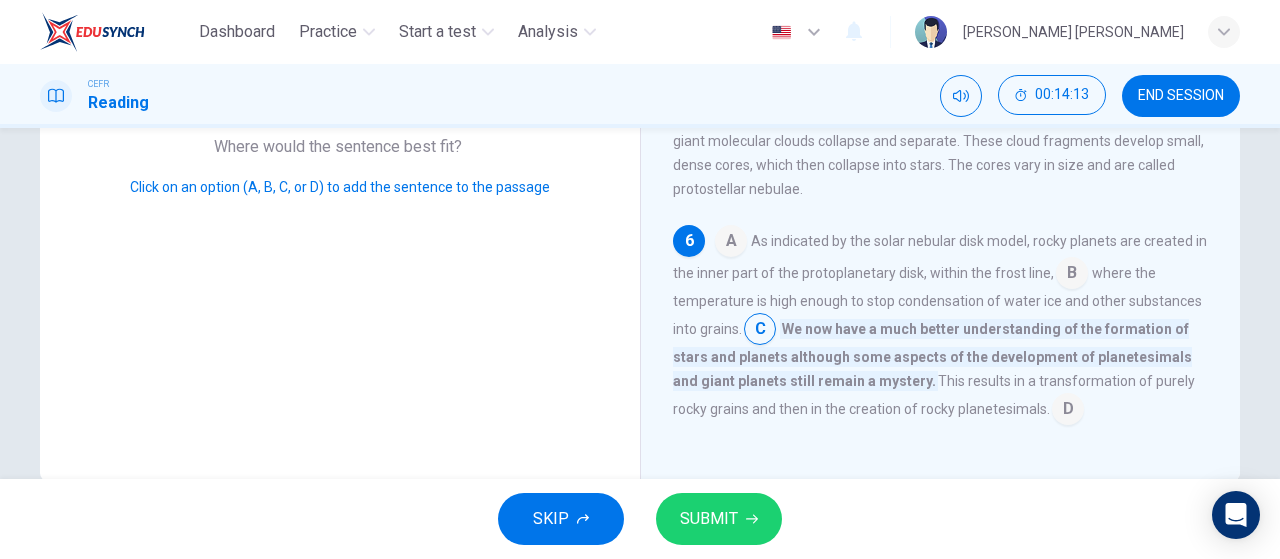 click on "1 The nebular hypothesis suggests that our solar system was formed from nebulous material or clouds of gas and dust. In [DATE], [PERSON_NAME] proposed this theory in his book, Universal Natural History and Theory of the Heaven. This planetary system formation is now considered to be at work throughout the cosmos. The nebular hypothesis is also called the solar nebular disk model or simply solar nebular model. The theory suggests that stars form in huge, dense clouds of gas. The gas is comprised of molecular hydrogen. Within these clouds, matter or substance forms into small, rotating clumps that develop into stars. A ring of gas encircles these stars. This process may cause the formation of planets too. 2 3 4 5 6 A  As indicated by the solar nebular disk model, rocky planets are created in the inner part of the protoplanetary disk, within the frost line,  B  where the temperature is high enough to stop condensation of water ice and other substances into grains.  C D" at bounding box center (954, 161) 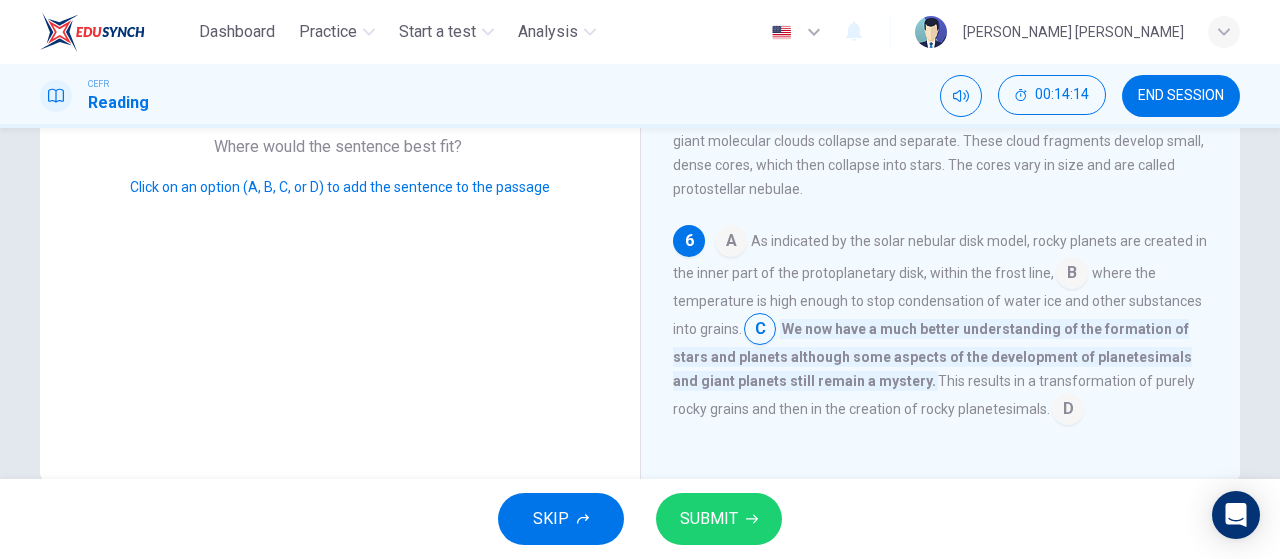 click on "5 Stars are believed to be formed inside giant clouds of cold molecular hydrogen, 300,000 times the mass of the Sun. Over millions of years, these giant molecular clouds collapse and separate. These cloud fragments develop small, dense cores, which then collapse into stars. The cores vary in size and are called protostellar nebulae." at bounding box center [941, 141] 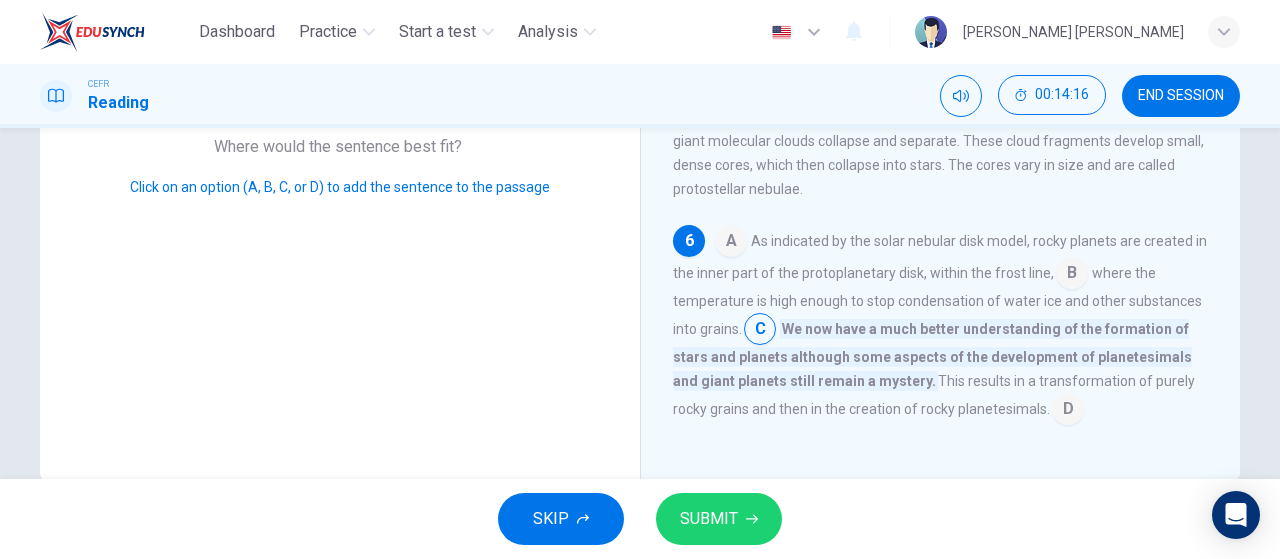 click on "Question 11 Look at the four     that indicate where the following sentence could be added to the passage: We now have a much better understanding of the formation of stars and planets although some aspects of the development of planetesimals and giant planets still remain a mystery. Where would the sentence best fit?   Click on an option (A, B, C, or D) to add the sentence to the passage" at bounding box center [340, 133] 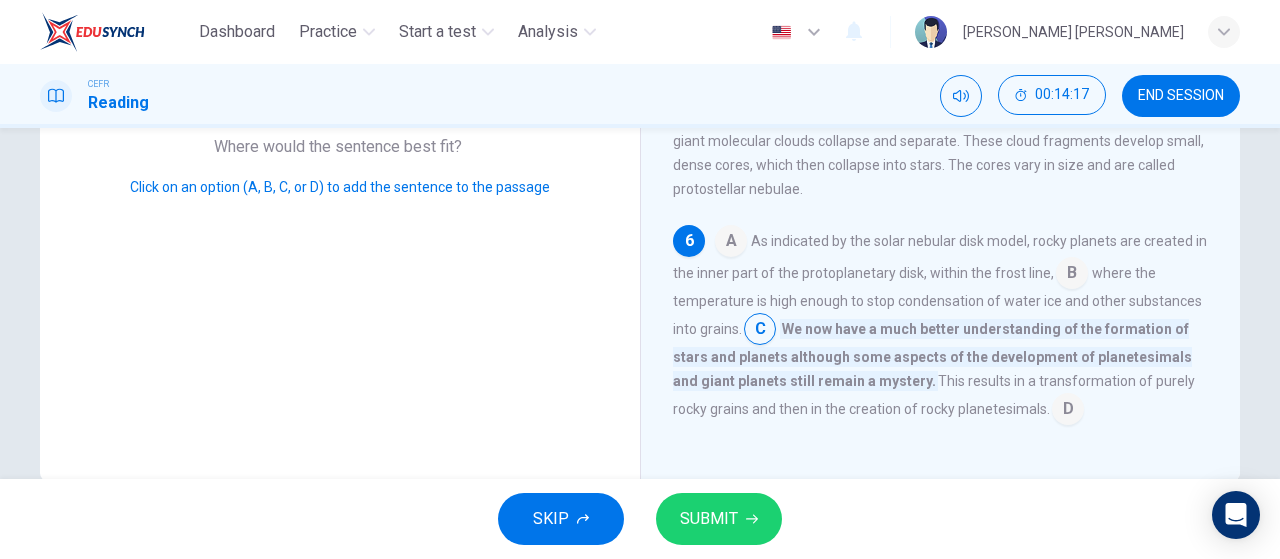 click at bounding box center [760, 331] 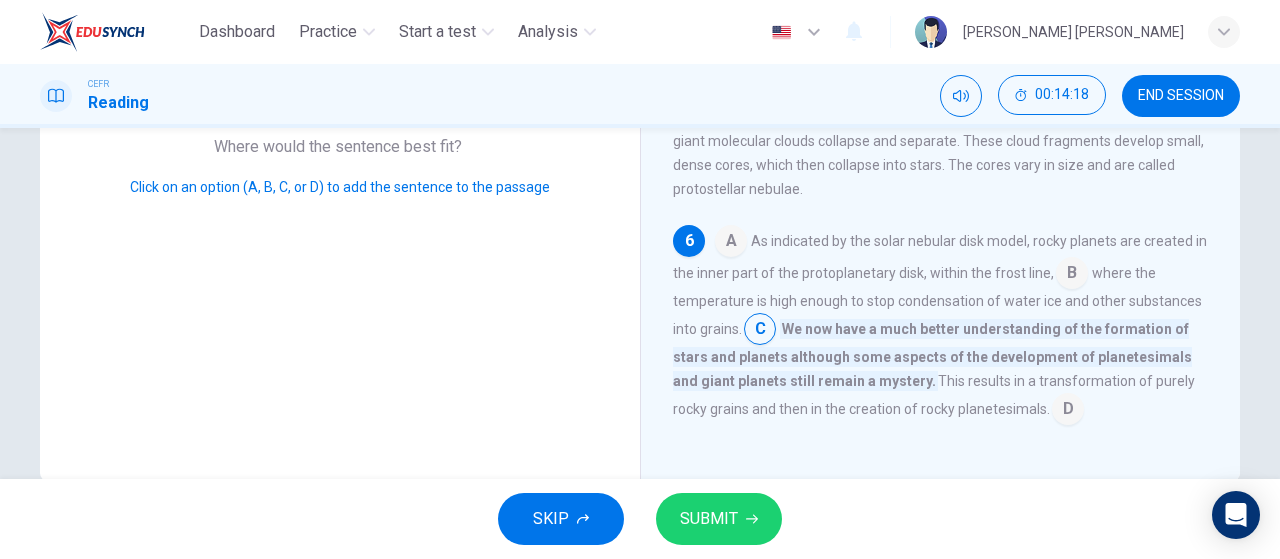 click on "The Nebular Hypothesis 1 The nebular hypothesis suggests that our solar system was formed from nebulous material or clouds of gas and dust. In [DATE], [PERSON_NAME] proposed this theory in his book, Universal Natural History and Theory of the Heaven. This planetary system formation is now considered to be at work throughout the cosmos. The nebular hypothesis is also called the solar nebular disk model or simply solar nebular model. The theory suggests that stars form in huge, dense clouds of gas. The gas is comprised of molecular hydrogen. Within these clouds, matter or substance forms into small, rotating clumps that develop into stars. A ring of gas encircles these stars. This process may cause the formation of planets too. 2 3 4 5 6 A  As indicated by the solar nebular disk model, rocky planets are created in the inner part of the protoplanetary disk, within the frost line,  B  where the temperature is high enough to stop condensation of water ice and other substances into grains.  C D" at bounding box center (940, 133) 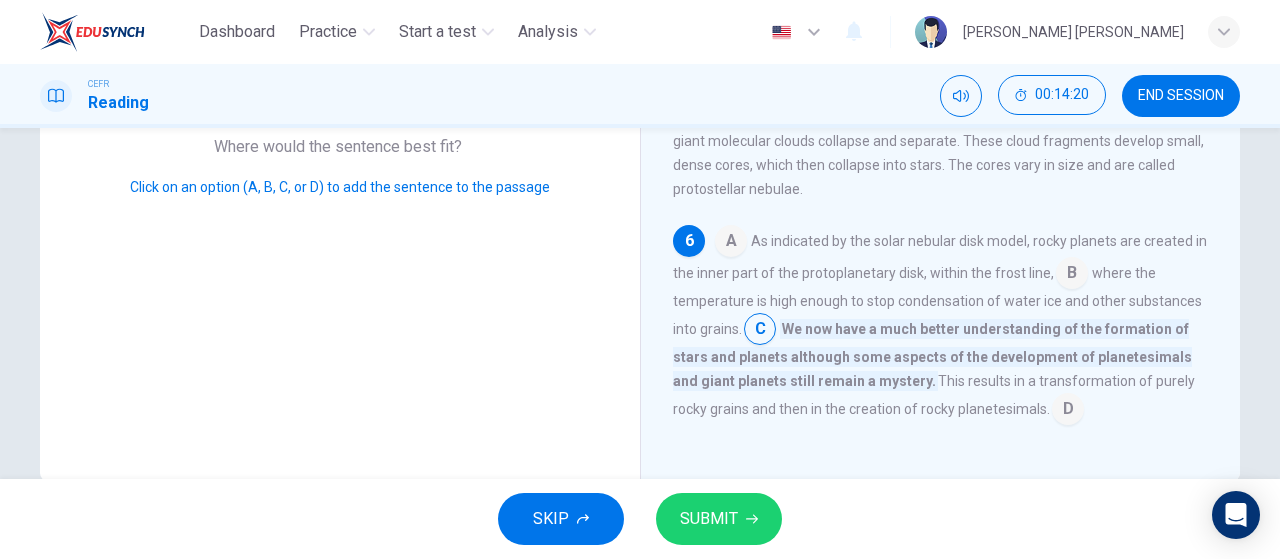 click at bounding box center (731, 243) 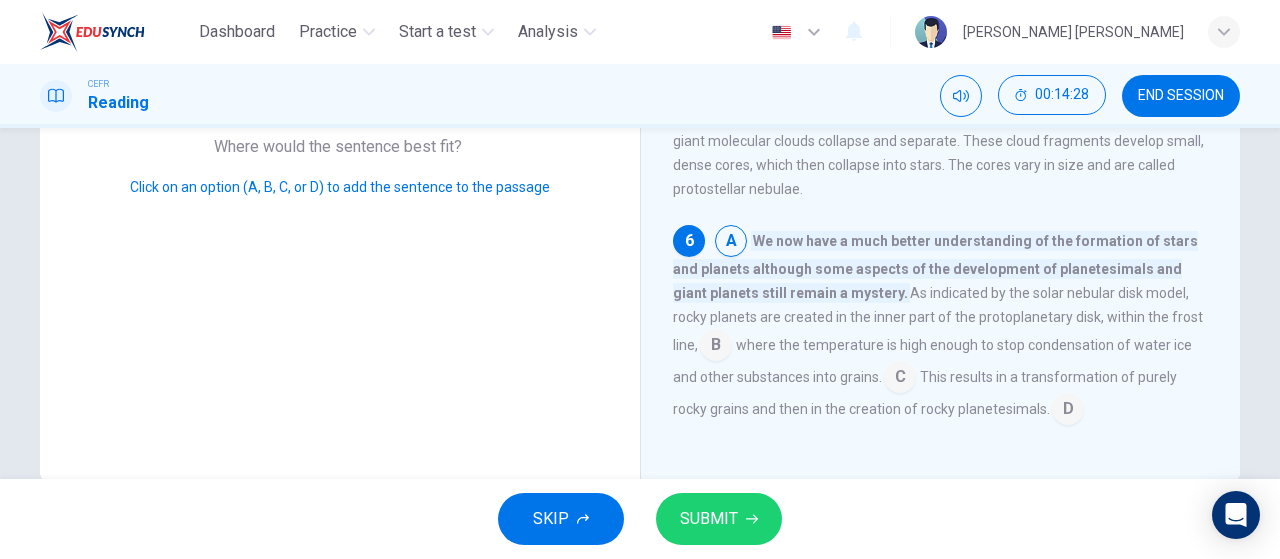 click on "1 The nebular hypothesis suggests that our solar system was formed from nebulous material or clouds of gas and dust. In [DATE], [PERSON_NAME] proposed this theory in his book, Universal Natural History and Theory of the Heaven. This planetary system formation is now considered to be at work throughout the cosmos. The nebular hypothesis is also called the solar nebular disk model or simply solar nebular model. The theory suggests that stars form in huge, dense clouds of gas. The gas is comprised of molecular hydrogen. Within these clouds, matter or substance forms into small, rotating clumps that develop into stars. A ring of gas encircles these stars. This process may cause the formation of planets too. 2 3 4 5 6 A We now have a much better understanding of the formation of stars and planets although some aspects of the development of planetesimals and giant planets still remain a mystery. B  where the temperature is high enough to stop condensation of water ice and other substances into grains.  C D" at bounding box center [954, 161] 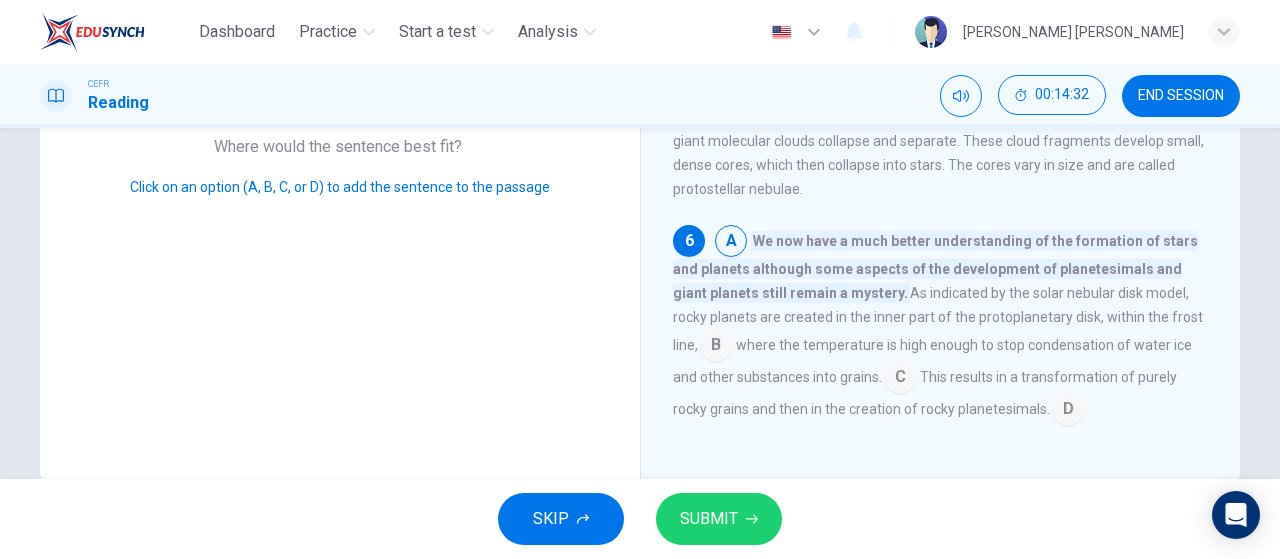 click on "A We now have a much better understanding of the formation of stars and planets although some aspects of the development of planetesimals and giant planets still remain a mystery.  As indicated by the solar nebular disk model, rocky planets are created in the inner part of the protoplanetary disk, within the frost line,  B  where the temperature is high enough to stop condensation of water ice and other substances into grains.  C  This results in a transformation of purely rocky grains and then in the creation of rocky planetesimals.  D" at bounding box center [941, 325] 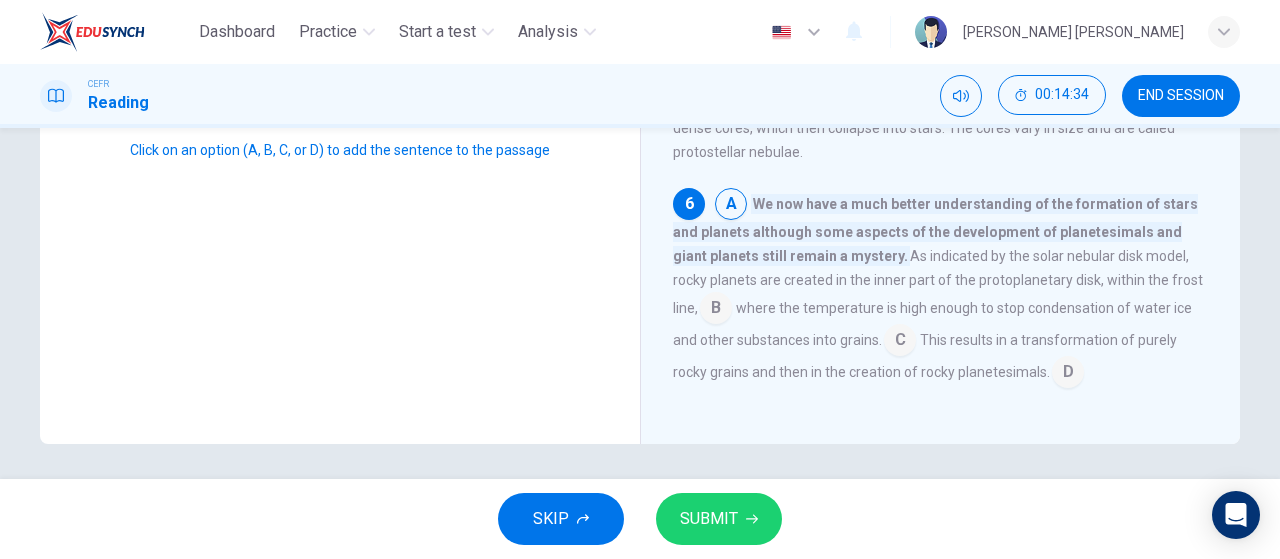 scroll, scrollTop: 424, scrollLeft: 0, axis: vertical 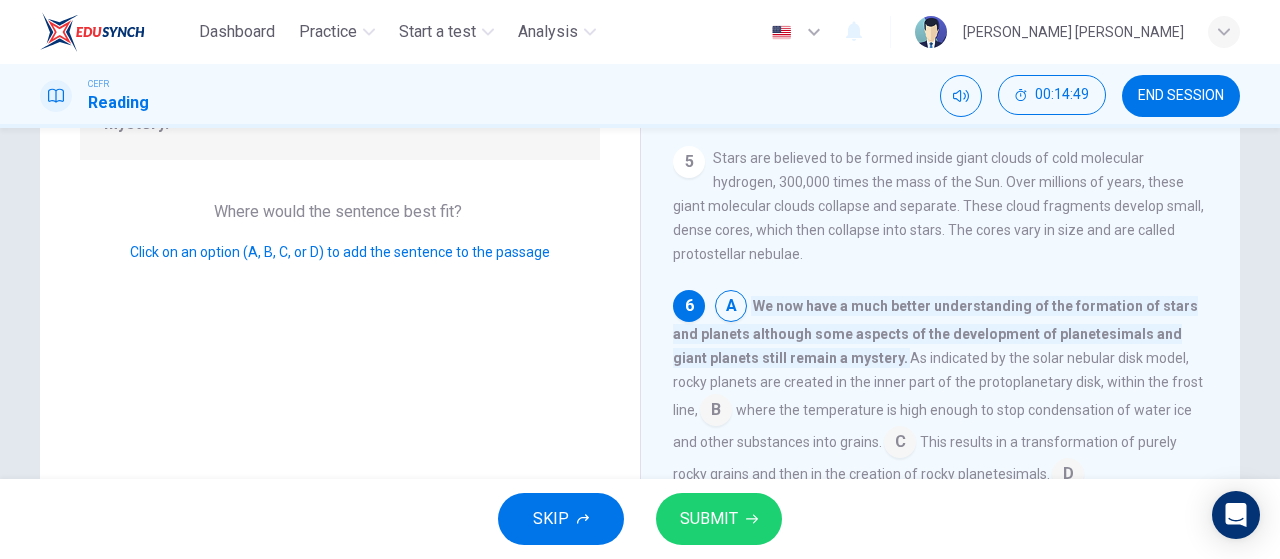 click on "6" at bounding box center (689, 306) 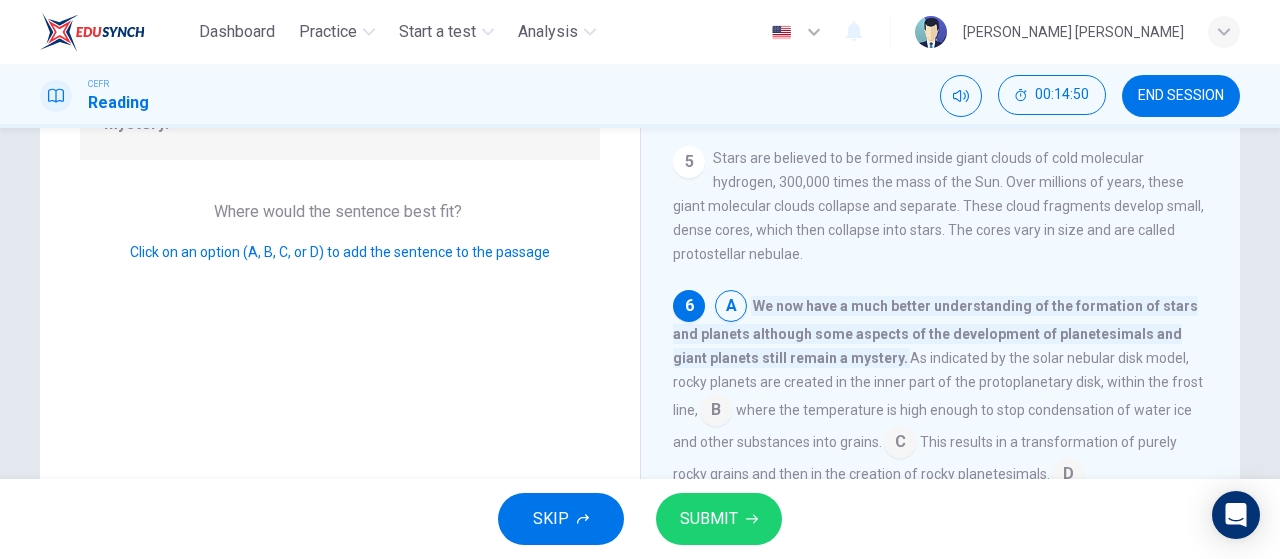click on "We now have a much better understanding of the formation of stars and planets although some aspects of the development of planetesimals and giant planets still remain a mystery." at bounding box center [935, 332] 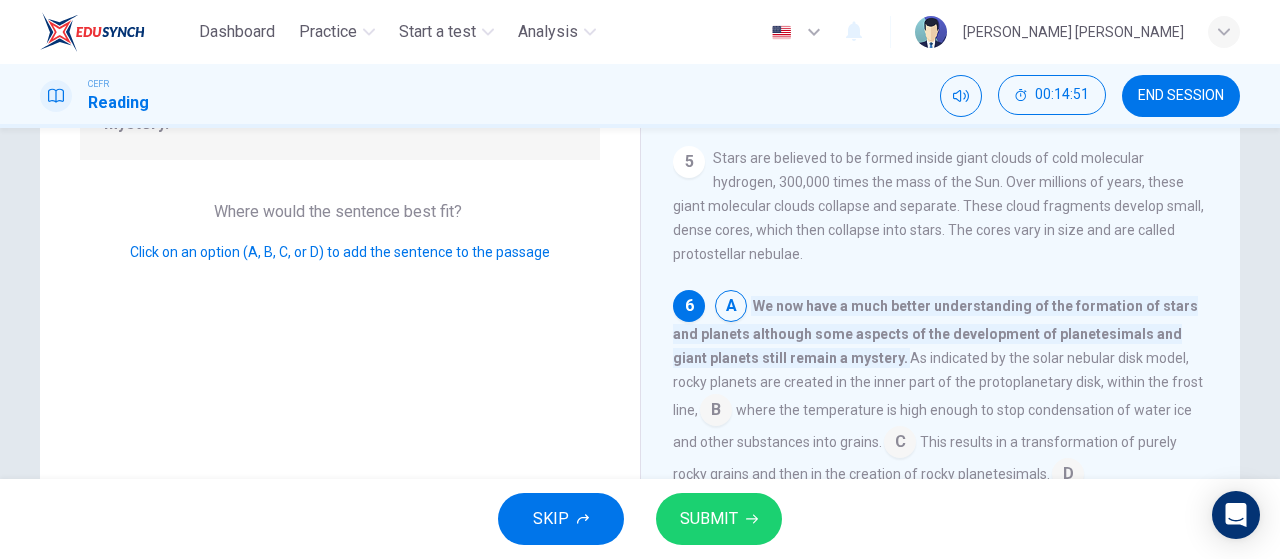 click on "A We now have a much better understanding of the formation of stars and planets although some aspects of the development of planetesimals and giant planets still remain a mystery.  As indicated by the solar nebular disk model, rocky planets are created in the inner part of the protoplanetary disk, within the frost line,  B  where the temperature is high enough to stop condensation of water ice and other substances into grains.  C  This results in a transformation of purely rocky grains and then in the creation of rocky planetesimals.  D" at bounding box center (941, 390) 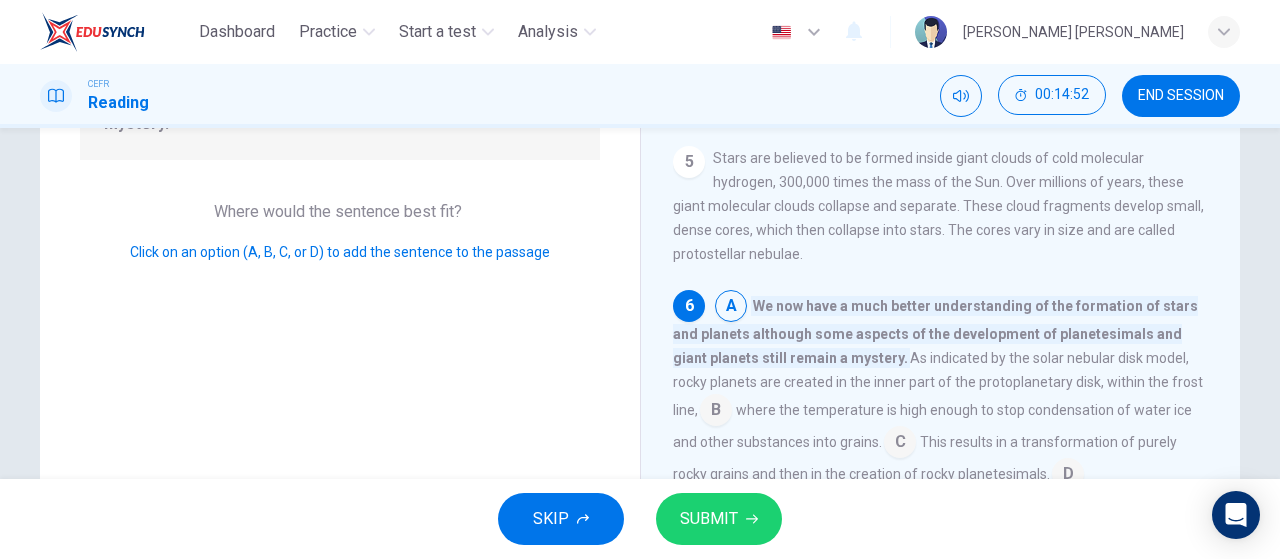 click at bounding box center [731, 308] 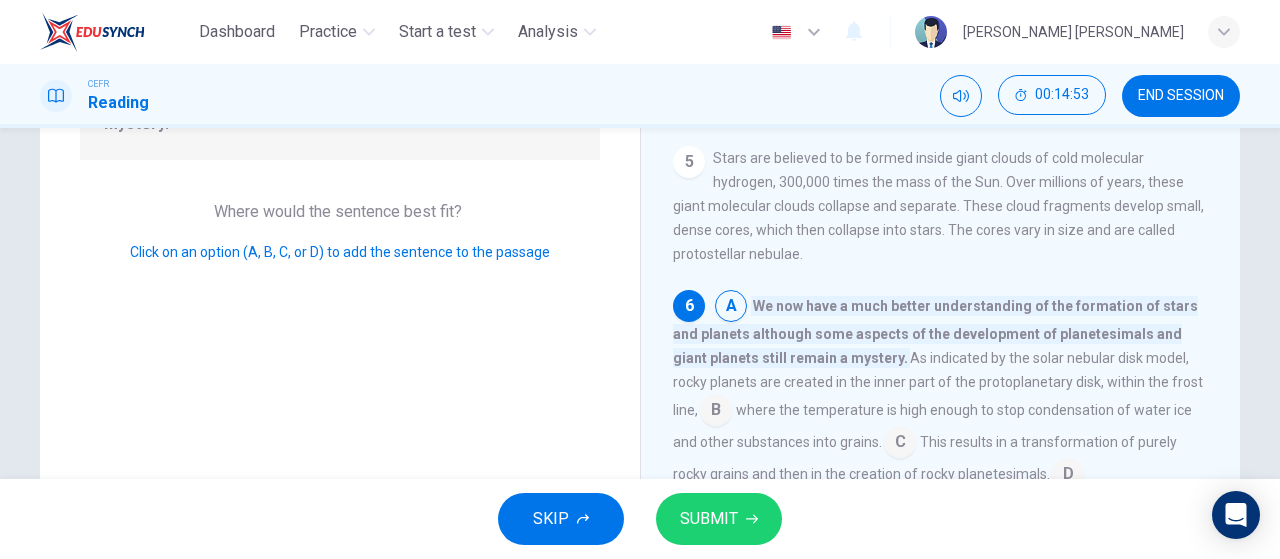 drag, startPoint x: 755, startPoint y: 320, endPoint x: 902, endPoint y: 281, distance: 152.0855 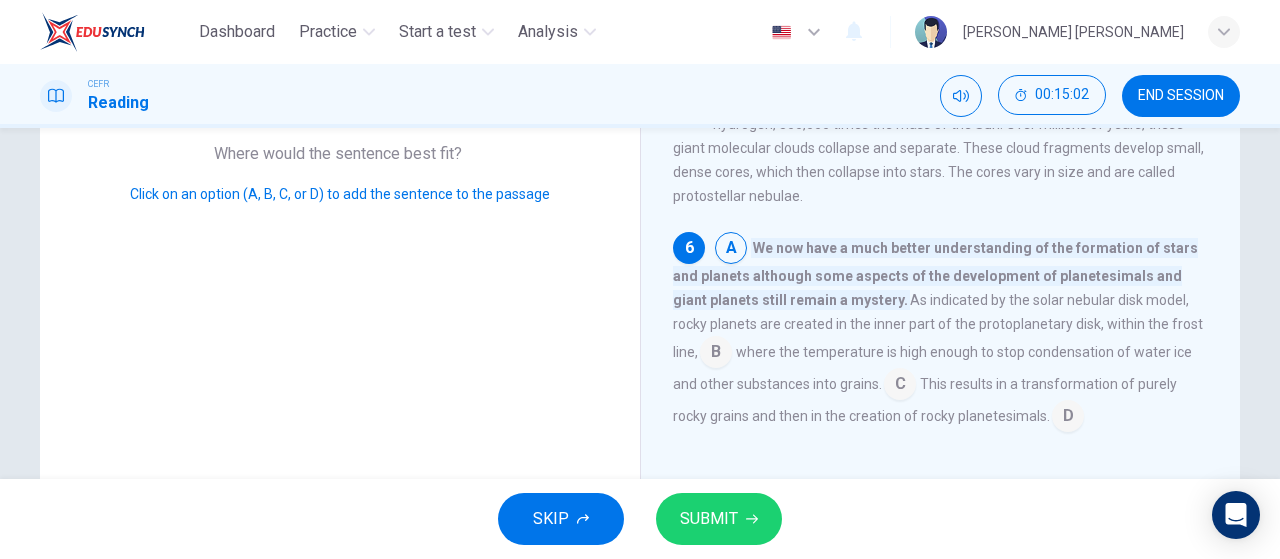 scroll, scrollTop: 380, scrollLeft: 0, axis: vertical 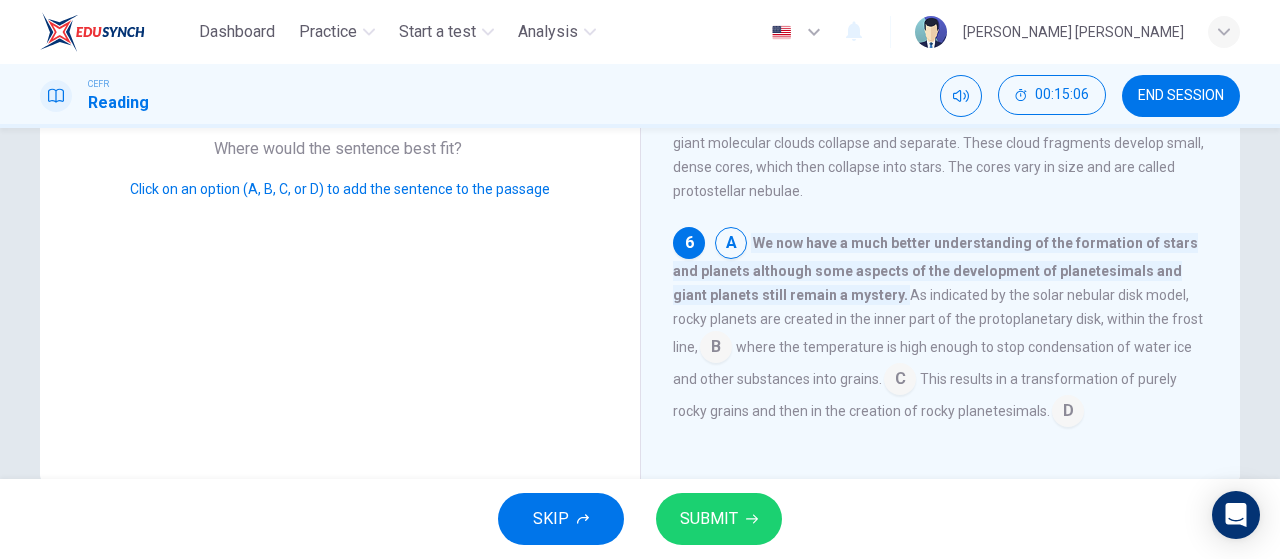 click at bounding box center (1068, 413) 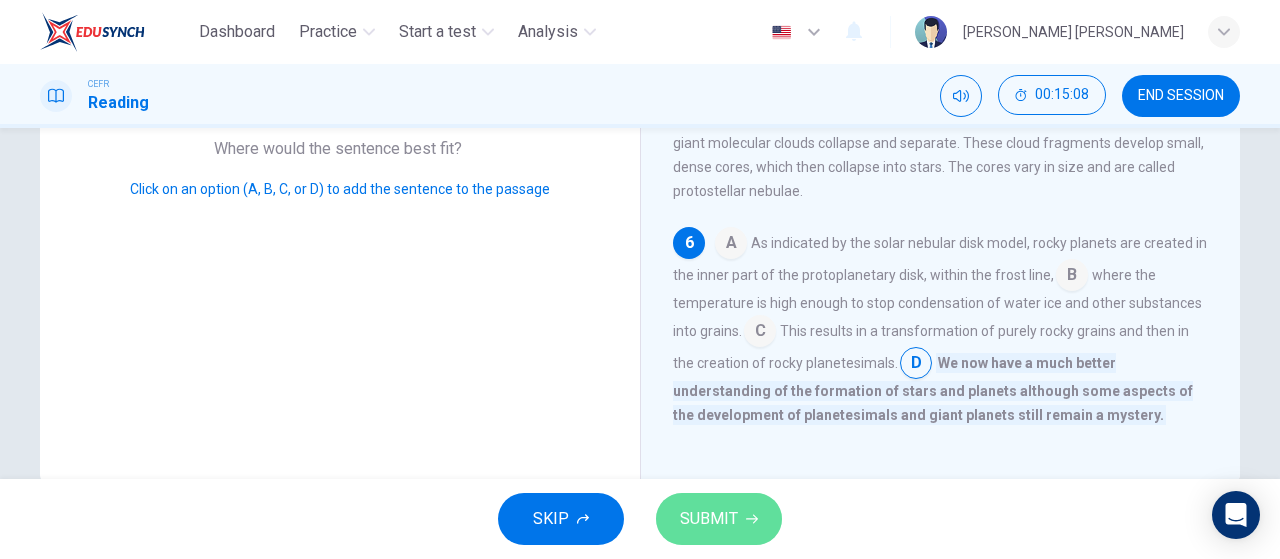click 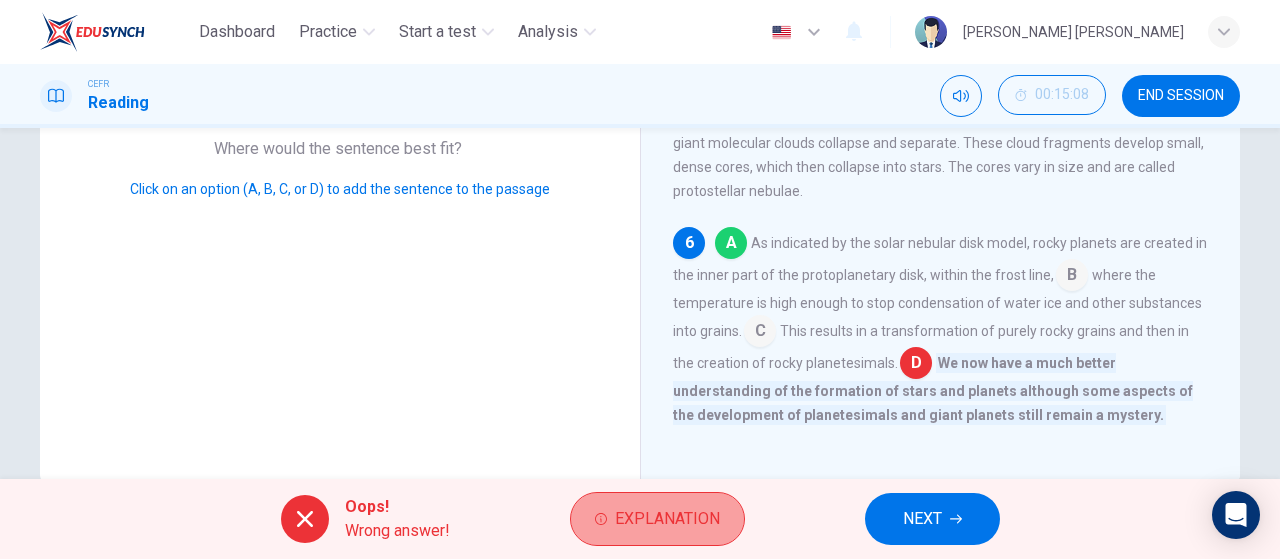 click on "Explanation" at bounding box center [667, 519] 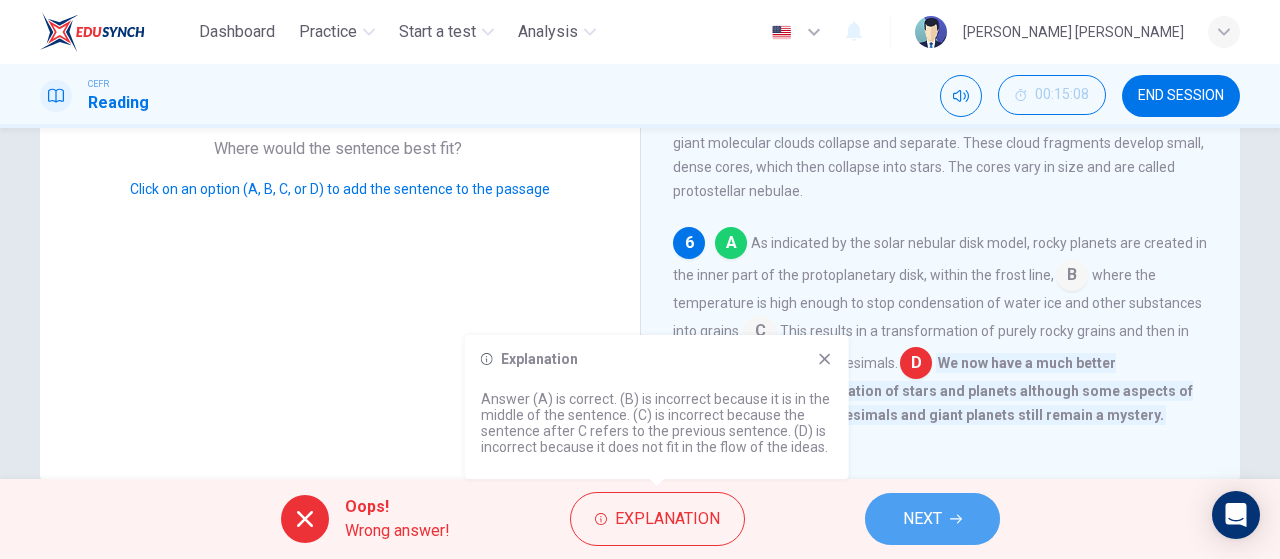 click on "NEXT" at bounding box center [932, 519] 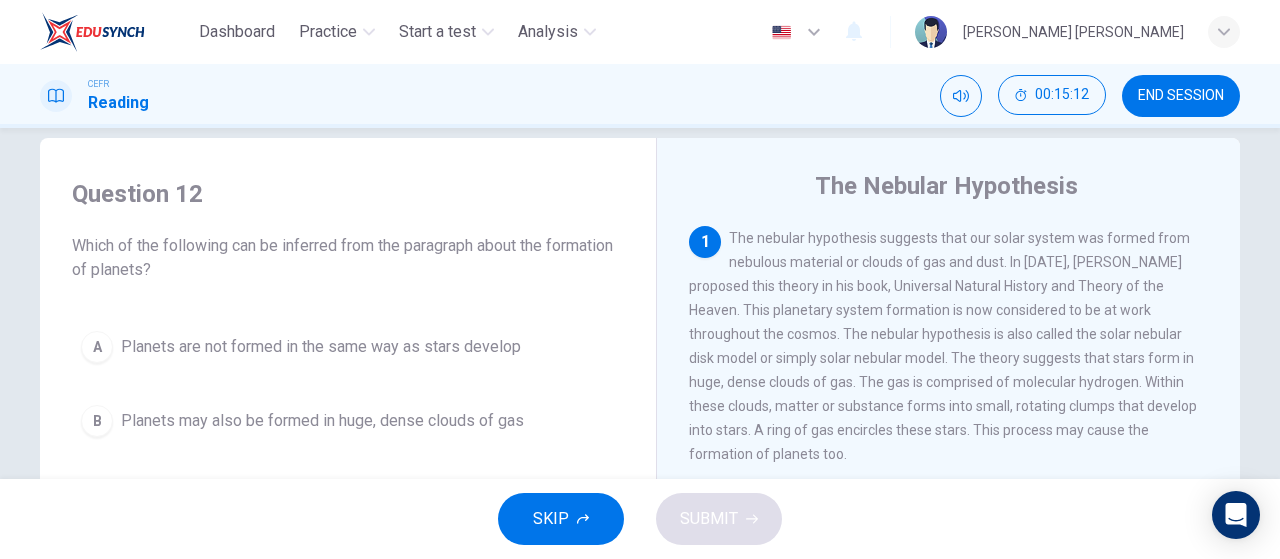 scroll, scrollTop: 48, scrollLeft: 0, axis: vertical 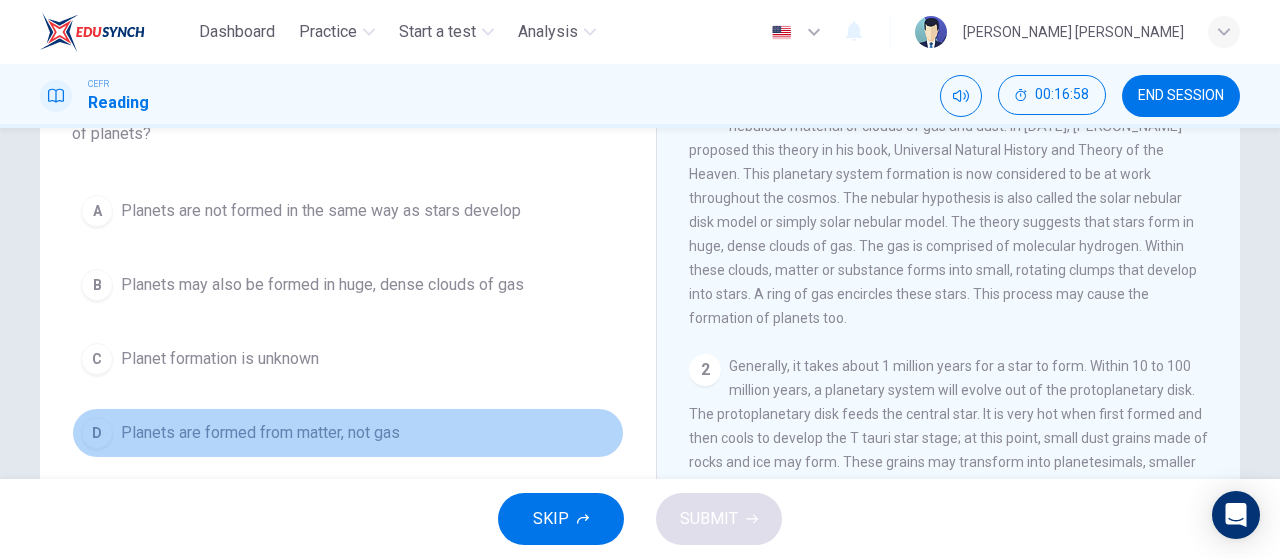 click on "D Planets are formed from matter, not gas" at bounding box center (348, 433) 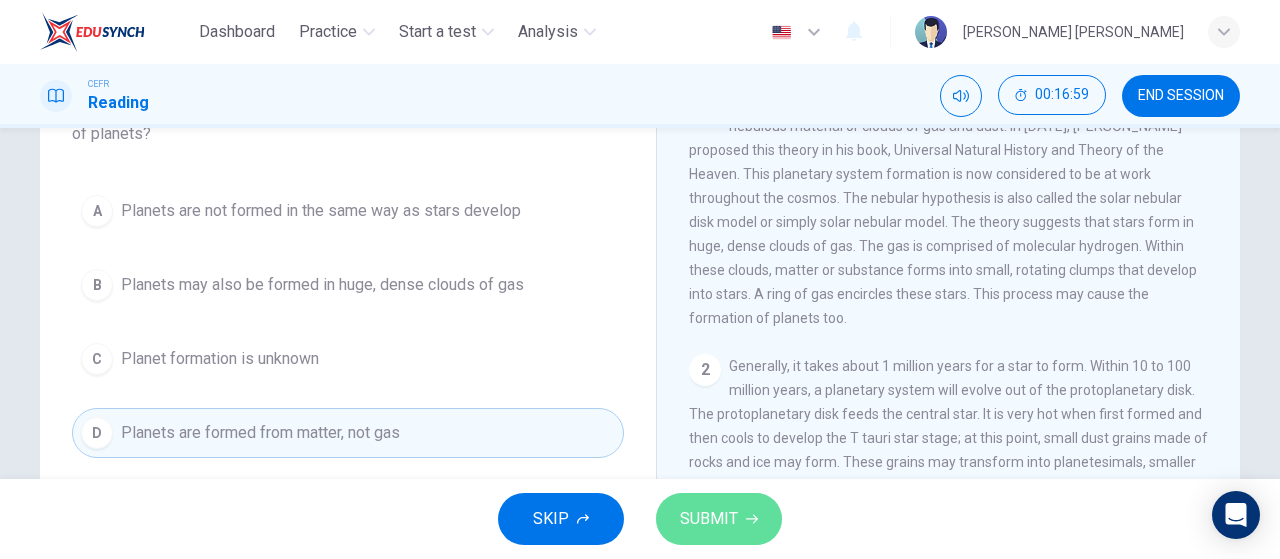 click on "SUBMIT" at bounding box center [709, 519] 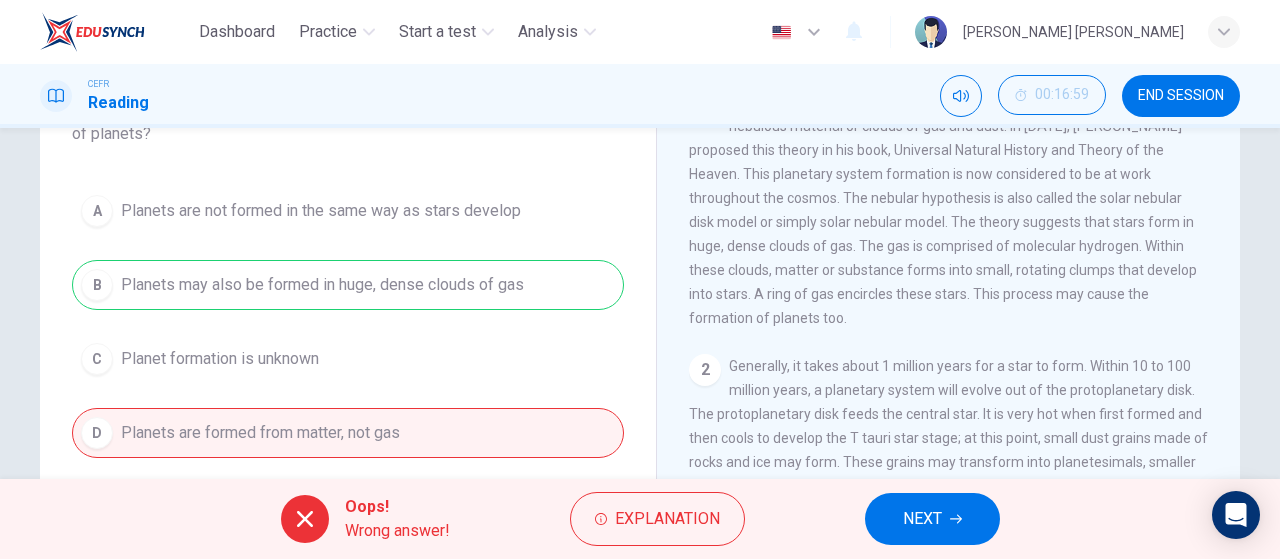 click on "NEXT" at bounding box center (932, 519) 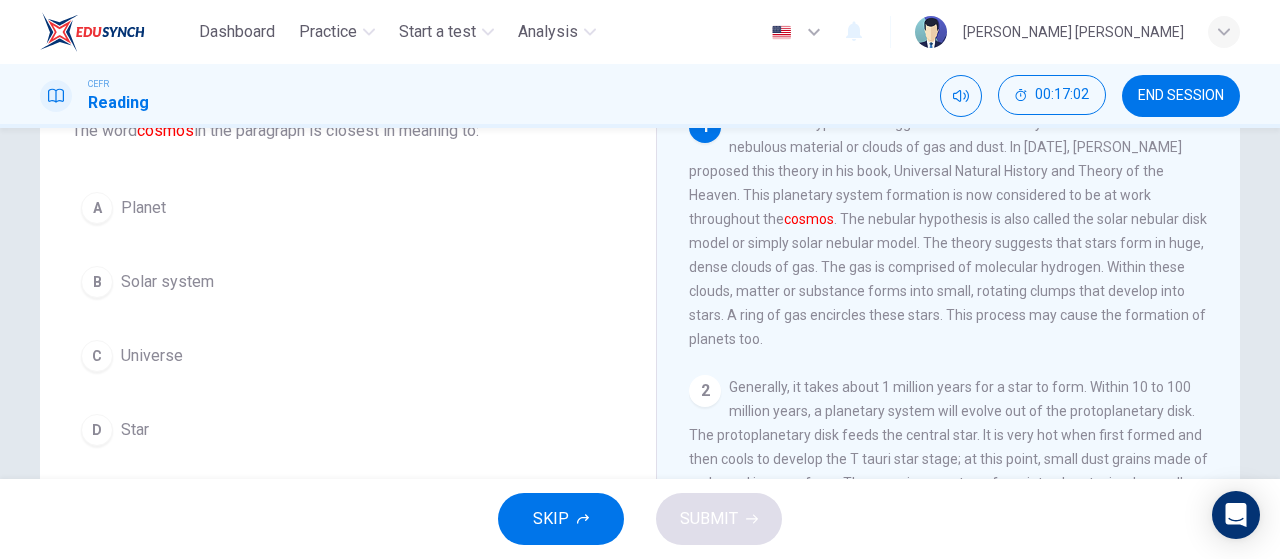 scroll, scrollTop: 134, scrollLeft: 0, axis: vertical 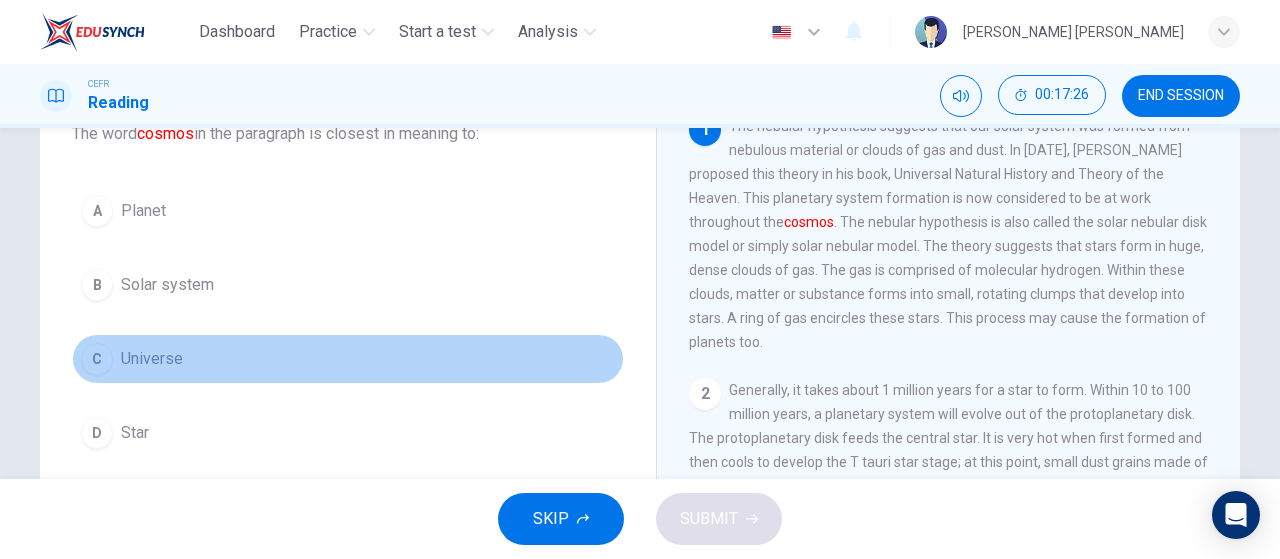 click on "C Universe" at bounding box center (348, 359) 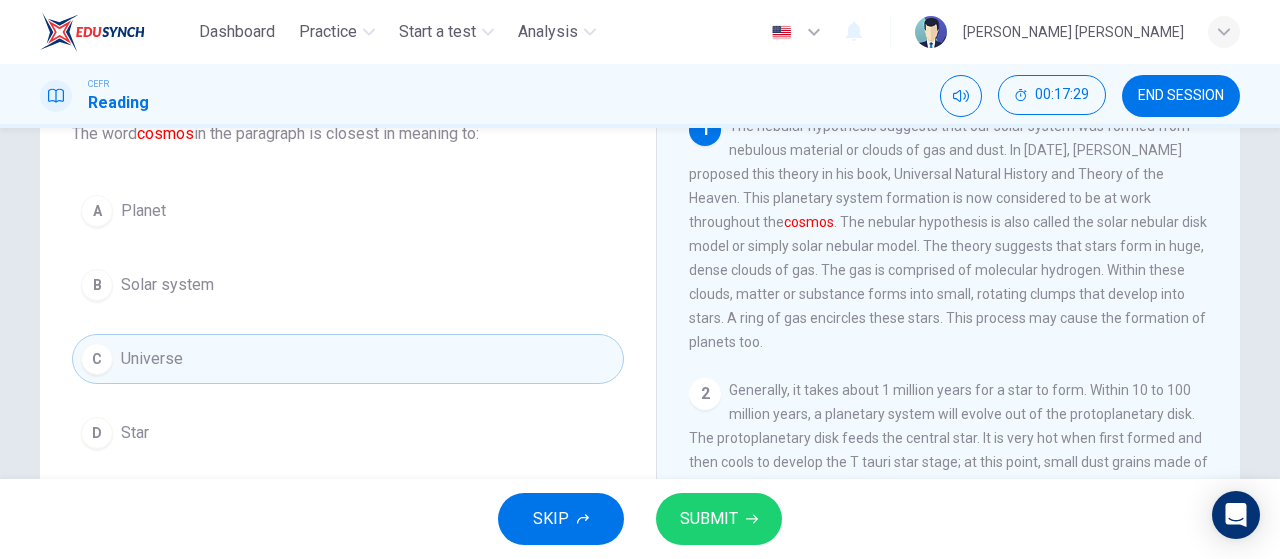 click on "SUBMIT" at bounding box center (709, 519) 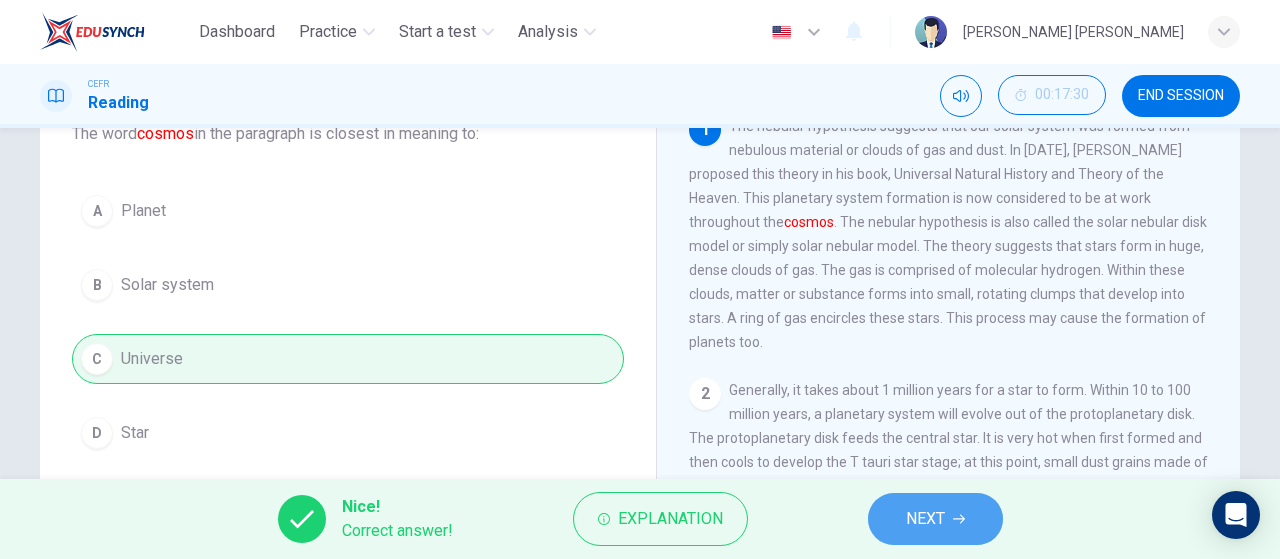 click on "NEXT" at bounding box center [935, 519] 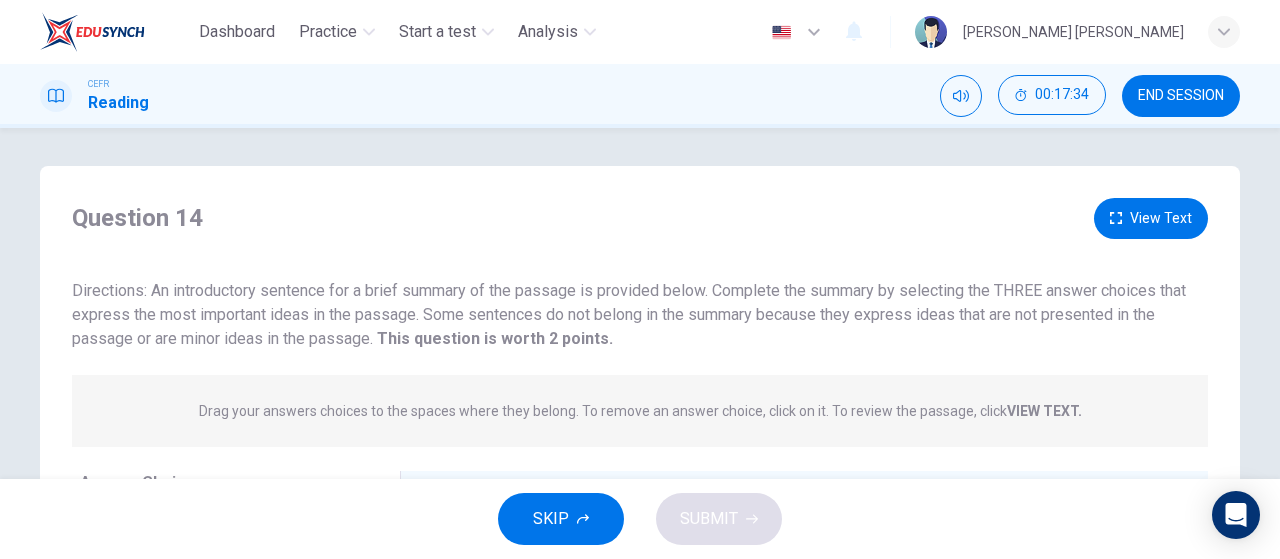 scroll, scrollTop: 0, scrollLeft: 0, axis: both 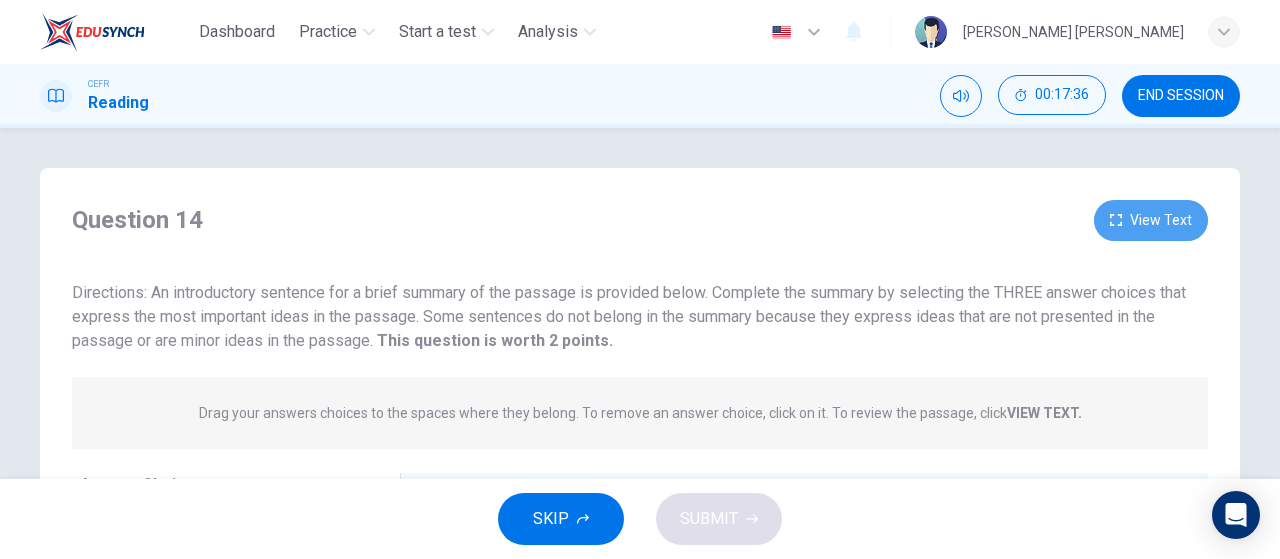 click on "View Text" at bounding box center (1151, 220) 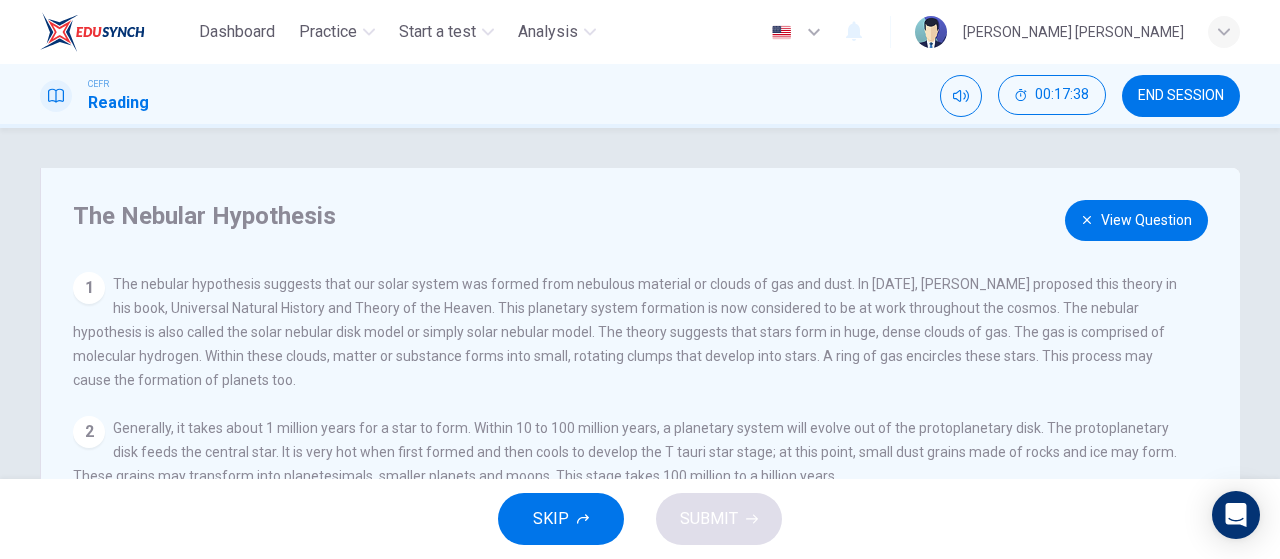 click on "View Question" at bounding box center [1136, 220] 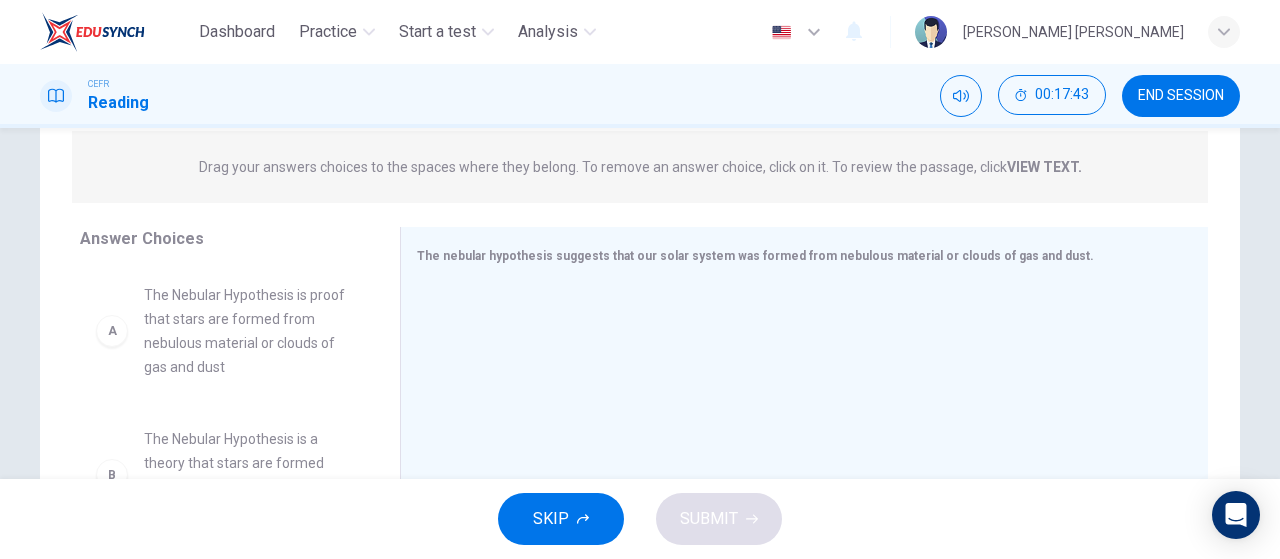 scroll, scrollTop: 246, scrollLeft: 0, axis: vertical 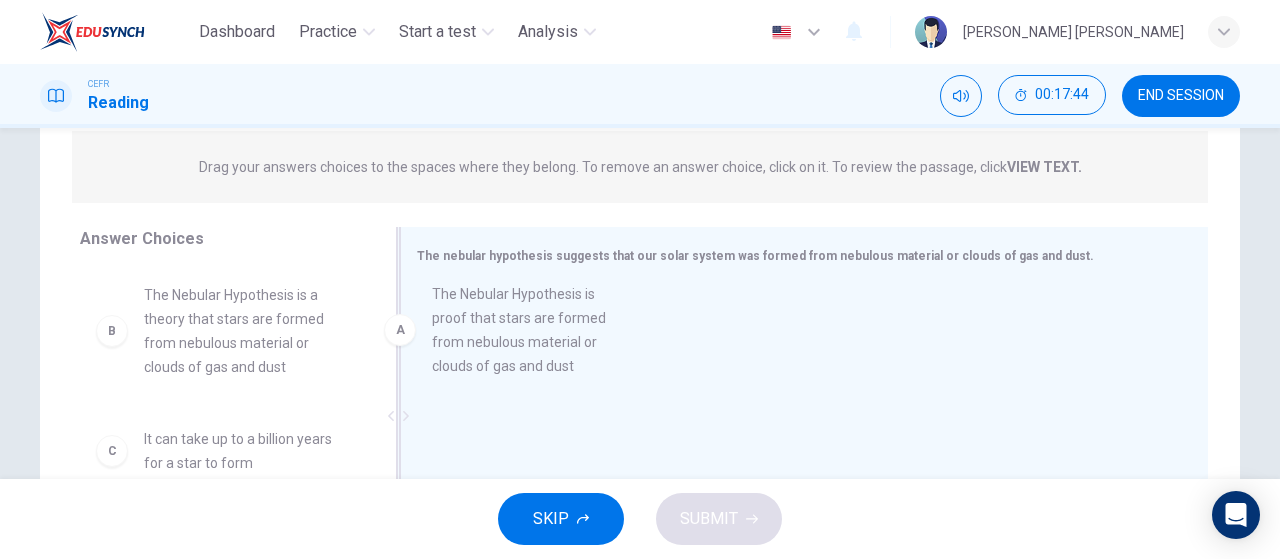 drag, startPoint x: 233, startPoint y: 362, endPoint x: 570, endPoint y: 362, distance: 337 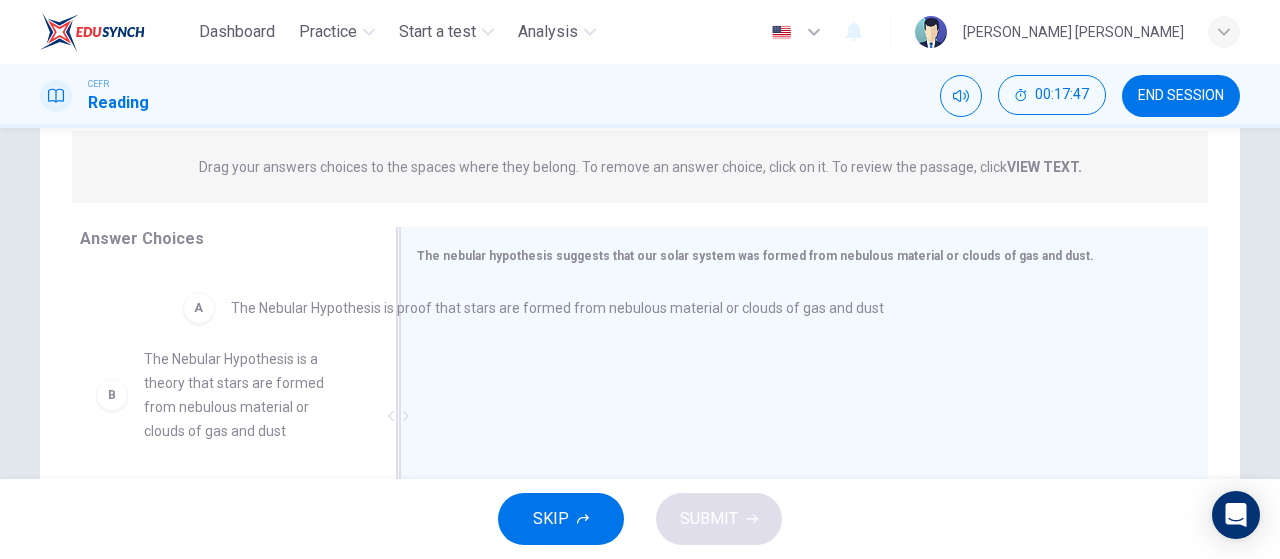 drag, startPoint x: 573, startPoint y: 314, endPoint x: 220, endPoint y: 309, distance: 353.0354 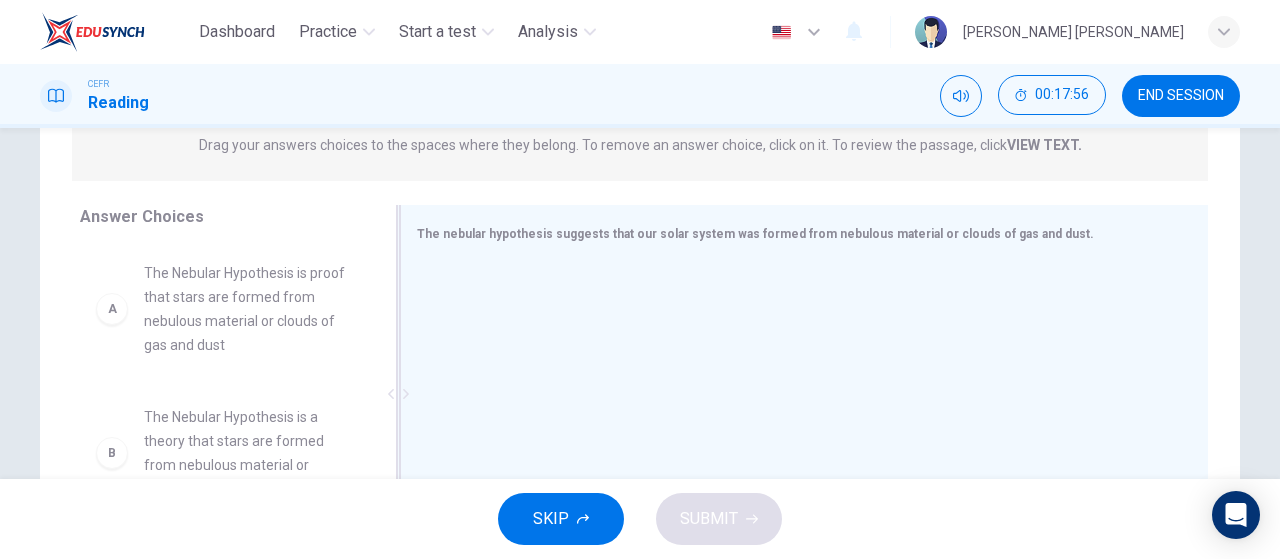 scroll, scrollTop: 272, scrollLeft: 0, axis: vertical 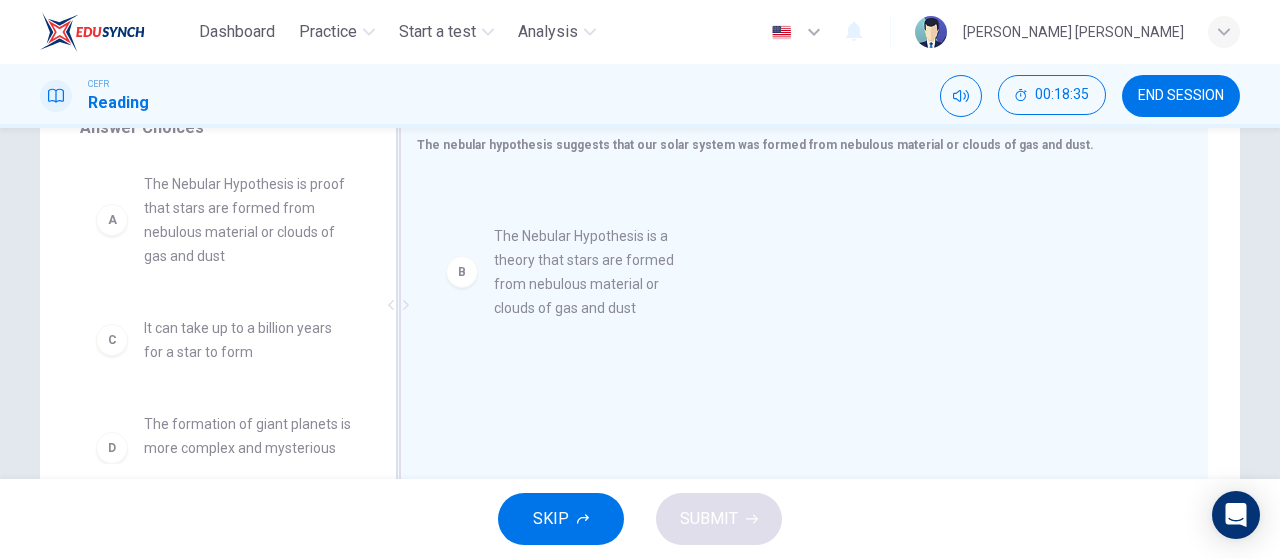 drag, startPoint x: 280, startPoint y: 380, endPoint x: 680, endPoint y: 284, distance: 411.35873 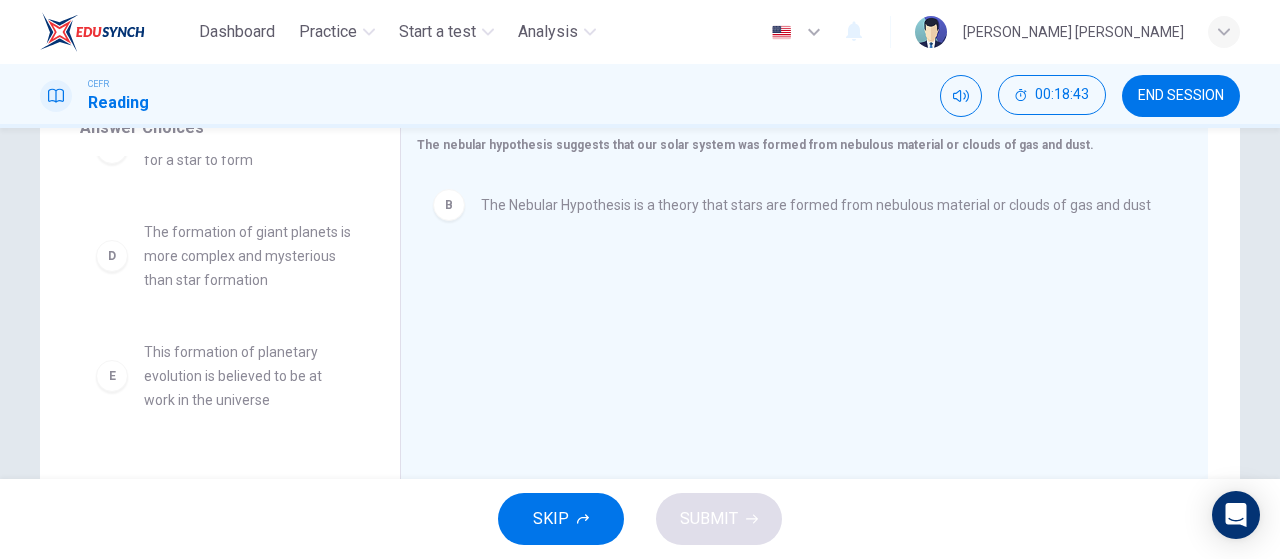 scroll, scrollTop: 200, scrollLeft: 0, axis: vertical 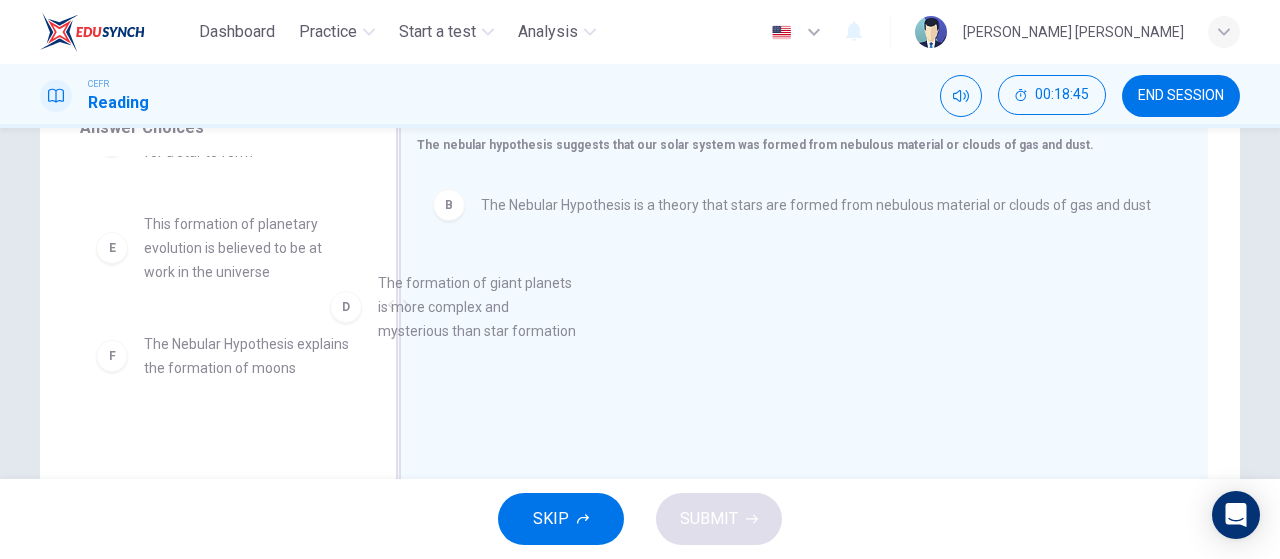 drag, startPoint x: 292, startPoint y: 278, endPoint x: 556, endPoint y: 339, distance: 270.95572 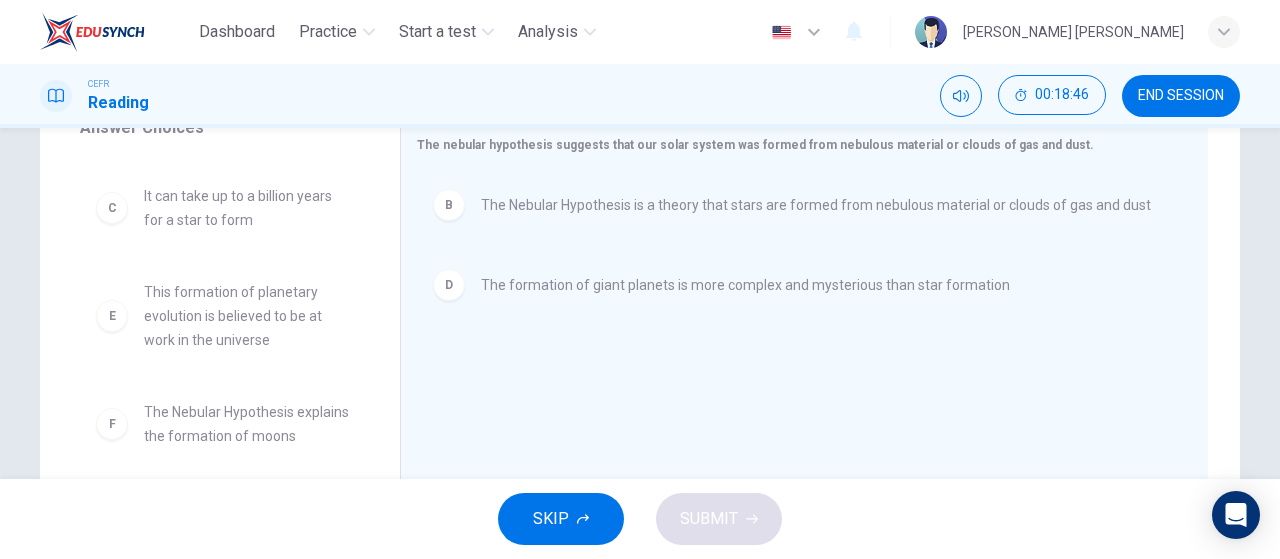 scroll, scrollTop: 156, scrollLeft: 0, axis: vertical 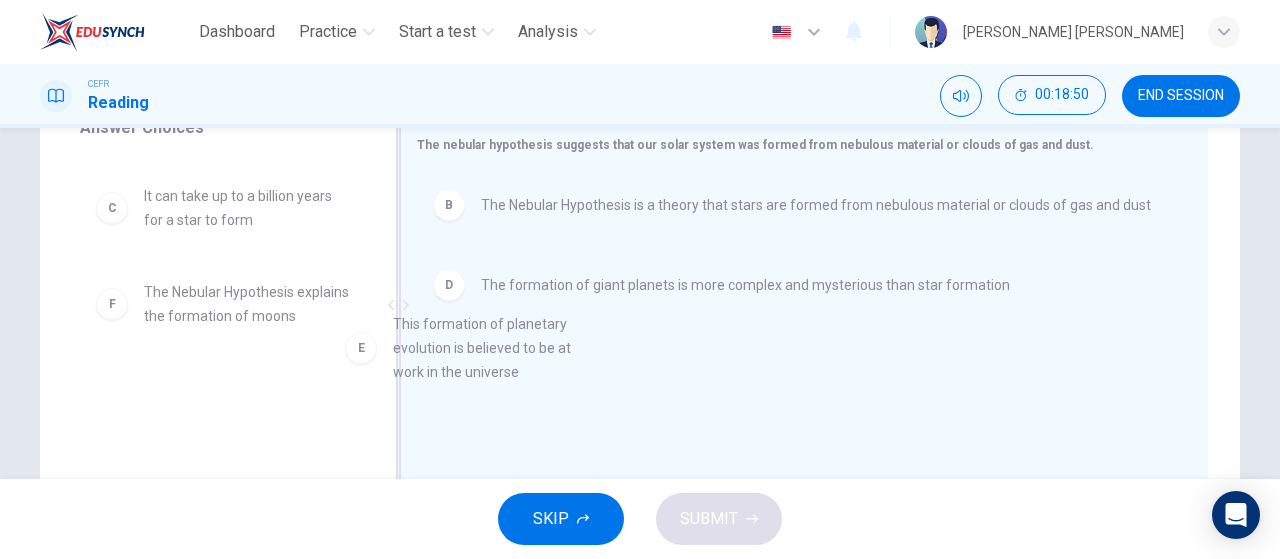drag, startPoint x: 280, startPoint y: 318, endPoint x: 606, endPoint y: 386, distance: 333.0165 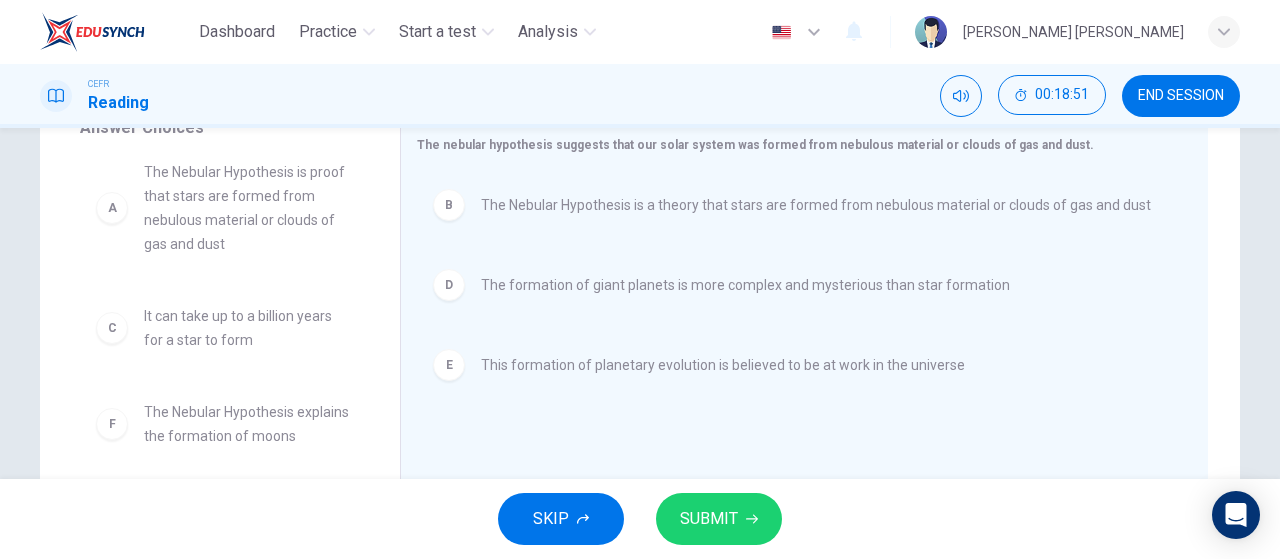 scroll, scrollTop: 36, scrollLeft: 0, axis: vertical 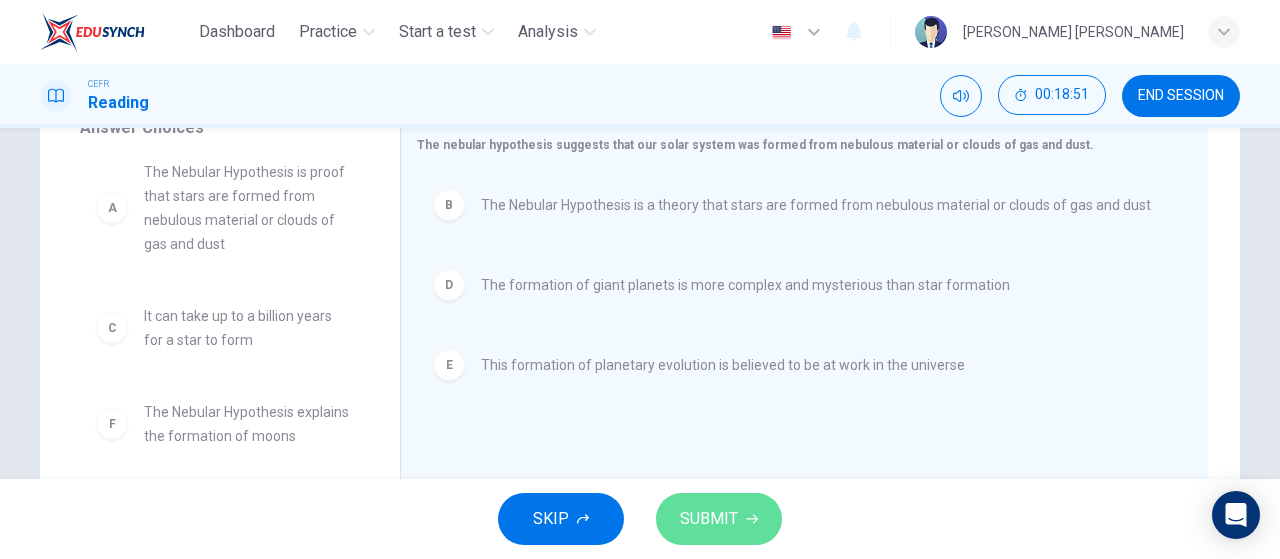 click on "SUBMIT" at bounding box center (709, 519) 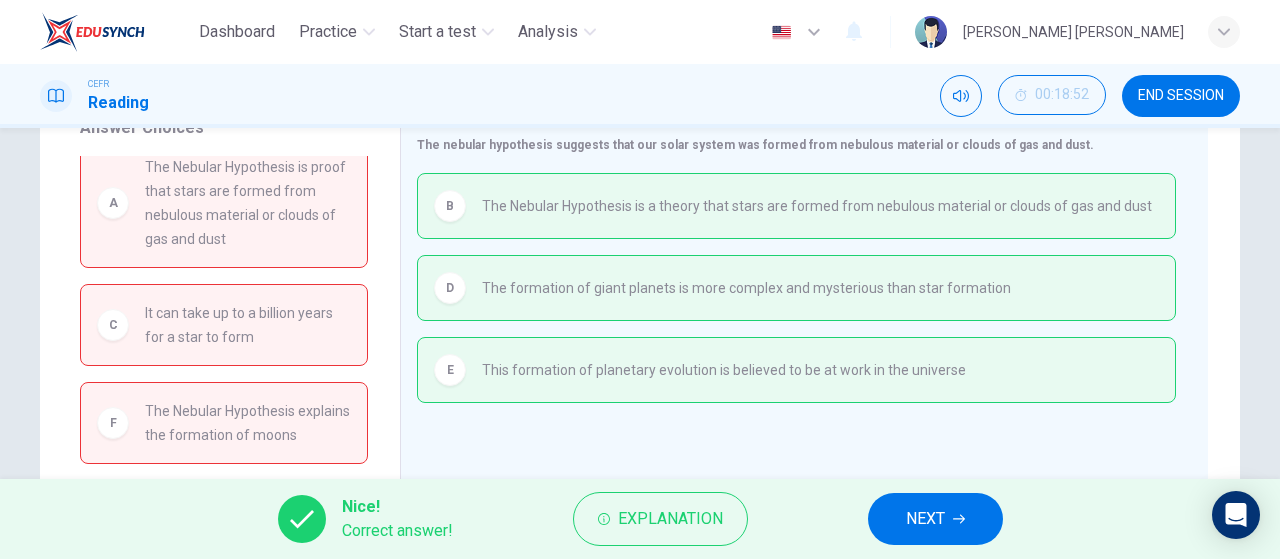 click on "NEXT" at bounding box center [925, 519] 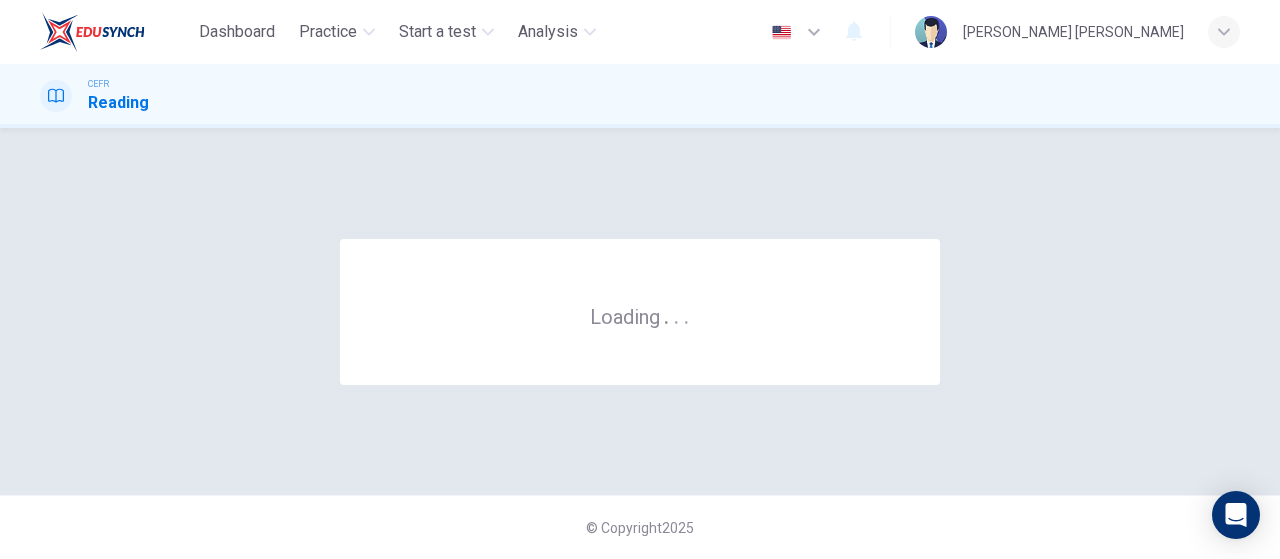 scroll, scrollTop: 0, scrollLeft: 0, axis: both 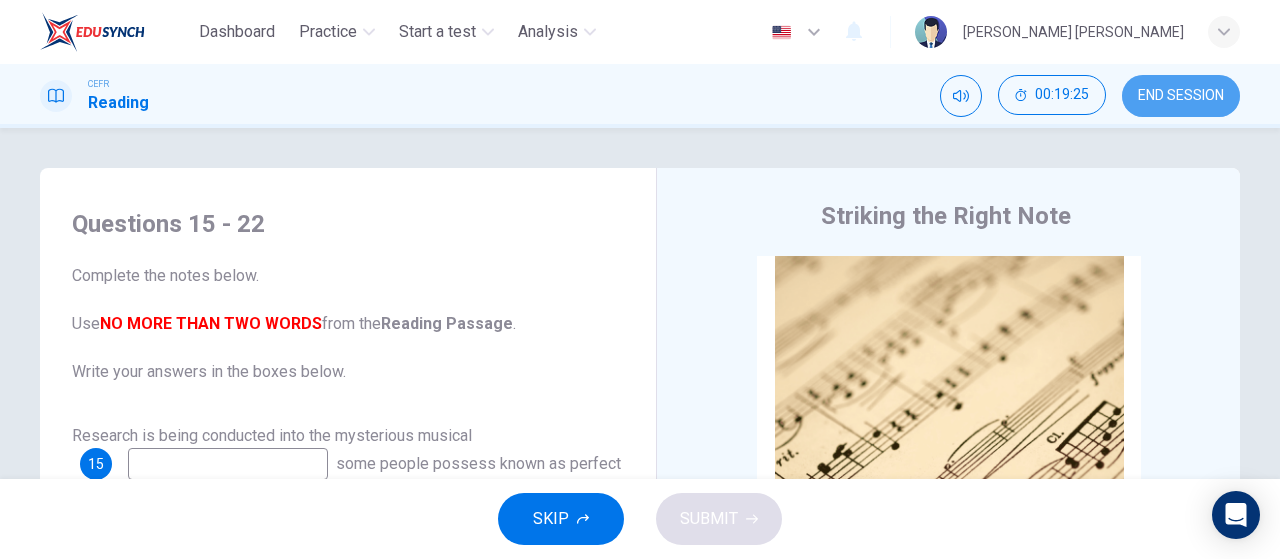 click on "END SESSION" at bounding box center [1181, 96] 